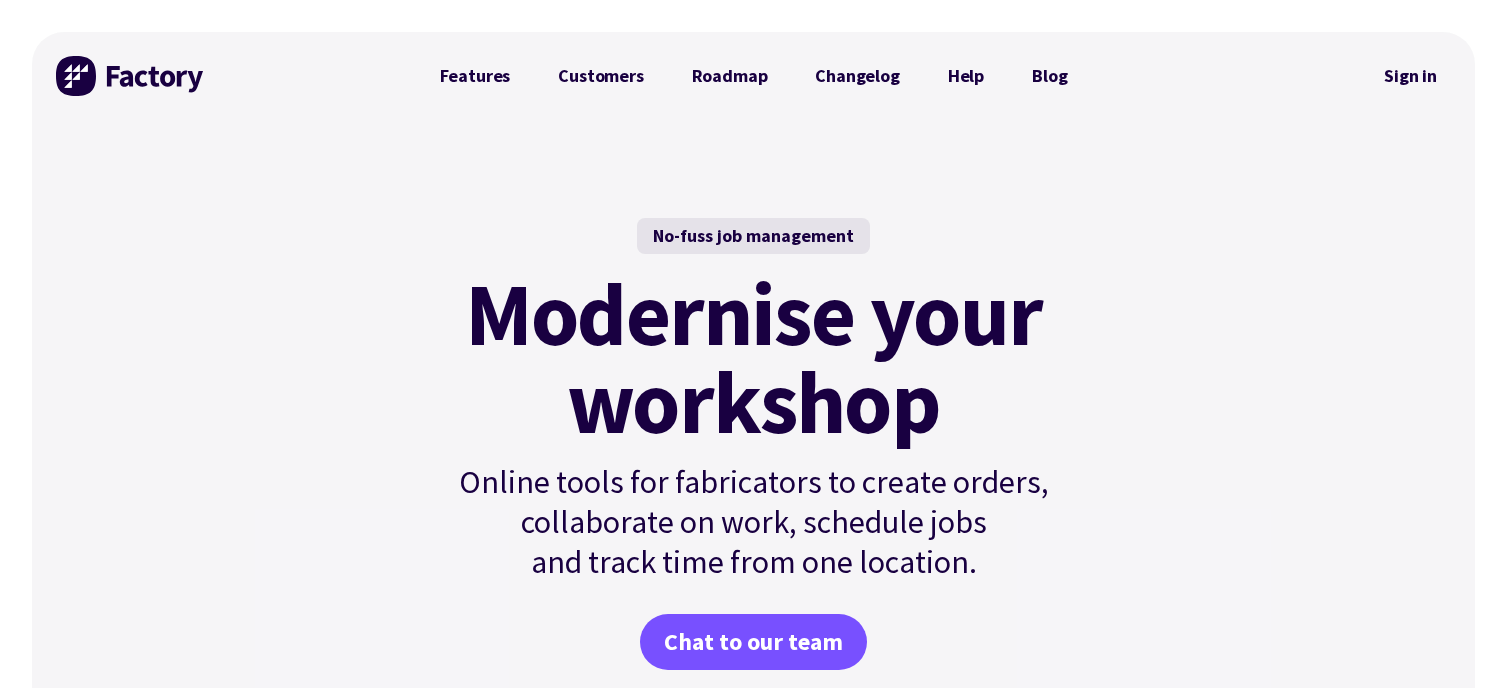 scroll, scrollTop: 0, scrollLeft: 0, axis: both 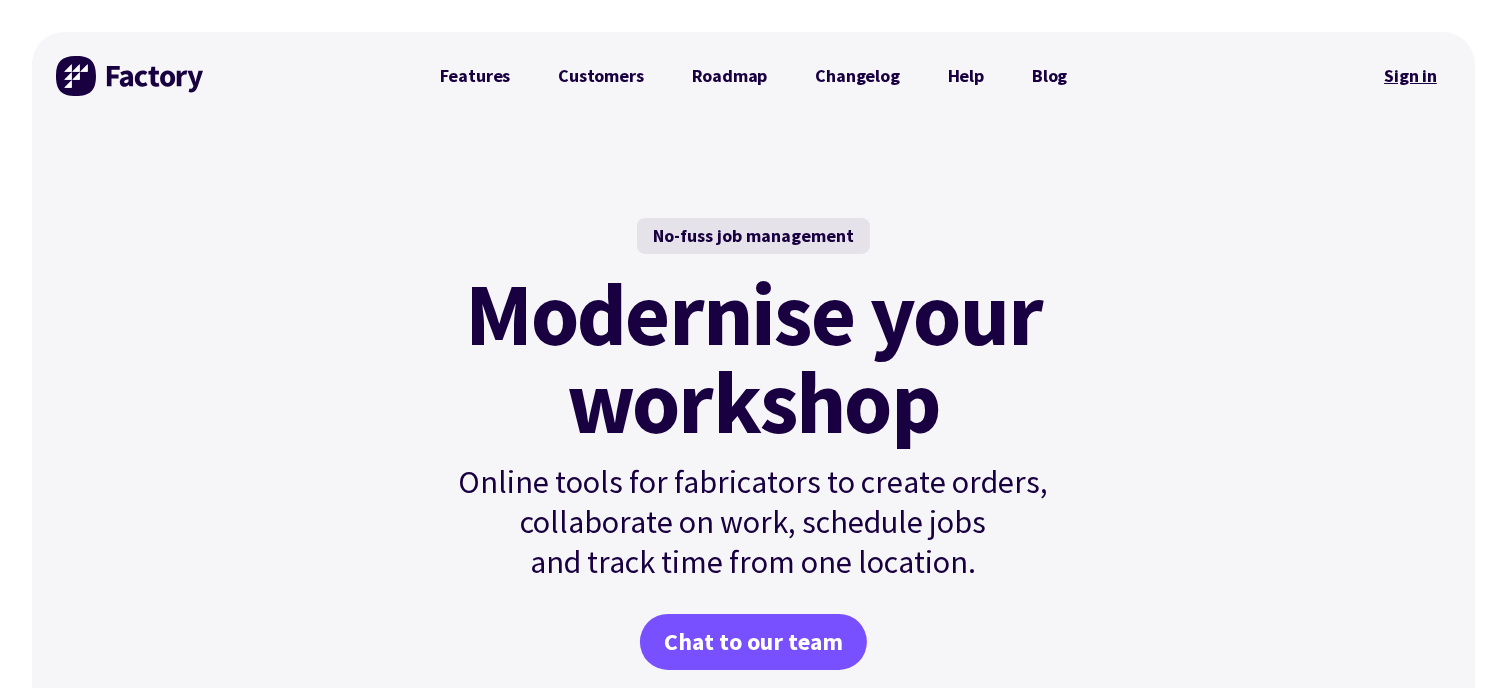 click on "Sign in" at bounding box center [1410, 76] 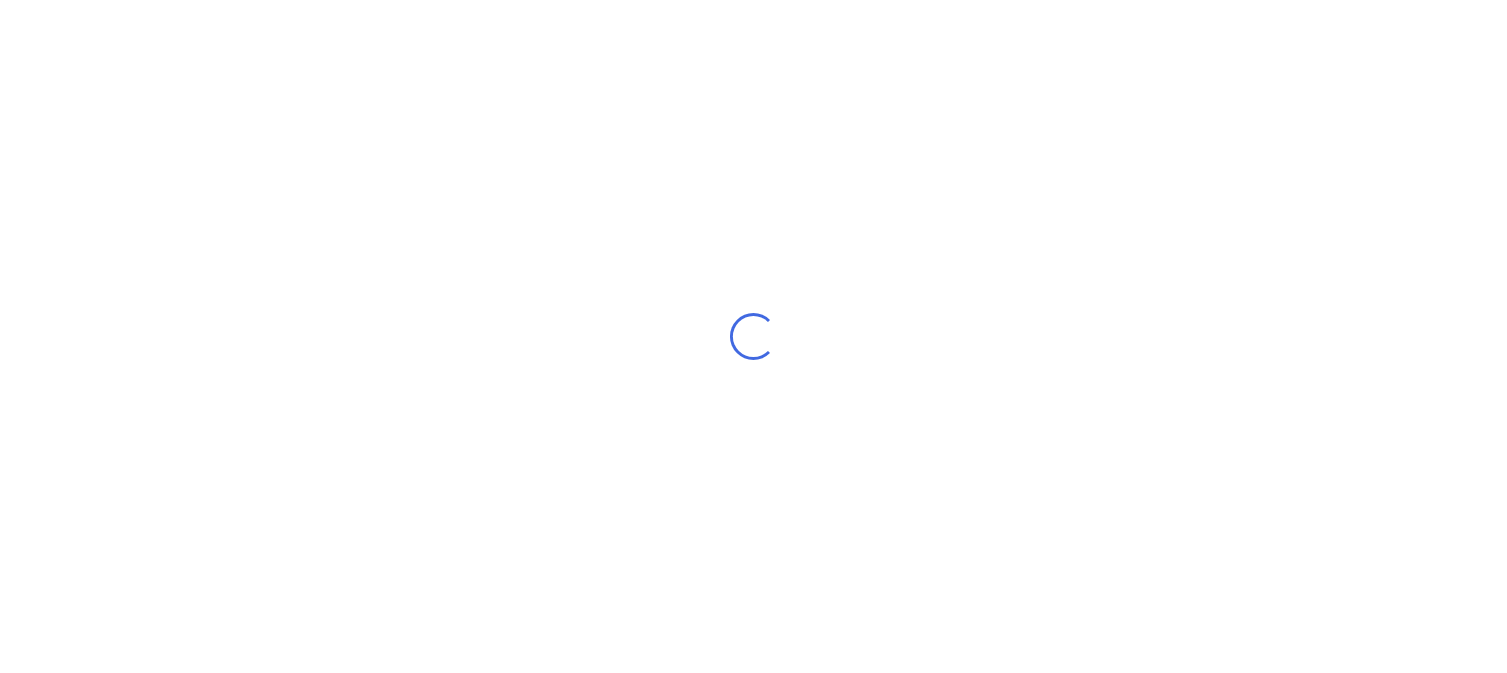 scroll, scrollTop: 0, scrollLeft: 0, axis: both 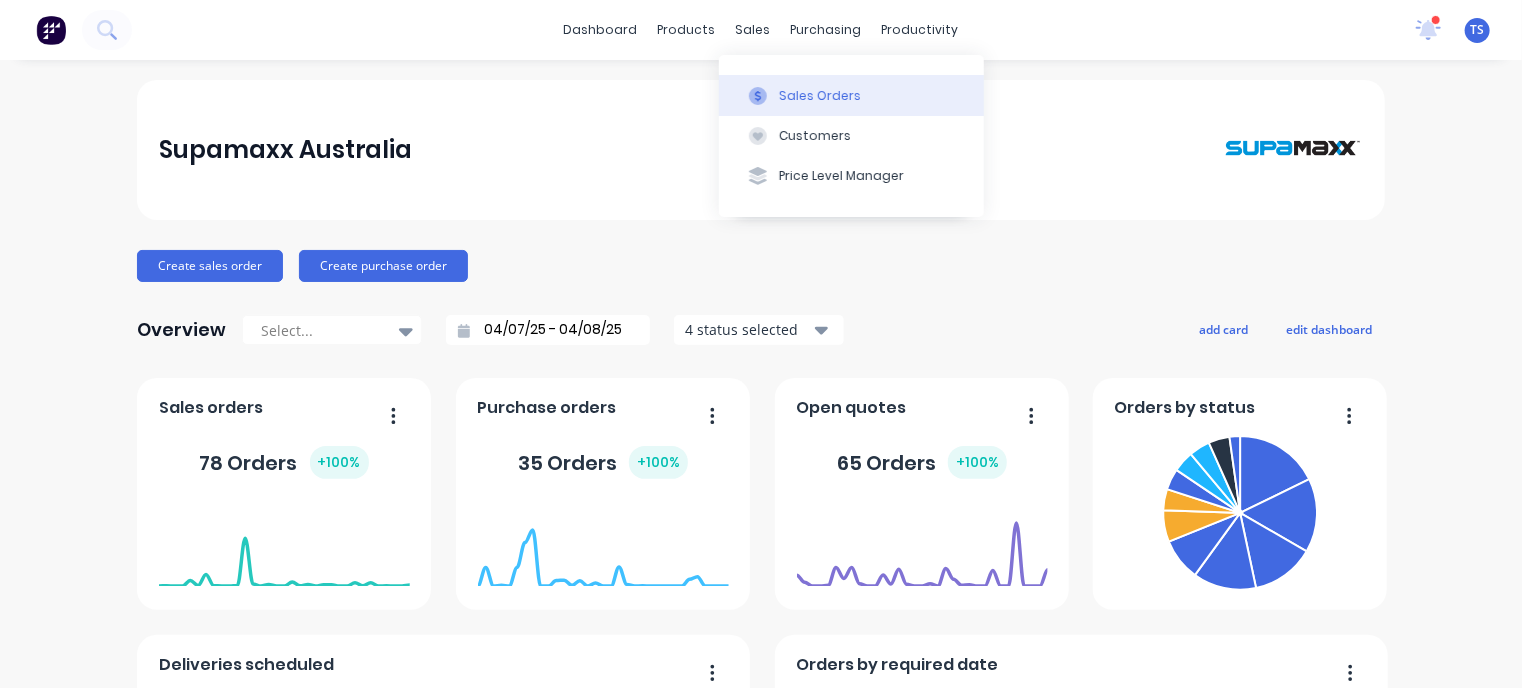 click on "Sales Orders" at bounding box center [851, 95] 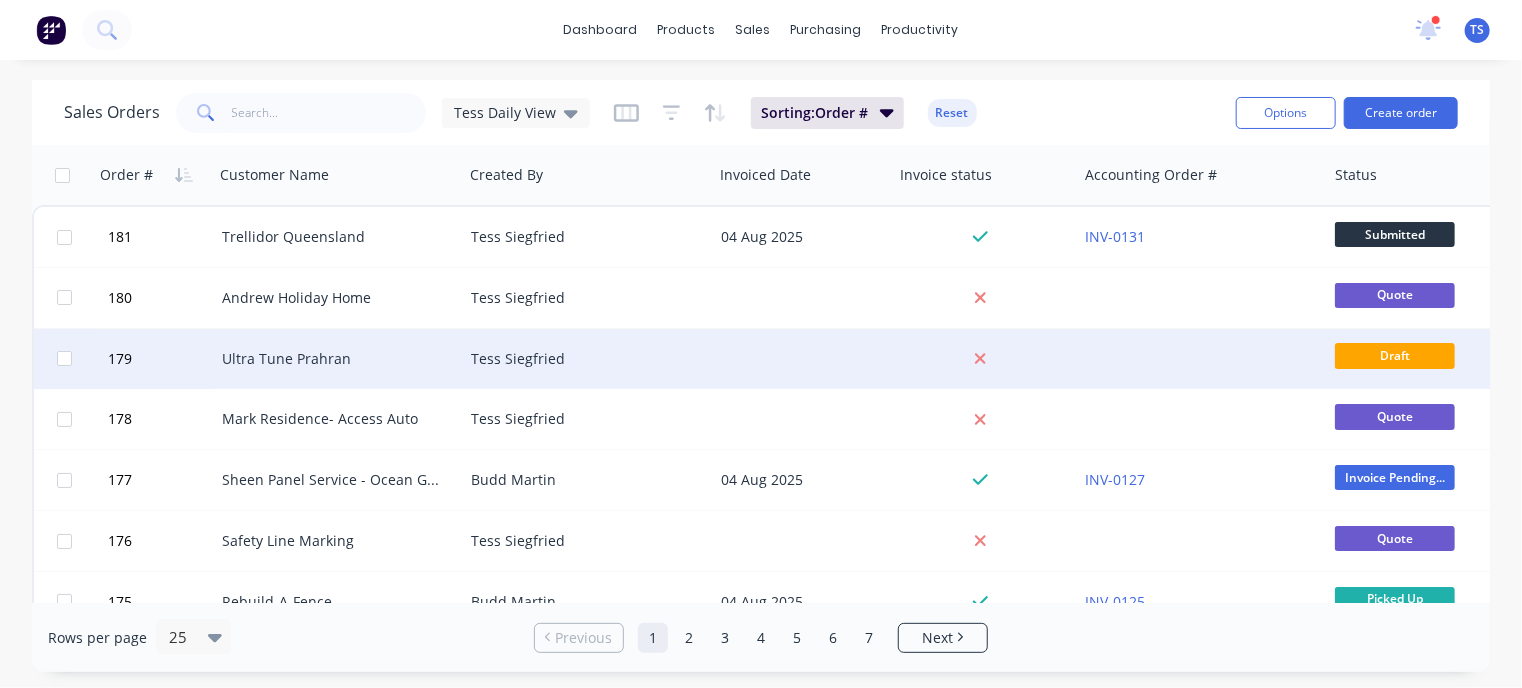 click on "Ultra Tune Prahran" at bounding box center [333, 359] 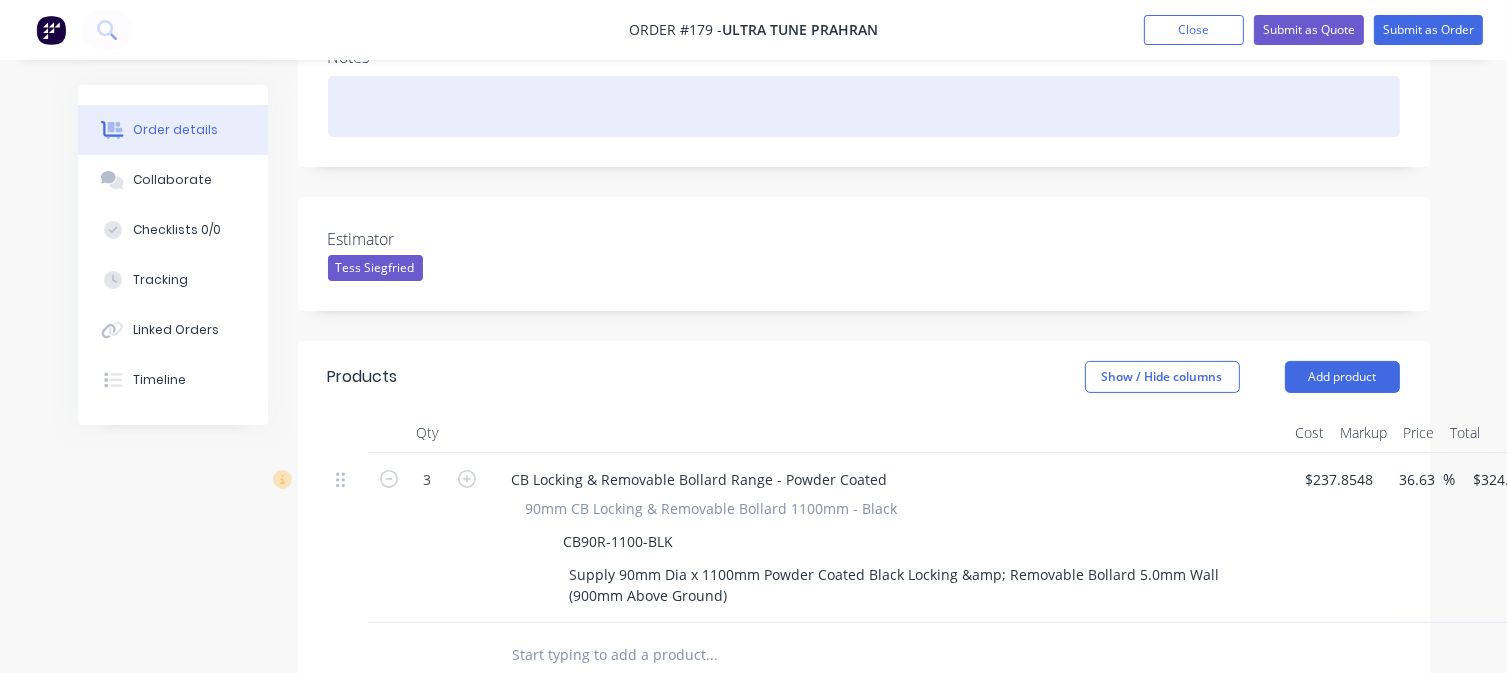 scroll, scrollTop: 500, scrollLeft: 0, axis: vertical 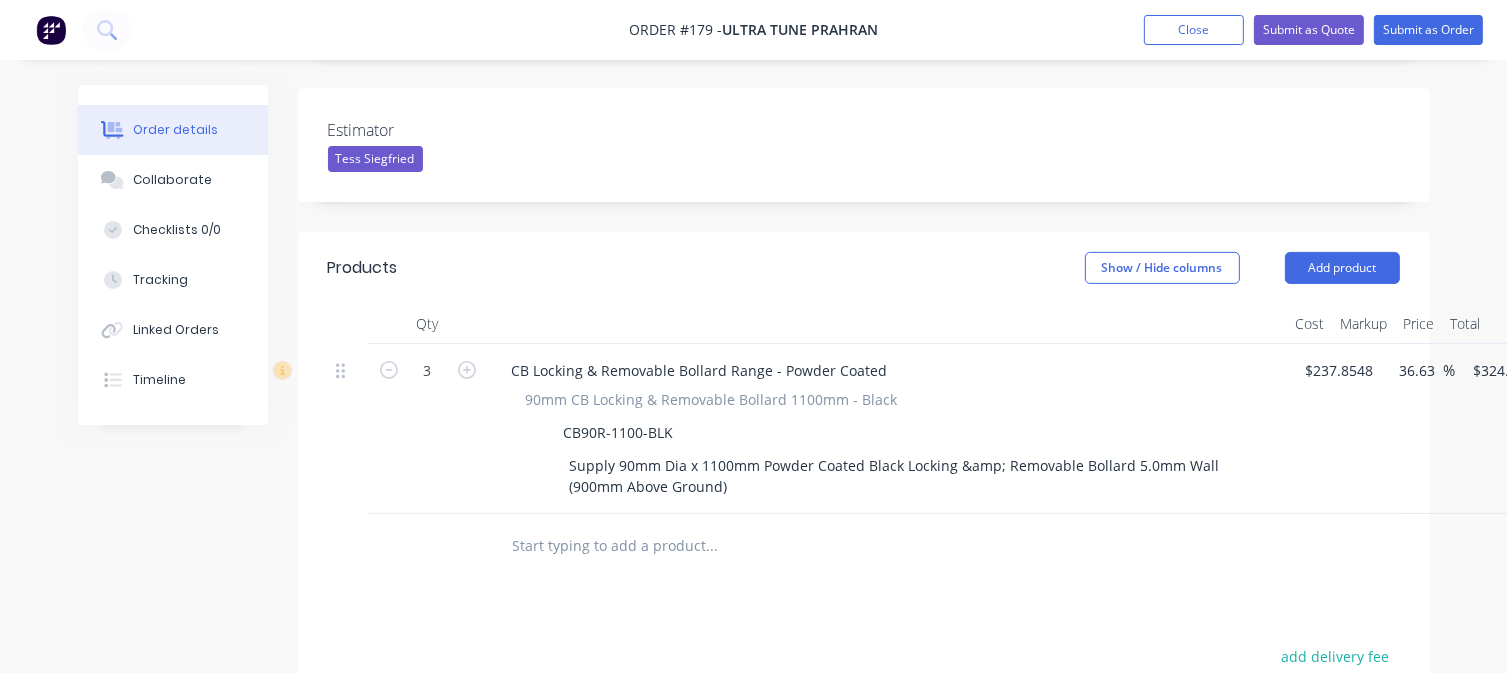 click at bounding box center (712, 546) 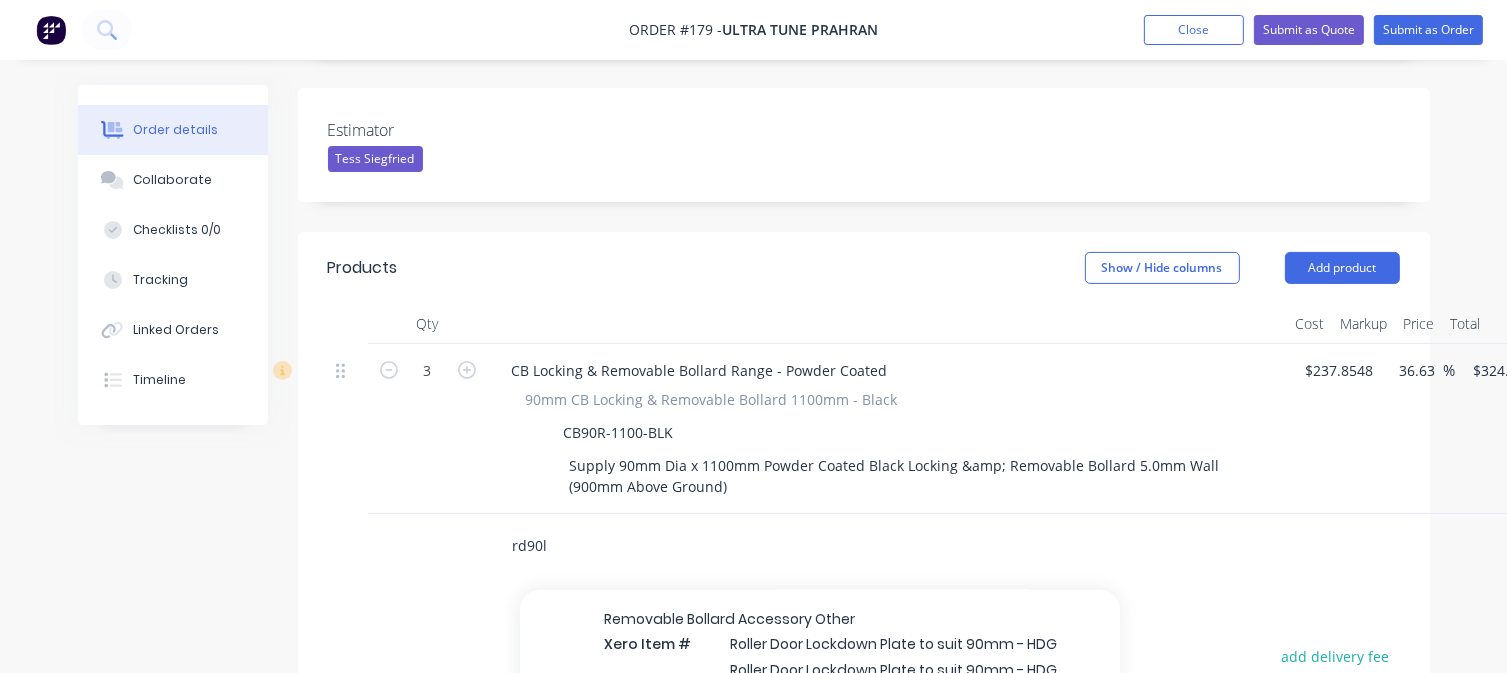 scroll, scrollTop: 100, scrollLeft: 0, axis: vertical 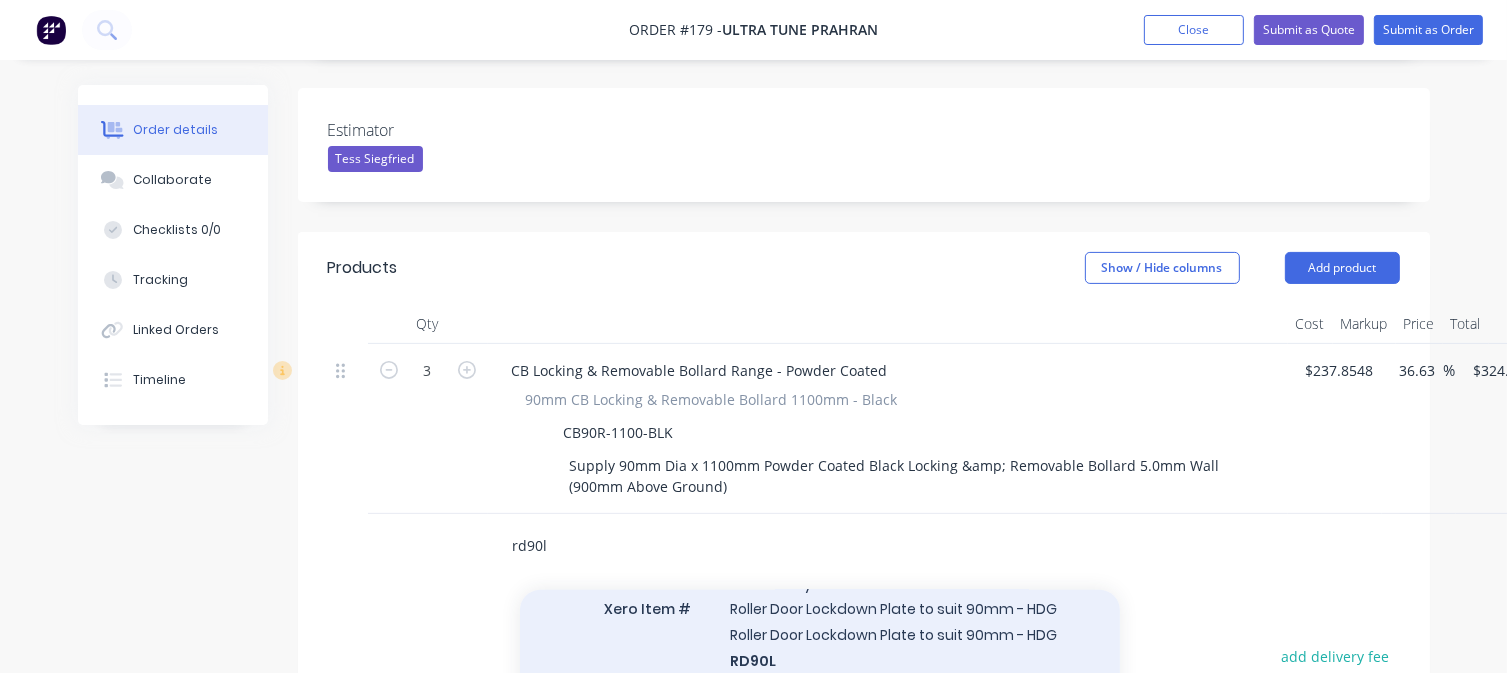 type on "rd90l" 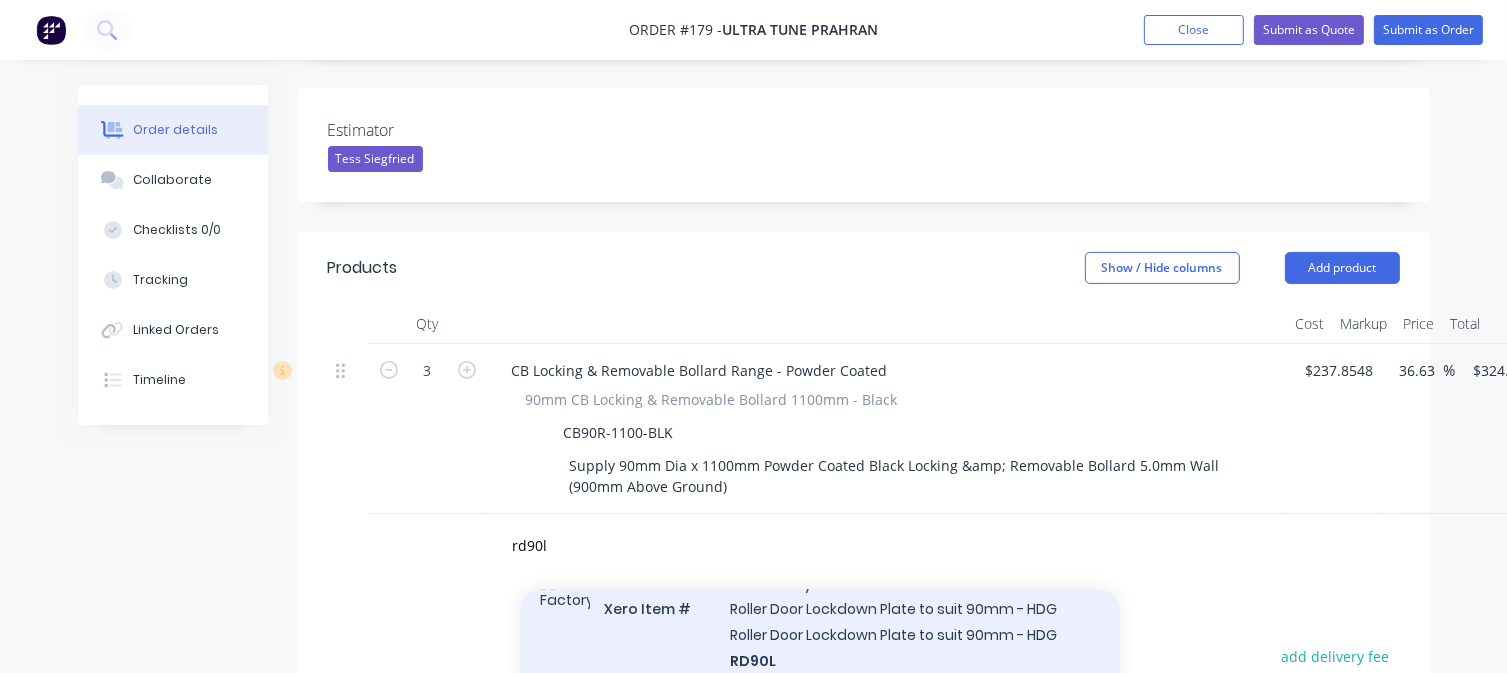 click on "Removable Bollard Accessory Other Xero   Item # Roller Door Lockdown Plate to suit 90mm  - HDG    Roller Door Lockdown Plate to suit 90mm  - HDG   RD90L Warehouse Location     Supply of Roller Door Lockdown Plate to suit 90mm  - HDG Weight 1.55kg Height 1.0 Width 8.0 Depth 10.0 Fixings FX-RD90-KIT Product variant" at bounding box center (820, 746) 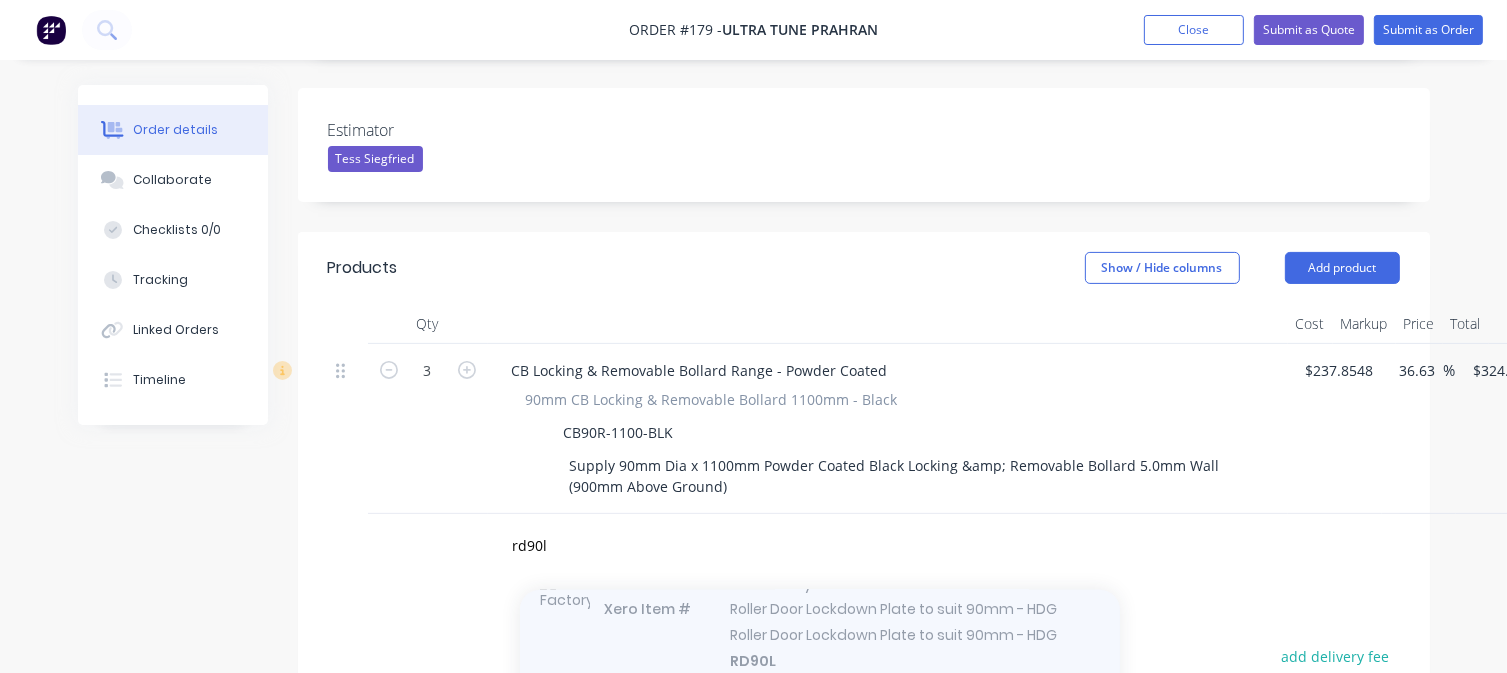 type 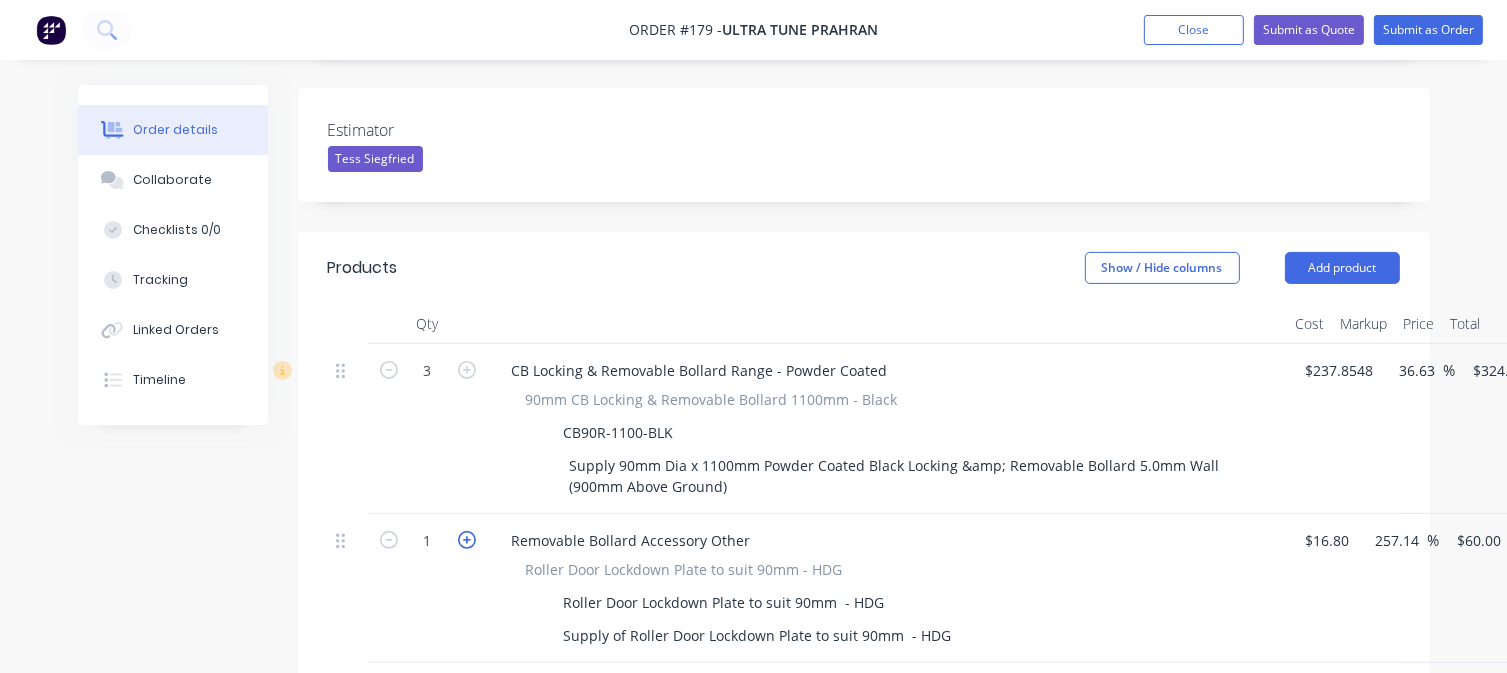 click 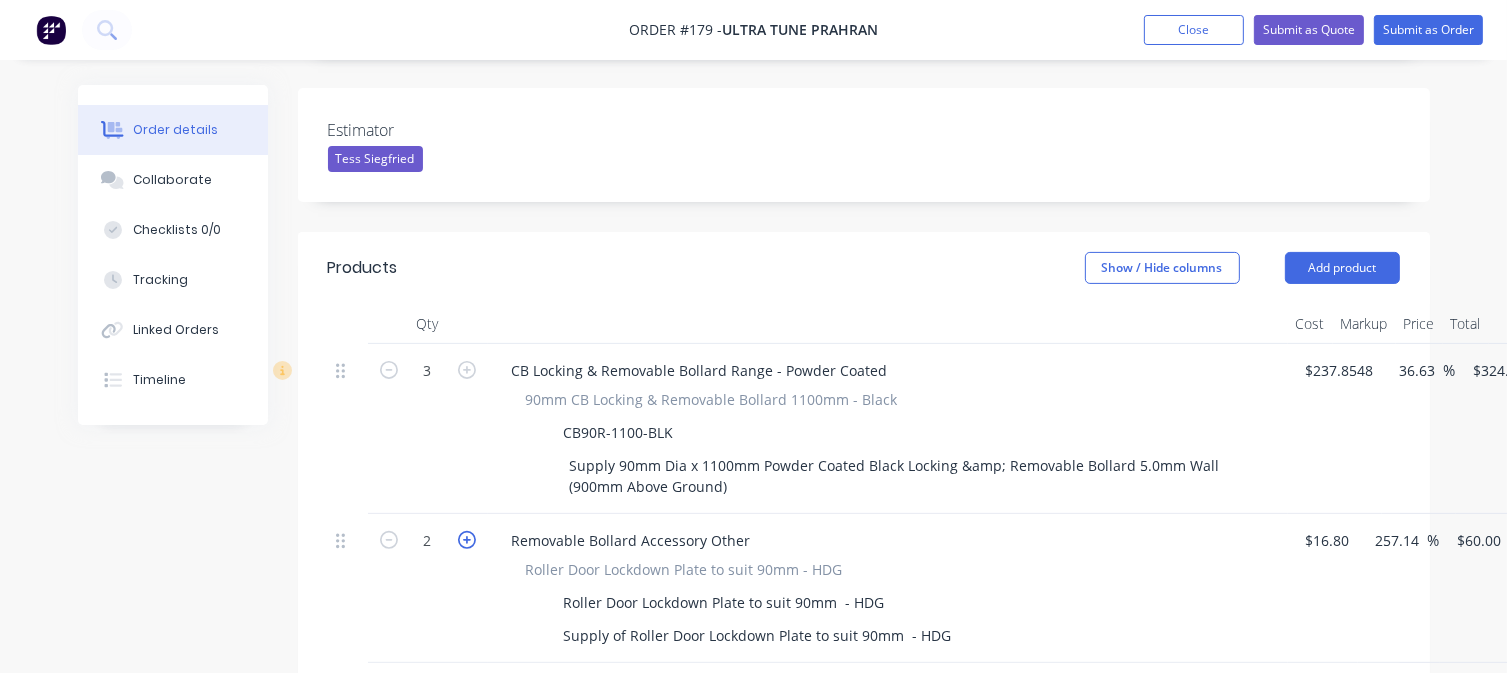 click 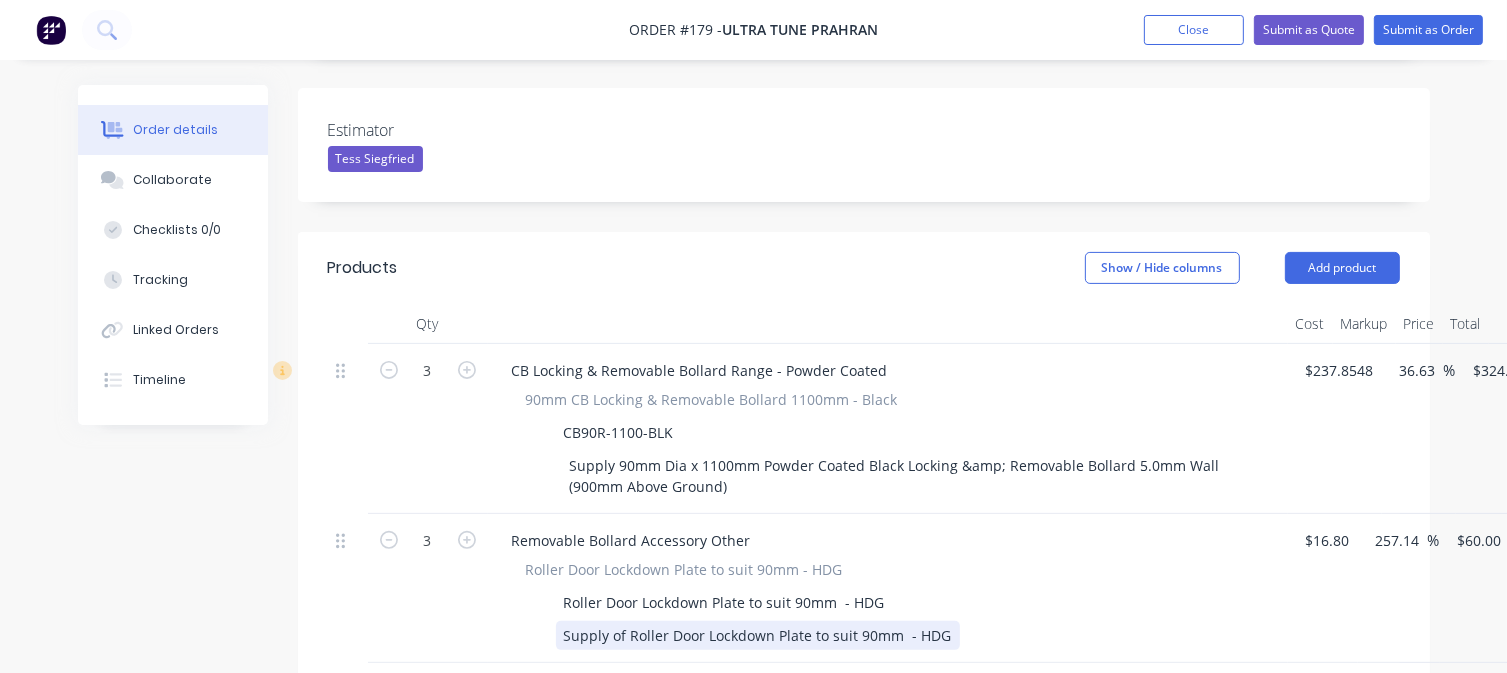scroll, scrollTop: 700, scrollLeft: 0, axis: vertical 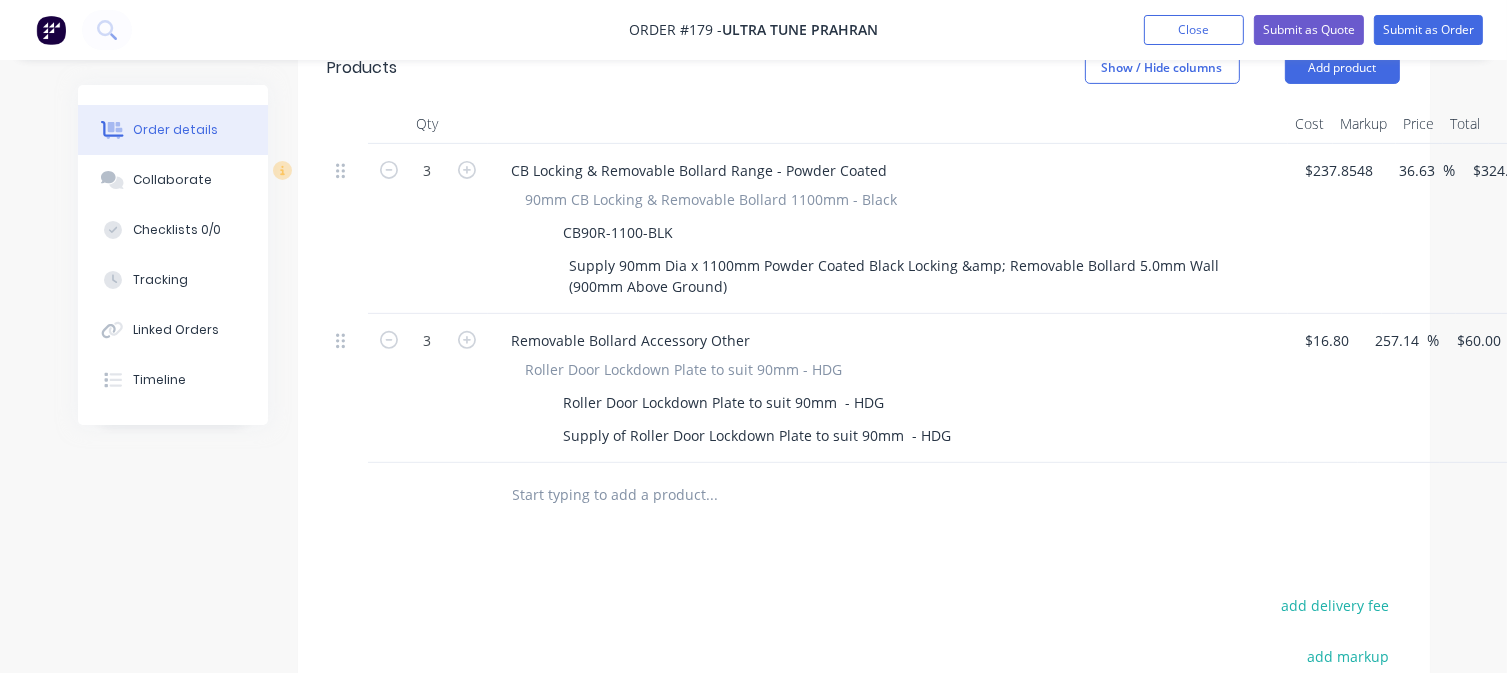 click at bounding box center (712, 495) 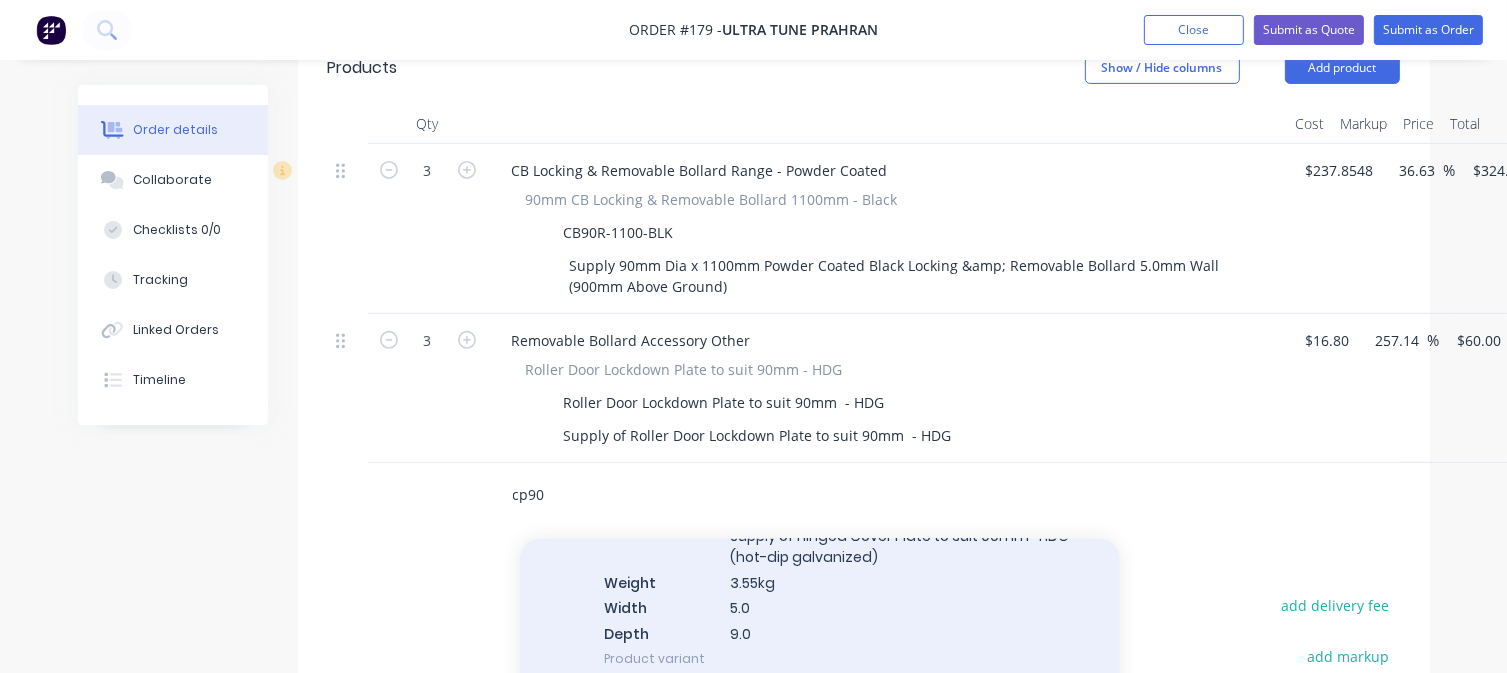 scroll, scrollTop: 700, scrollLeft: 0, axis: vertical 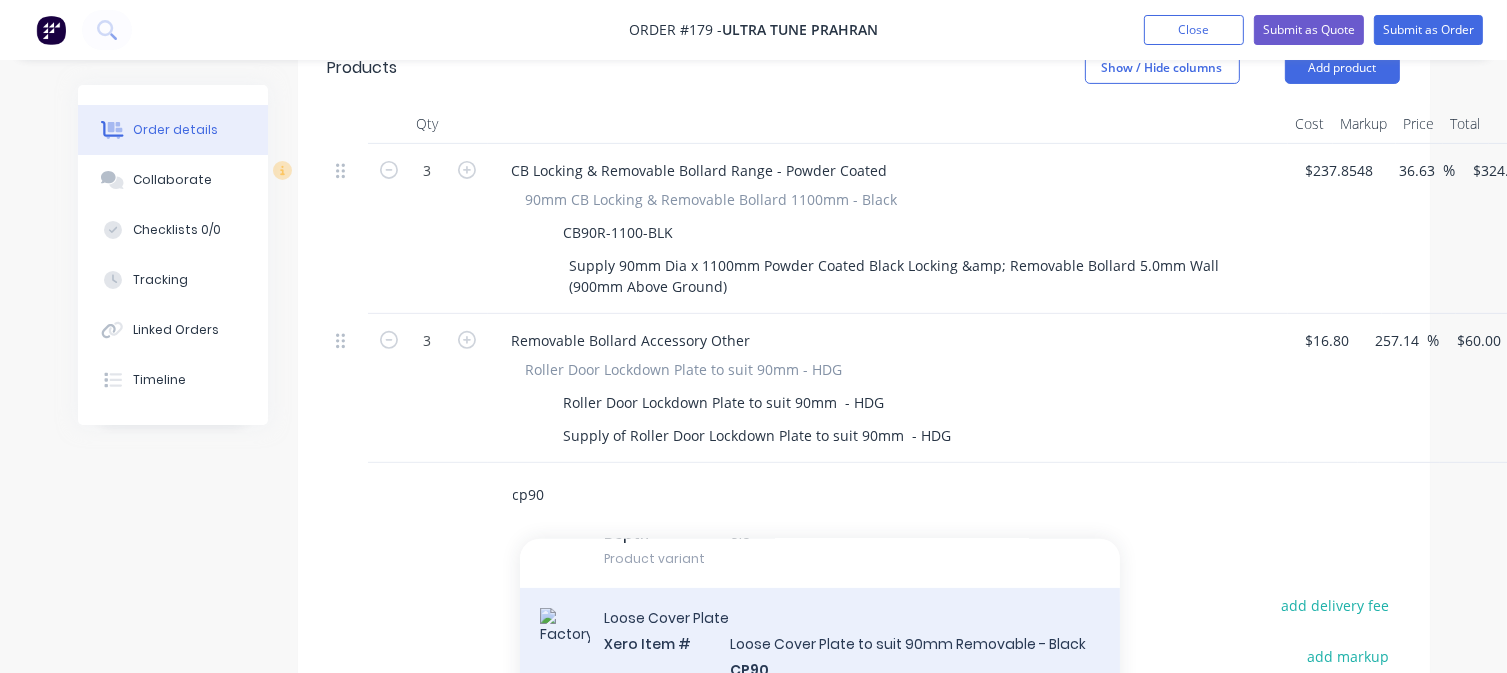 type on "cp90" 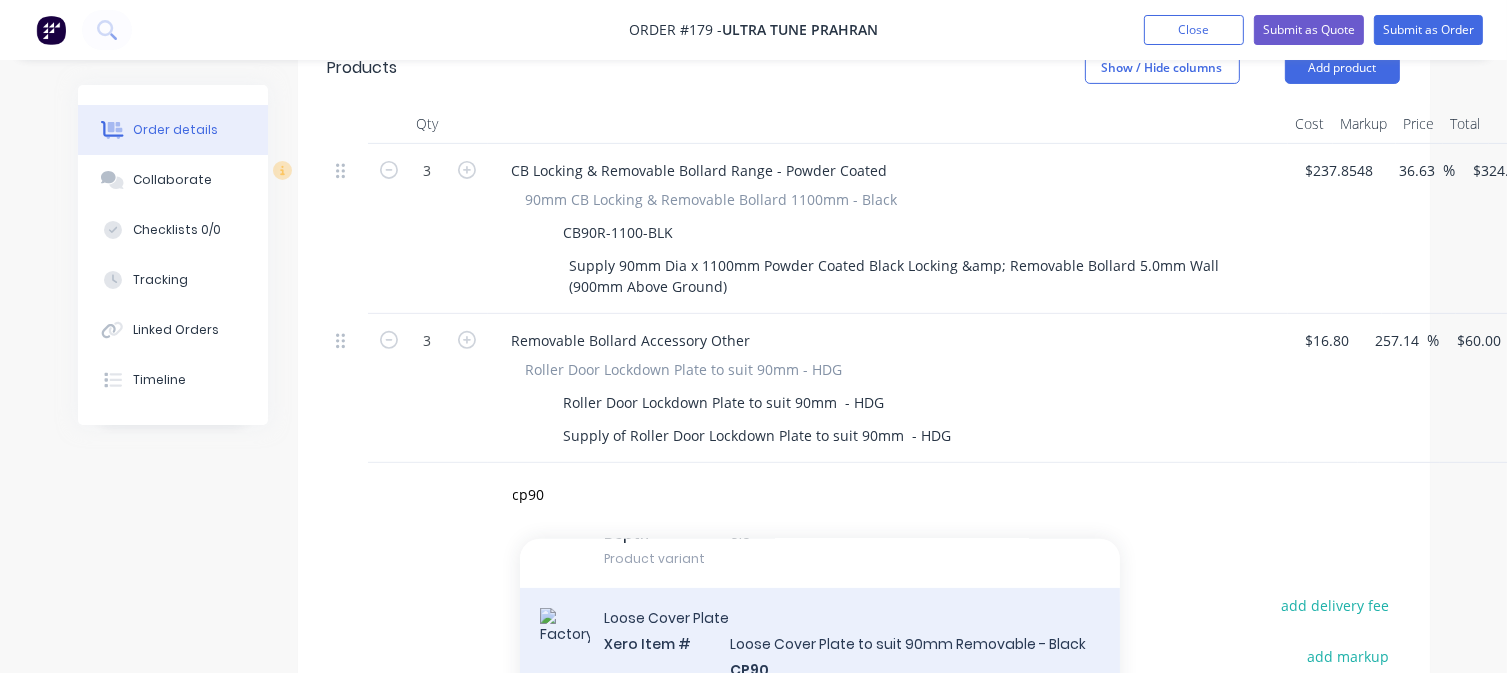click on "Loose Cover Plate Xero Item # Loose Cover Plate to suit 90mm Removable - Black CP90 Item Name Loose Cover Plate to suit 90mm Removable - Black Warehouse Location Supply of Loose Cover Plate to suit 90mm Removable - Black Weight 1kg Product variant" at bounding box center (820, 728) 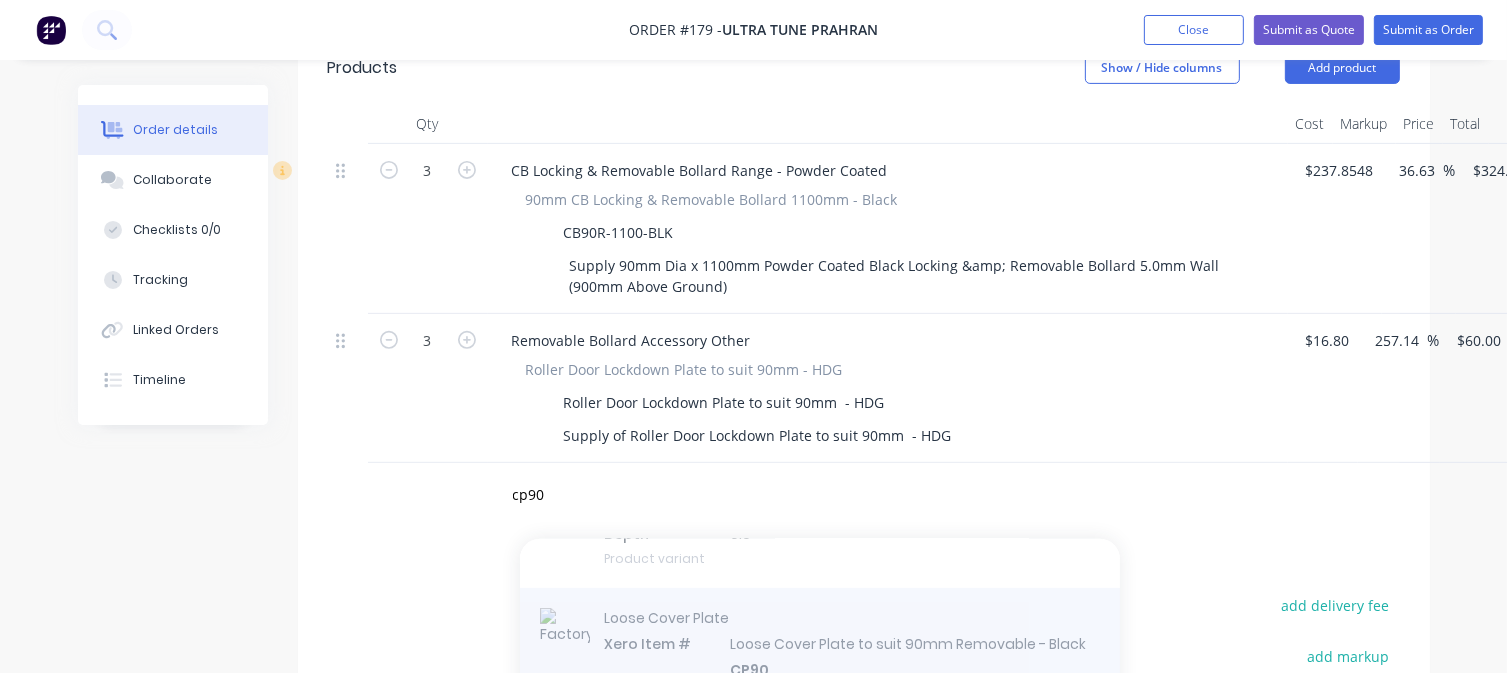 type 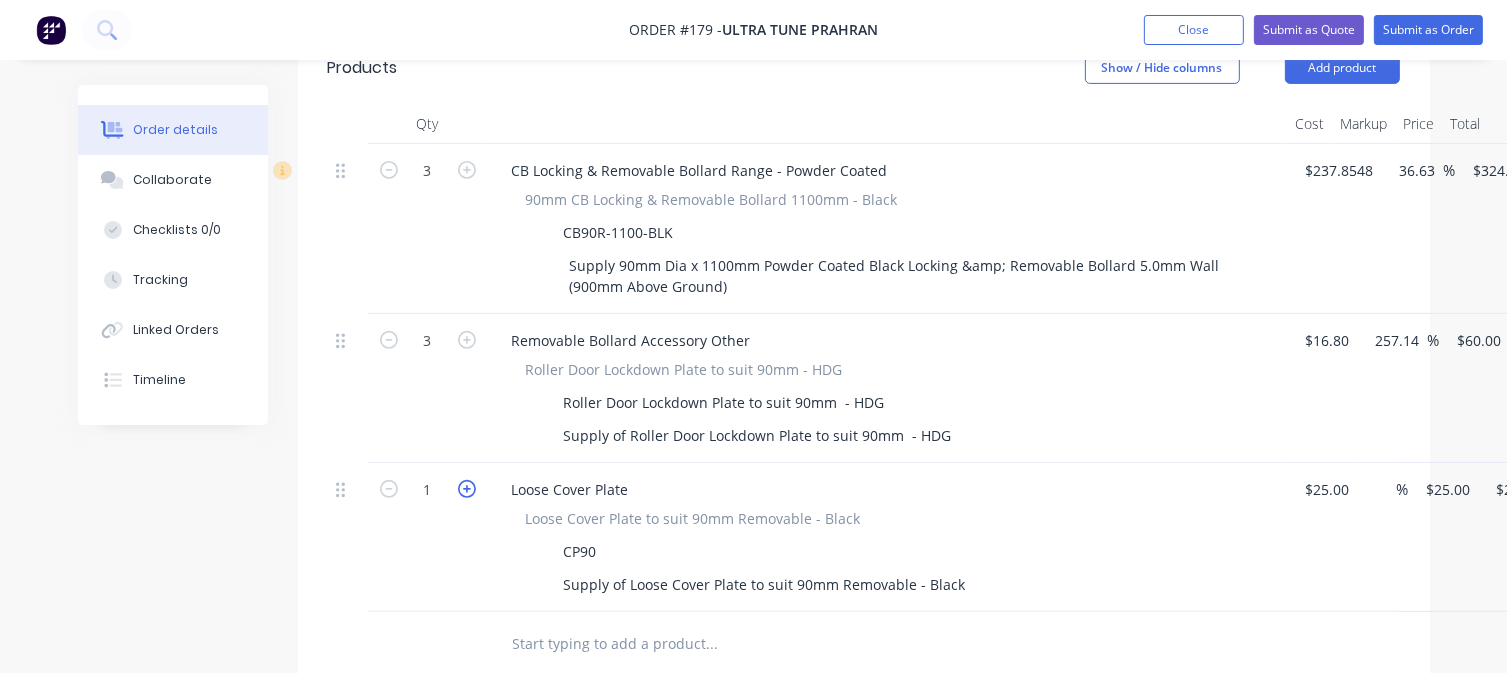 click 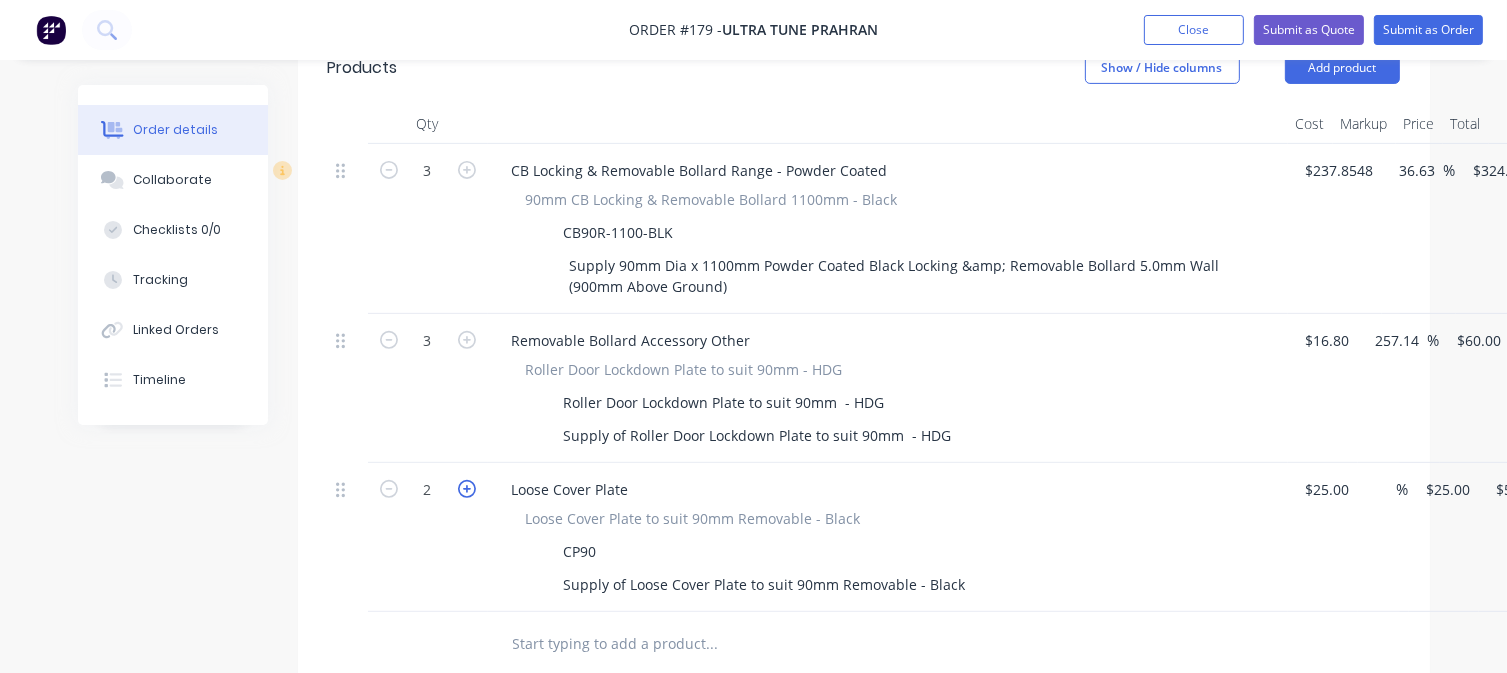 click 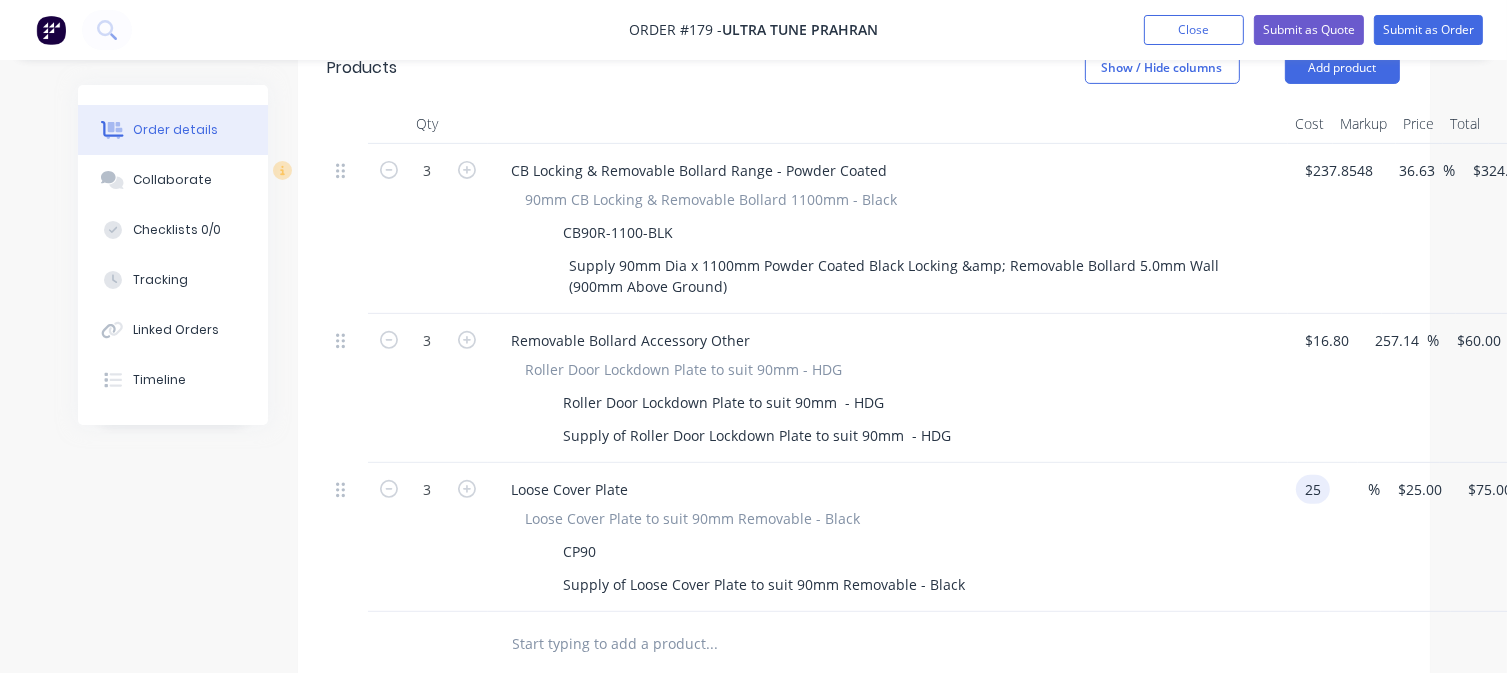 click on "3 Loose Cover Plate Loose Cover Plate to suit 90mm Removable - Black    CP90     Supply of Loose Cover Plate to suit 90mm Removable - Black 25 25 % $25.00 $25.00 $75.00 $75.00" at bounding box center [864, 537] 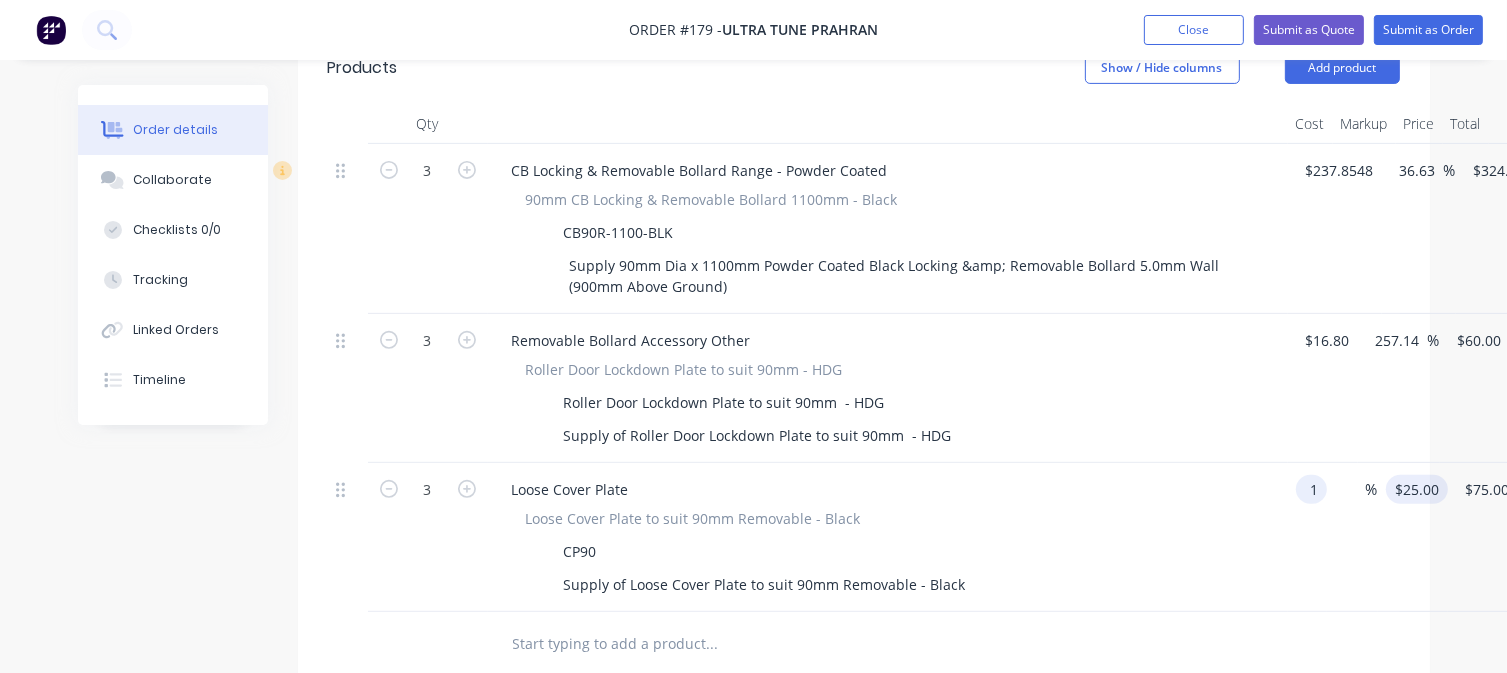 type on "$1.00" 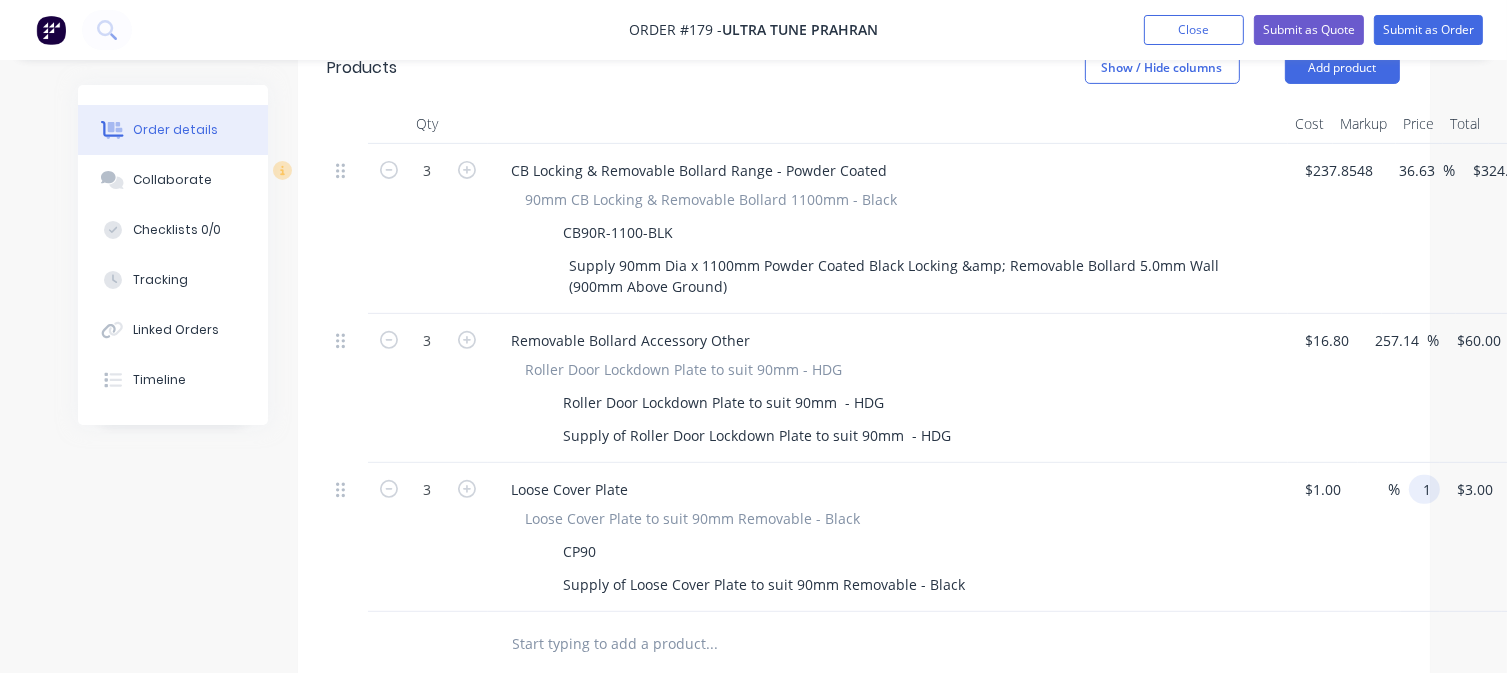 click on "1" at bounding box center (1428, 489) 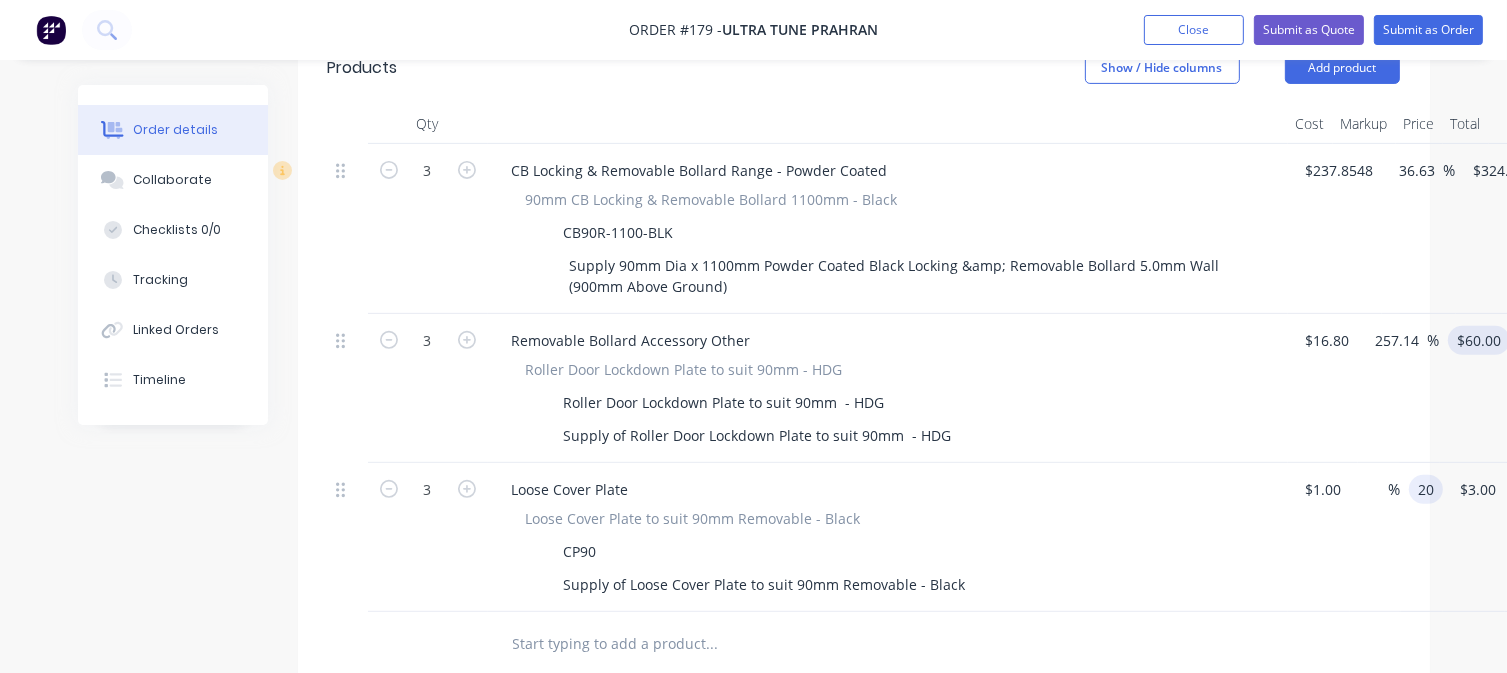 type on "20" 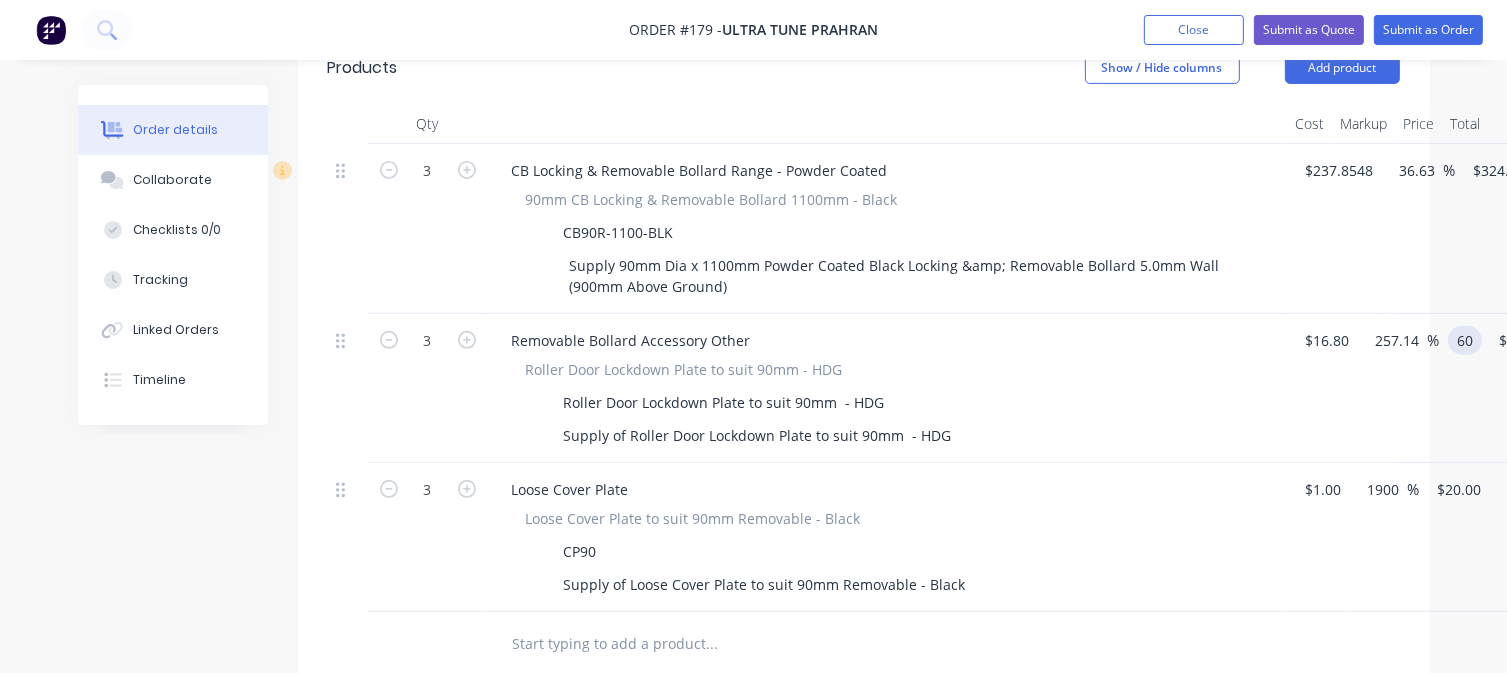 click on "3 Removable Bollard Accessory Other Roller Door Lockdown Plate to suit 90mm  - HDG    Roller Door Lockdown Plate to suit 90mm  - HDG     Supply of Roller Door Lockdown Plate to suit 90mm  - HDG $16.80 $16.80 257.14 257.14 % 60 60 $180.00 $180.00" at bounding box center (864, 388) 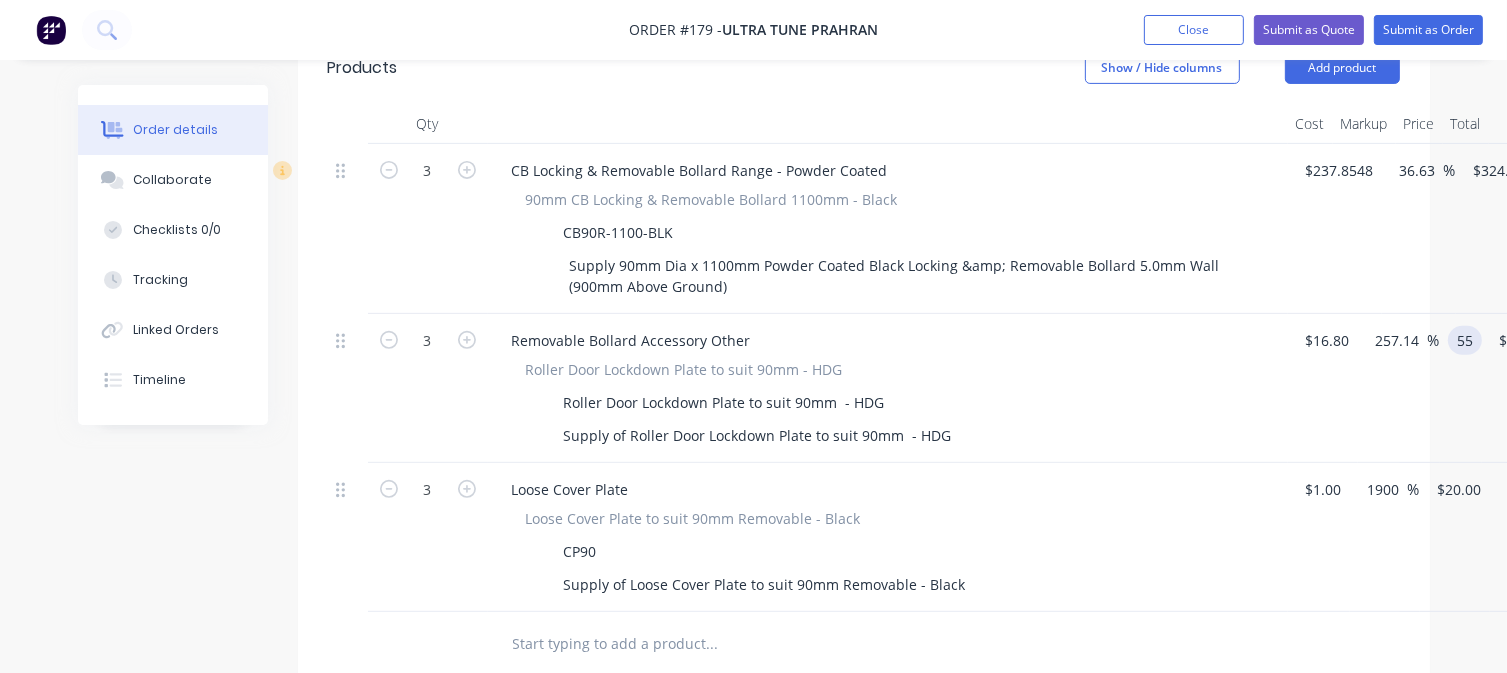 type on "55" 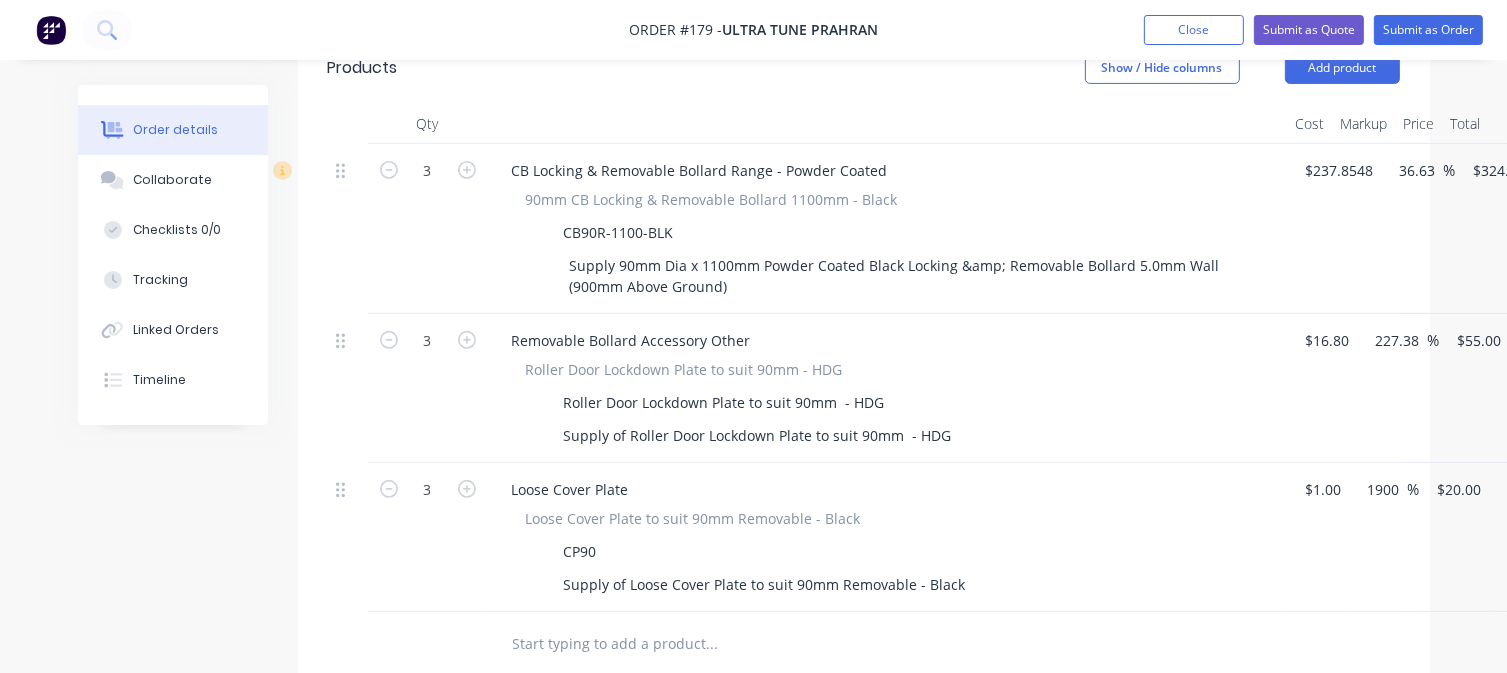 click at bounding box center [712, 644] 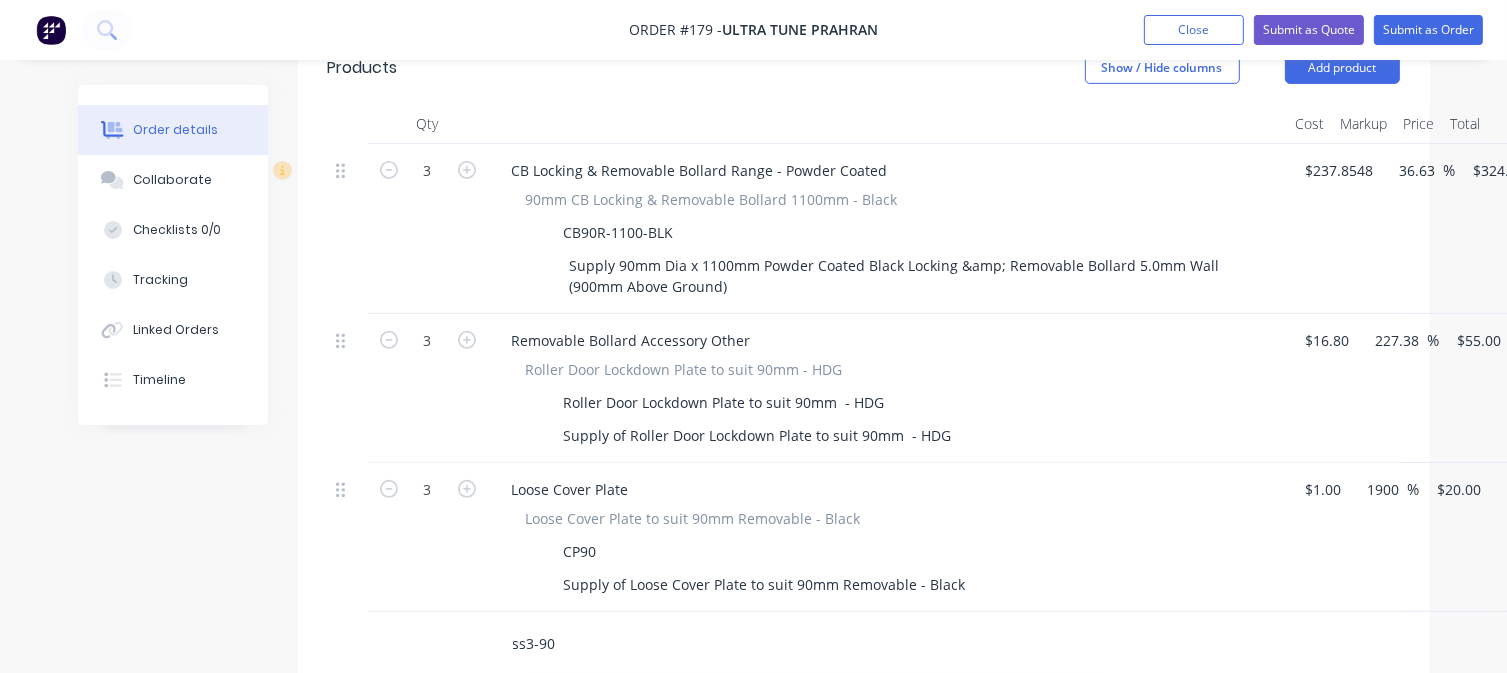 click on "ss3-90" at bounding box center [712, 644] 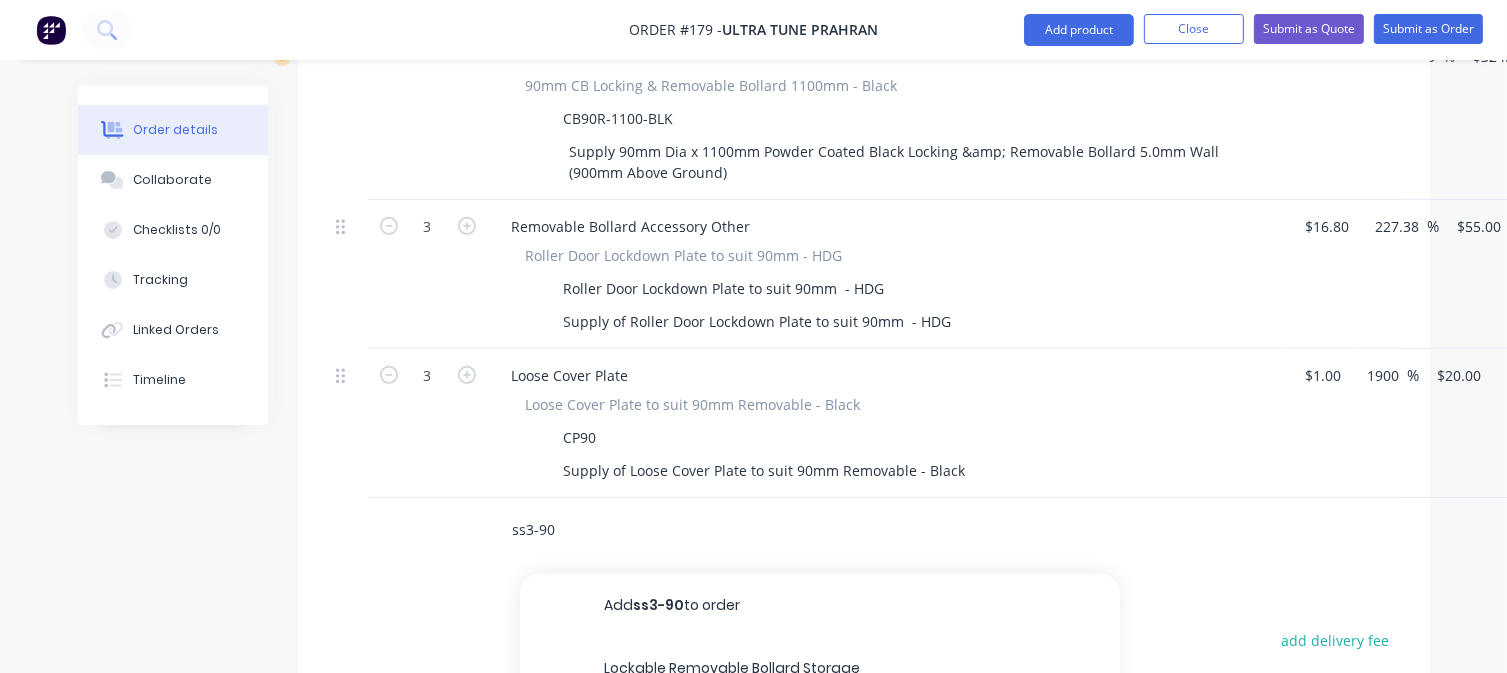 scroll, scrollTop: 900, scrollLeft: 0, axis: vertical 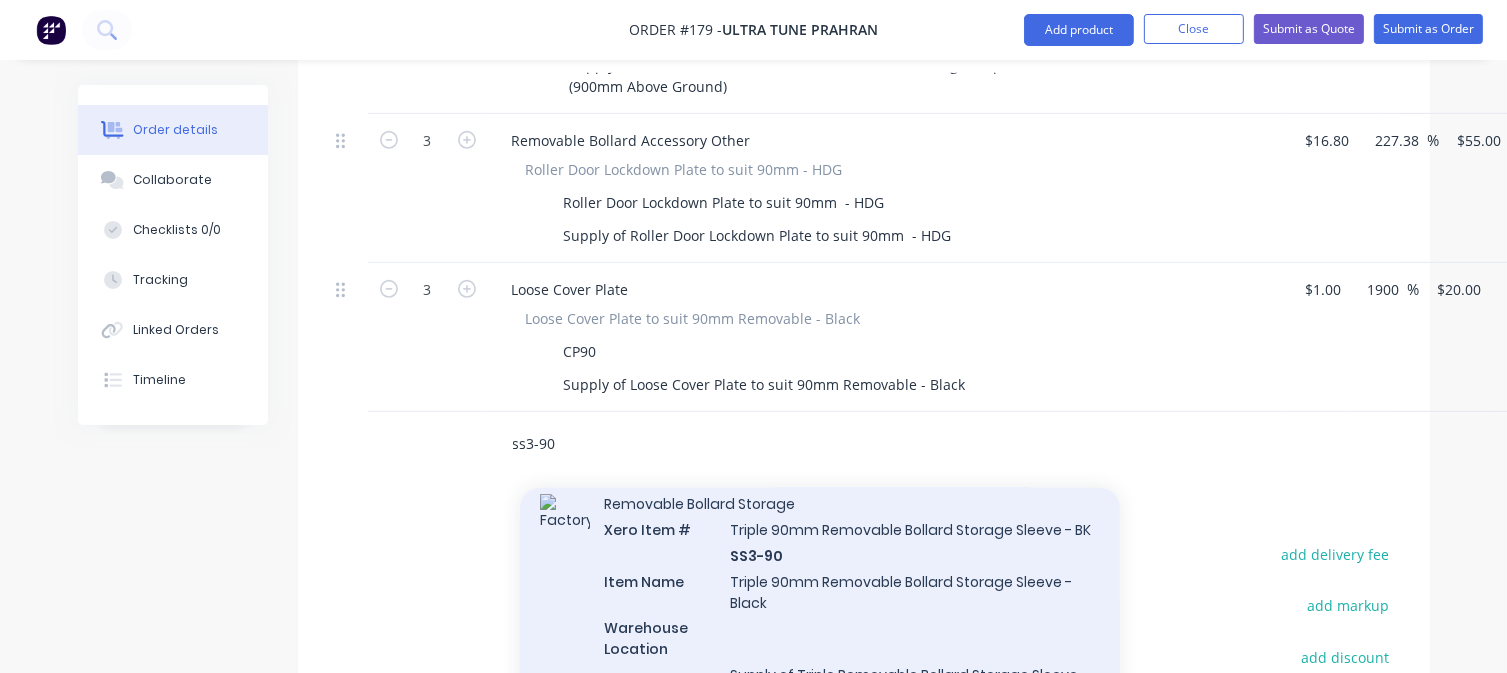 type on "ss3-90" 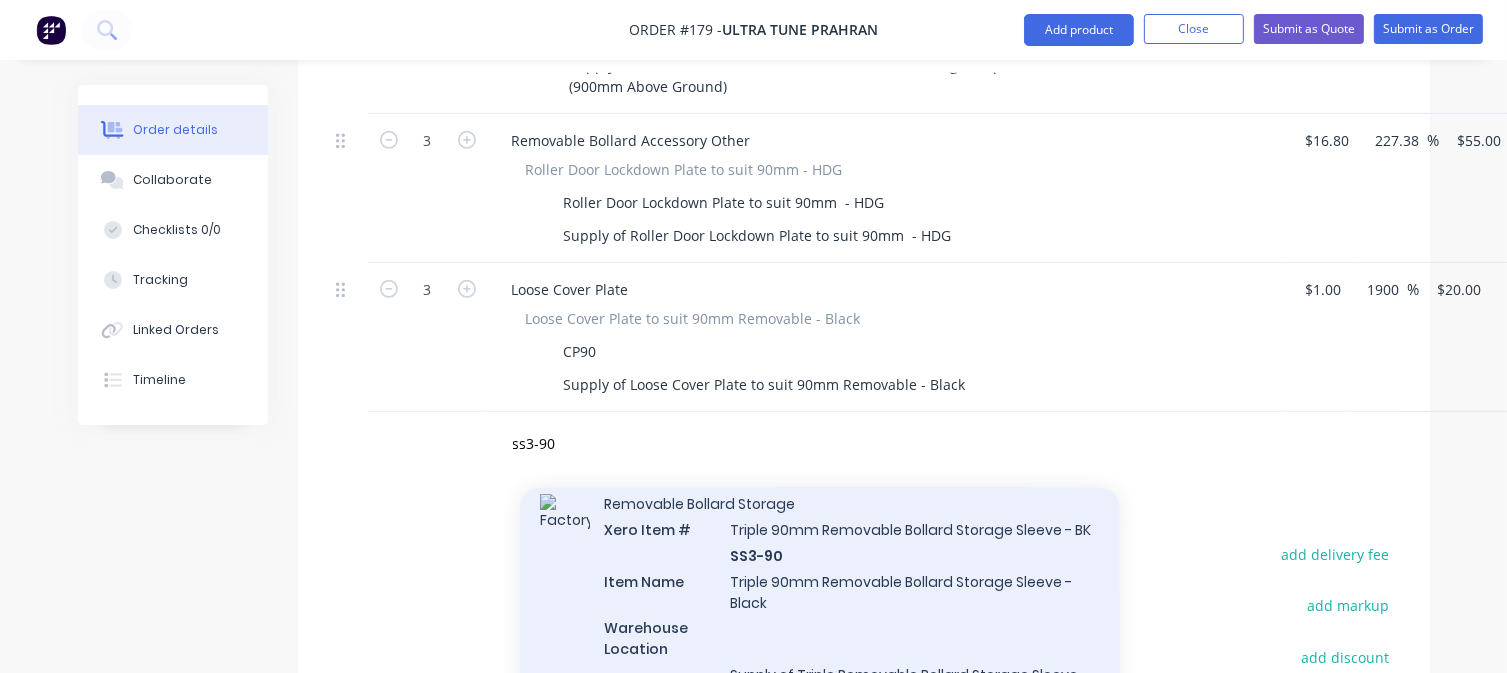 click on "Removable Bollard Storage Xero   Item # Triple 90mm Removable Bollard Storage Sleeve - BK     SS3-90 Item Name Triple 90mm Removable Bollard Storage Sleeve - Black Warehouse Location     Supply of Triple Removable Bollard Storage Sleeve - Black Weight 6.30kg Height 5.0 Width 4.0 Depth 20.0 Fixings FX-DB-M12X60-Z - Standard
FX-DB-M12X100-Z - Reccomened for HD90R Bollards are used Product variant" at bounding box center [820, 687] 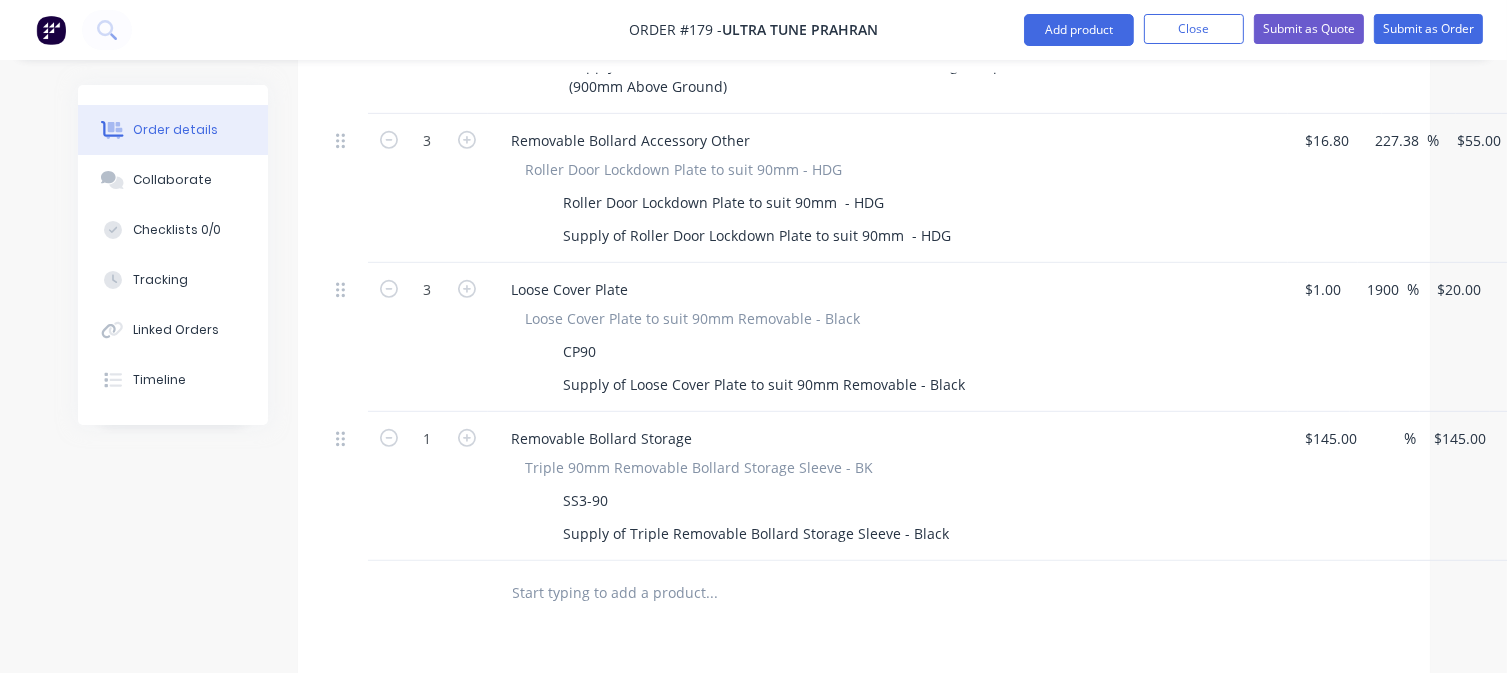 click at bounding box center (712, 593) 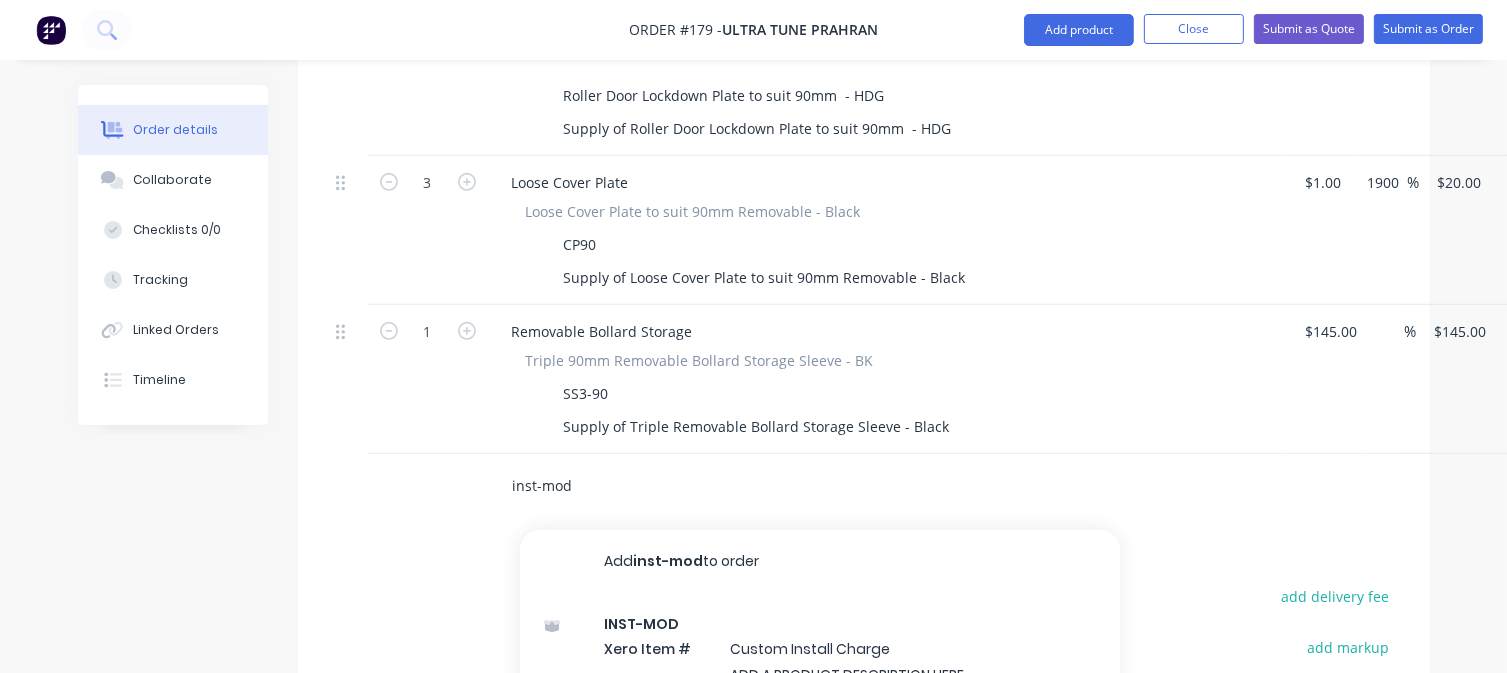scroll, scrollTop: 1096, scrollLeft: 0, axis: vertical 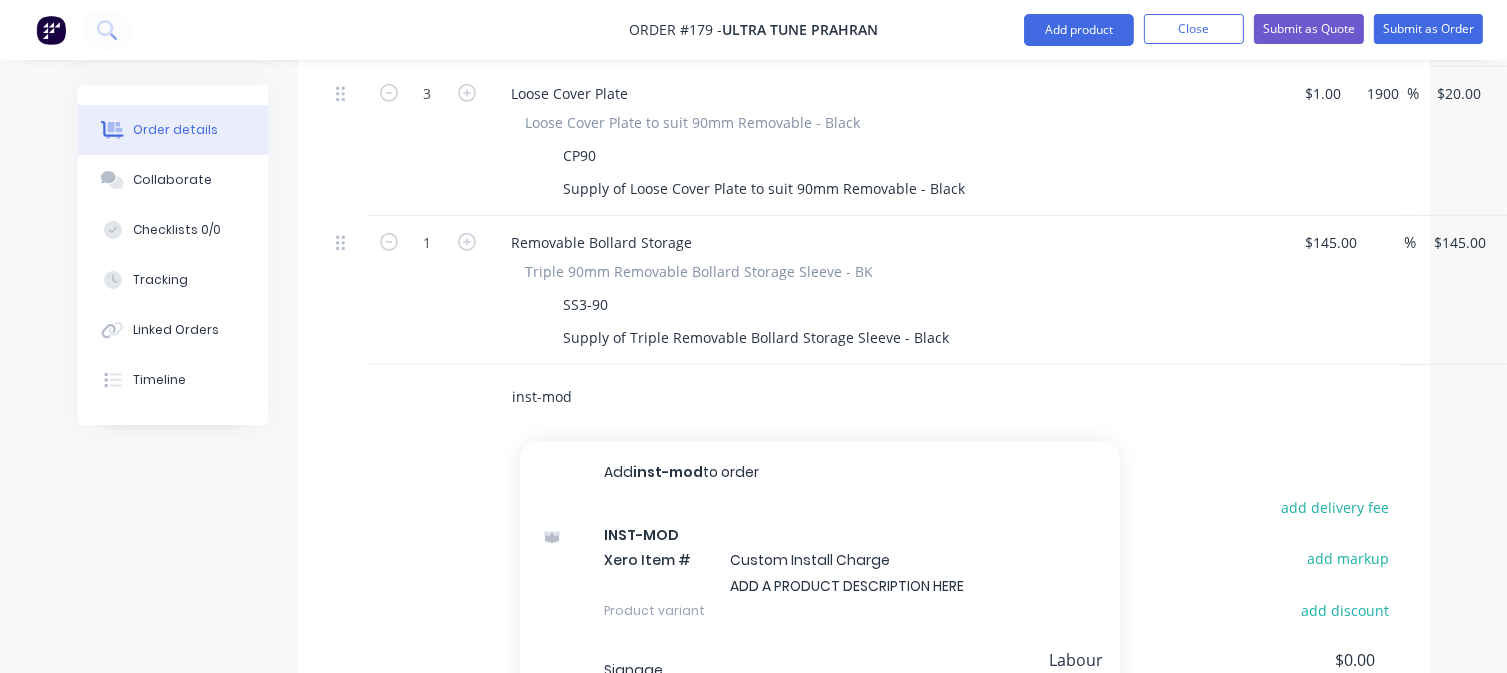 type on "inst-mod" 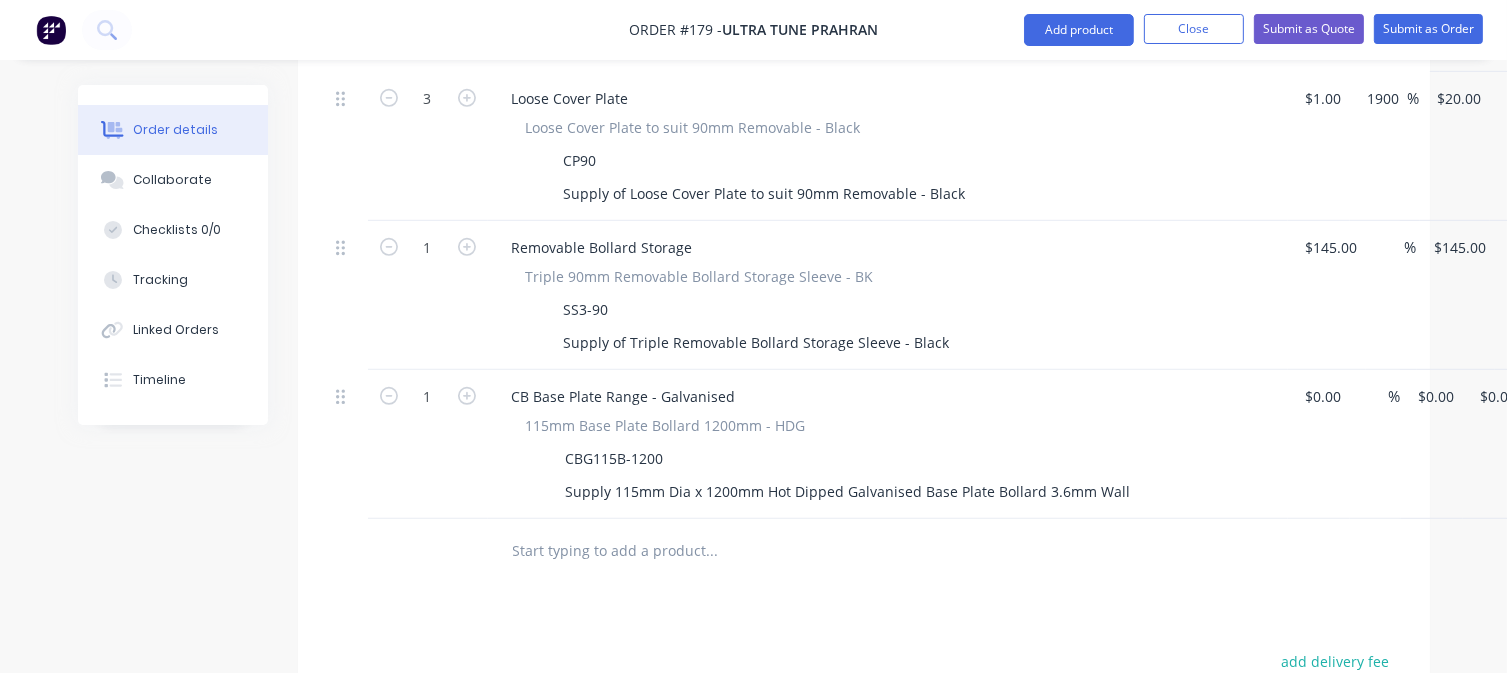 scroll, scrollTop: 1100, scrollLeft: 0, axis: vertical 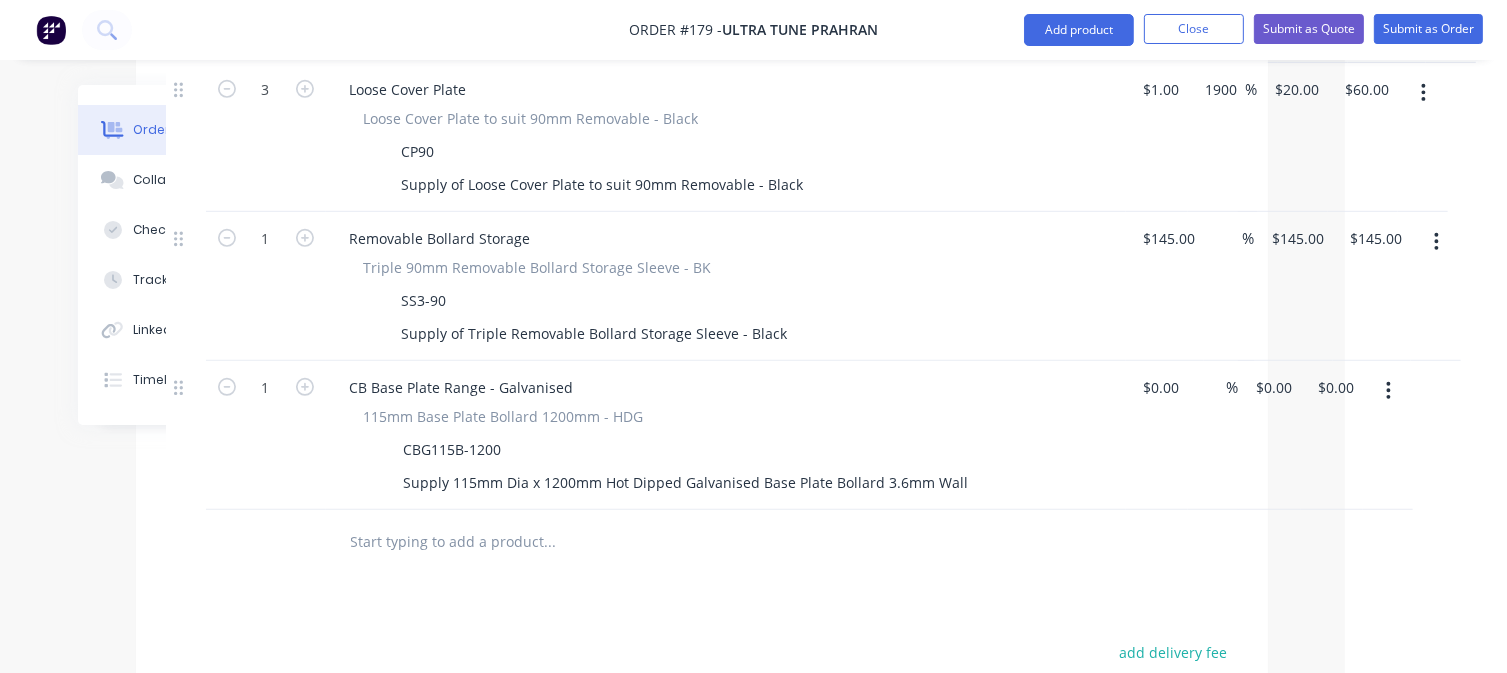 click at bounding box center [1388, 391] 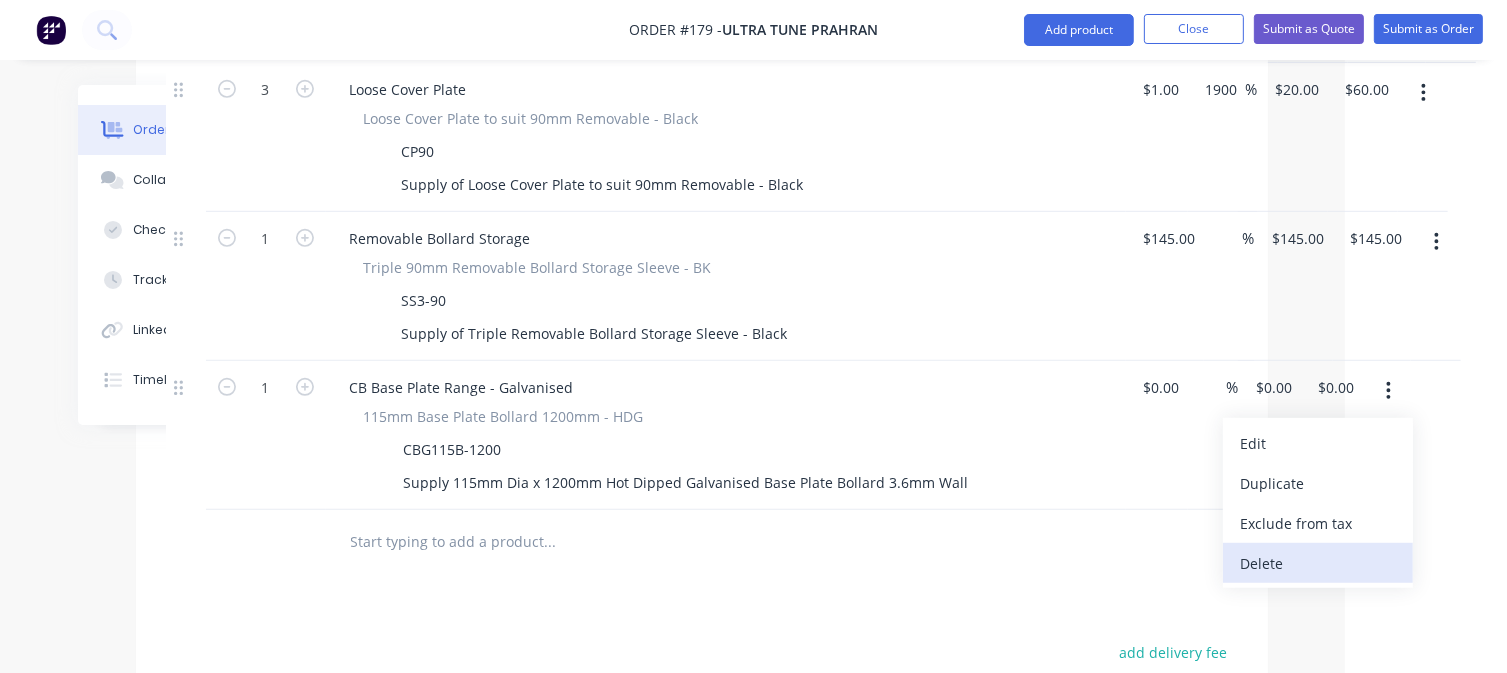 click on "Delete" at bounding box center (1318, 563) 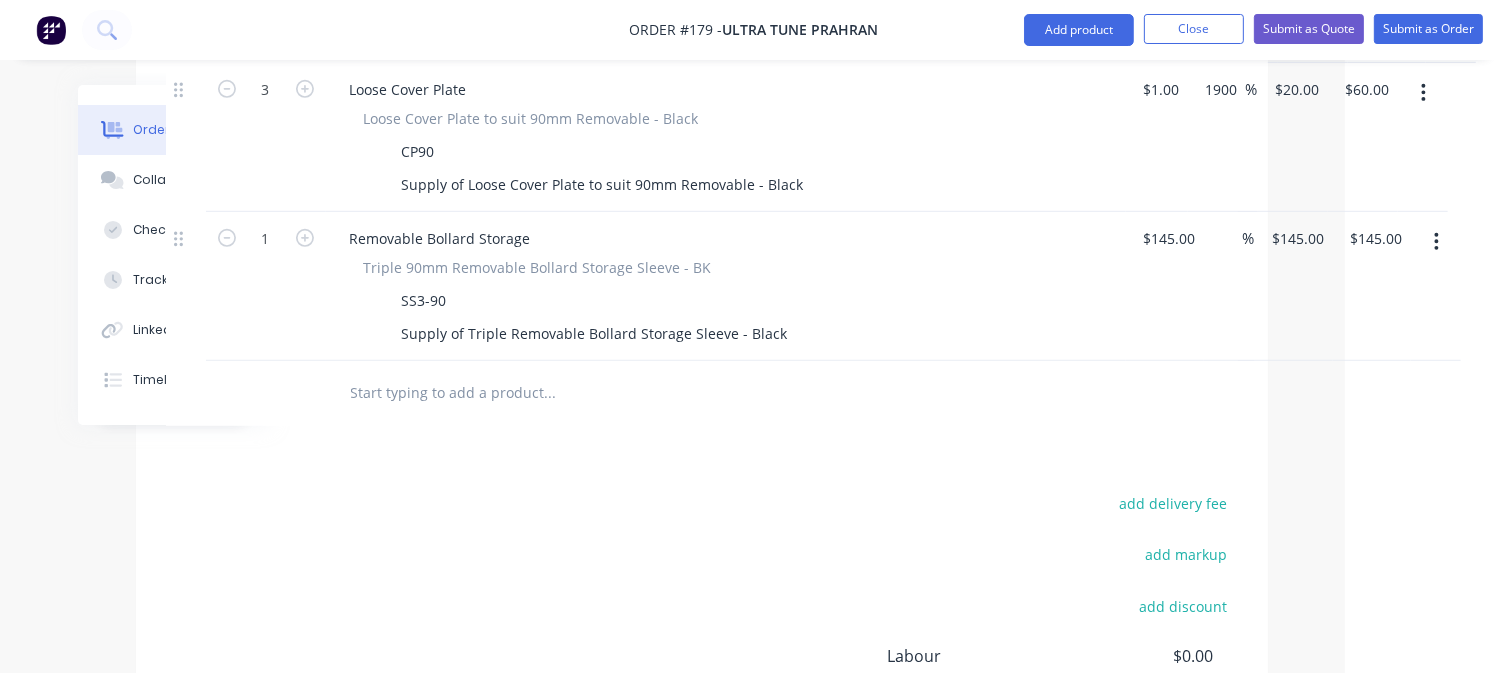 click at bounding box center [550, 393] 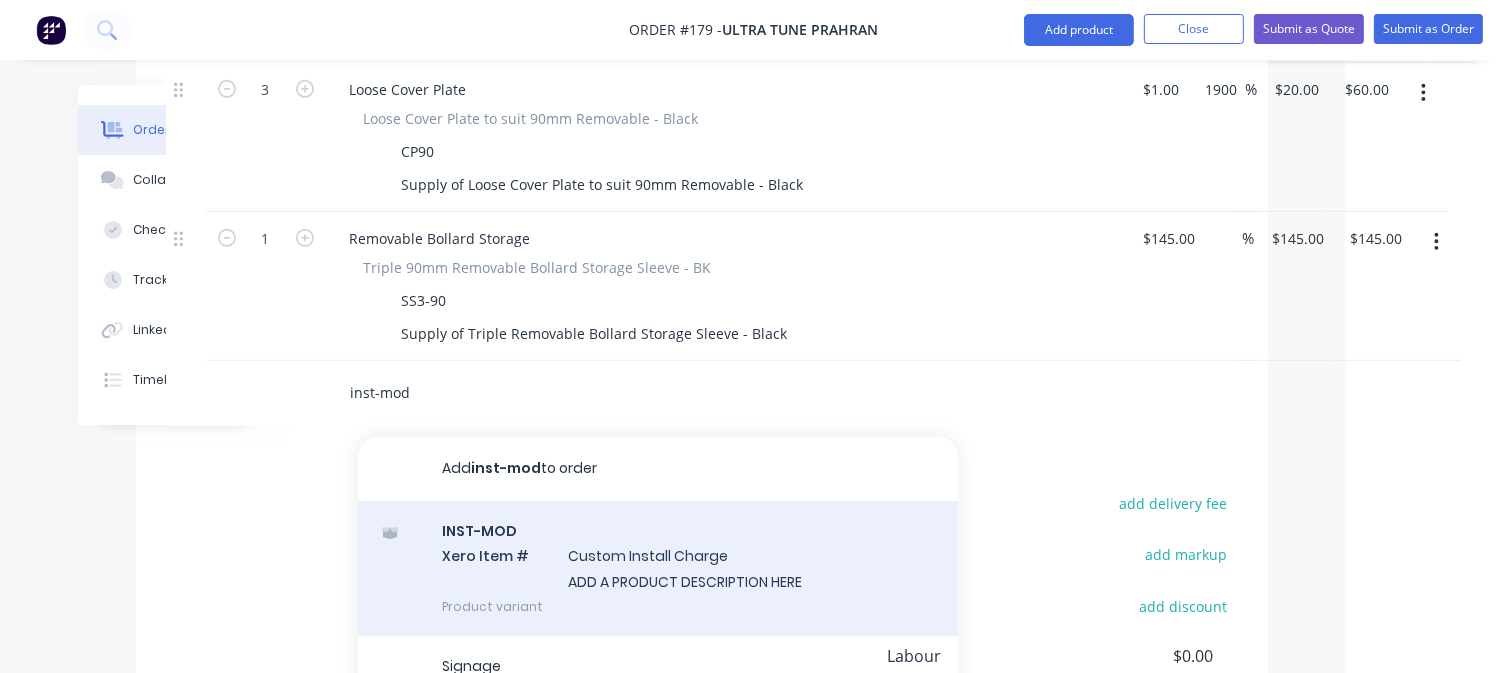 type on "inst-mod" 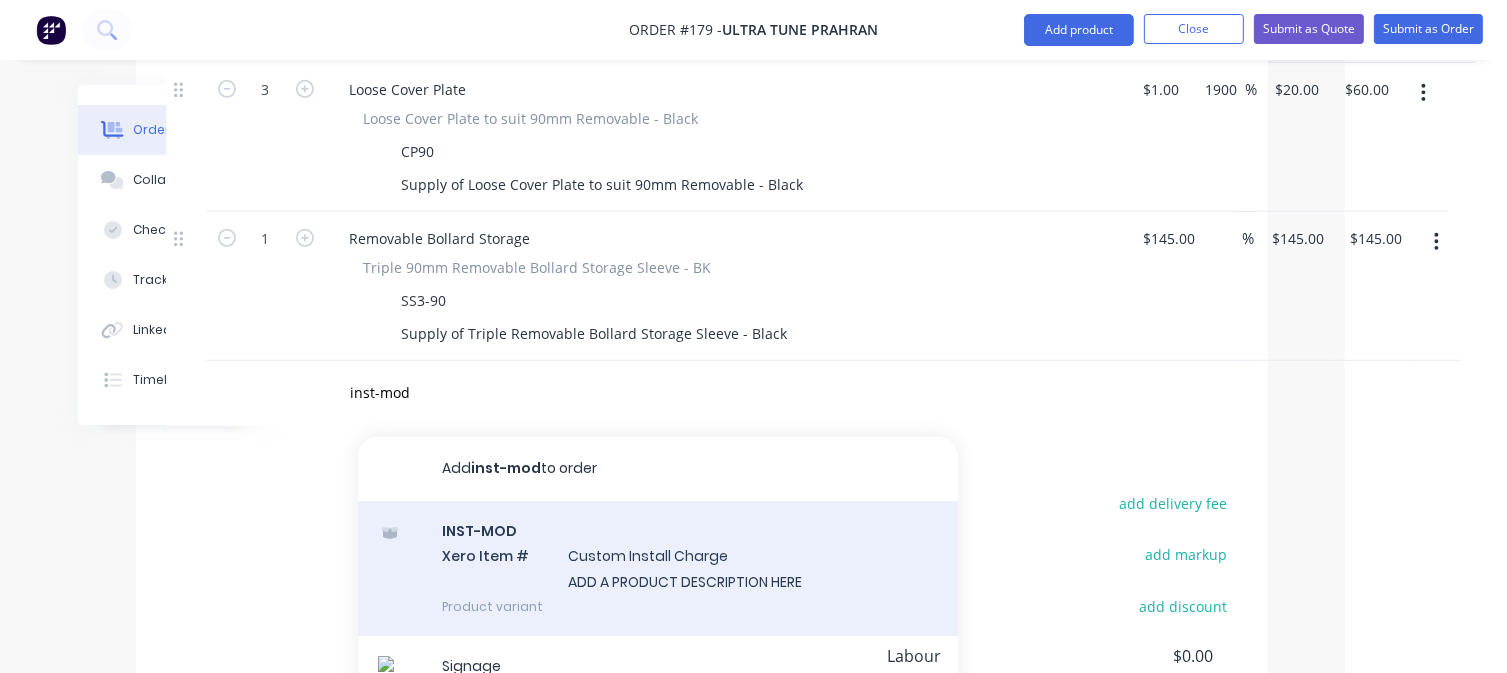 click on "INST-MOD Xero   Item # Custom Install Charge   ADD A PRODUCT DESCRIPTION HERE Product variant" at bounding box center (658, 568) 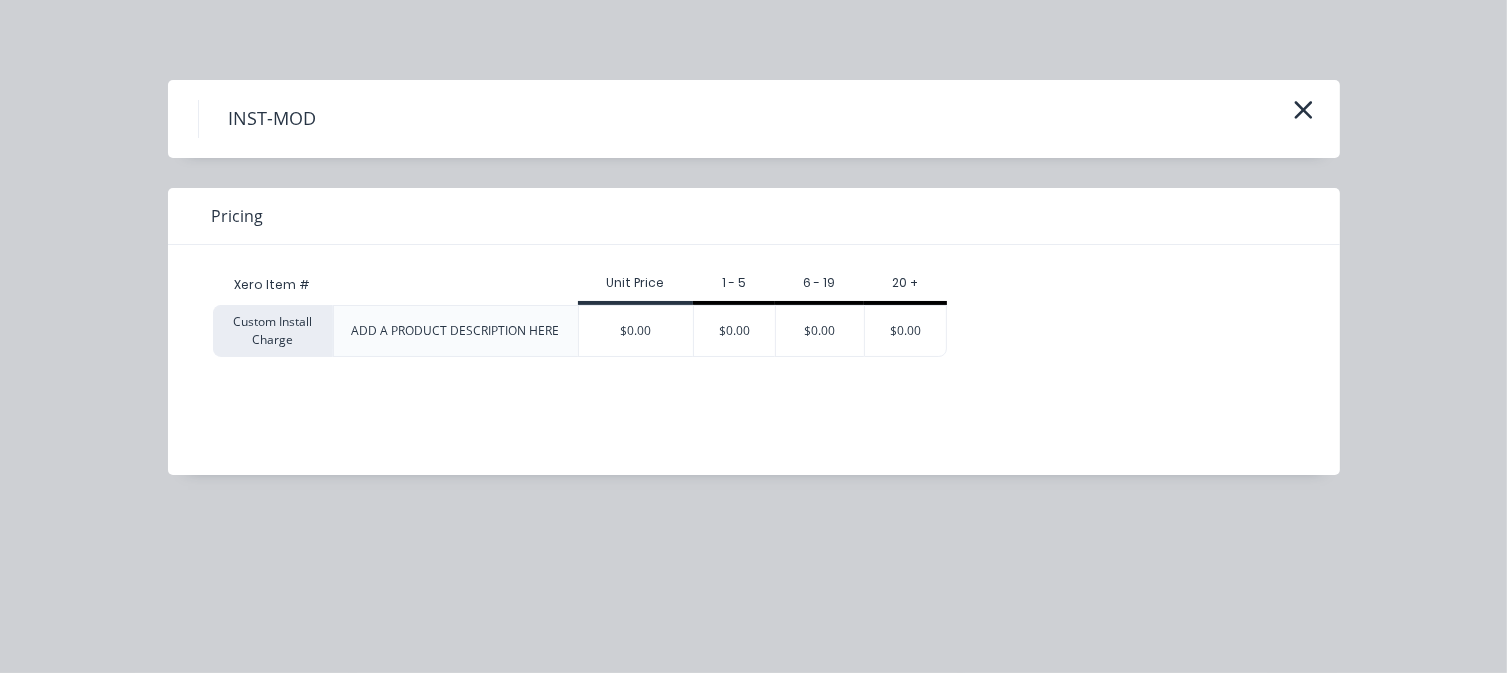 scroll, scrollTop: 1100, scrollLeft: 155, axis: both 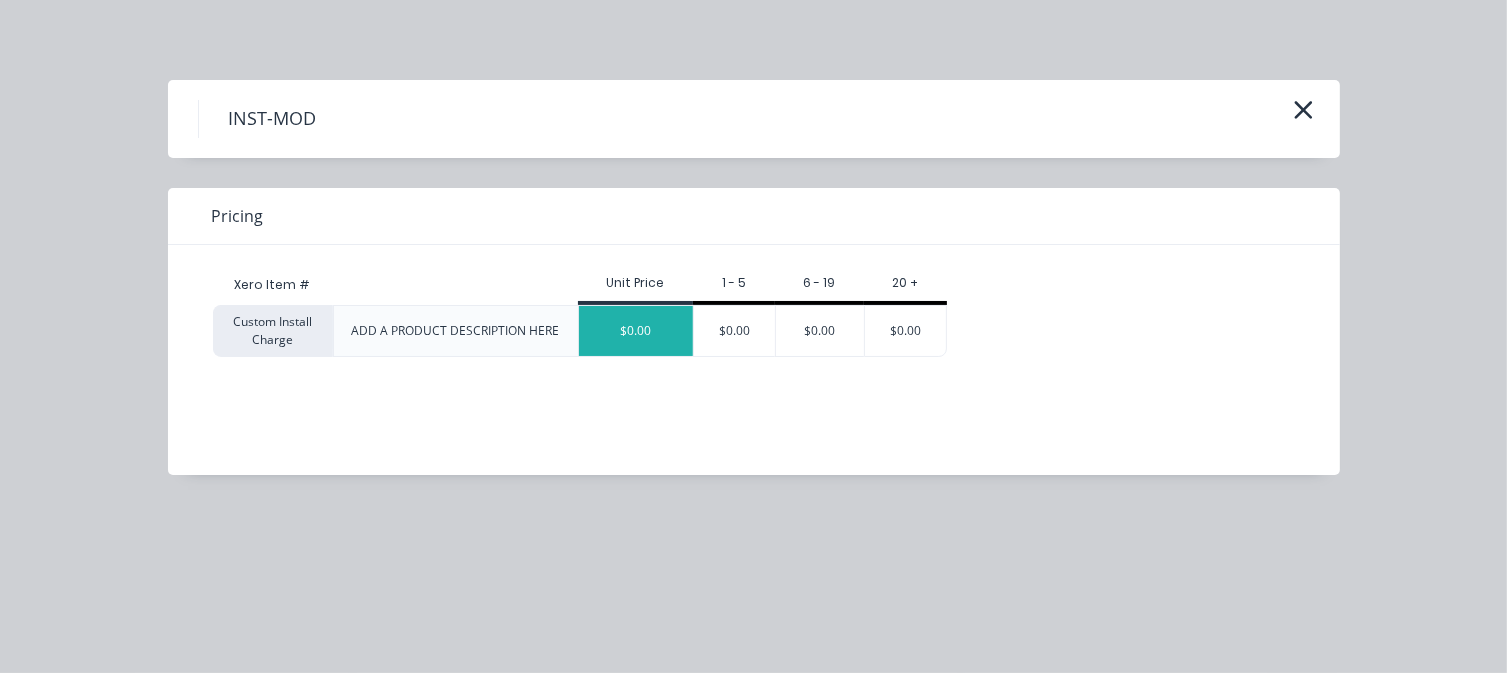 click on "$0.00" at bounding box center [636, 331] 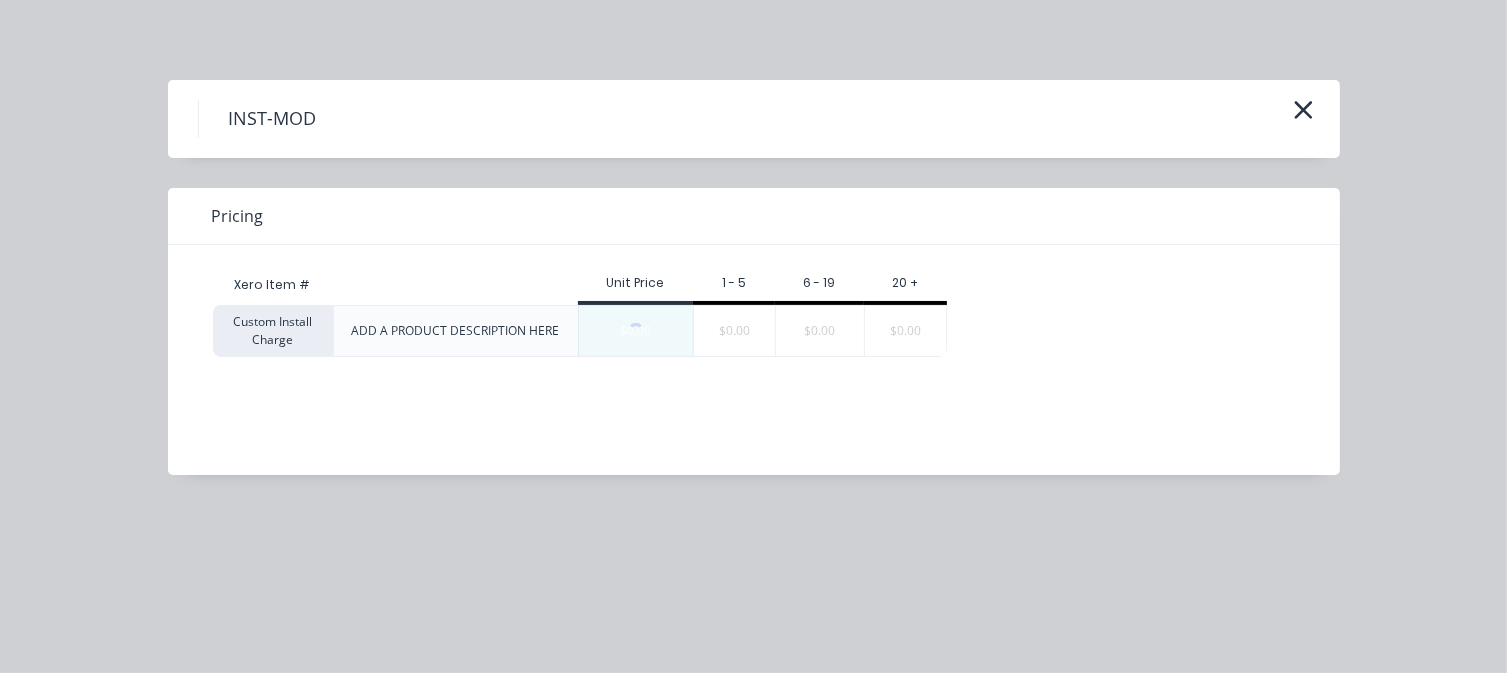 type 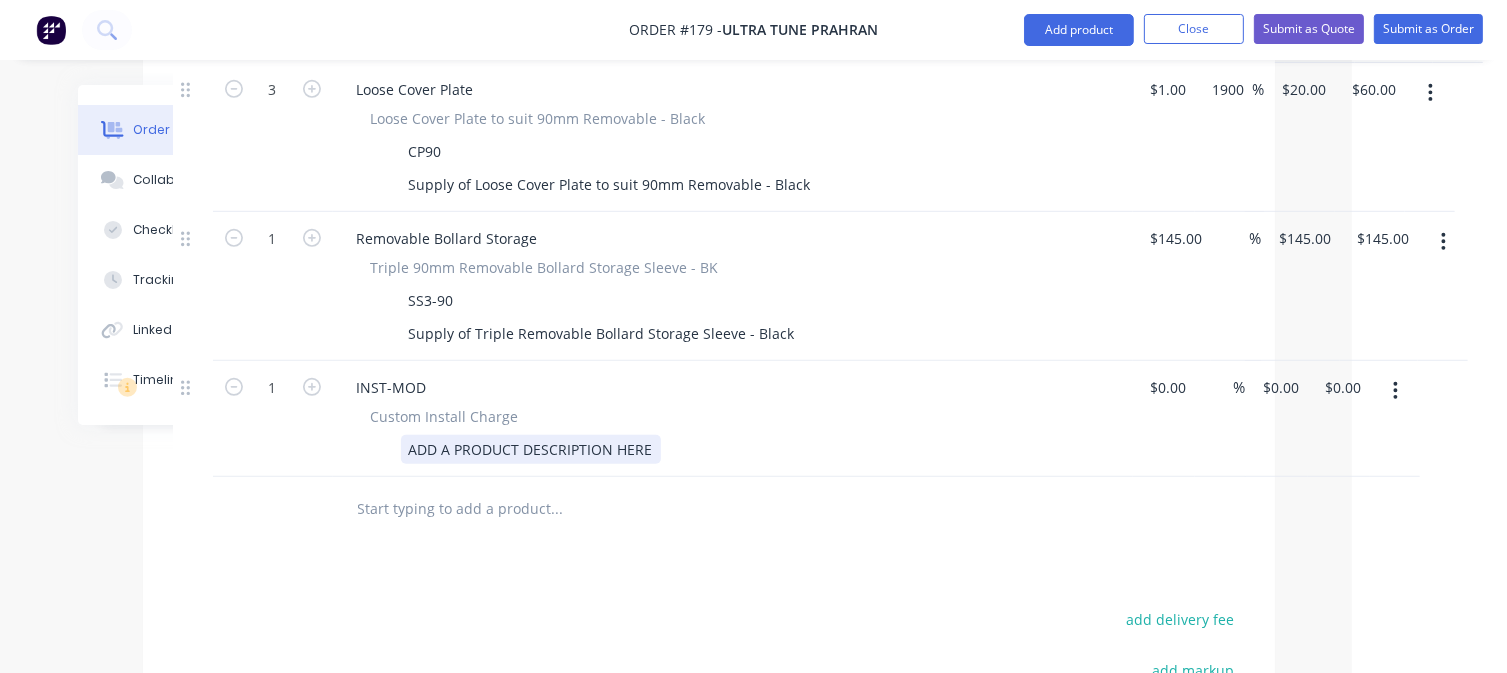 click on "ADD A PRODUCT DESCRIPTION HERE" at bounding box center (531, 449) 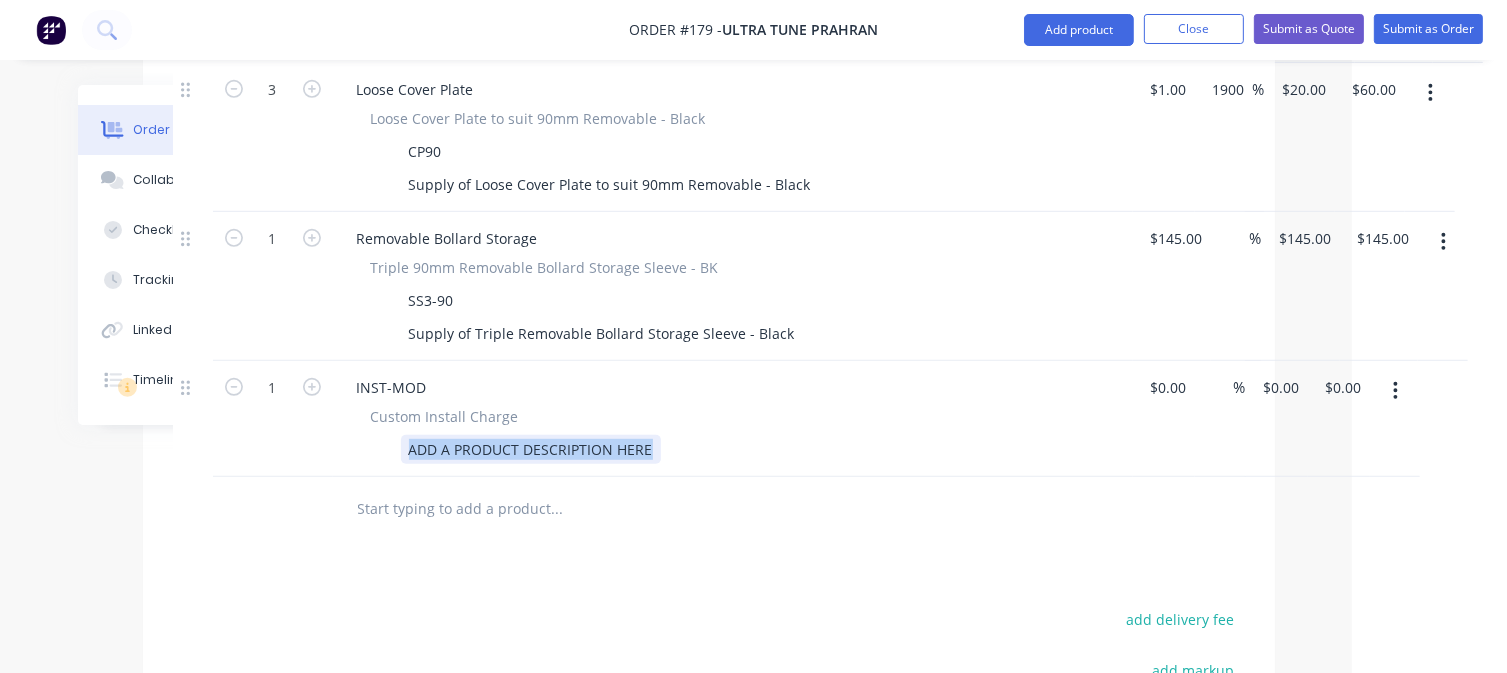 drag, startPoint x: 652, startPoint y: 418, endPoint x: 394, endPoint y: 414, distance: 258.031 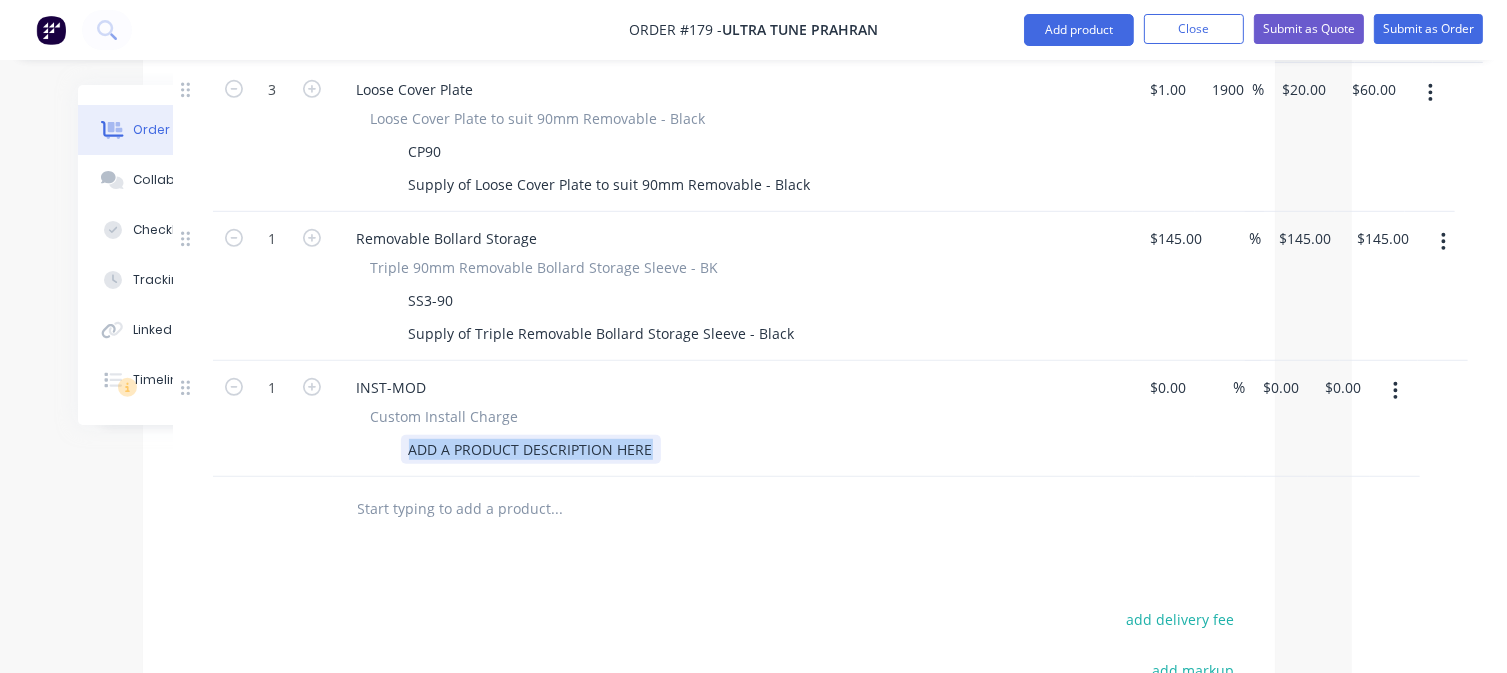 paste 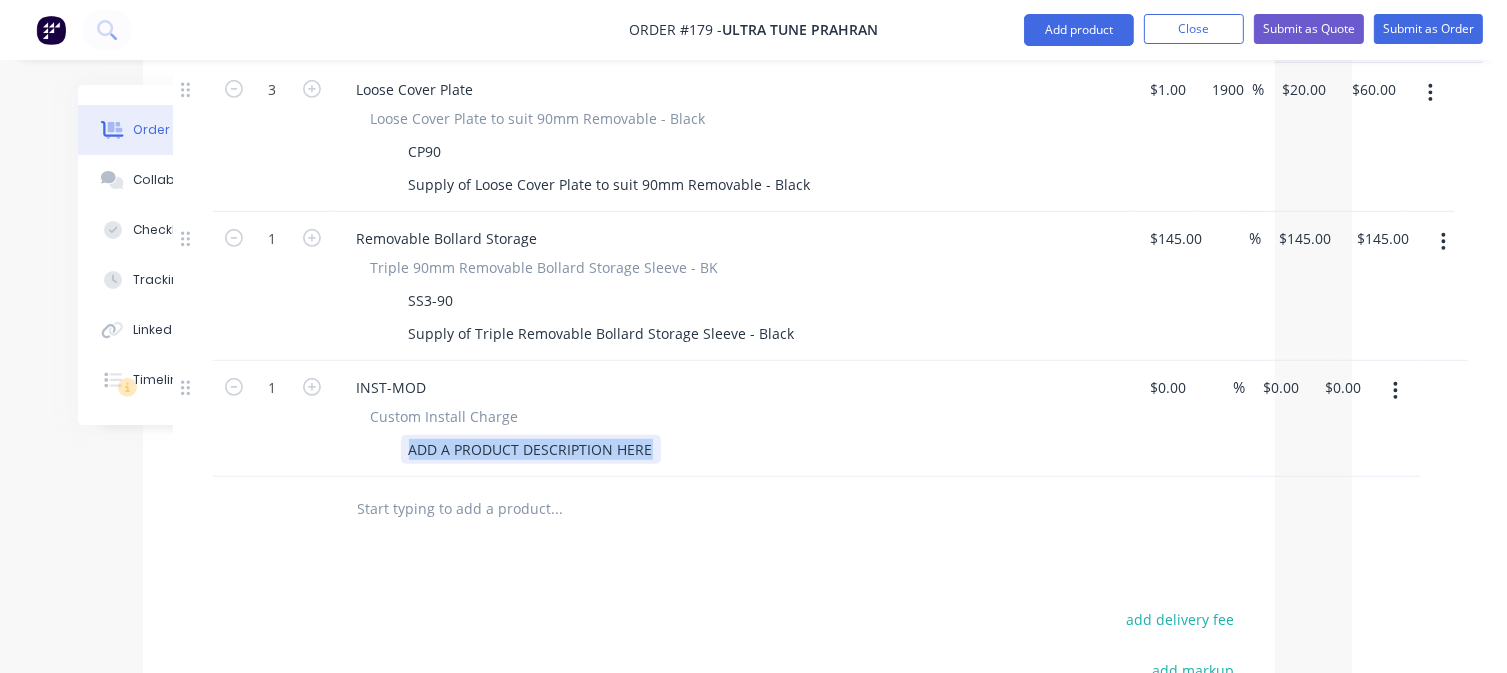type 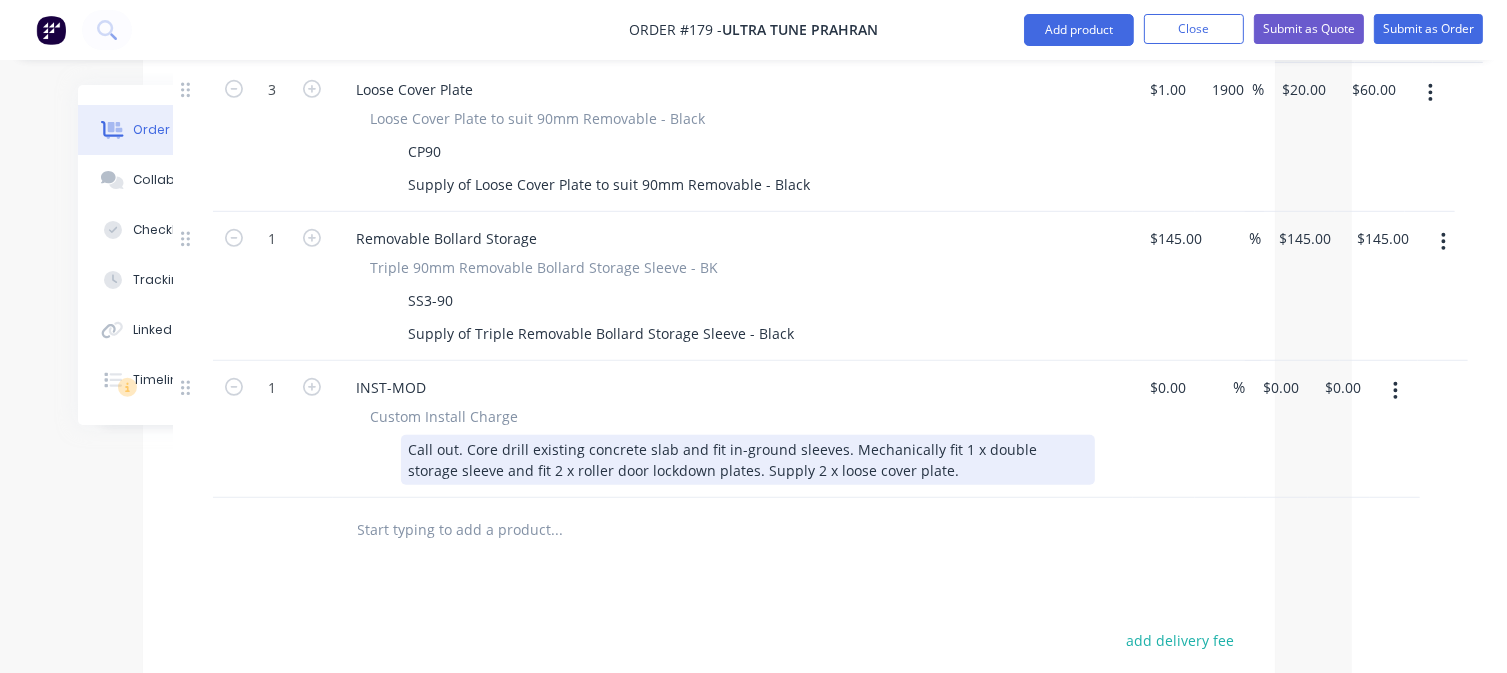 click on "Call out. Core drill existing concrete slab and fit in-ground sleeves. Mechanically fit 1 x double storage sleeve and fit 2 x roller door lockdown plates. Supply 2 x loose cover plate." at bounding box center (748, 460) 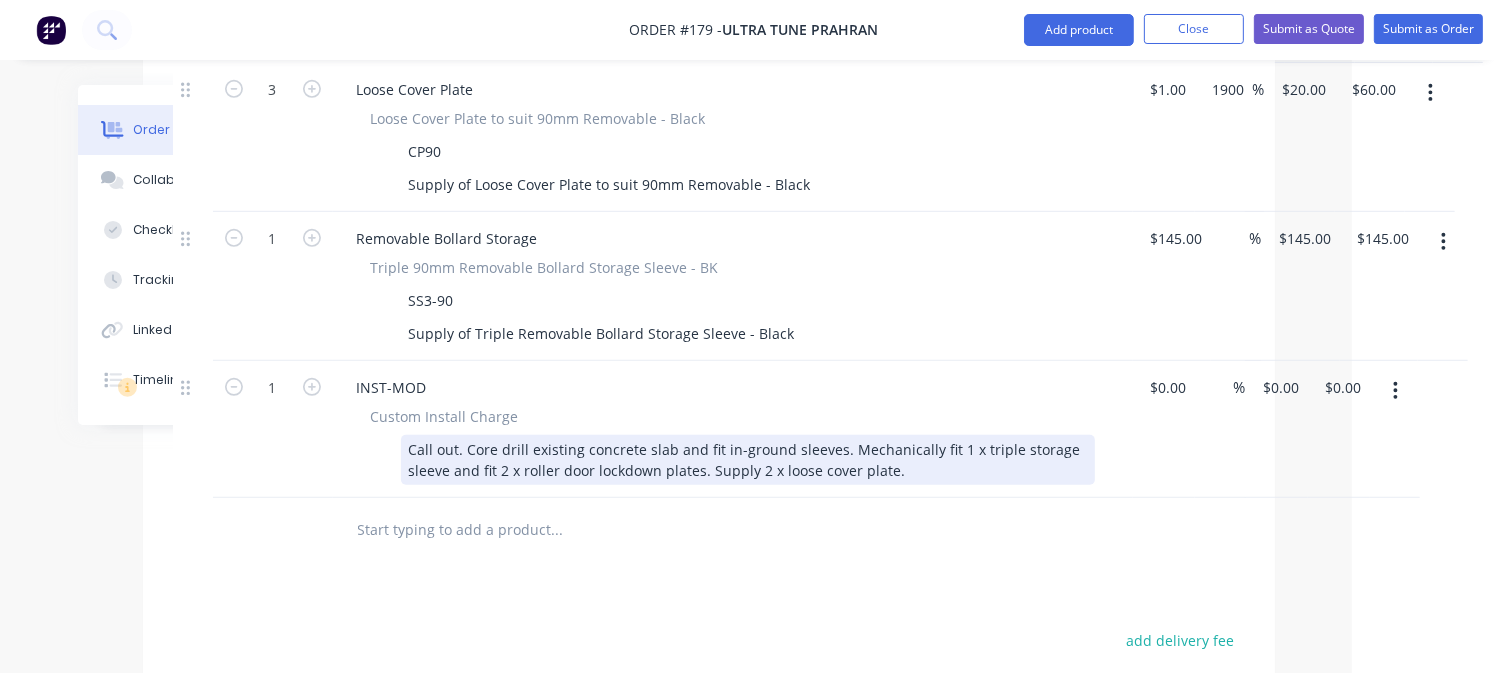 click on "Call out. Core drill existing concrete slab and fit in-ground sleeves. Mechanically fit 1 x triple storage sleeve and fit 2 x roller door lockdown plates. Supply 2 x loose cover plate." at bounding box center (748, 460) 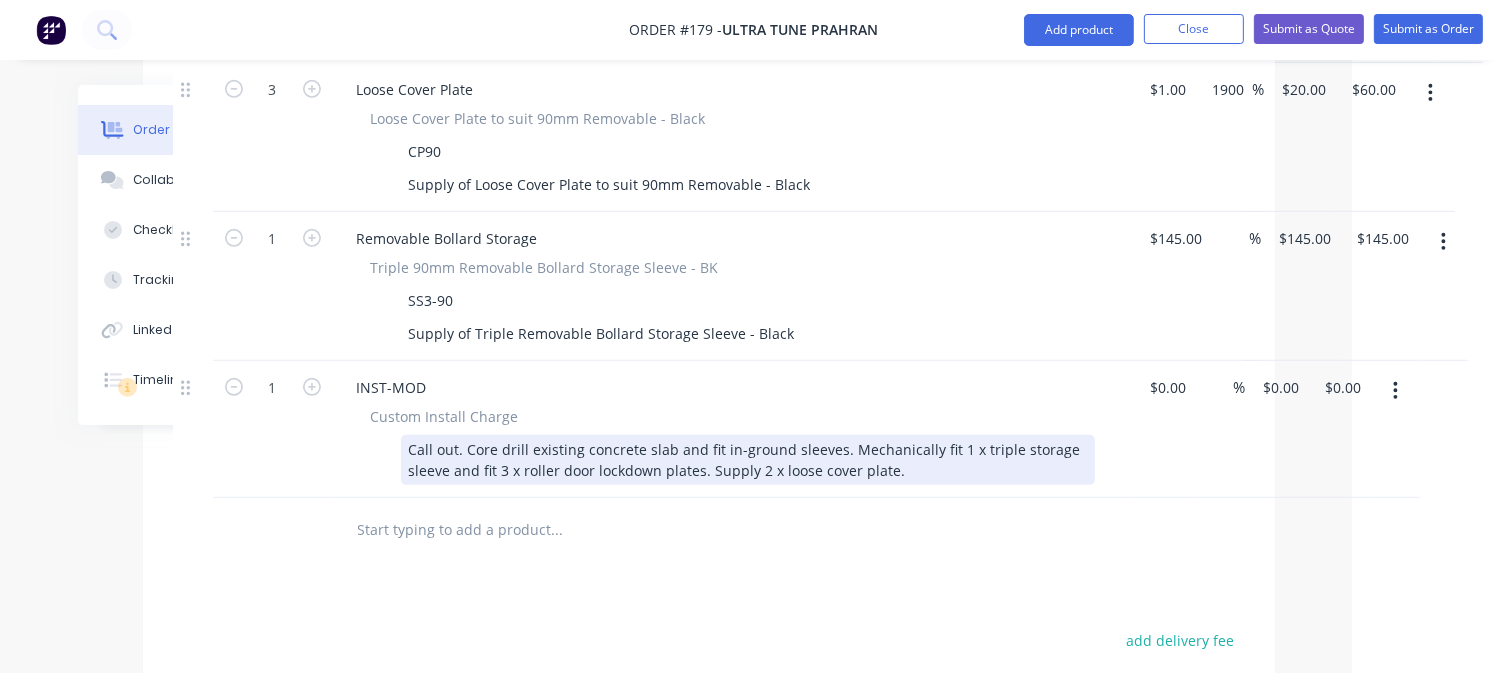 click on "Call out. Core drill existing concrete slab and fit in-ground sleeves. Mechanically fit 1 x triple storage sleeve and fit 3 x roller door lockdown plates. Supply 2 x loose cover plate." at bounding box center [748, 460] 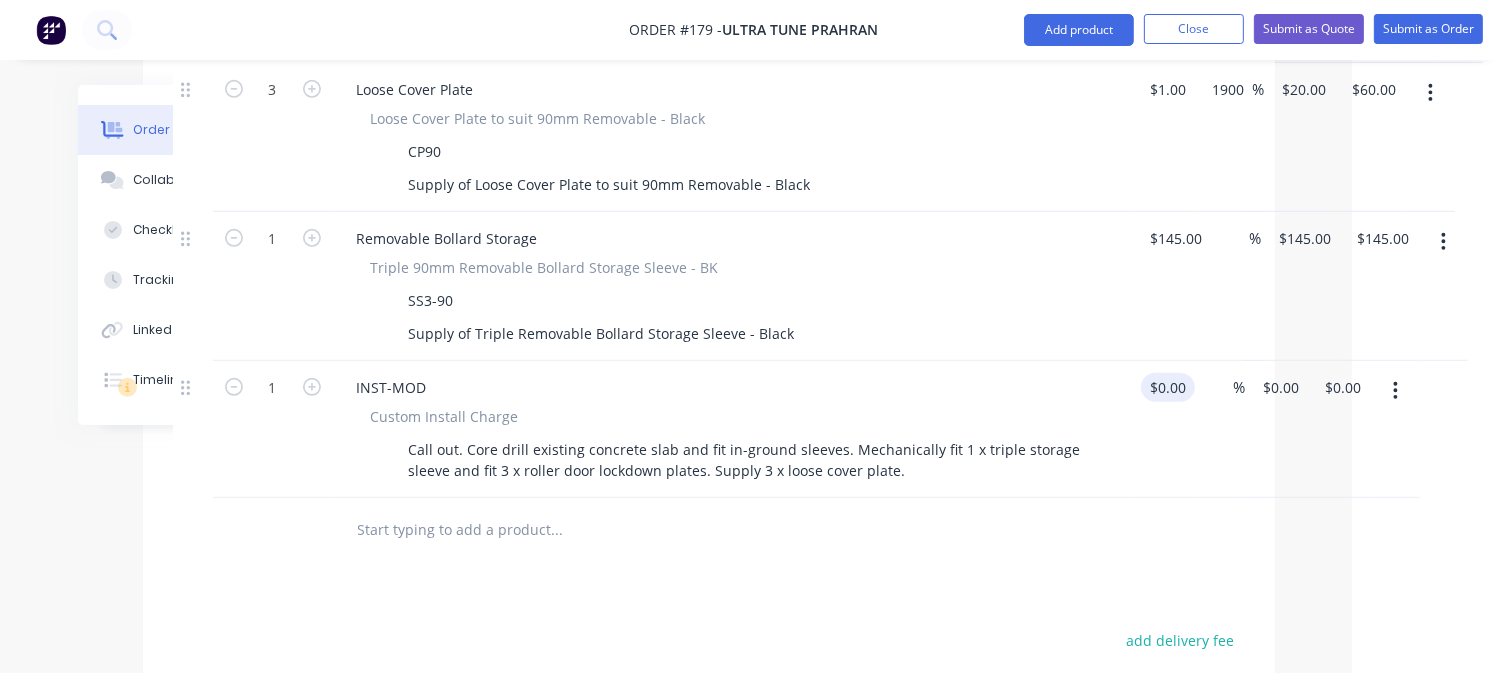 click on "$0.00" at bounding box center (1172, 387) 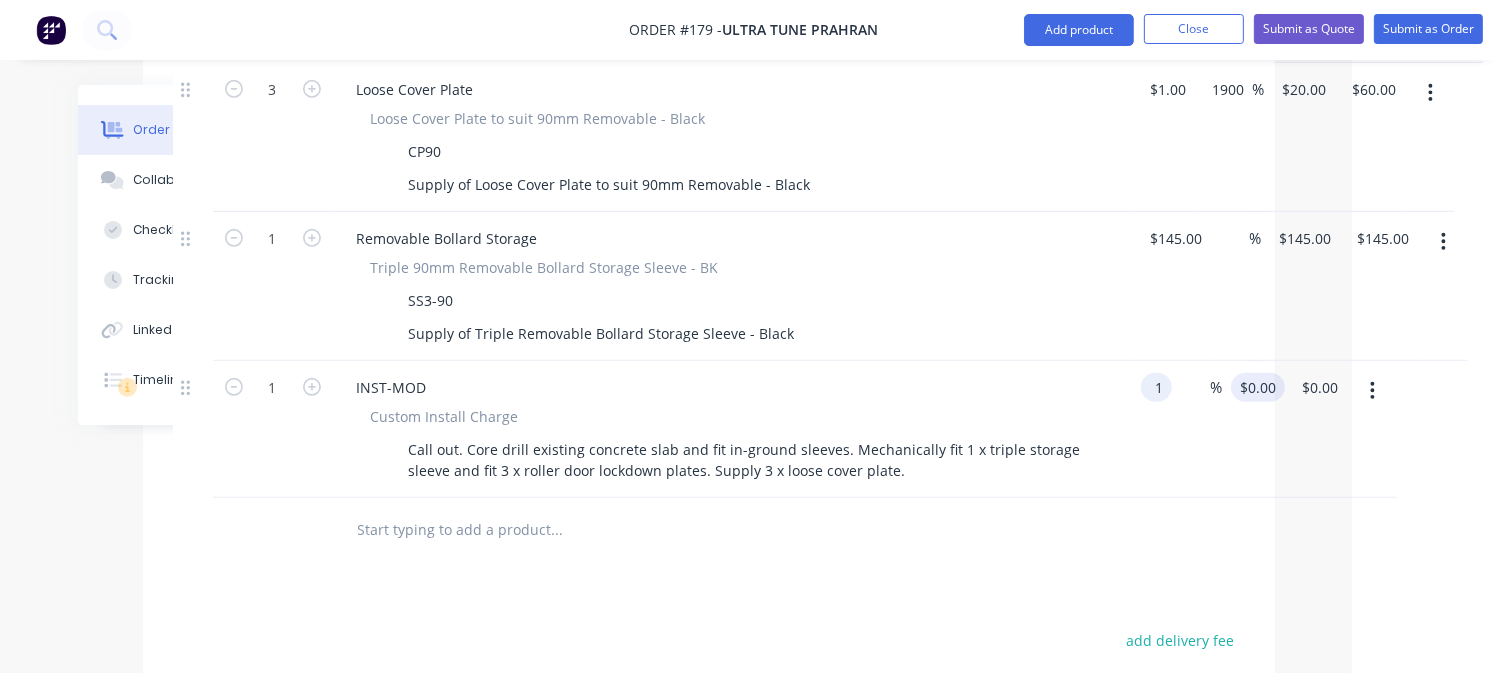 type on "$1.00" 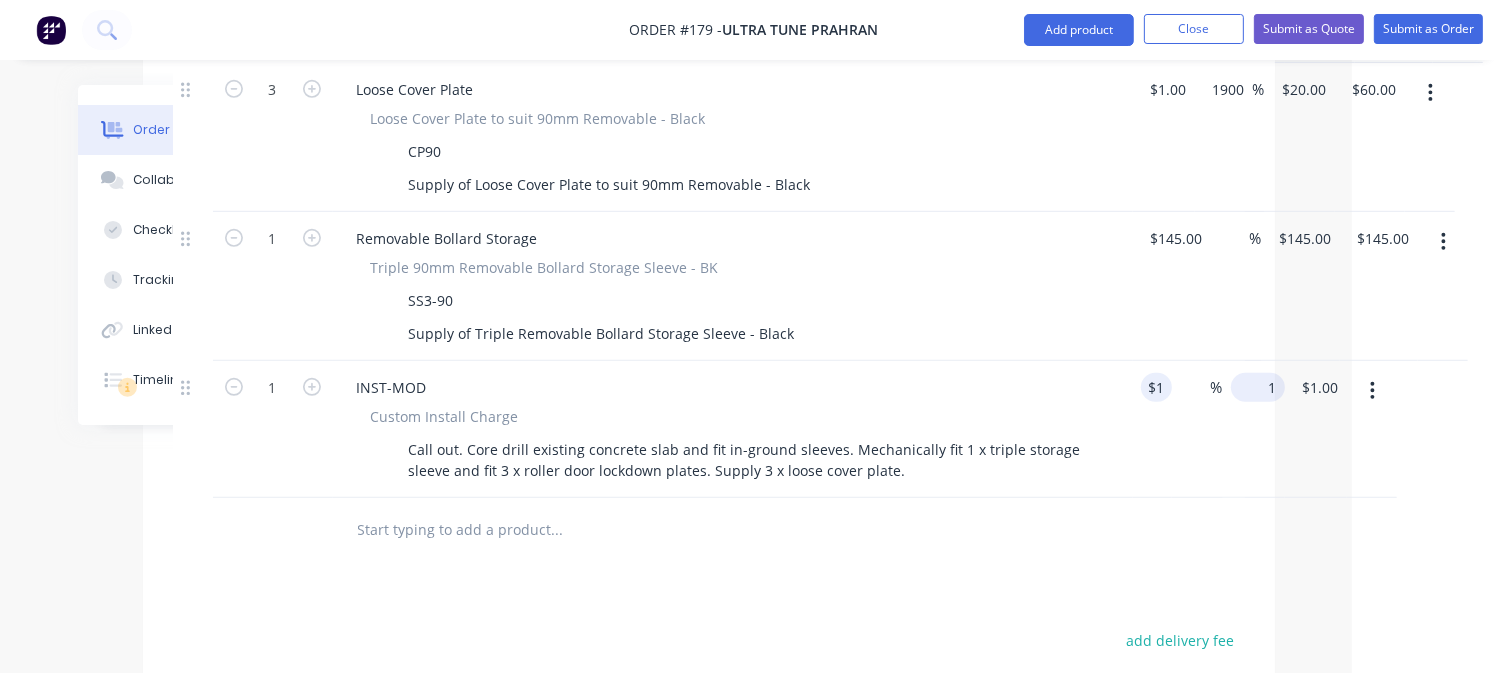 click on "1 $0.00" at bounding box center [1258, 387] 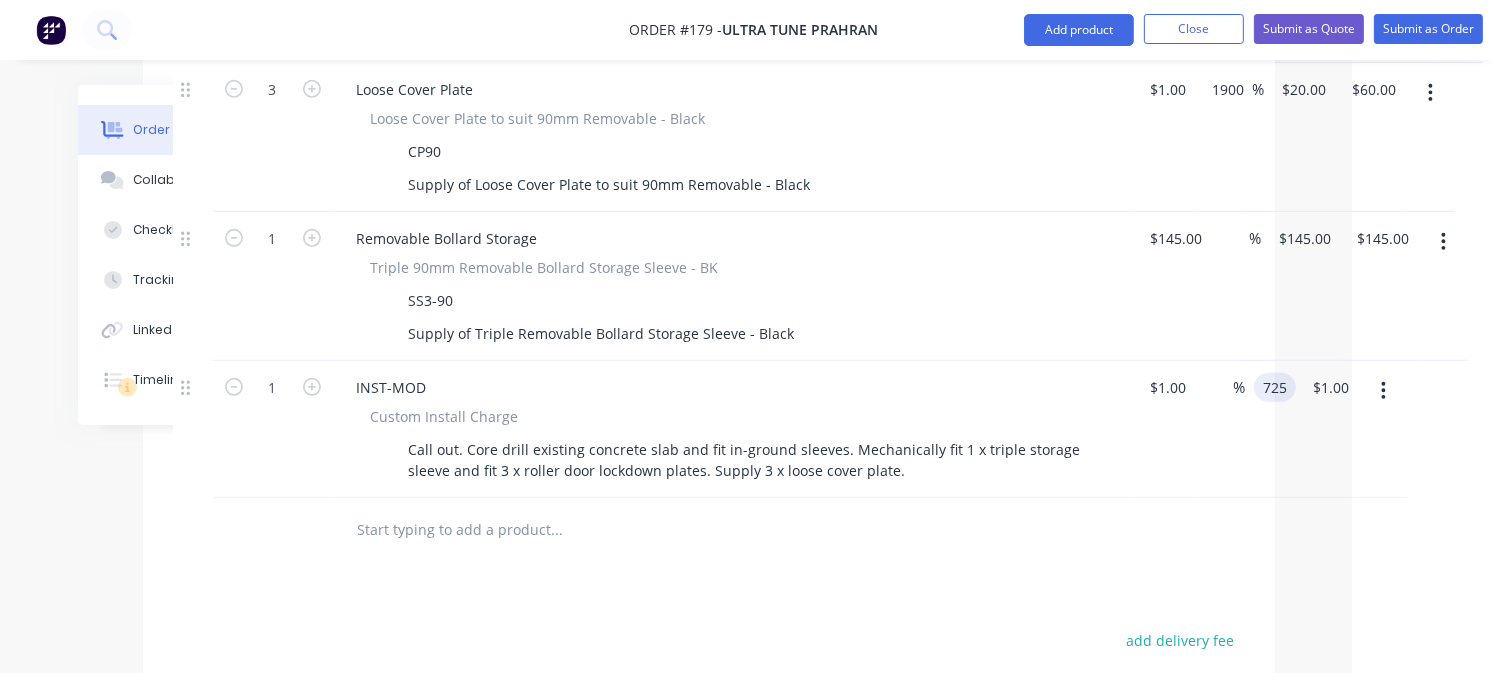 type on "725" 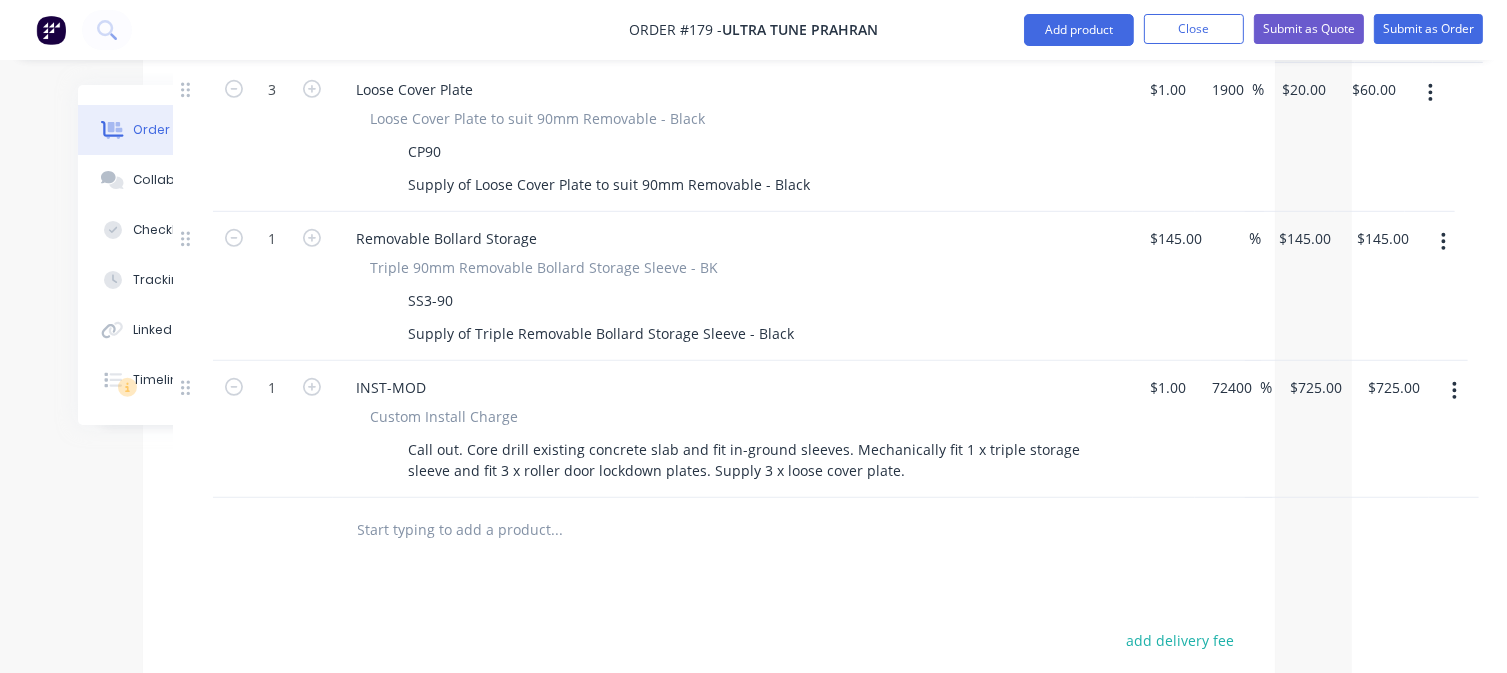 click on "Products Show / Hide columns Add product     Qty Cost Markup Price Total 3 CB Locking & Removable Bollard Range - Powder Coated 90mm CB Locking & Removable Bollard 1100mm - Black     CB90R-1100-BLK       Supply 90mm Dia x 1100mm Powder Coated Black Locking &amp; Removable Bollard 5.0mm Wall (900mm Above Ground) $237.8548 $237.8548 36.63 36.63 % $324.981 $324.981 $974.94 $974.94   3 Removable Bollard Accessory Other Roller Door Lockdown Plate to suit 90mm  - HDG    Roller Door Lockdown Plate to suit 90mm  - HDG     Supply of Roller Door Lockdown Plate to suit 90mm  - HDG $16.80 $16.80 227.38 227.38 % $55.00 $55.00 $165.00 $165.00   3 Loose Cover Plate Loose Cover Plate to suit 90mm Removable - Black    CP90     Supply of Loose Cover Plate to suit 90mm Removable - Black $1.00 $1.00 1900 1900 % $20.00 $20.00 $60.00 $60.00   1 Removable Bollard Storage Triple 90mm Removable Bollard Storage Sleeve - BK     SS3-90     Supply of Triple Removable Bollard Storage Sleeve - Black $145.00 $145.00 % $145.00 $145.00   1" at bounding box center [709, 337] 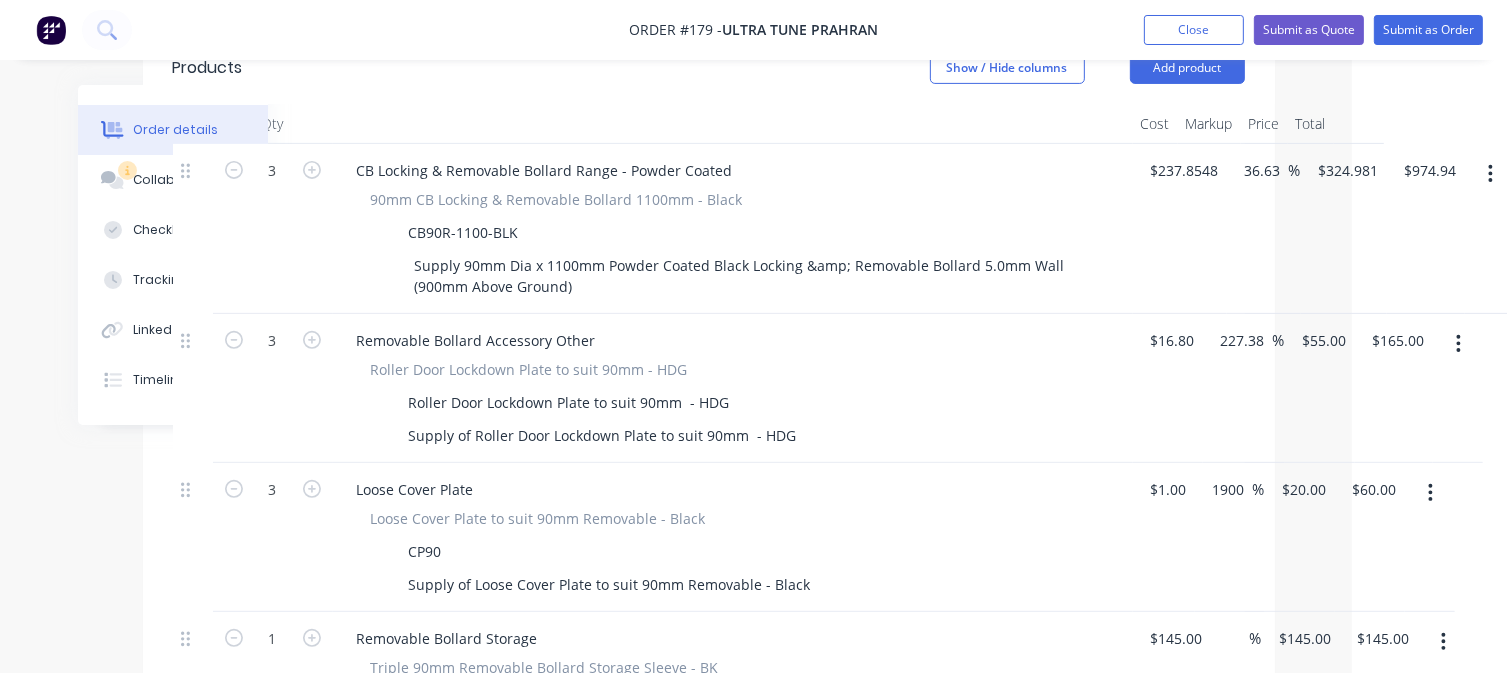 scroll, scrollTop: 400, scrollLeft: 155, axis: both 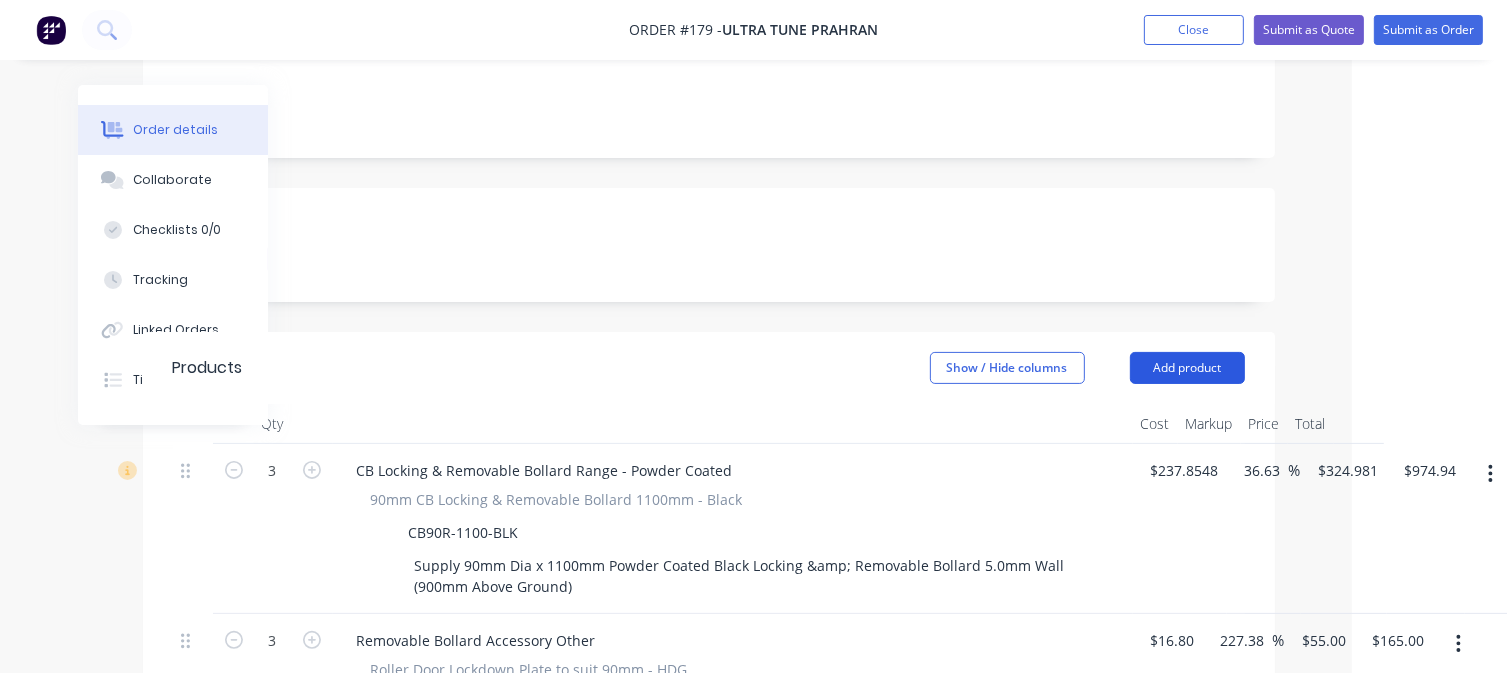 click on "Add product" at bounding box center [1187, 368] 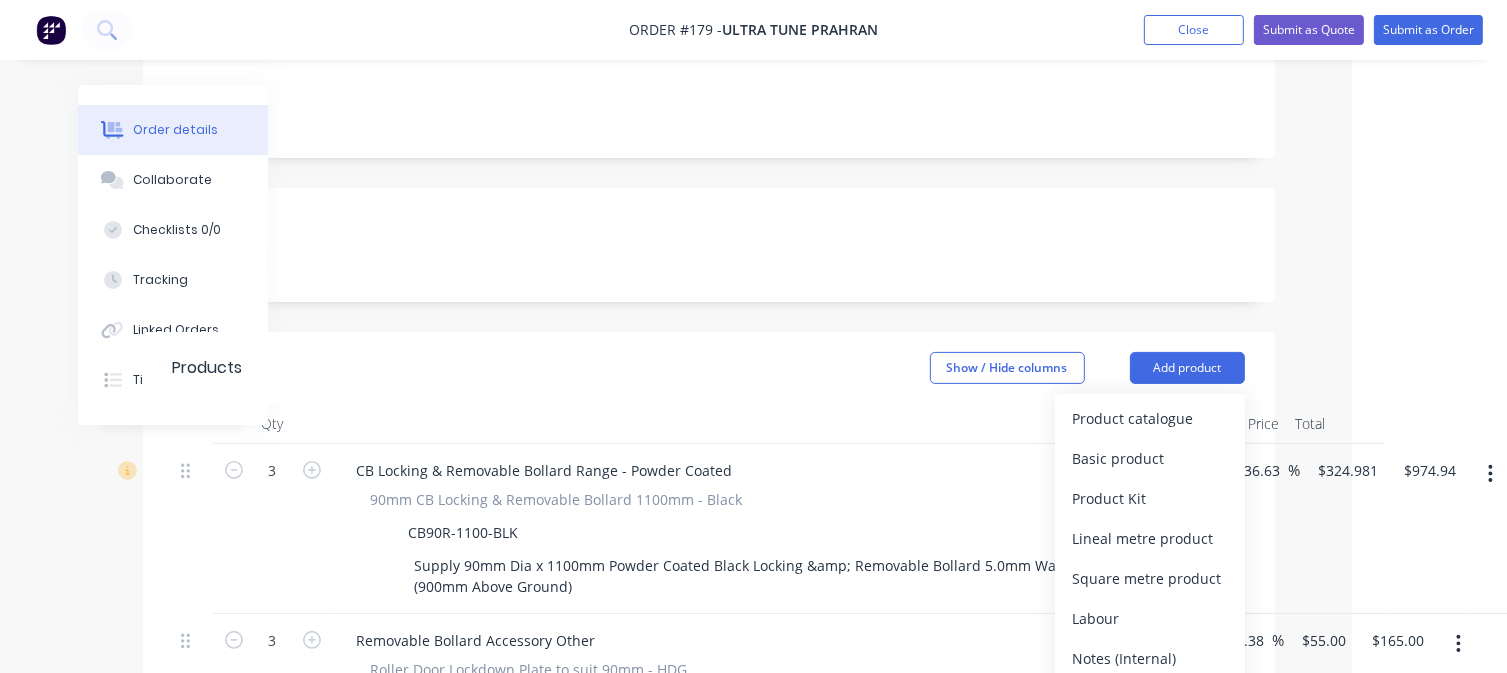 click on "Notes (External)" at bounding box center [1150, 698] 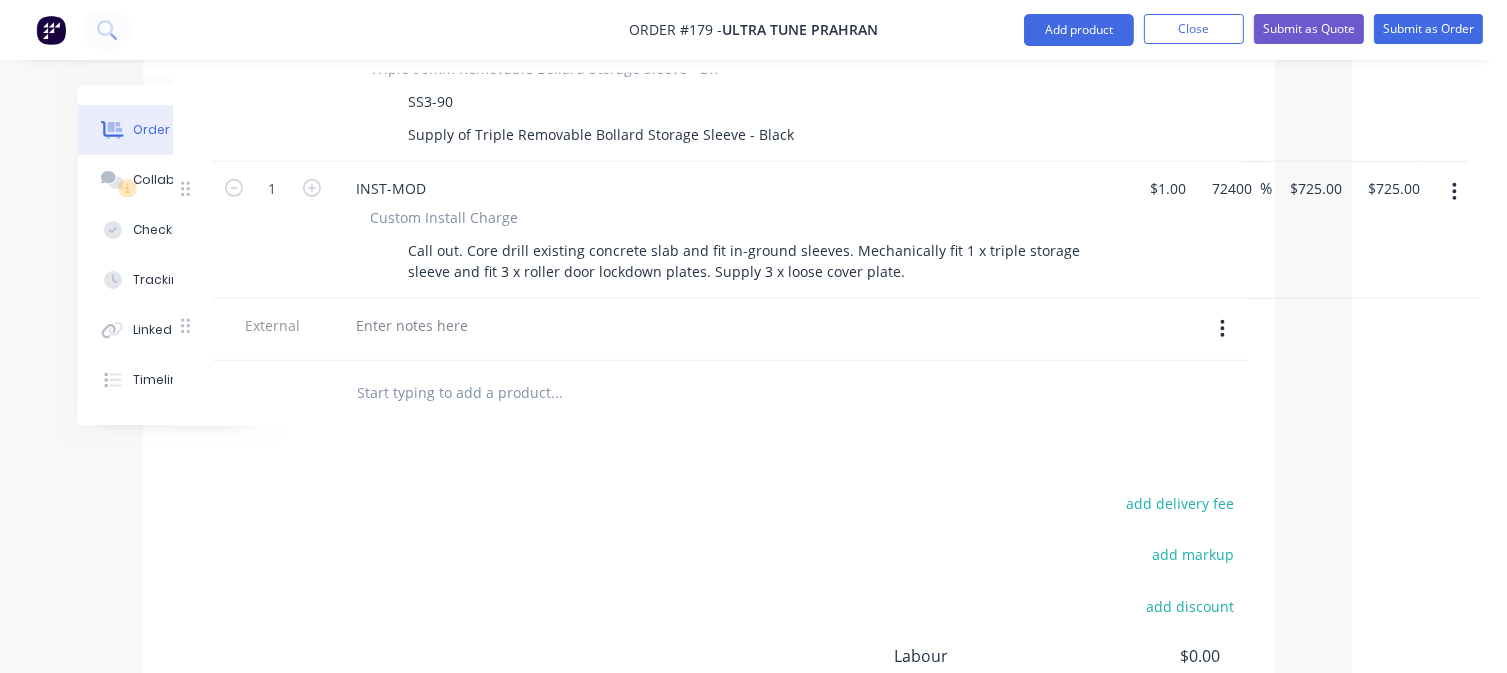 scroll, scrollTop: 1300, scrollLeft: 155, axis: both 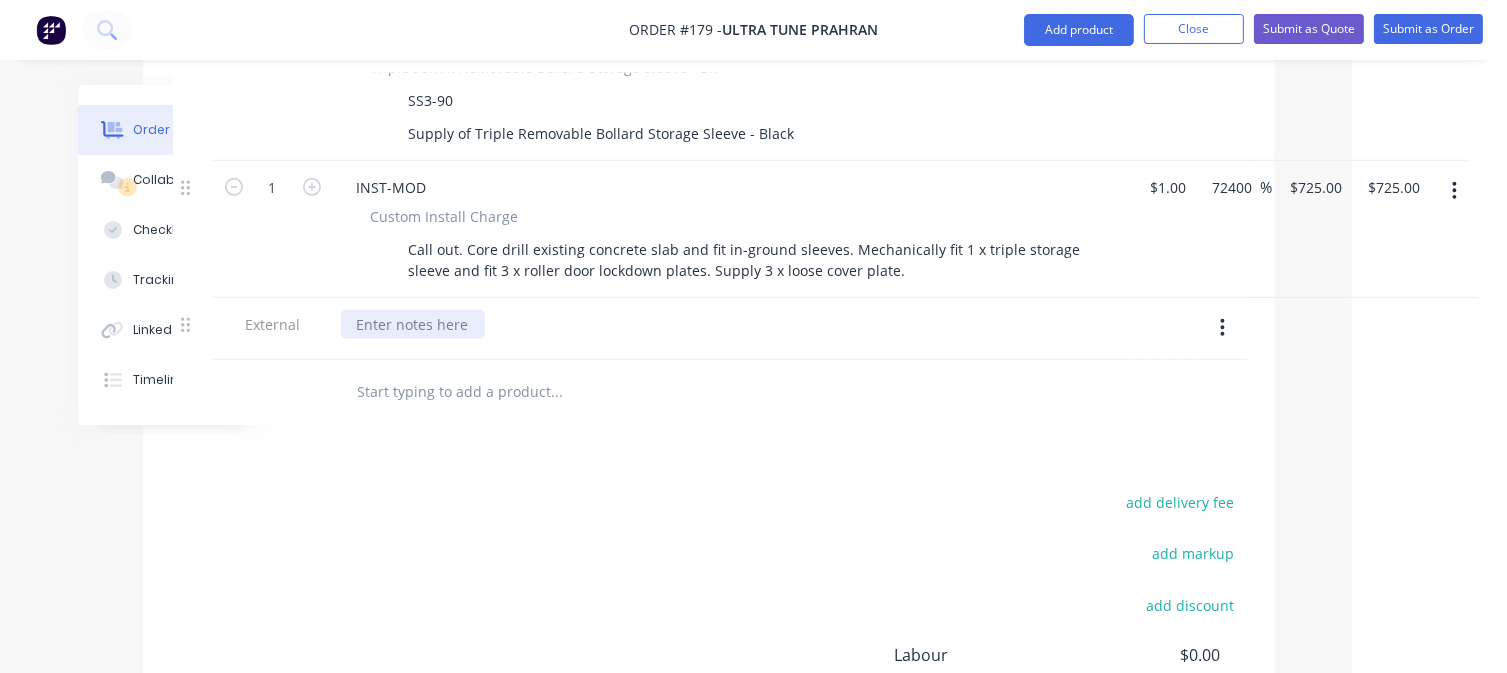 click at bounding box center [413, 324] 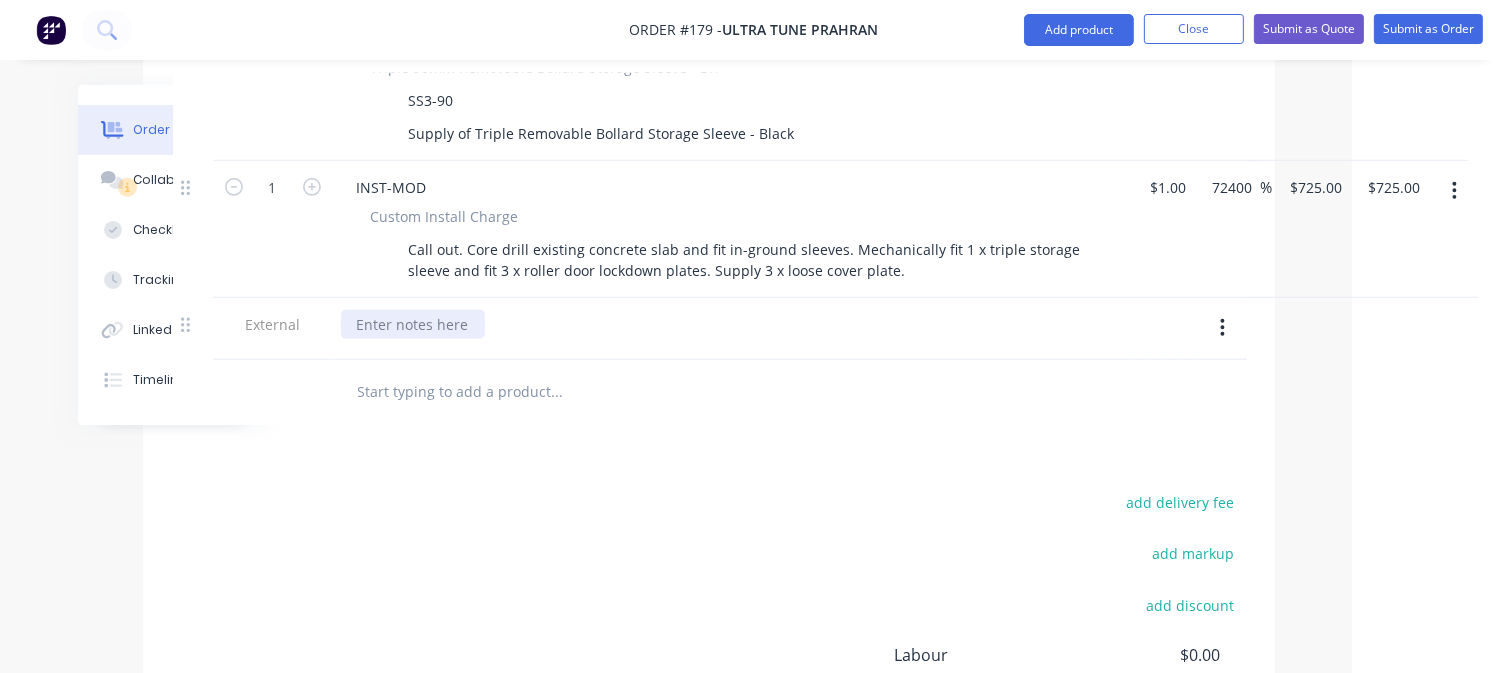 type 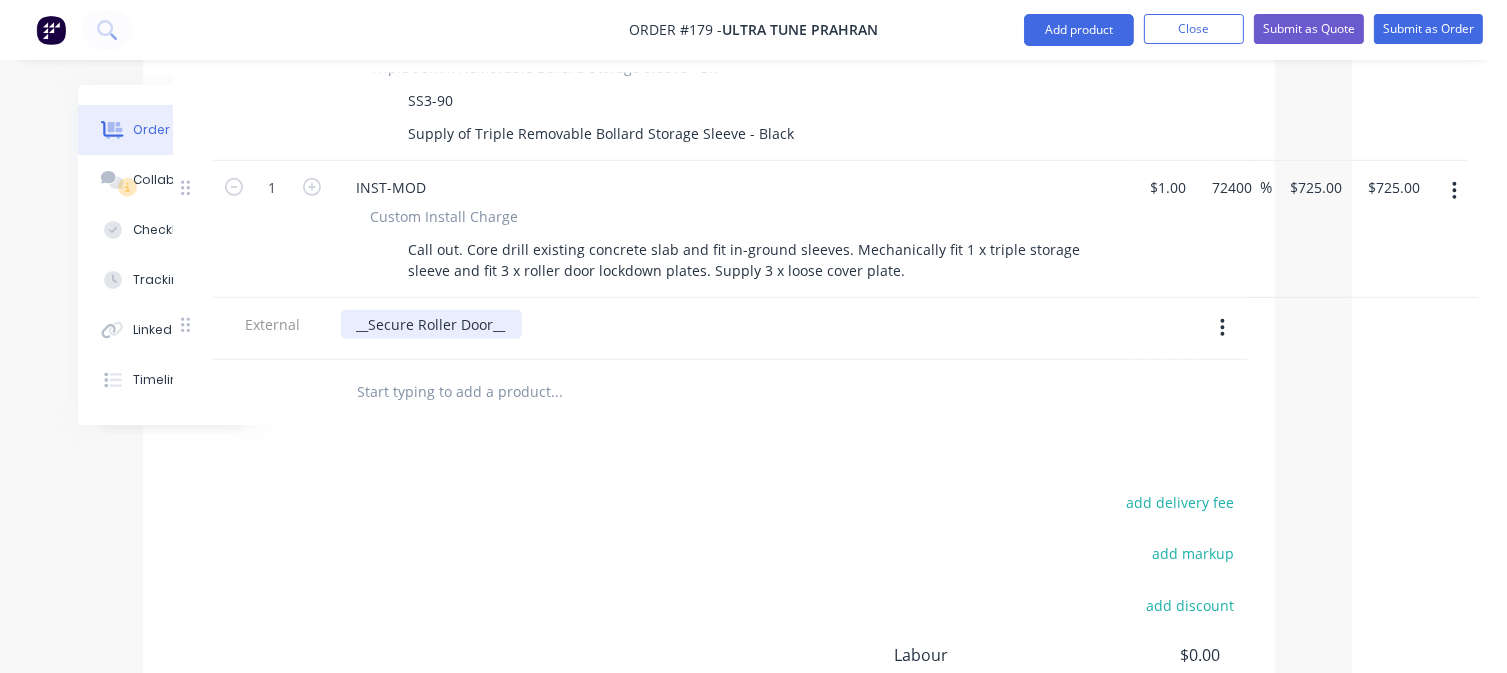 click on "__Secure Roller Door__" at bounding box center [431, 324] 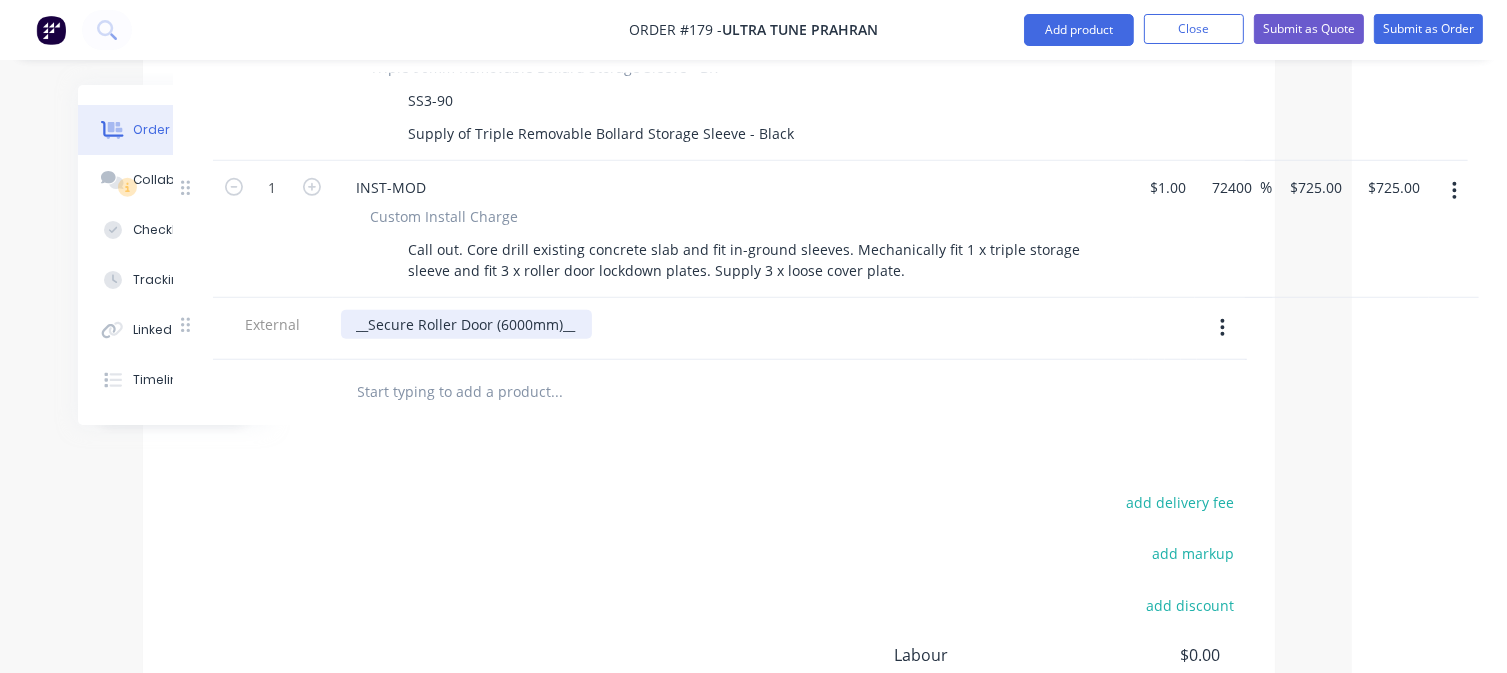 click on "__Secure Roller Door (6000mm)__" at bounding box center [466, 324] 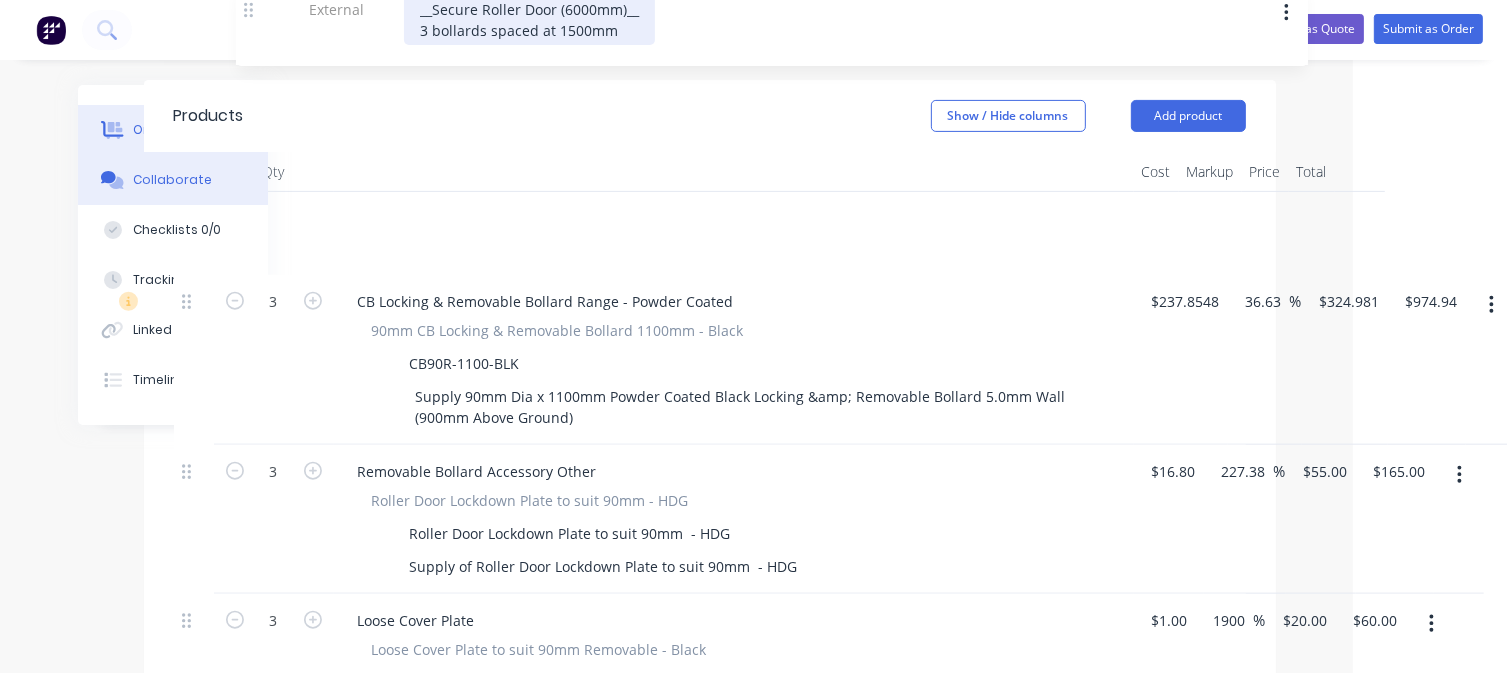 scroll, scrollTop: 619, scrollLeft: 154, axis: both 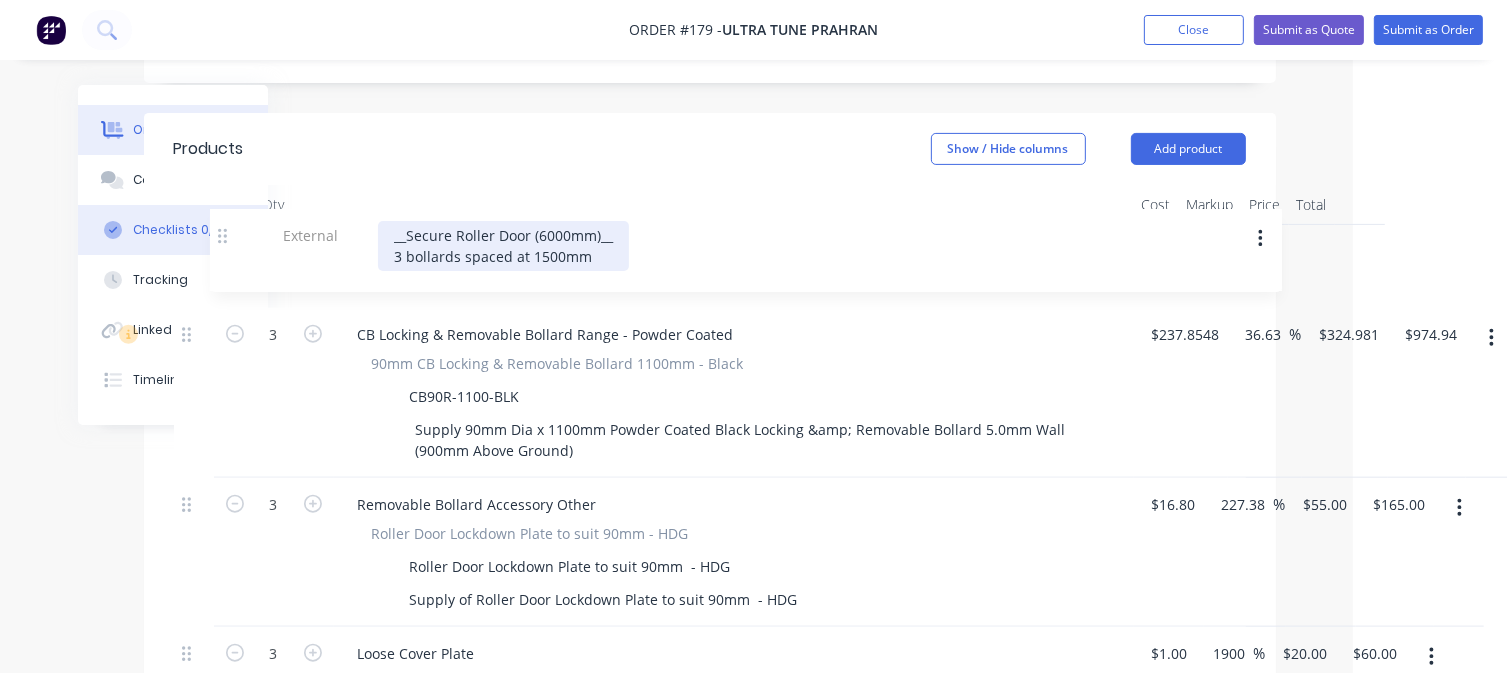 drag, startPoint x: 187, startPoint y: 299, endPoint x: 230, endPoint y: 231, distance: 80.454956 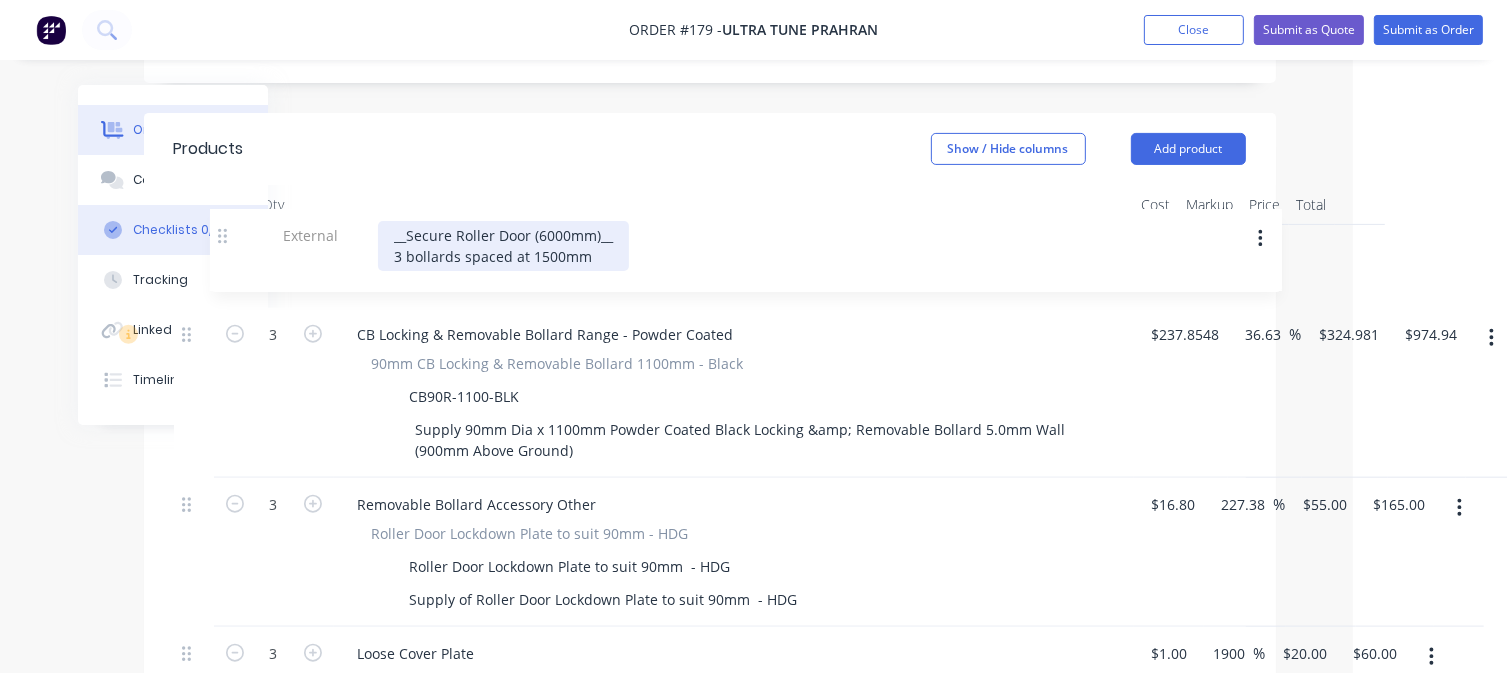 click on "Order details Collaborate Checklists 0/0 Tracking Linked Orders Timeline   Order details   Collaborate   Checklists   Tracking   Linked Orders   Timeline Created by Tess Created 04/08/25 Required 04/08/25 Assigned to TS Invoiced No Status Draft Contact Michael Elsalameh (03) 9510 3573 prahran@ultratune.com.au Bill to 269 High Street   Prahran, Victoria, Australia, 3181 Install at 269 High Street   Prahran, Victoria, Australia, 3181 Change to pick up Change to delivery PO Labels Add labels Notes Estimator Tess Siegfried Products Show / Hide columns Add product     Qty Cost Markup Price Total 3 CB Locking & Removable Bollard Range - Powder Coated 90mm CB Locking & Removable Bollard 1100mm - Black     CB90R-1100-BLK       Supply 90mm Dia x 1100mm Powder Coated Black Locking &amp; Removable Bollard 5.0mm Wall (900mm Above Ground) $237.8548 $237.8548 36.63 36.63 % $324.981 $324.981 $974.94 $974.94   3 Removable Bollard Accessory Other Roller Door Lockdown Plate to suit 90mm  - HDG        $16.80 $16.80 227.38 %   3" at bounding box center (600, 551) 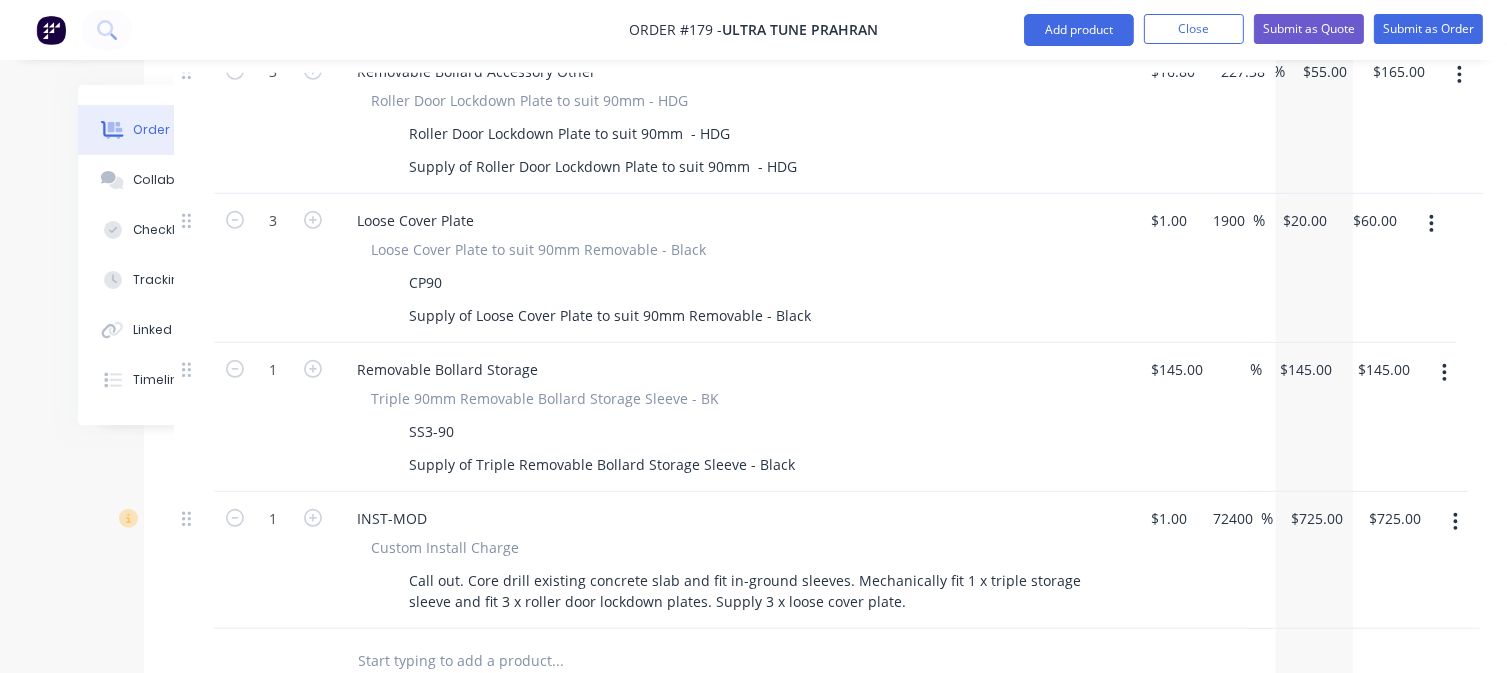 scroll, scrollTop: 1019, scrollLeft: 154, axis: both 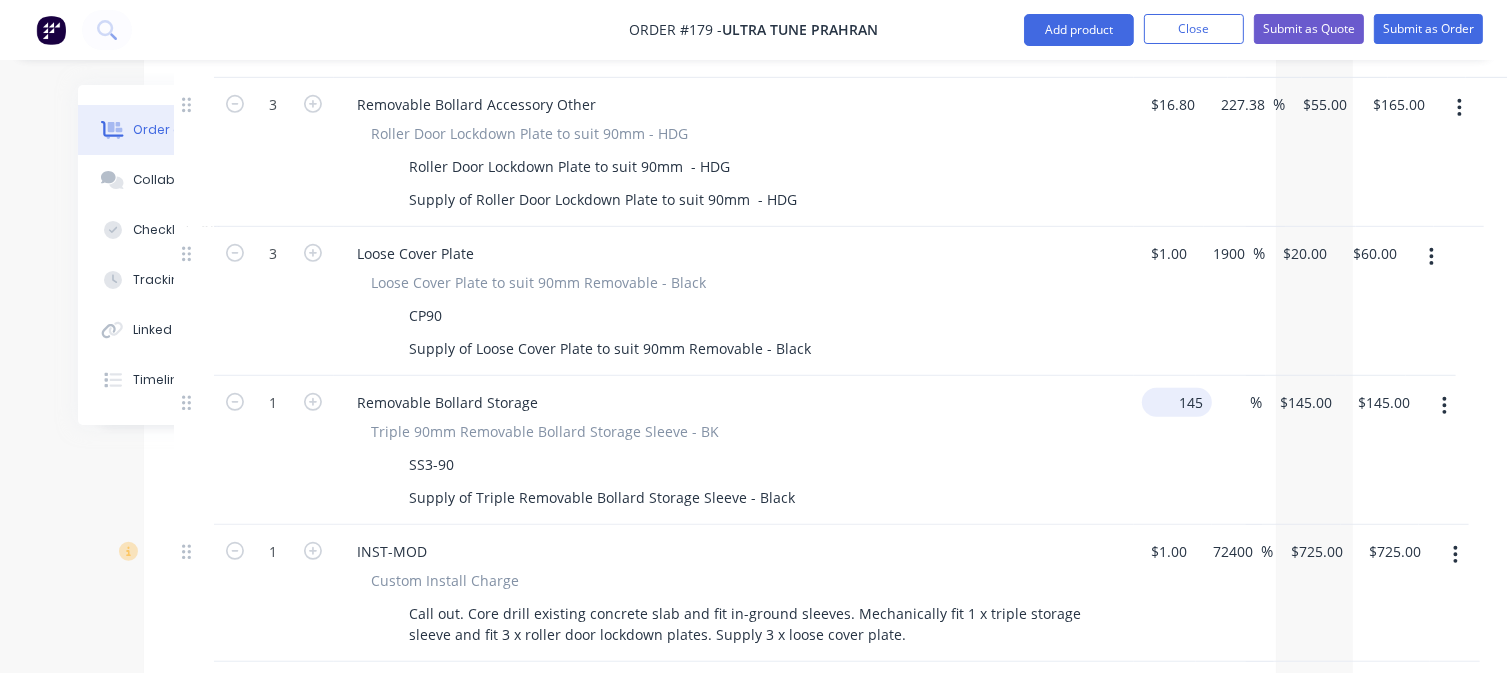 click on "145" at bounding box center [1181, 402] 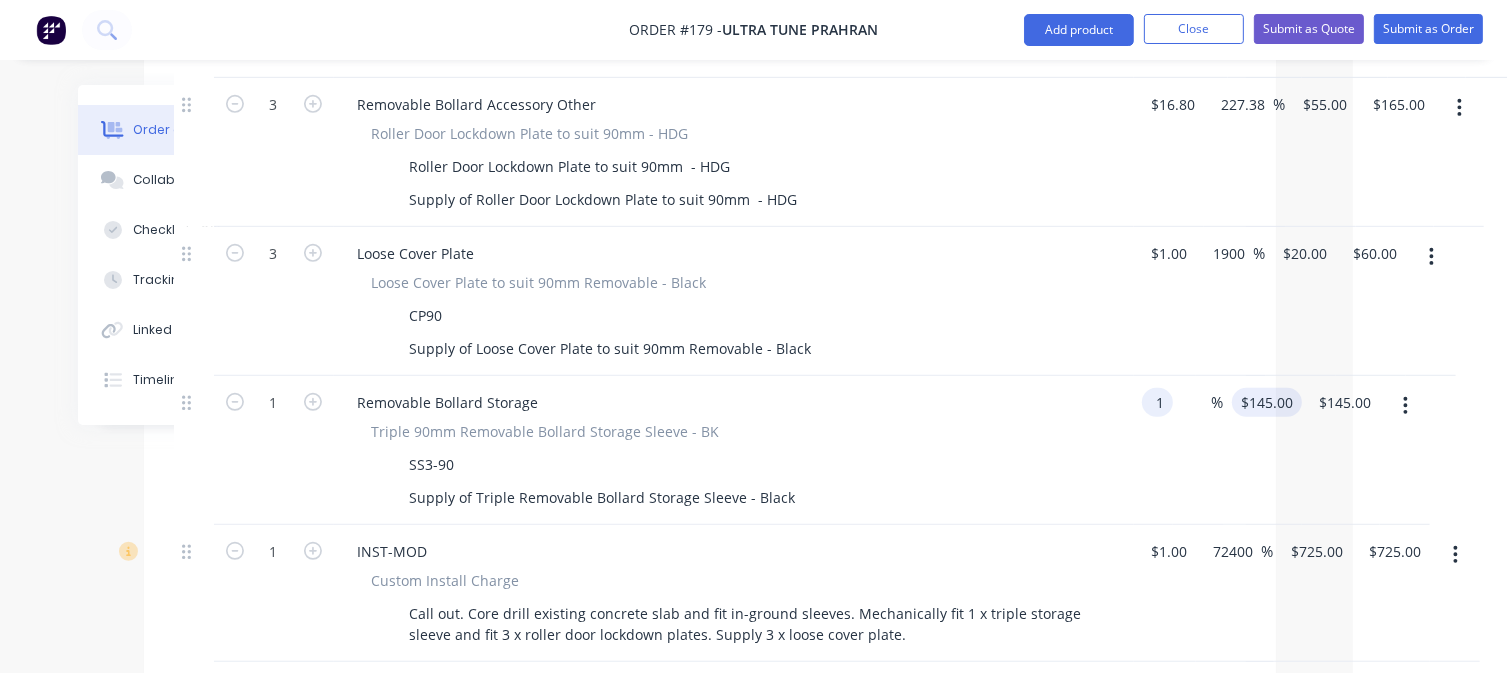 type on "$1.00" 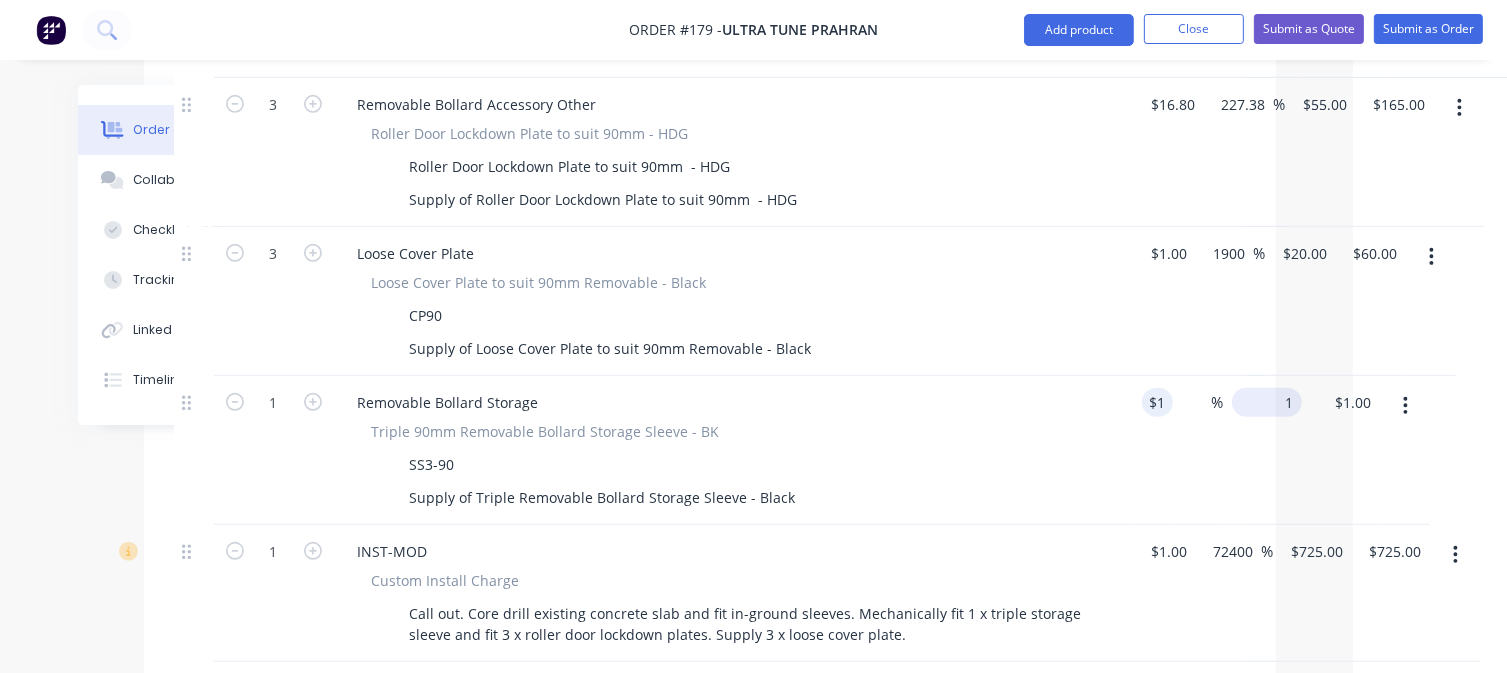 click on "1" at bounding box center (1271, 402) 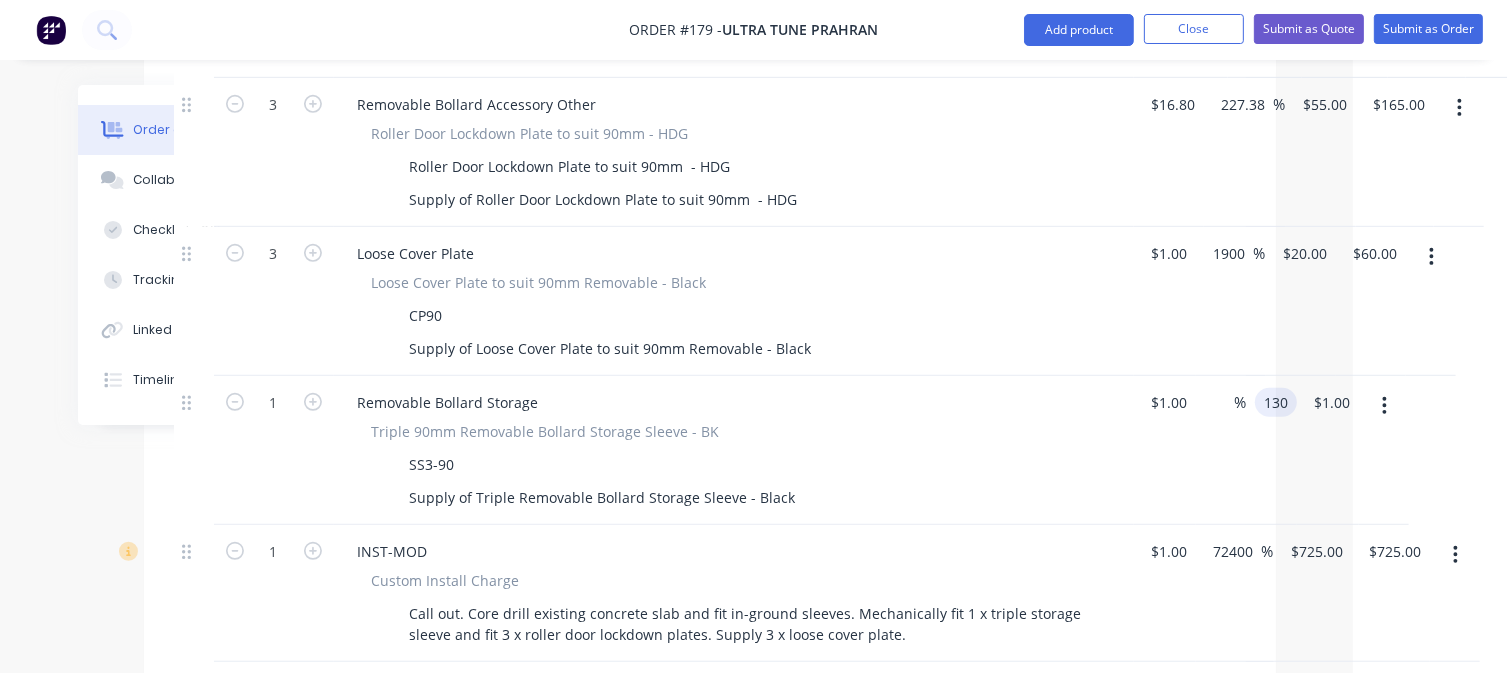type on "130" 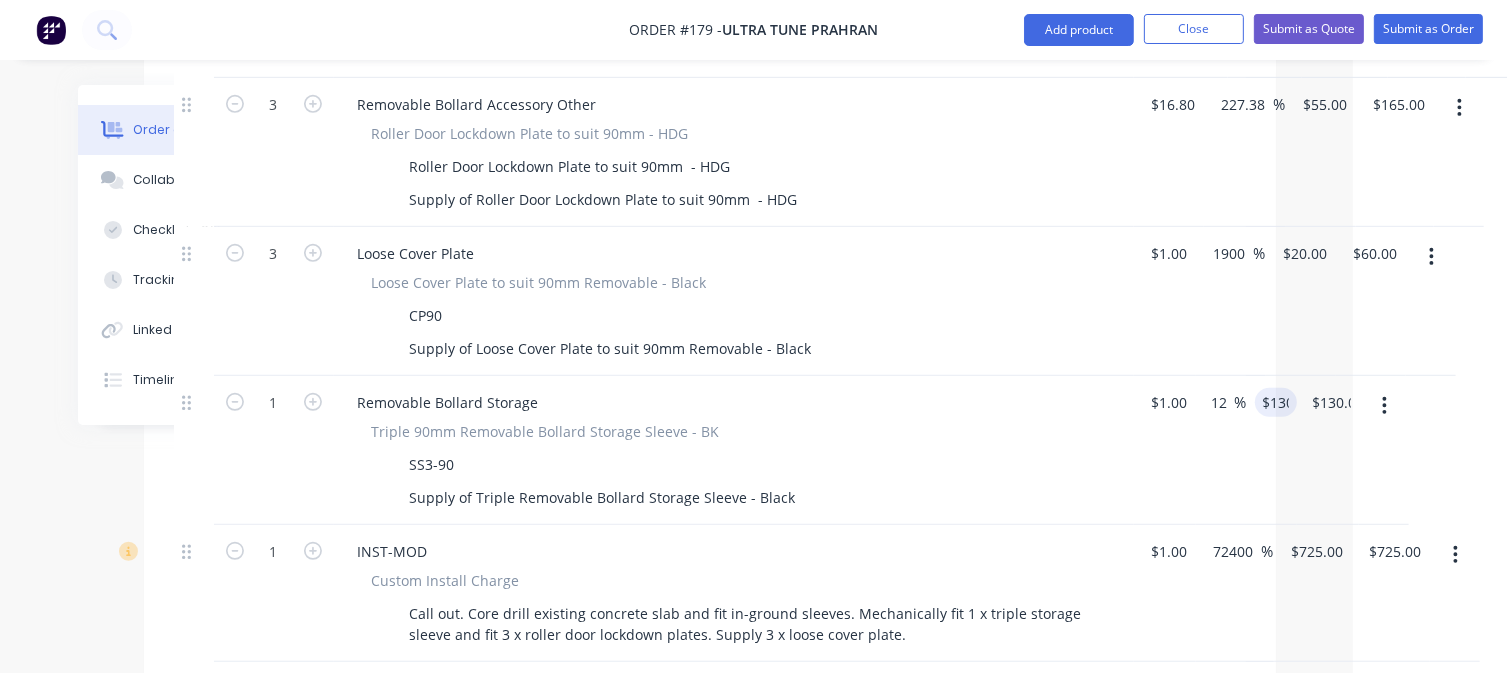 click on "Triple 90mm Removable Bollard Storage Sleeve - BK     SS3-90     Supply of Triple Removable Bollard Storage Sleeve - Black" at bounding box center (734, 466) 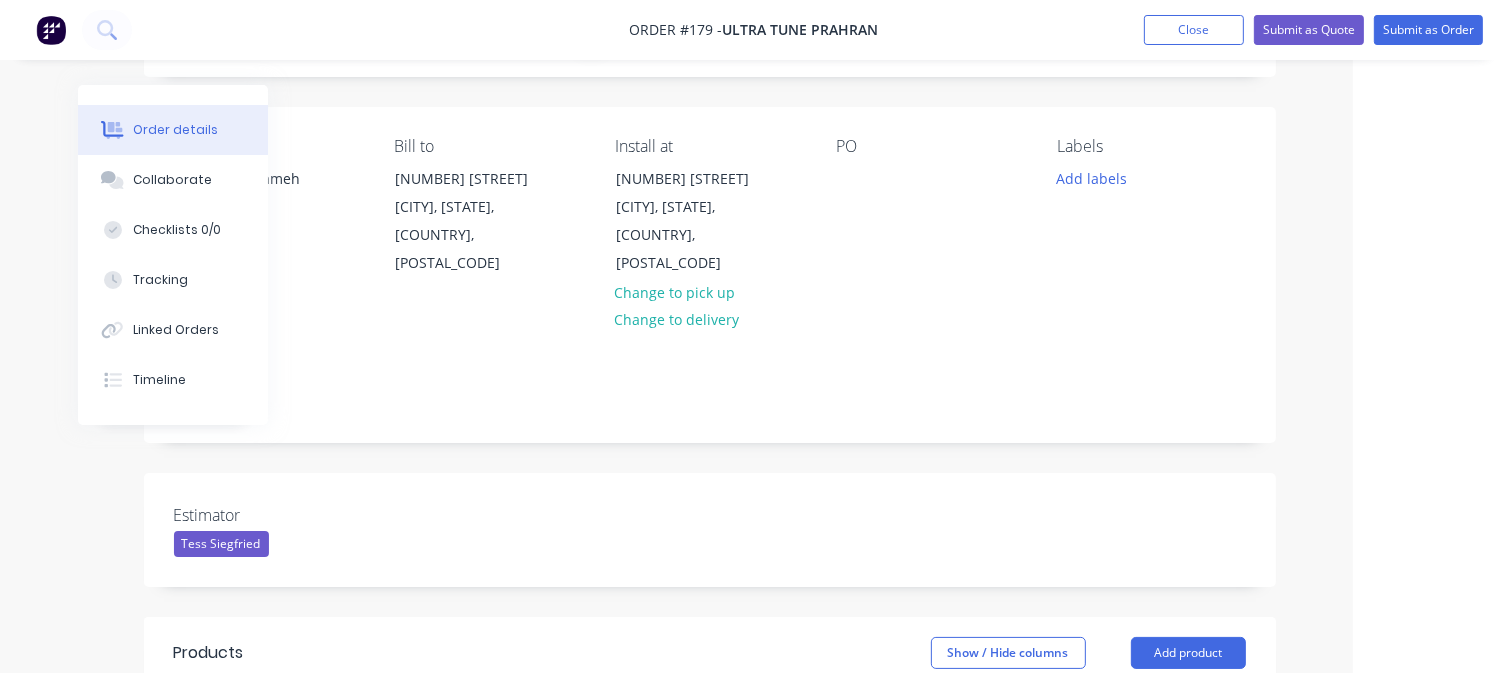 scroll, scrollTop: 0, scrollLeft: 154, axis: horizontal 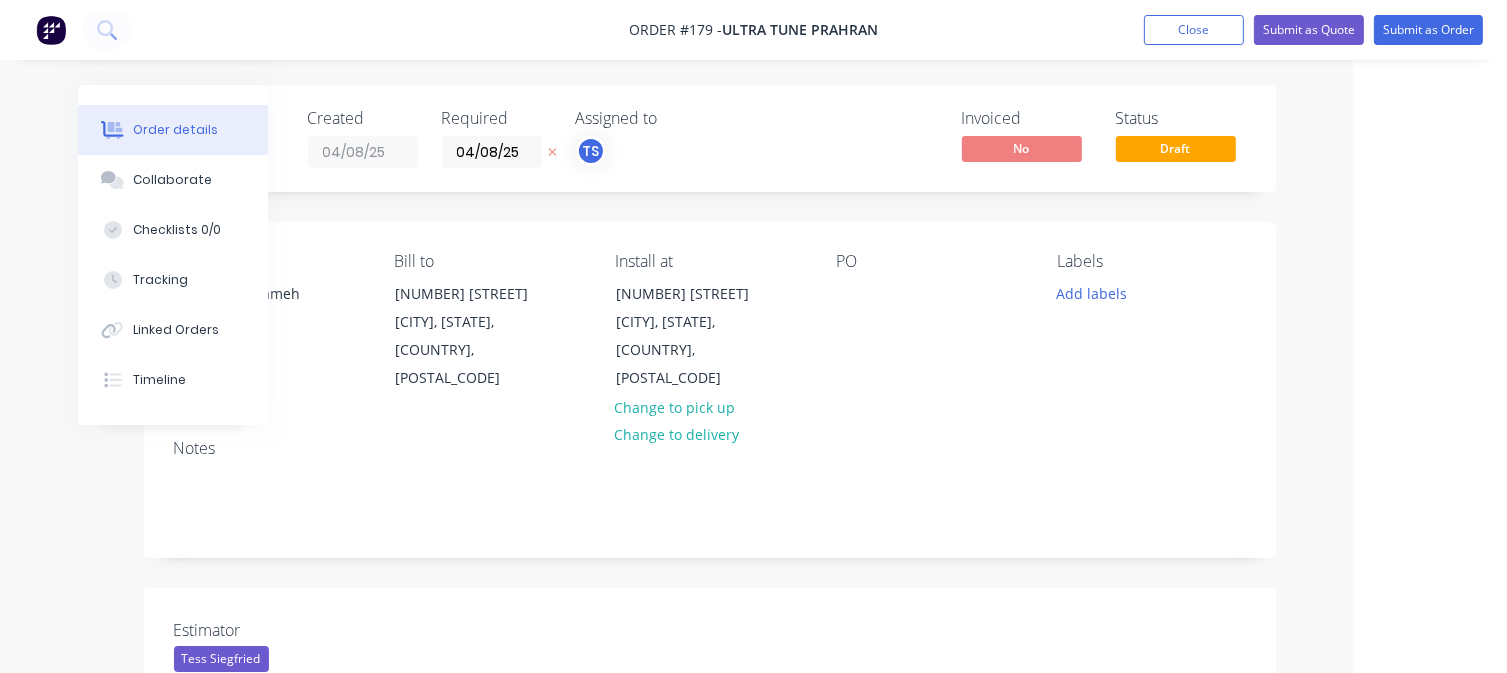 click on "Created by Tess Created 04/08/25 Required 04/08/25 Assigned to TS Invoiced No Status Draft Contact Michael Elsalameh (03) 9510 3573 prahran@ultratune.com.au Bill to 269 High Street   Prahran, Victoria, Australia, 3181 Install at 269 High Street   Prahran, Victoria, Australia, 3181 Change to pick up Change to delivery PO Labels Add labels Notes Estimator Tess Siegfried Products Show / Hide columns Add product     Qty Cost Markup Price Total External __Secure Roller Door (6000mm)__
3 bollards spaced at 1500mm   3 CB Locking & Removable Bollard Range - Powder Coated 90mm CB Locking & Removable Bollard 1100mm - Black     CB90R-1100-BLK       Supply 90mm Dia x 1100mm Powder Coated Black Locking &amp; Removable Bollard 5.0mm Wall (900mm Above Ground) $237.8548 $237.8548 36.63 36.63 % $324.981 $324.981 $974.94 $974.94   3 Removable Bollard Accessory Other Roller Door Lockdown Plate to suit 90mm  - HDG    Roller Door Lockdown Plate to suit 90mm  - HDG     Supply of Roller Door Lockdown Plate to suit 90mm  - HDG %   3" at bounding box center (600, 1170) 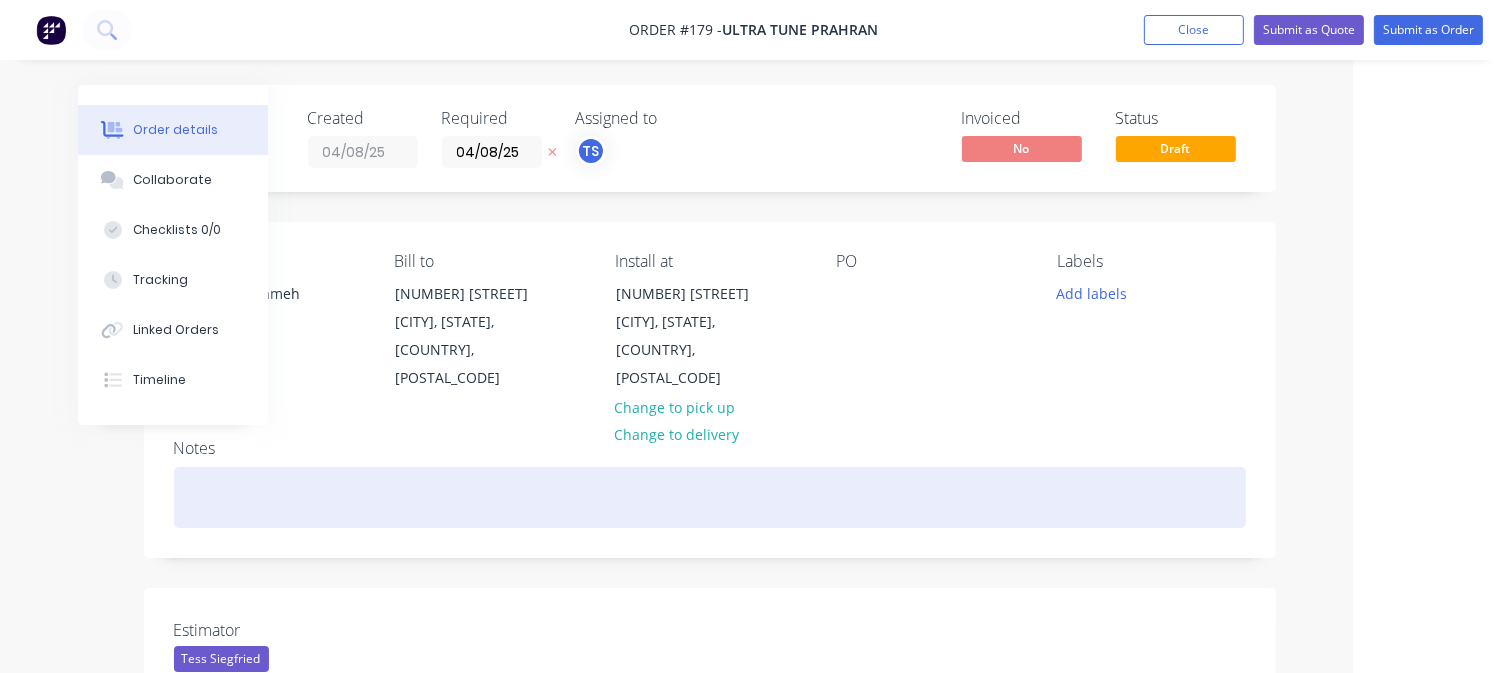 click at bounding box center [710, 497] 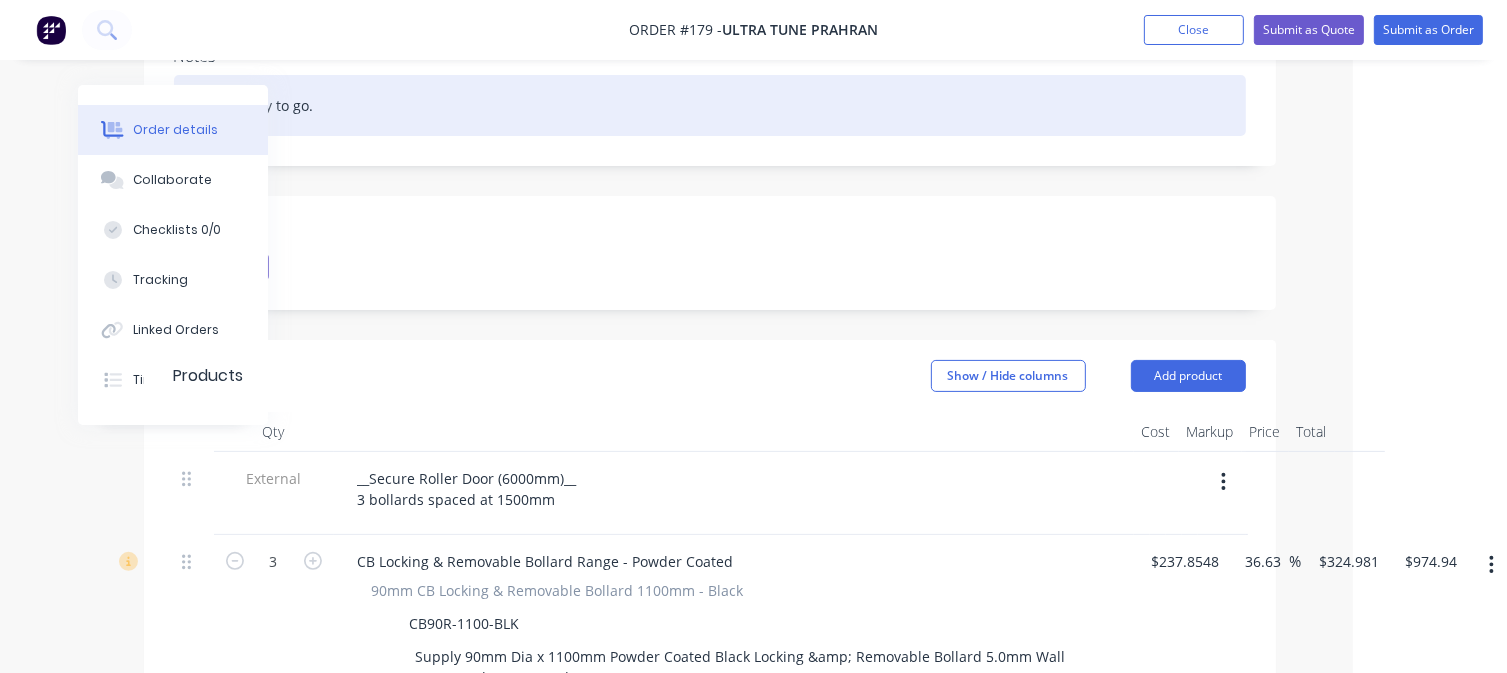 scroll, scrollTop: 400, scrollLeft: 154, axis: both 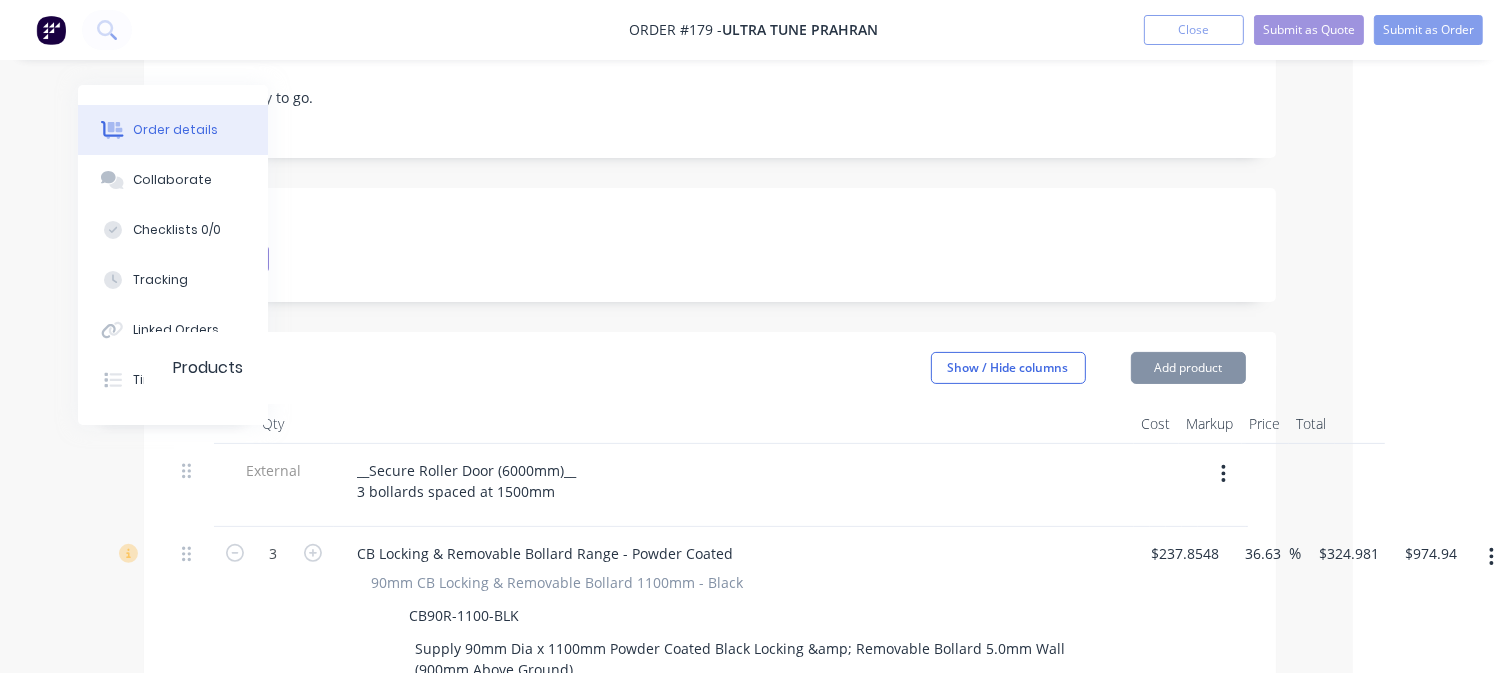 click on "Created by Tess Created 04/08/25 Required 04/08/25 Assigned to TS Invoiced No Status Draft Contact Michael Elsalameh (03) 9510 3573 prahran@ultratune.com.au Bill to 269 High Street   Prahran, Victoria, Australia, 3181 Install at 269 High Street   Prahran, Victoria, Australia, 3181 Change to pick up Change to delivery PO Labels Add labels Notes Quote ready to go.  Estimator Tess Siegfried Products Show / Hide columns Add product     Qty Cost Markup Price Total External __Secure Roller Door (6000mm)__
3 bollards spaced at 1500mm   3 CB Locking & Removable Bollard Range - Powder Coated 90mm CB Locking & Removable Bollard 1100mm - Black     CB90R-1100-BLK       Supply 90mm Dia x 1100mm Powder Coated Black Locking &amp; Removable Bollard 5.0mm Wall (900mm Above Ground) $237.8548 $237.8548 36.63 36.63 % $324.981 $324.981 $974.94 $974.94   3 Removable Bollard Accessory Other Roller Door Lockdown Plate to suit 90mm  - HDG    Roller Door Lockdown Plate to suit 90mm  - HDG     $16.80 $16.80 227.38 227.38 % $55.00   3 %" at bounding box center [600, 770] 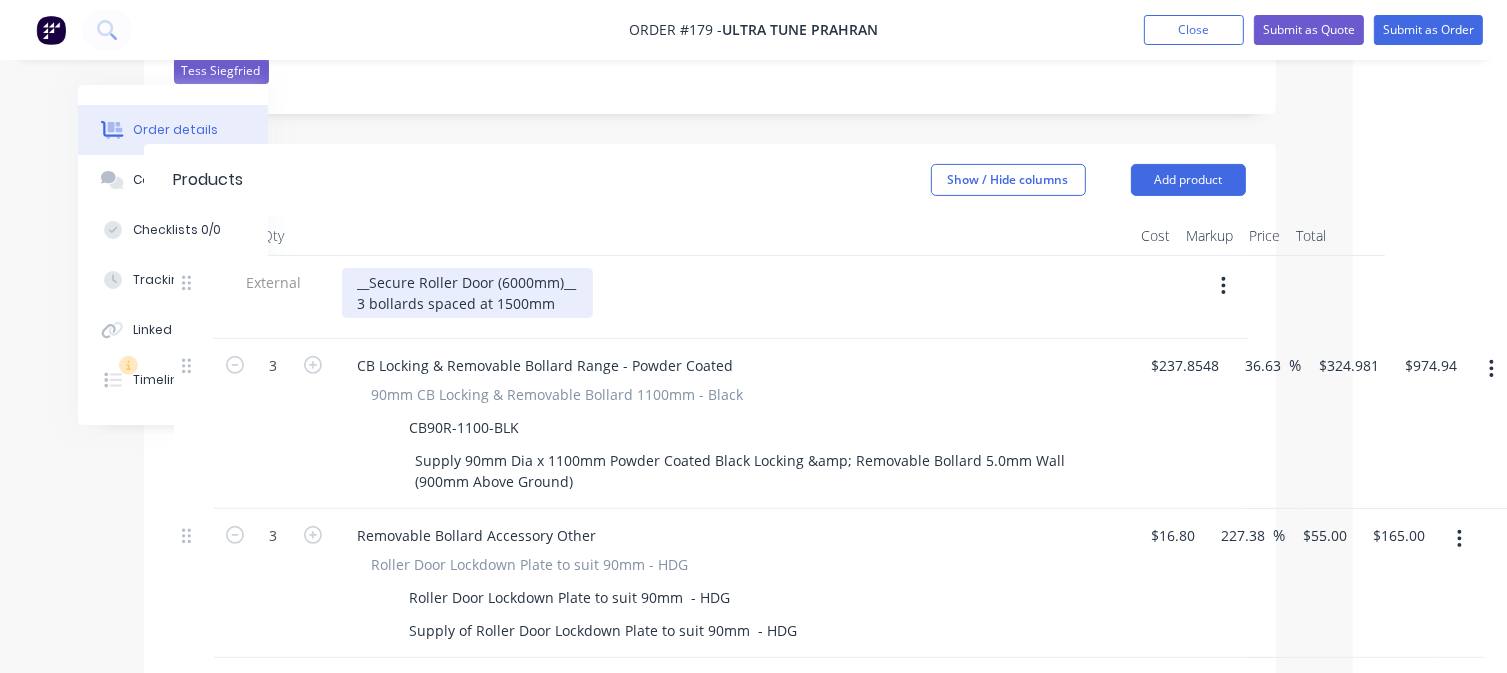 scroll, scrollTop: 600, scrollLeft: 154, axis: both 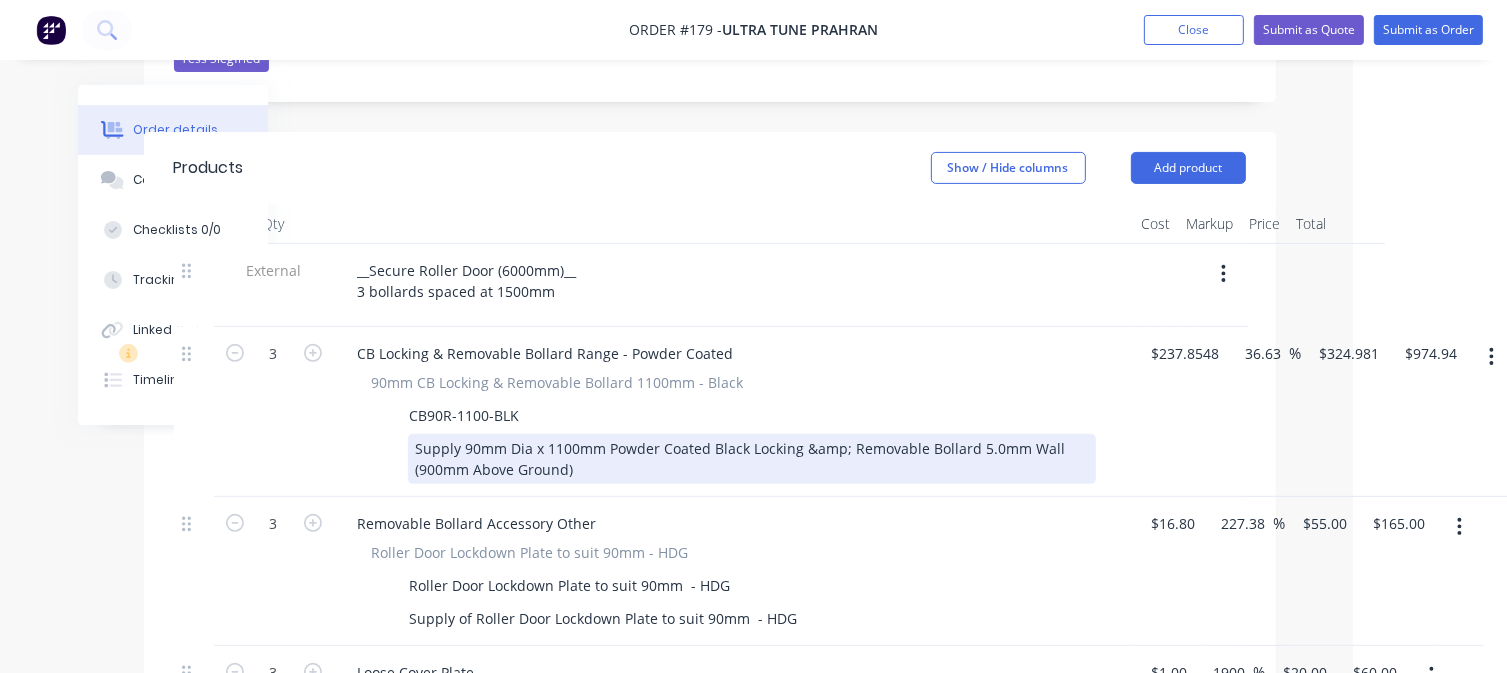click on "Supply 90mm Dia x 1100mm Powder Coated Black Locking &amp; Removable Bollard 5.0mm Wall (900mm Above Ground)" at bounding box center (752, 459) 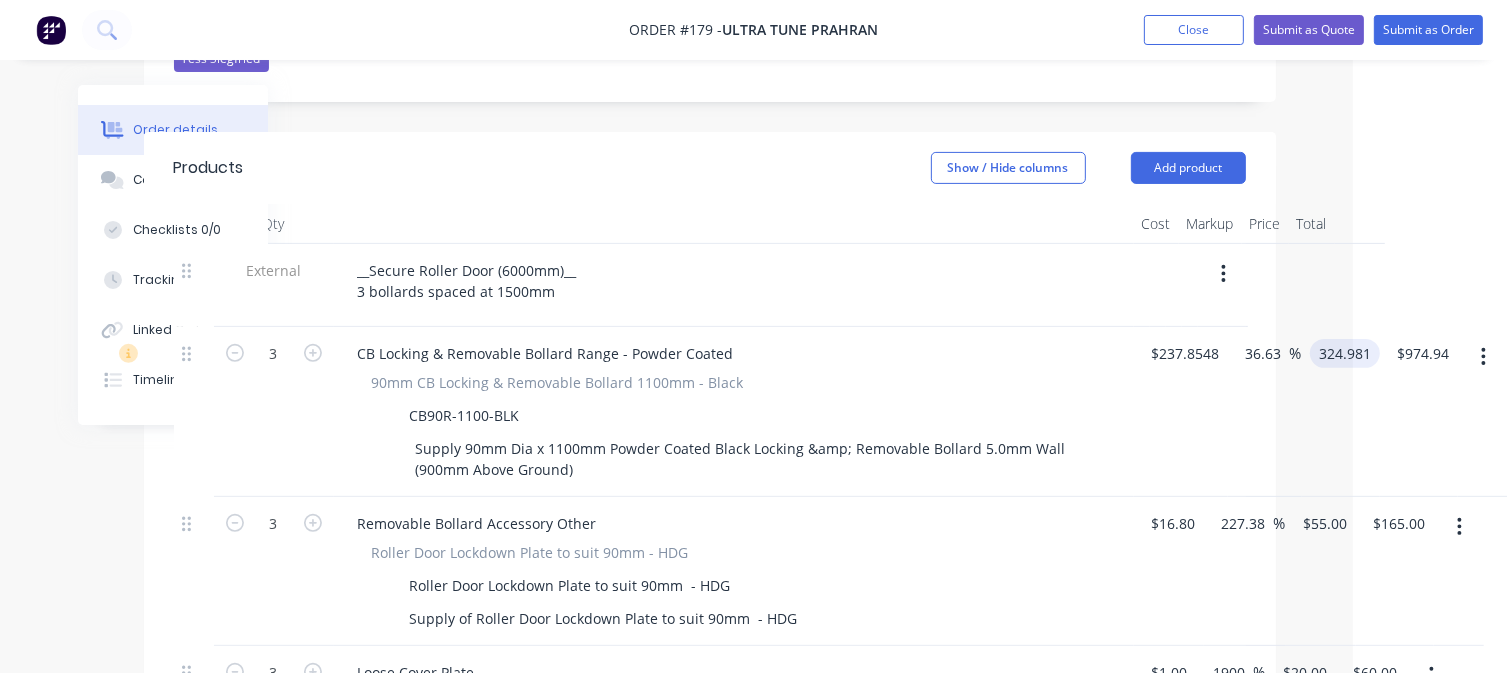 click on "324.981" at bounding box center (1349, 353) 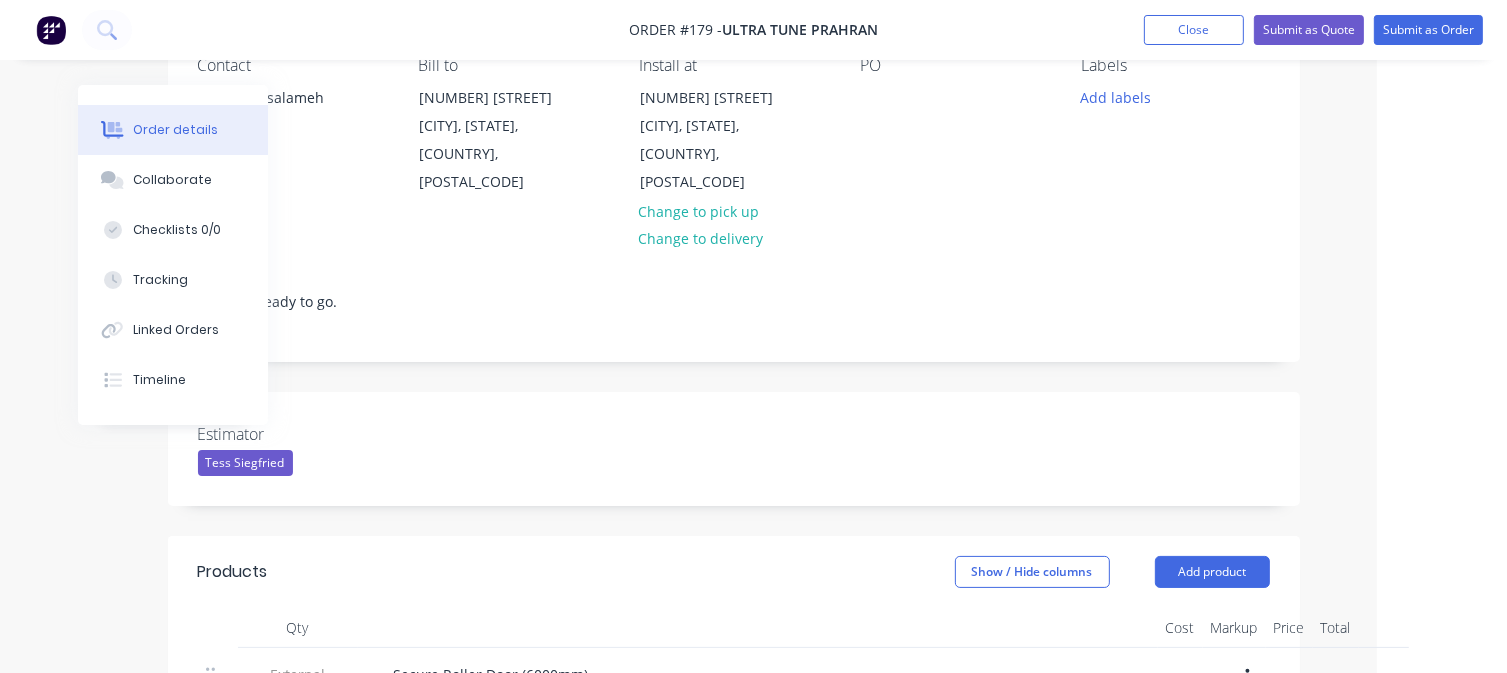 scroll, scrollTop: 0, scrollLeft: 130, axis: horizontal 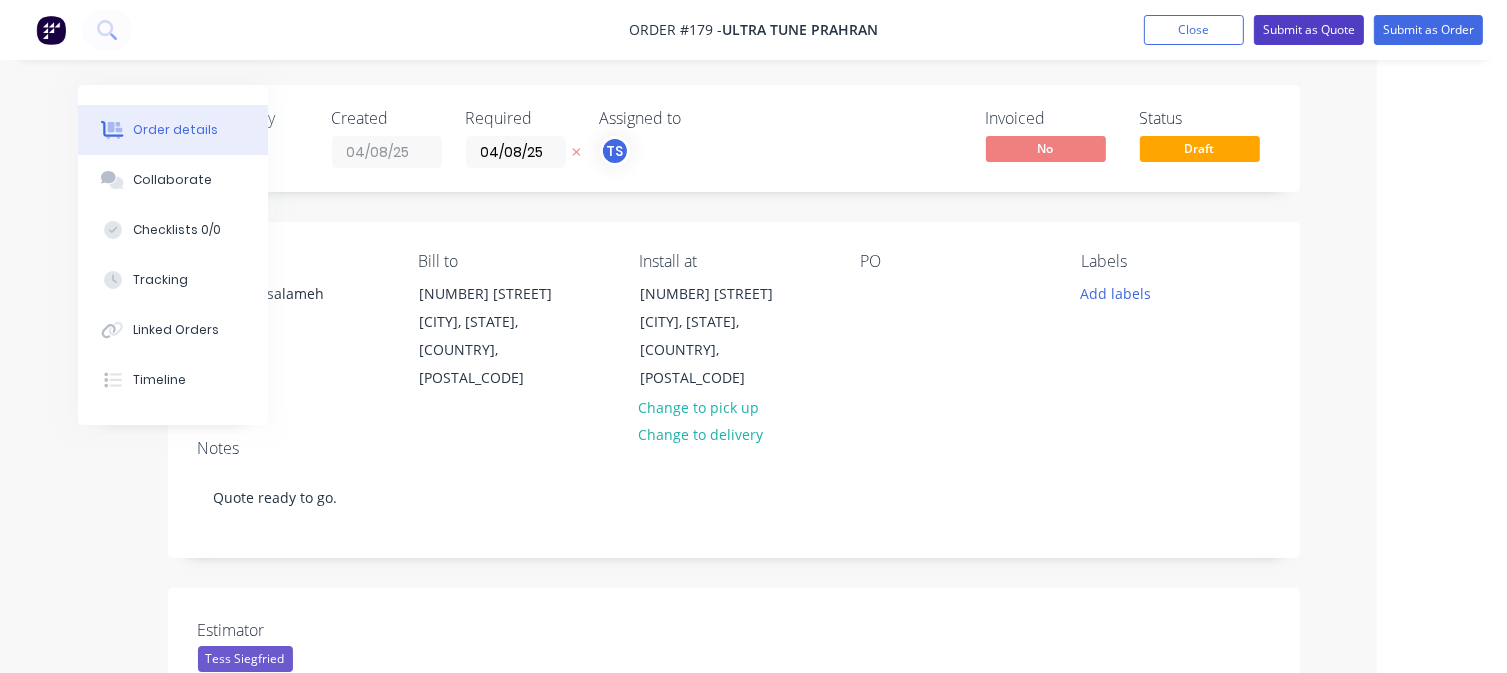 type on "325" 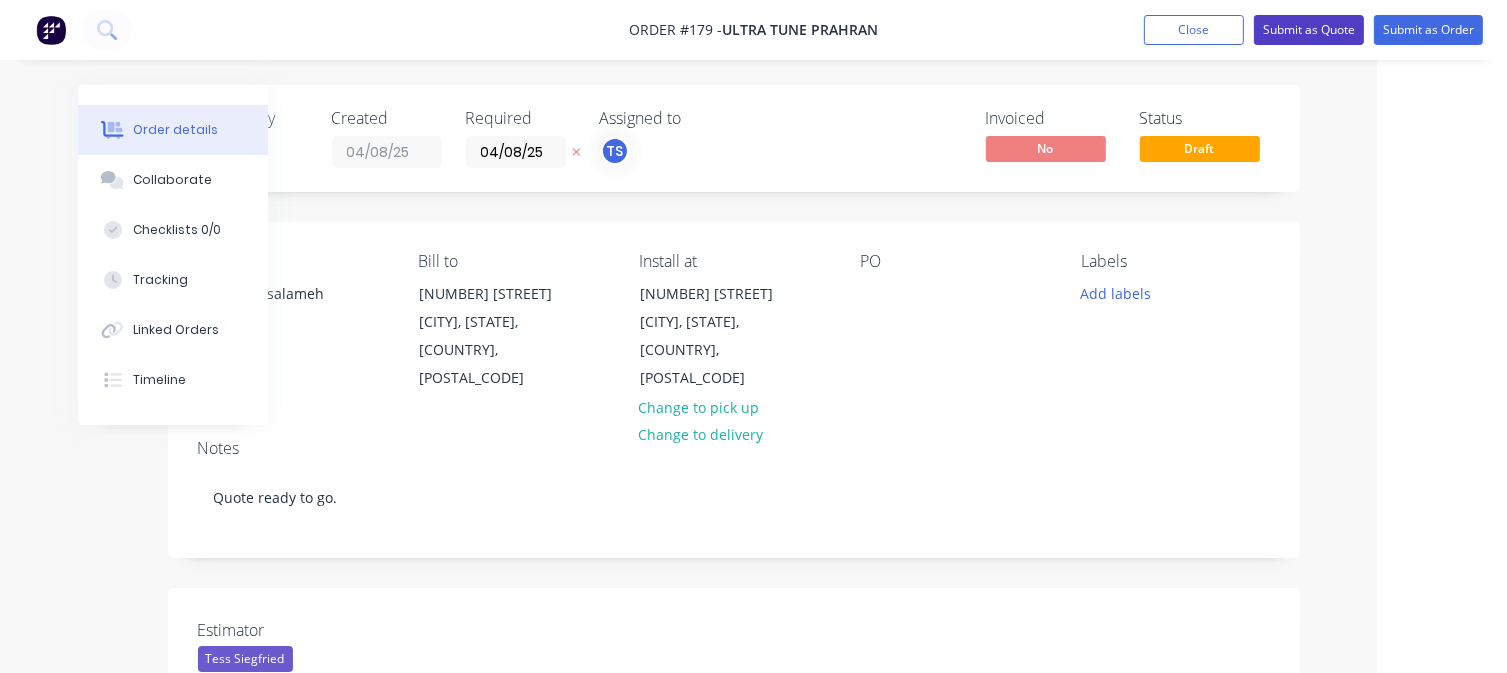 type on "36.64" 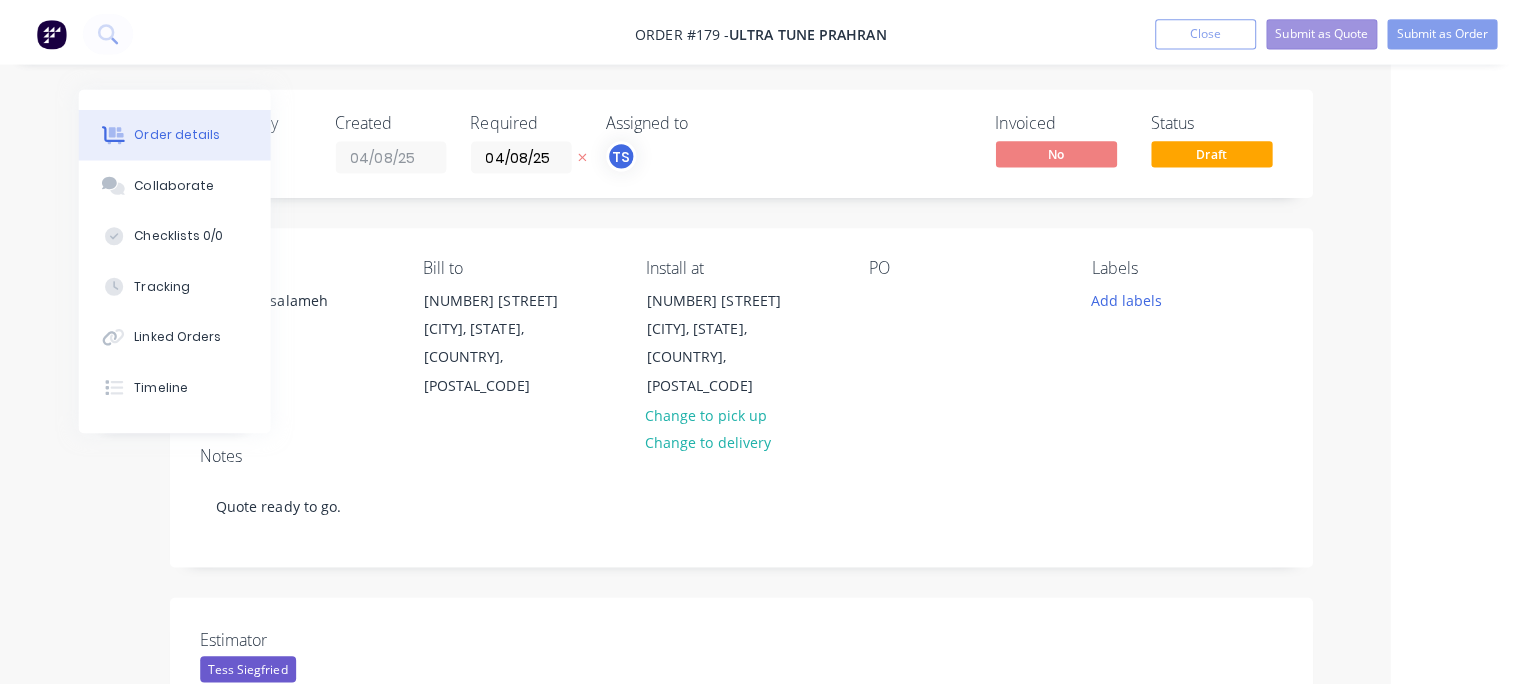 scroll, scrollTop: 0, scrollLeft: 0, axis: both 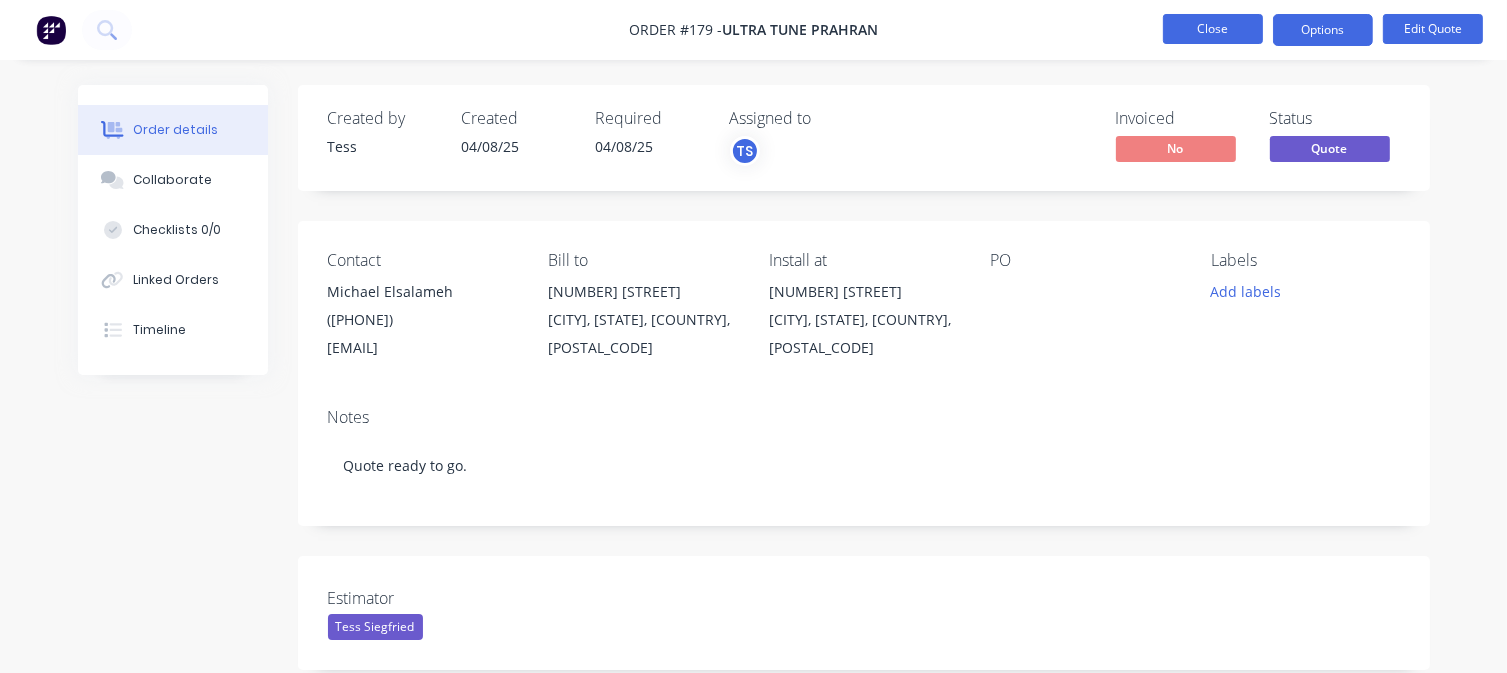click on "Close" at bounding box center (1213, 29) 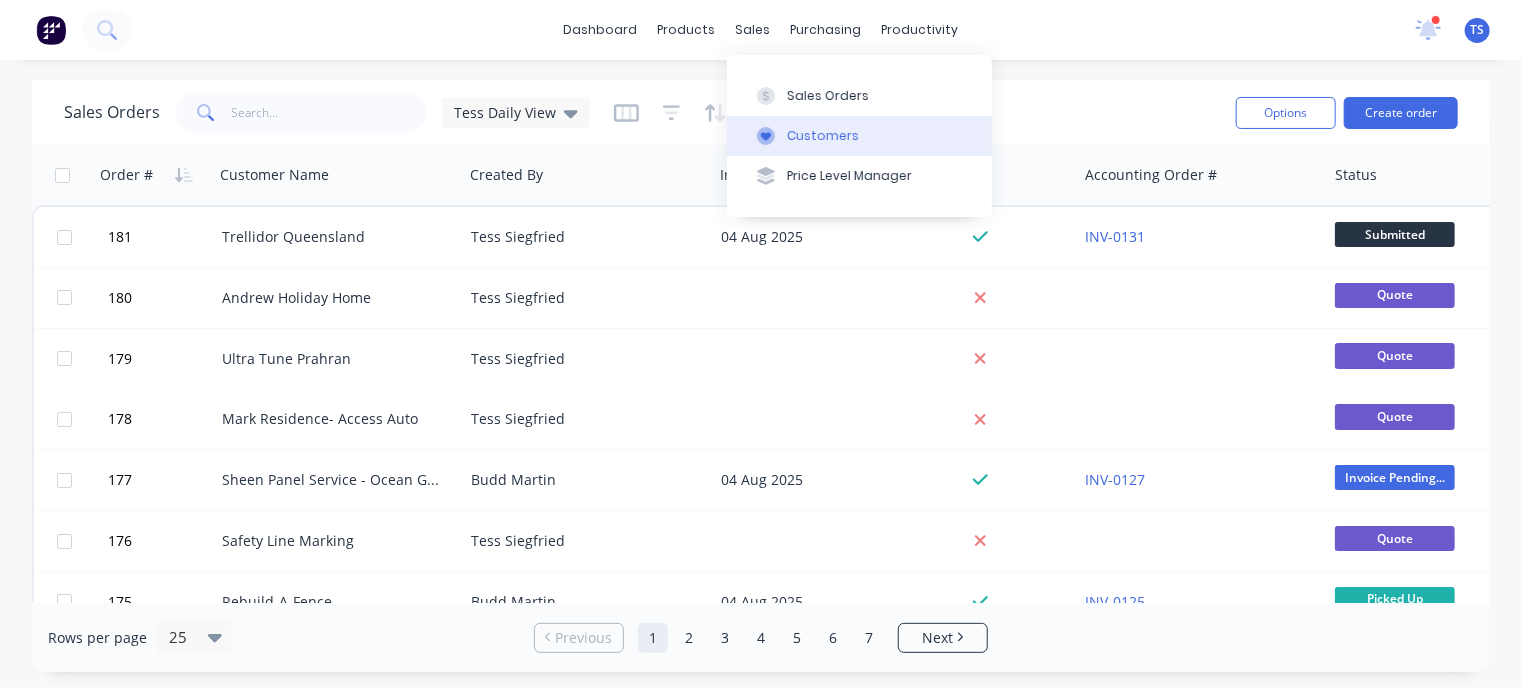 click on "Customers" at bounding box center (823, 136) 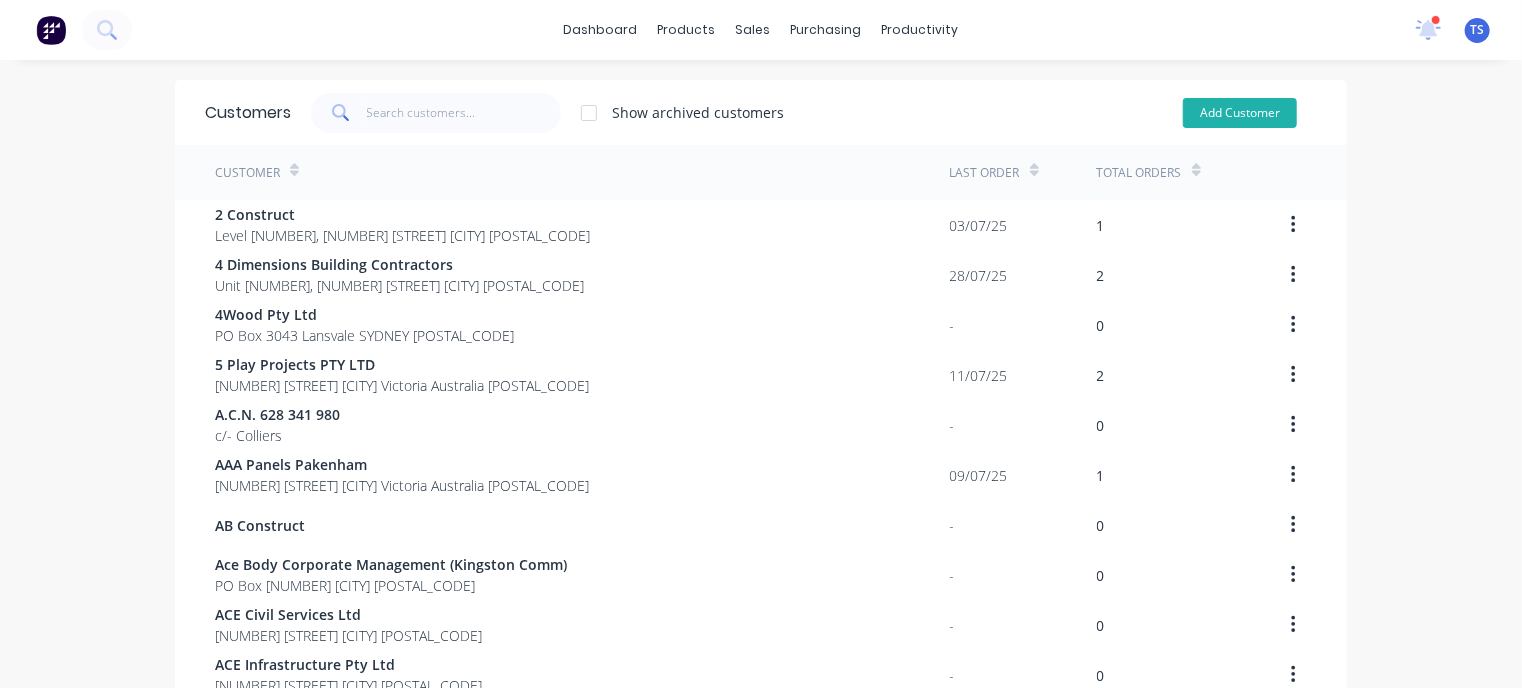 click on "Add Customer" at bounding box center [1240, 113] 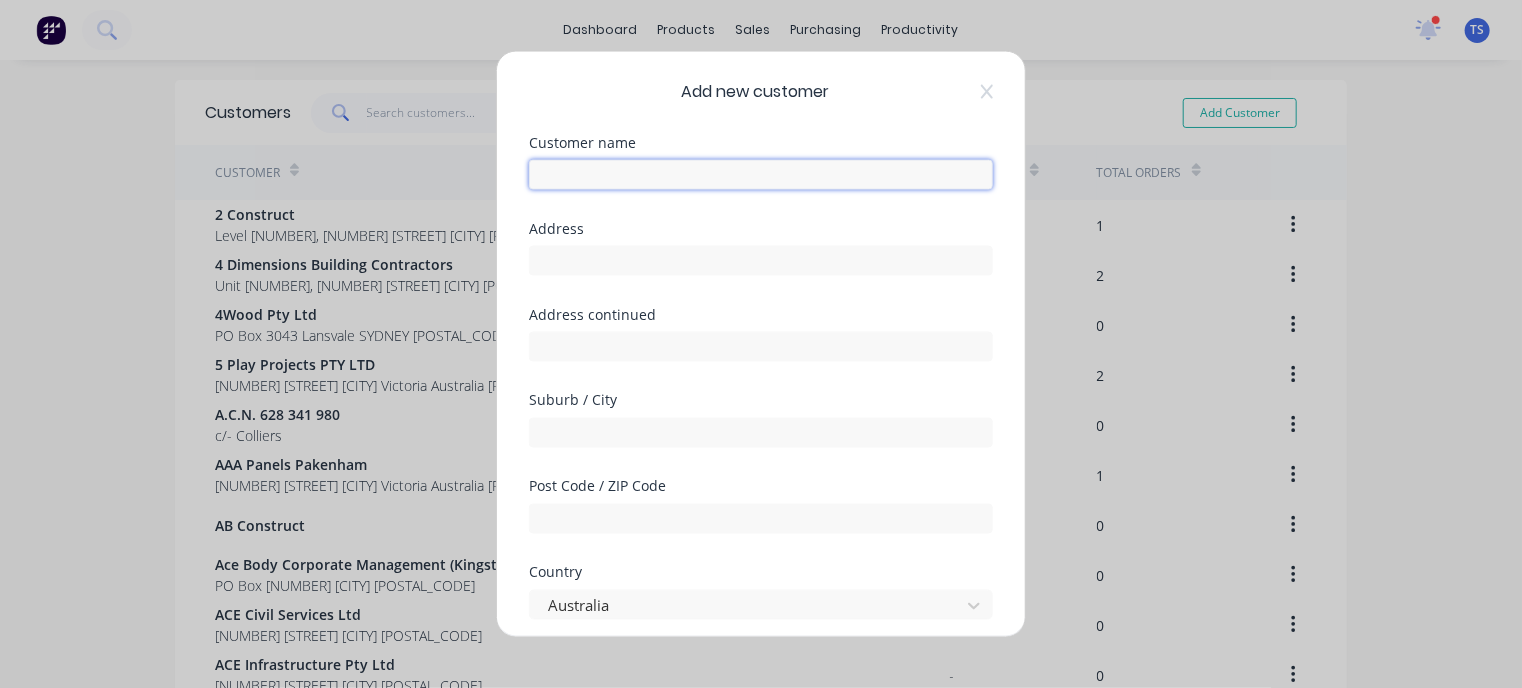 click at bounding box center [761, 175] 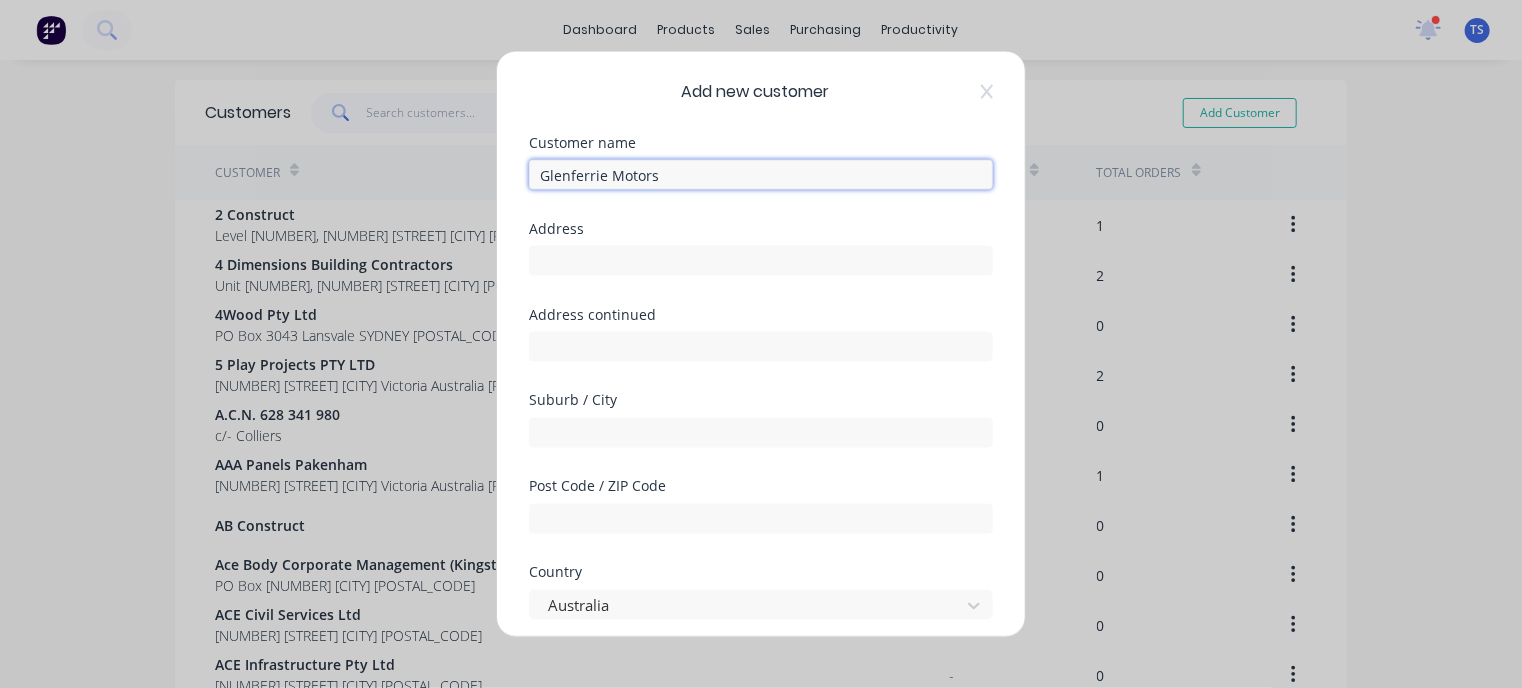 type on "Glenferrie Motors" 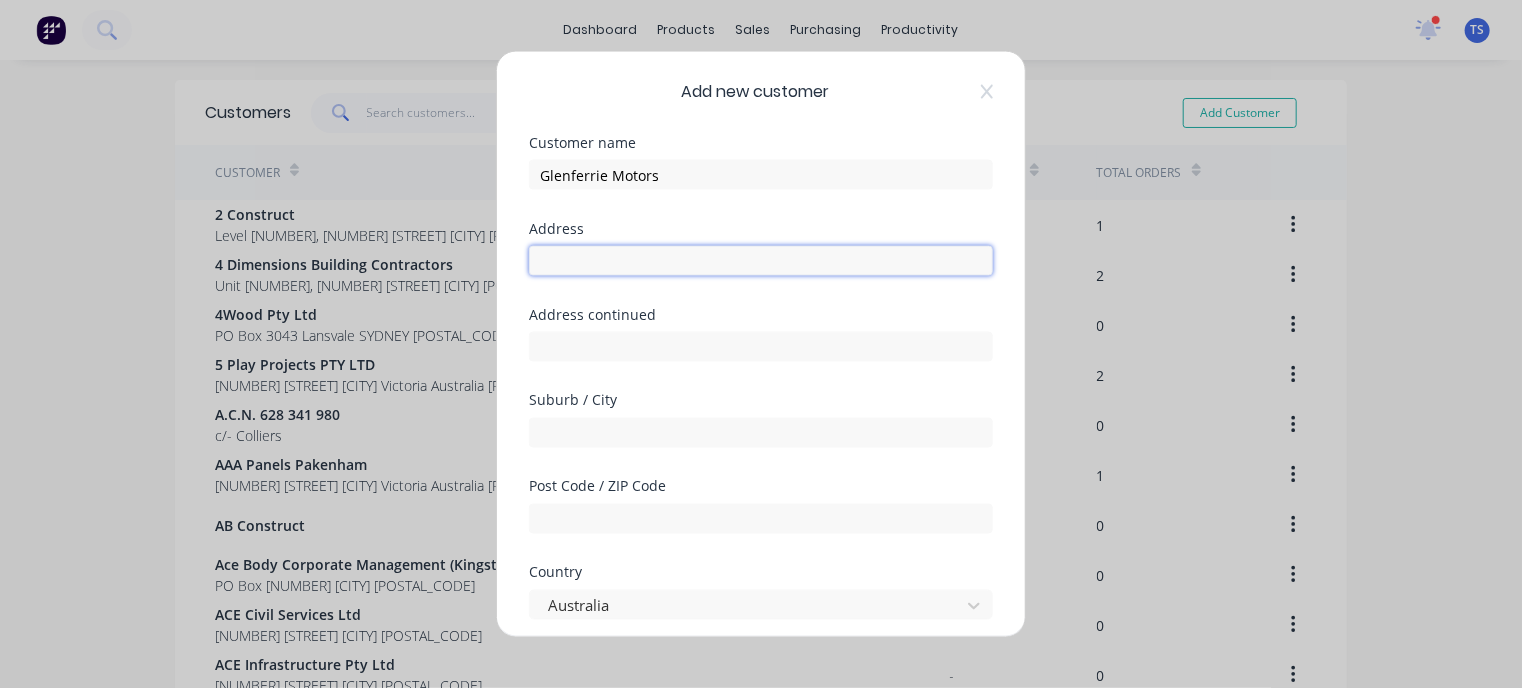click at bounding box center (761, 261) 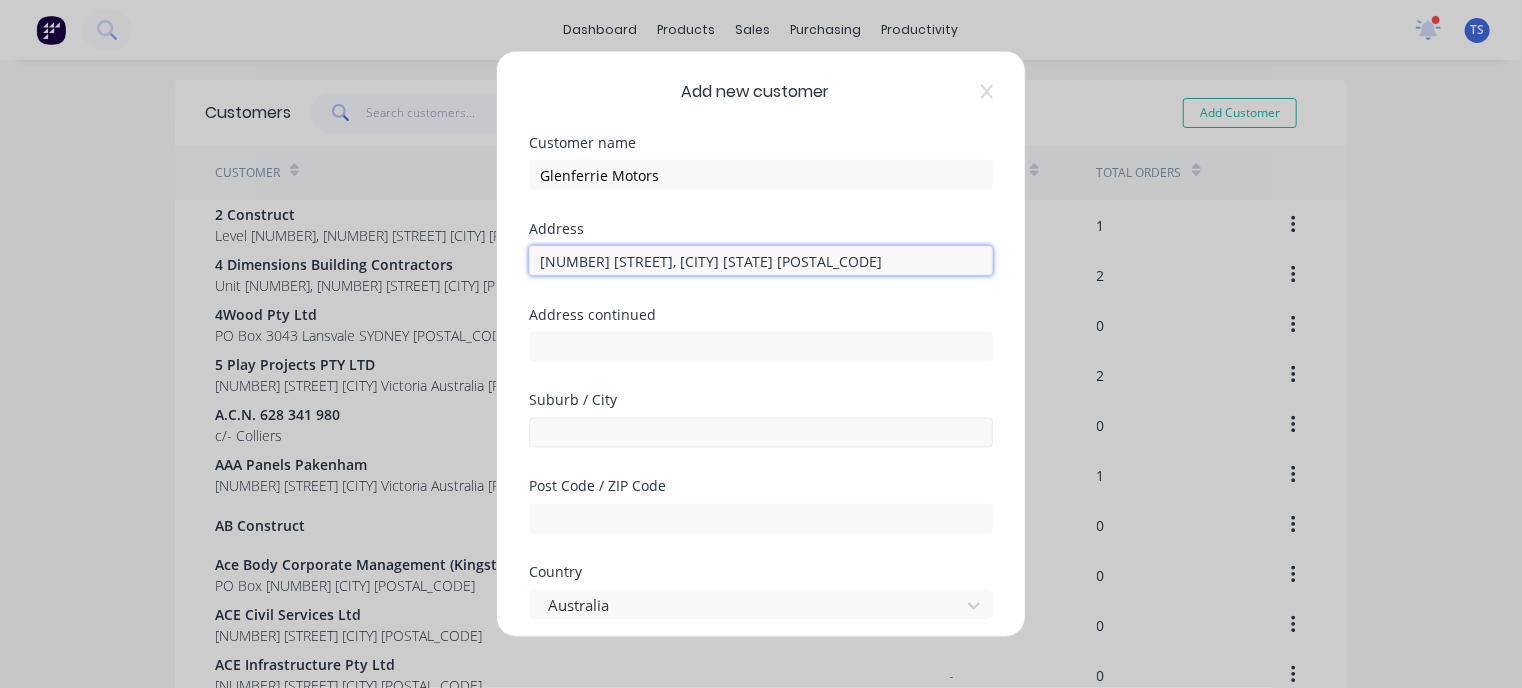 type on "[NUMBER] [STREET], [CITY] [STATE] [POSTAL_CODE]" 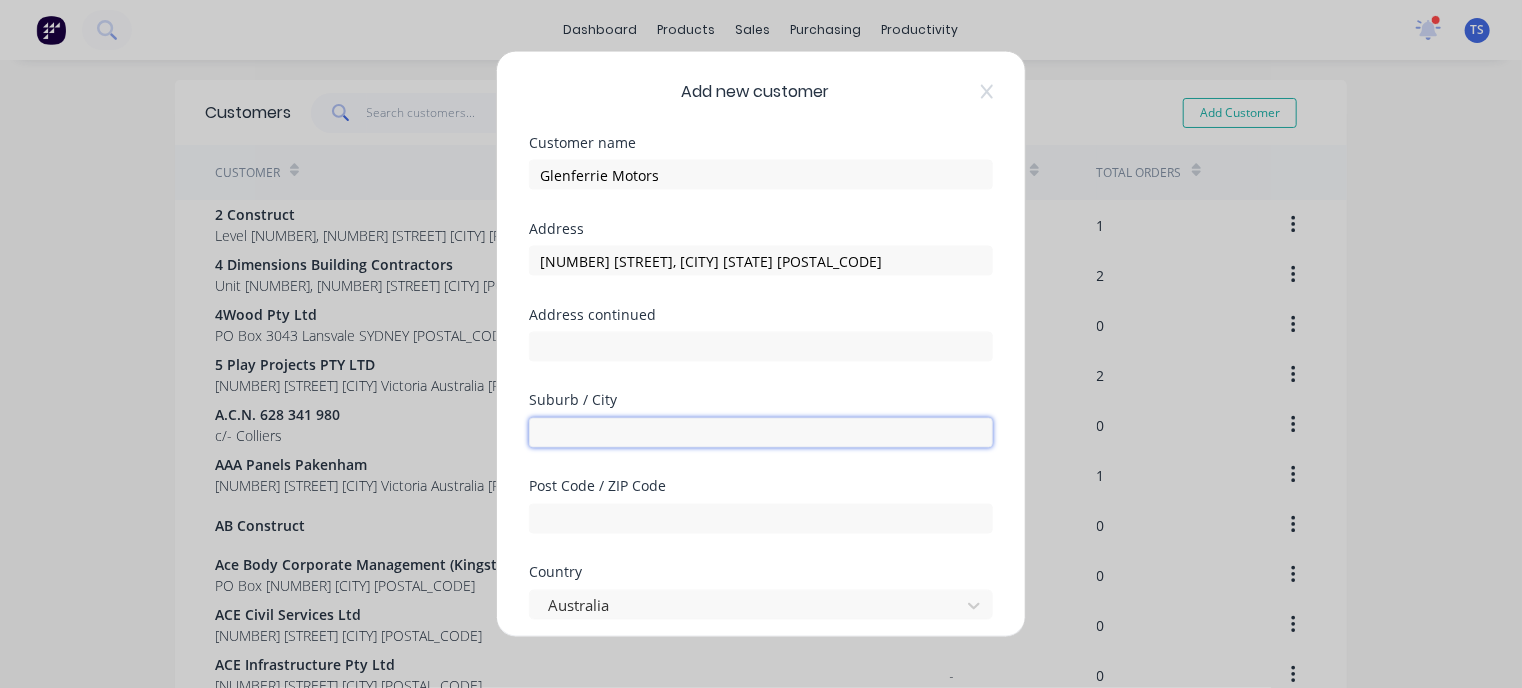 click at bounding box center (761, 433) 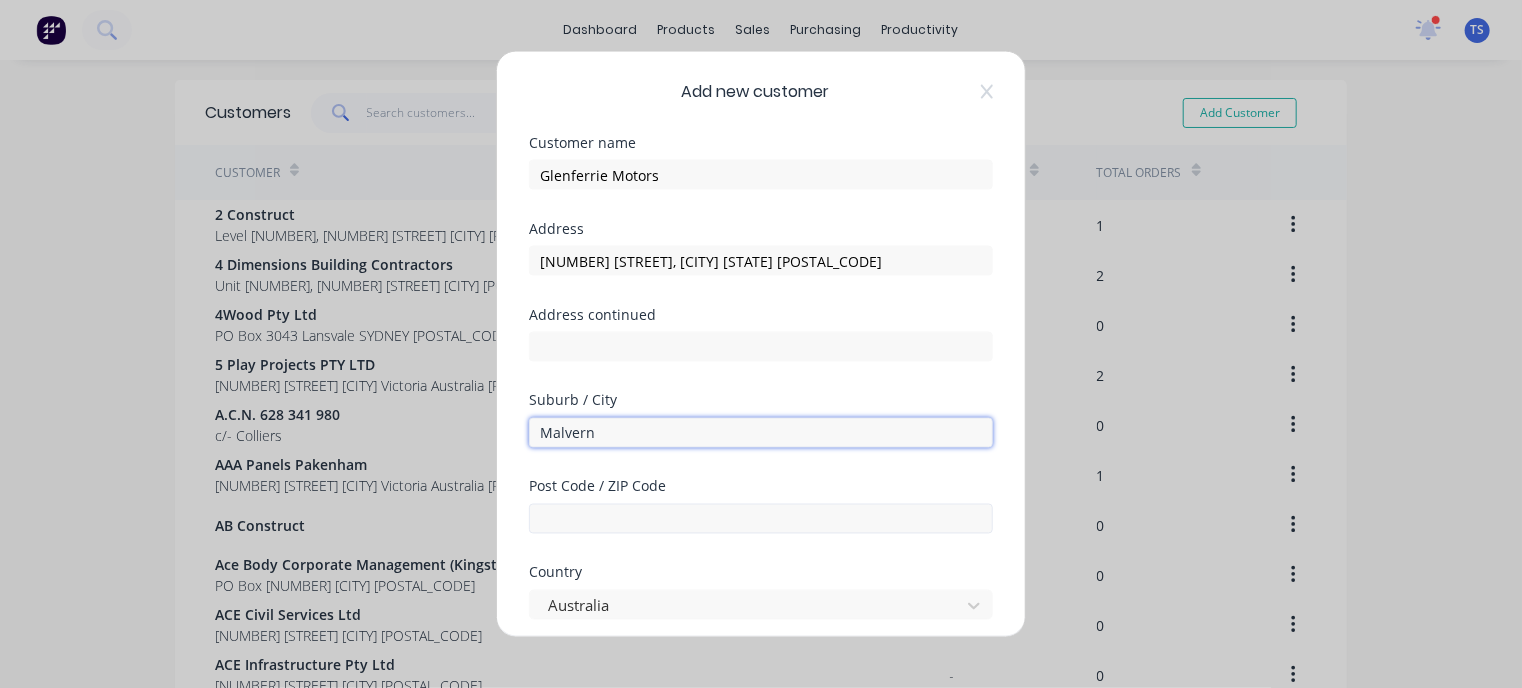 type on "[CITY]" 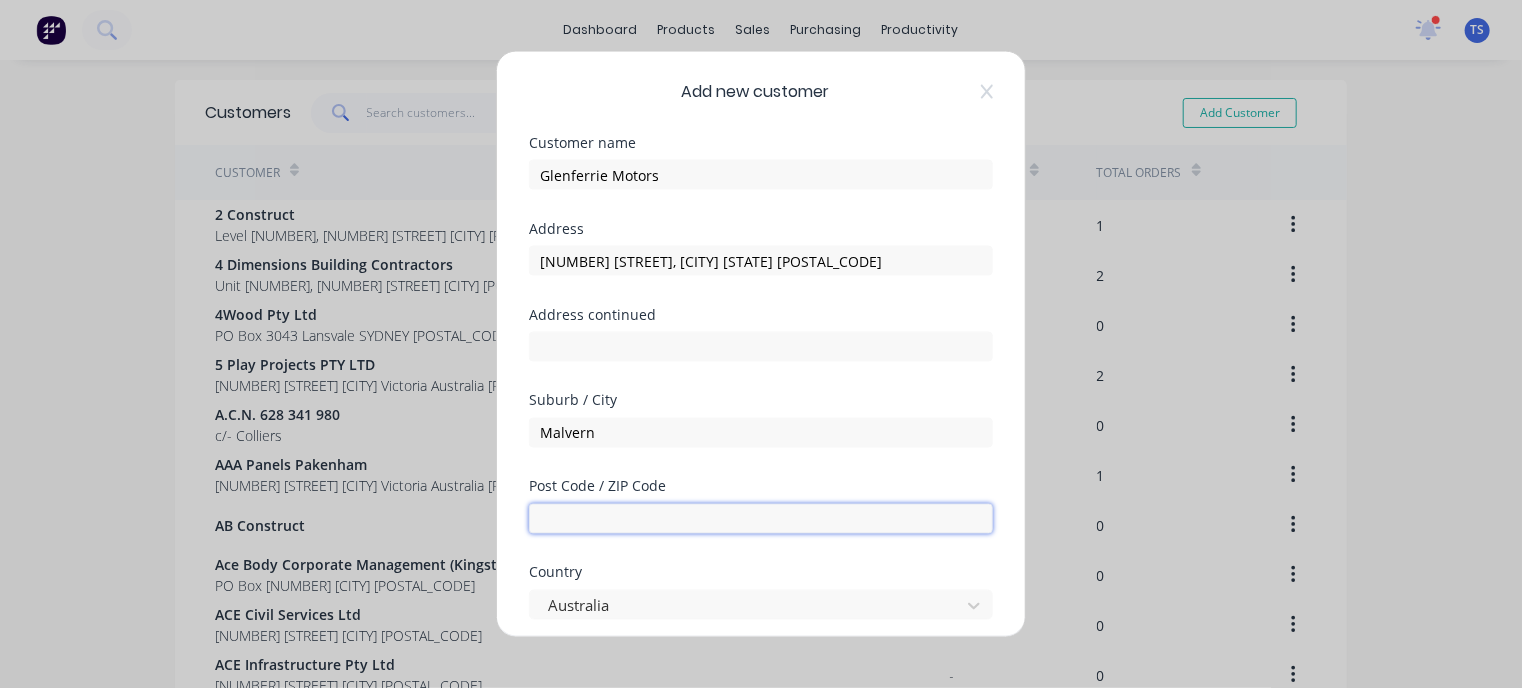 click at bounding box center (761, 519) 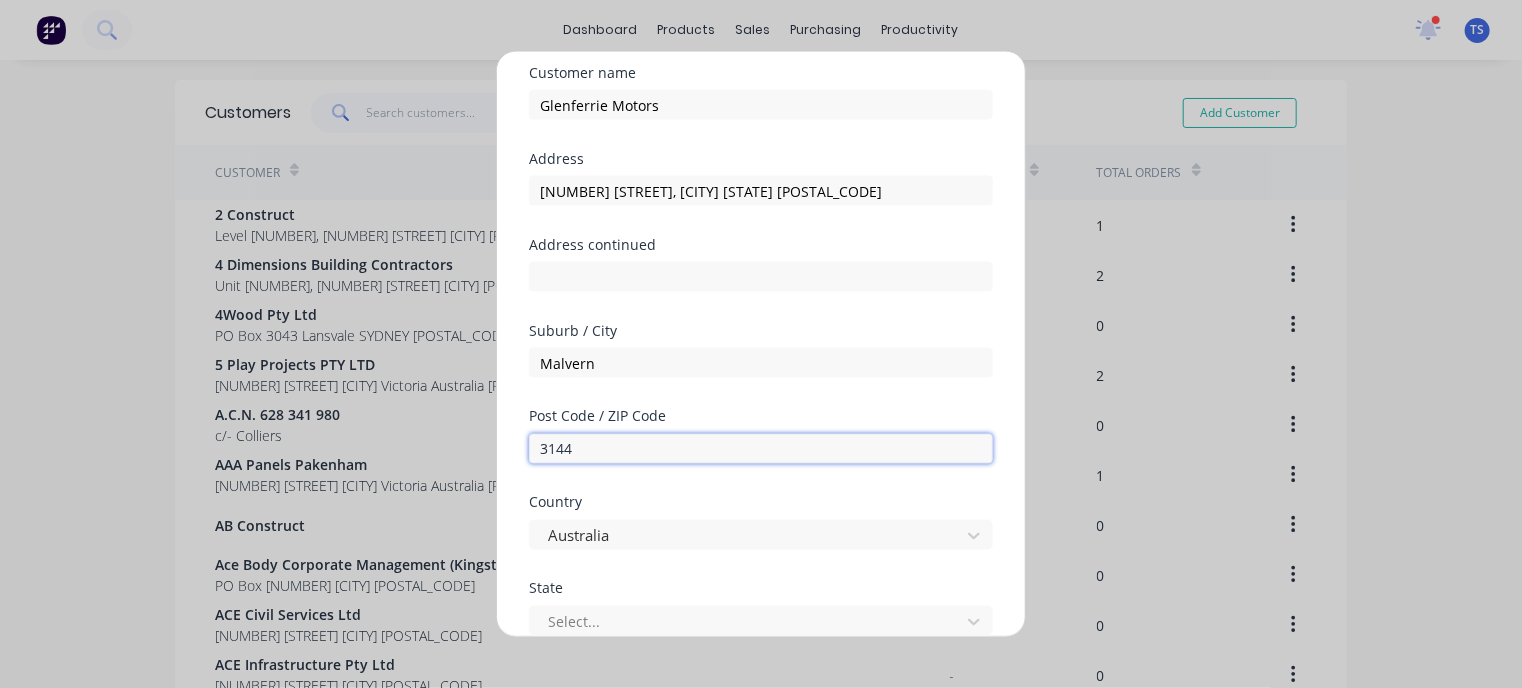 scroll, scrollTop: 100, scrollLeft: 0, axis: vertical 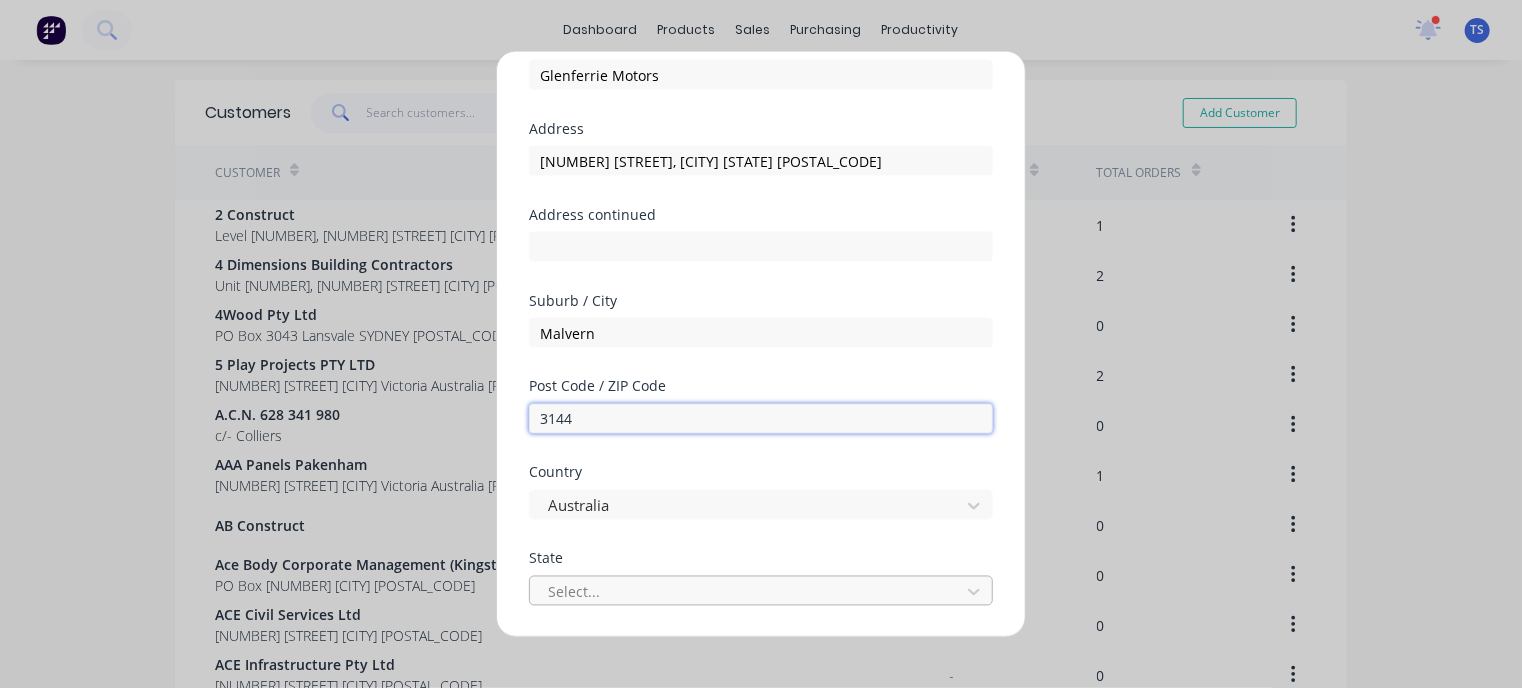 type on "3144" 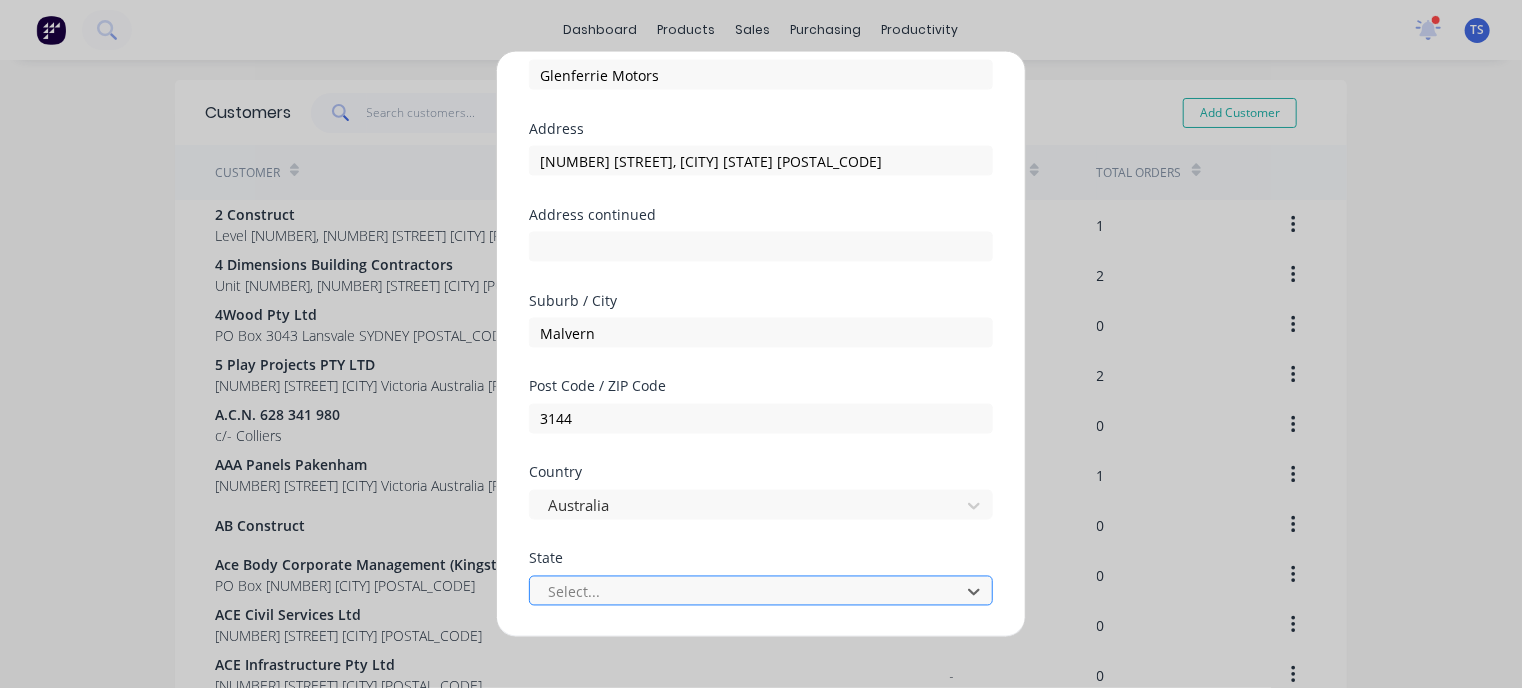 scroll, scrollTop: 196, scrollLeft: 0, axis: vertical 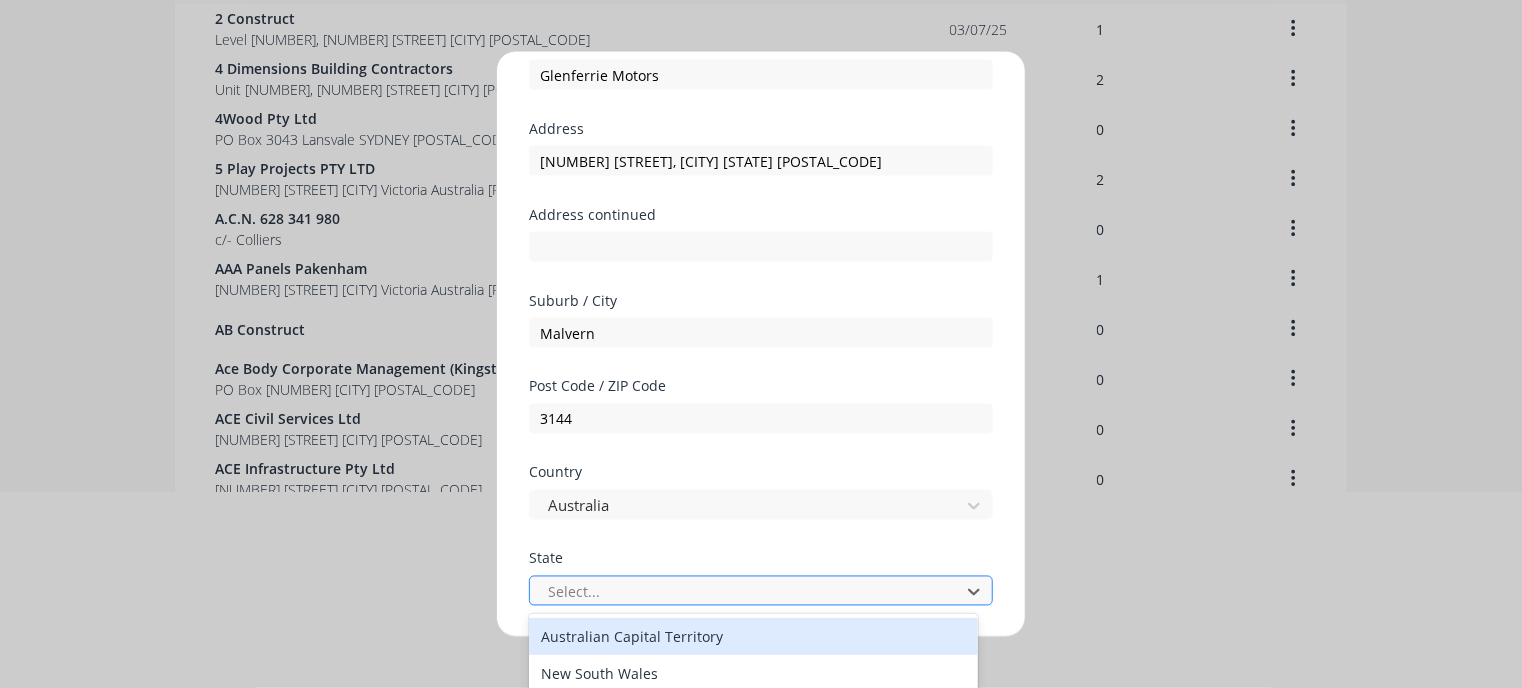 click at bounding box center [748, 591] 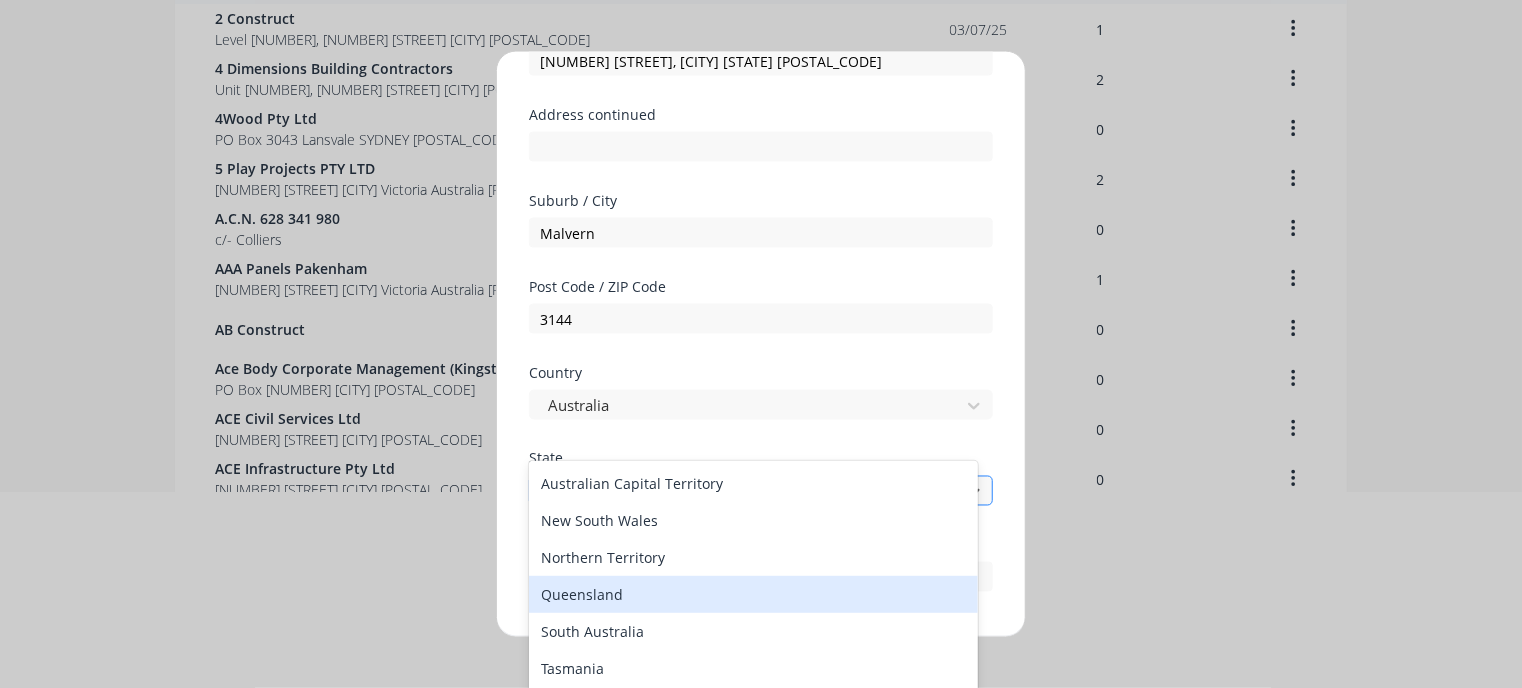 scroll, scrollTop: 279, scrollLeft: 0, axis: vertical 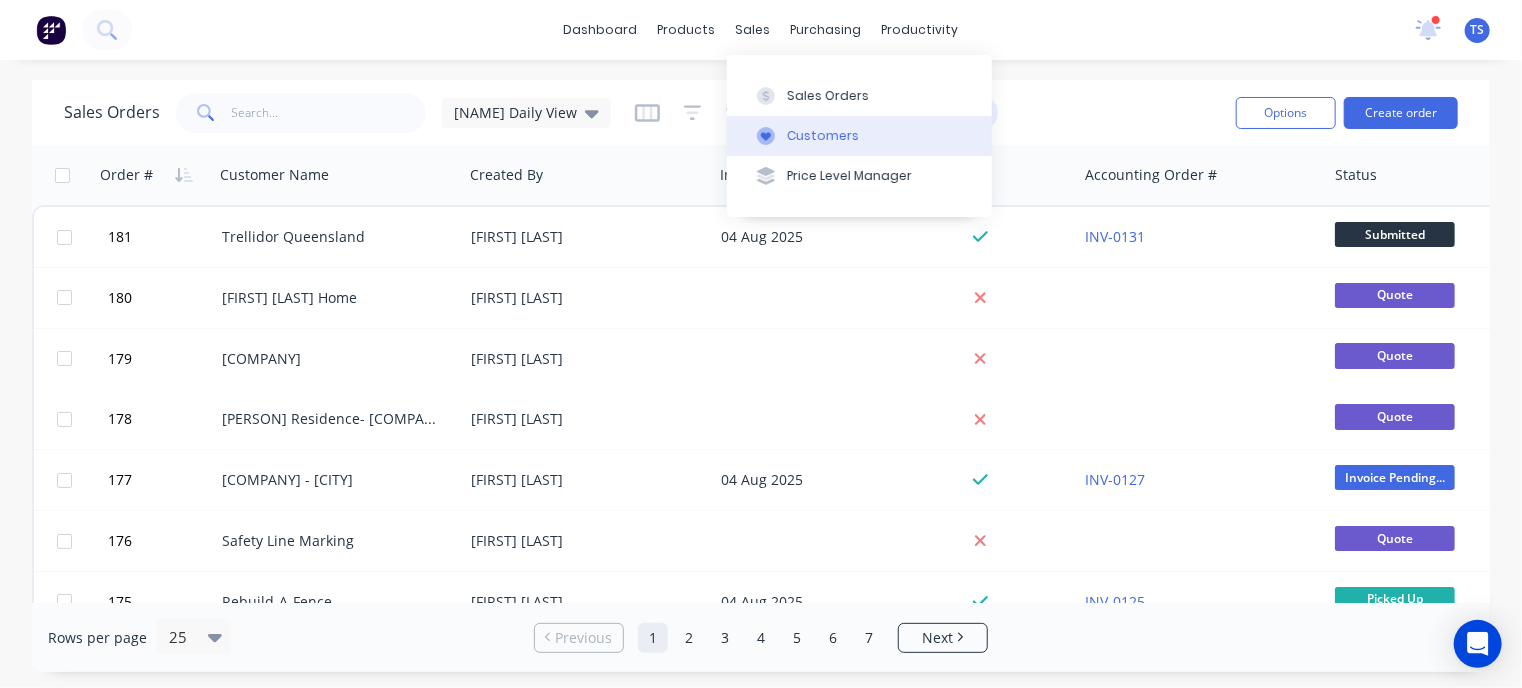 click on "Customers" at bounding box center (823, 136) 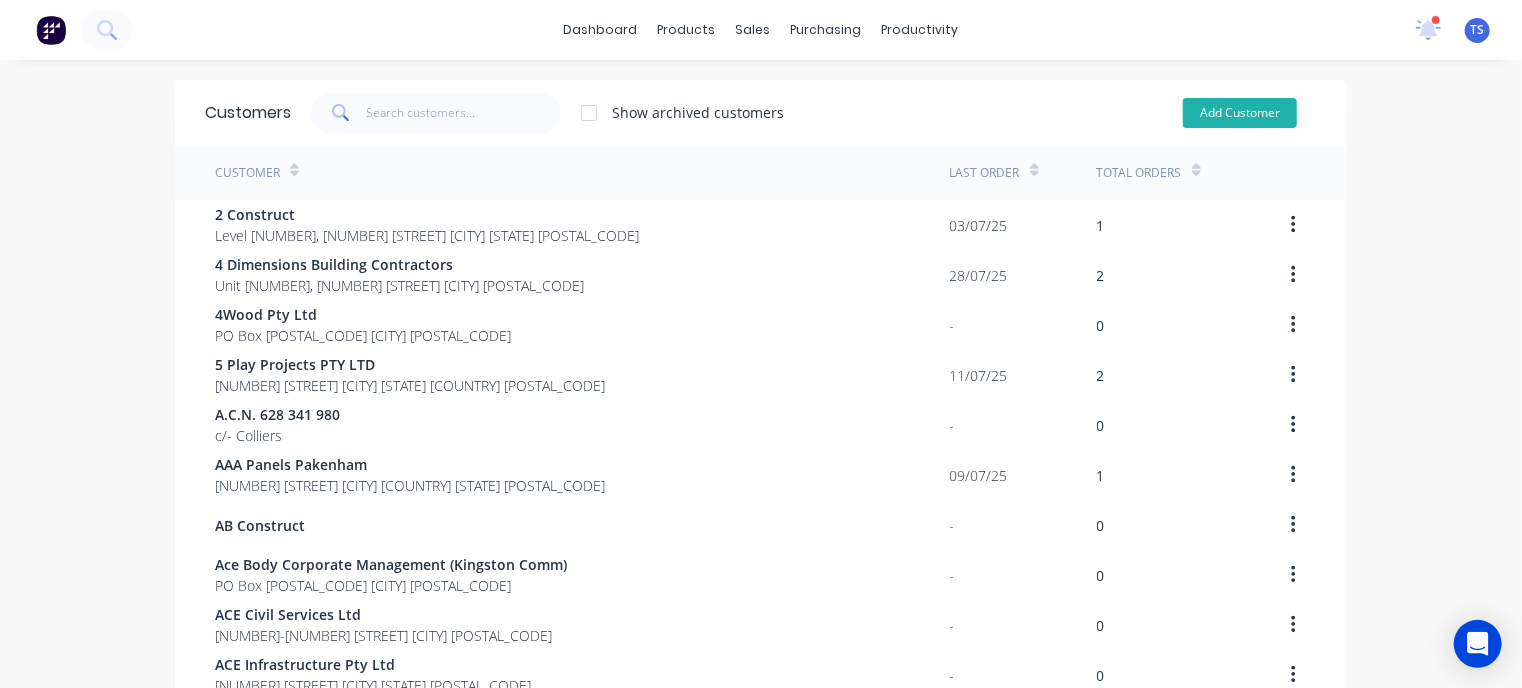 click on "Add Customer" at bounding box center [1240, 113] 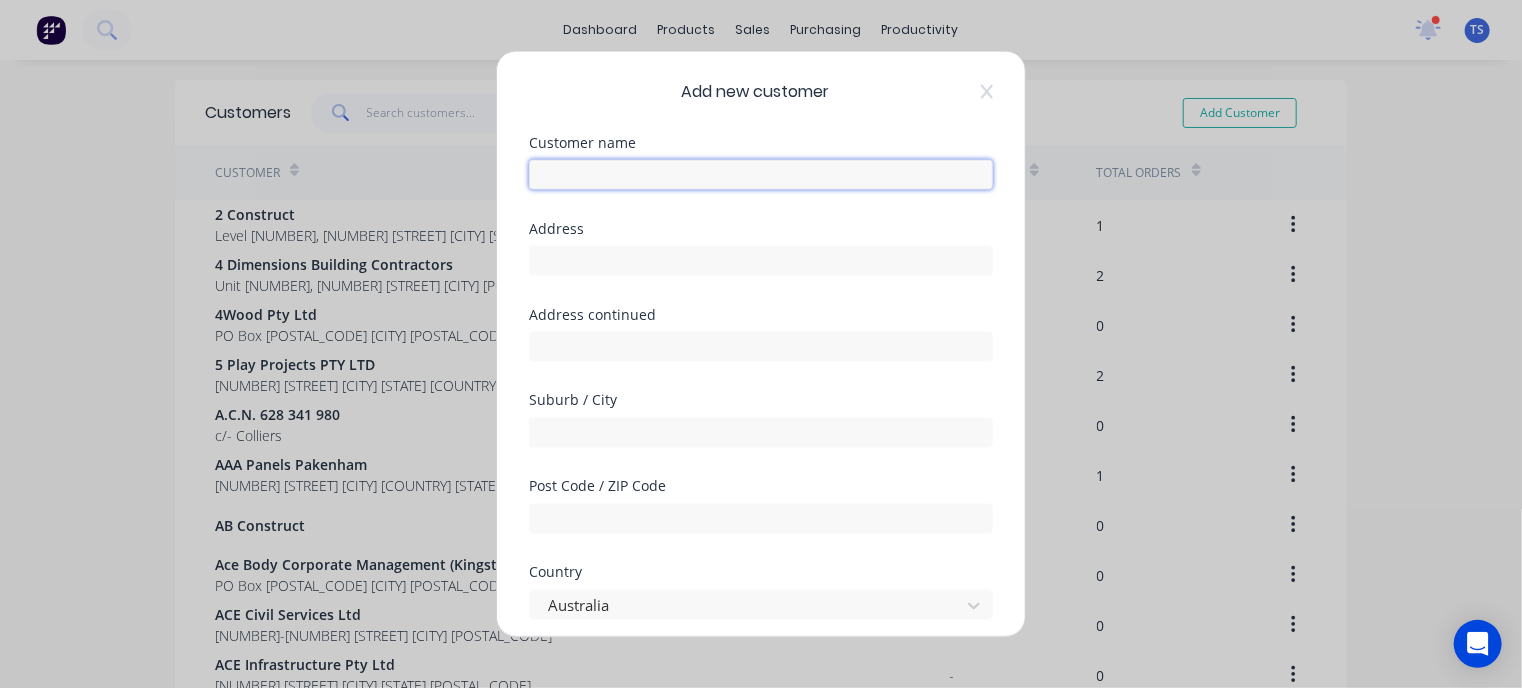 click at bounding box center (761, 175) 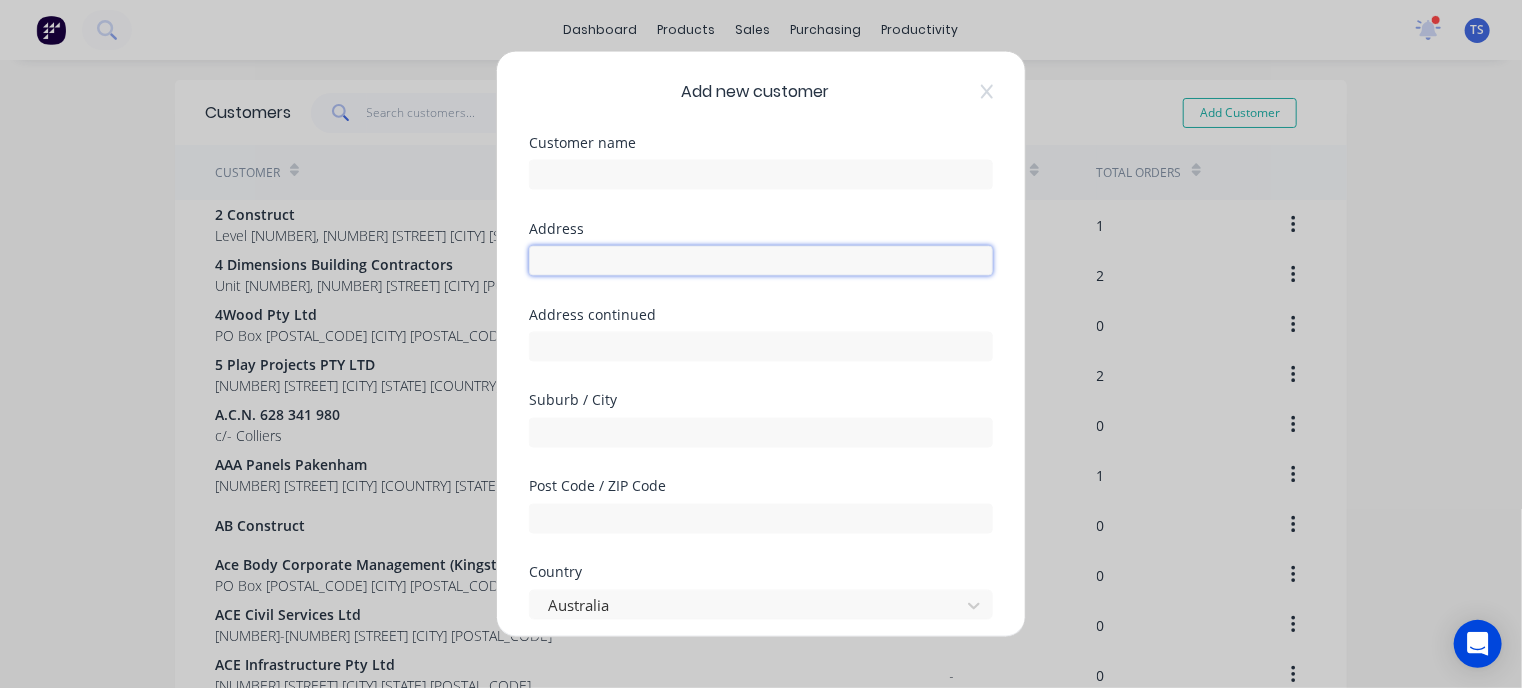 drag, startPoint x: 612, startPoint y: 165, endPoint x: 548, endPoint y: 263, distance: 117.047 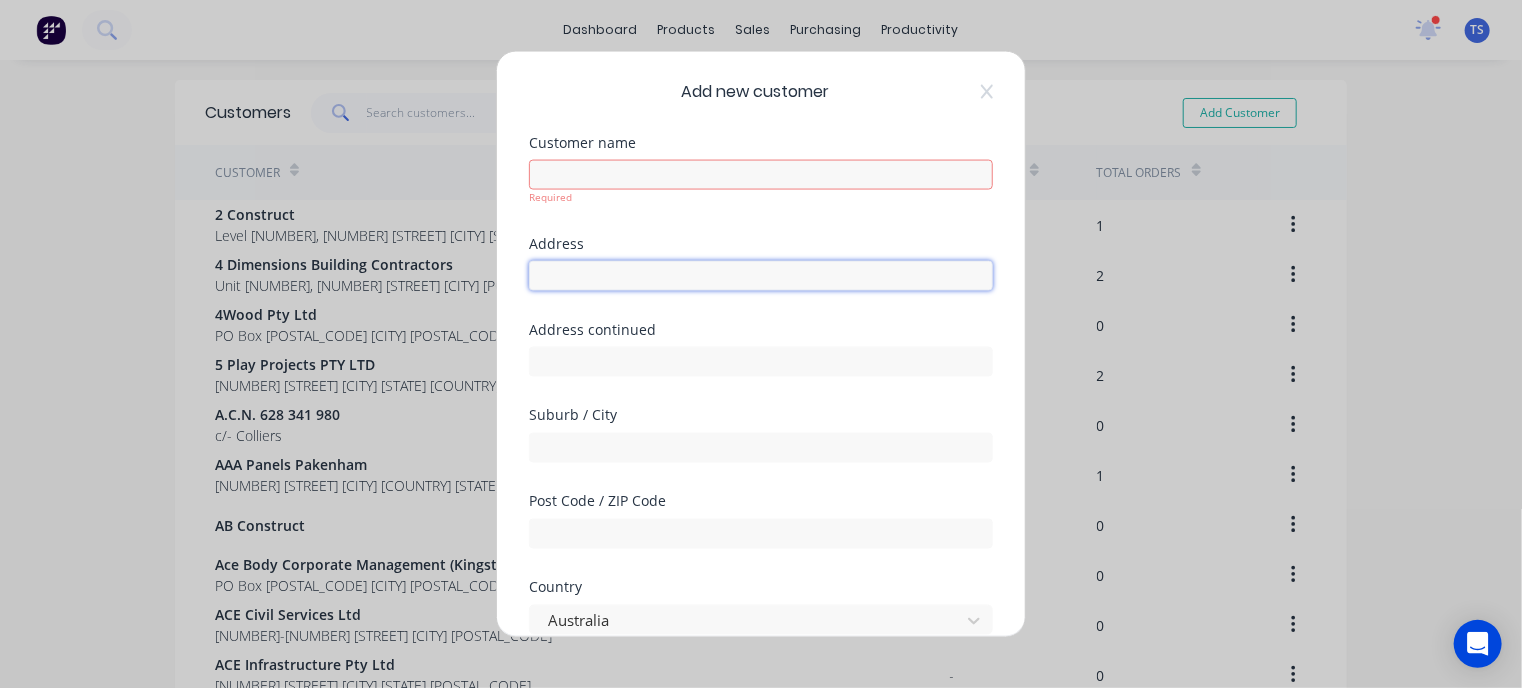 paste on "[NUMBER] [STREET], [CITY] [STATE] [POSTAL_CODE]" 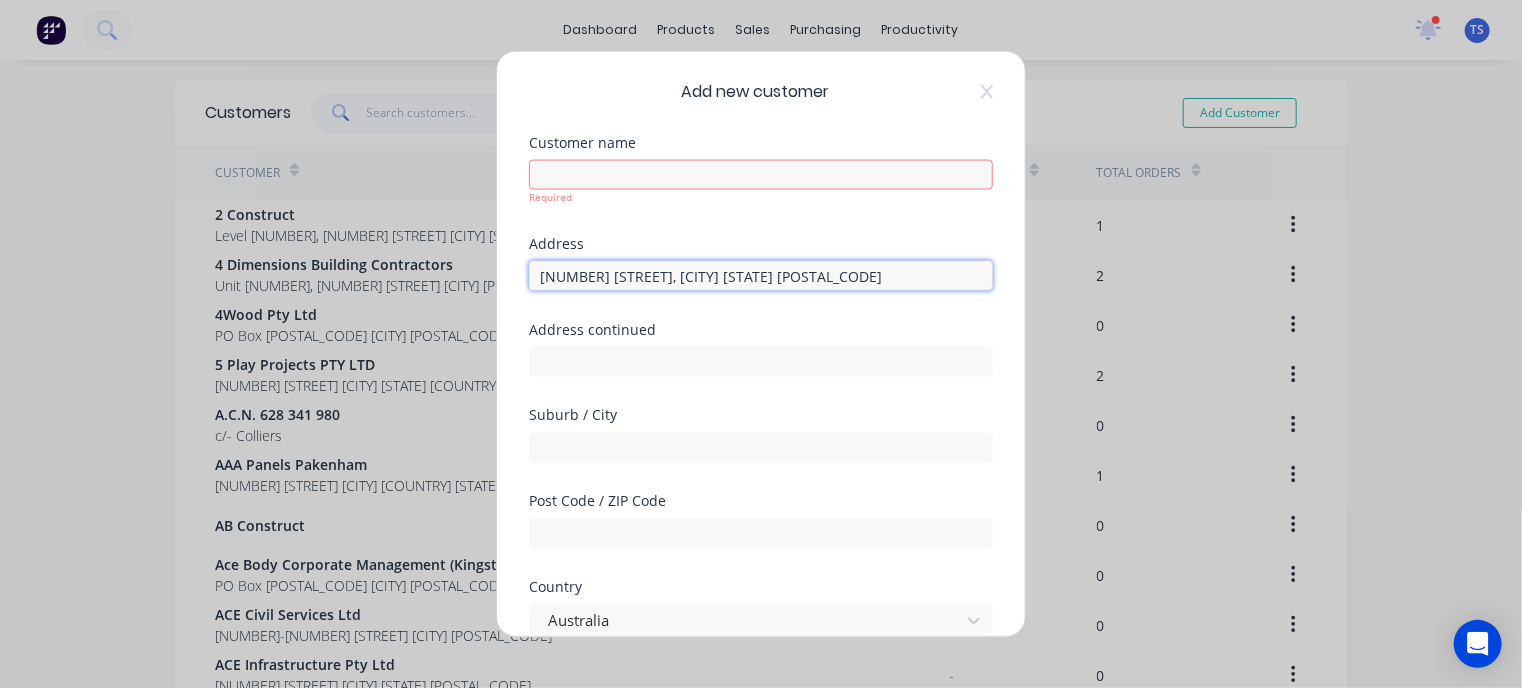 type on "[NUMBER] [STREET], [CITY] [STATE] [POSTAL_CODE]" 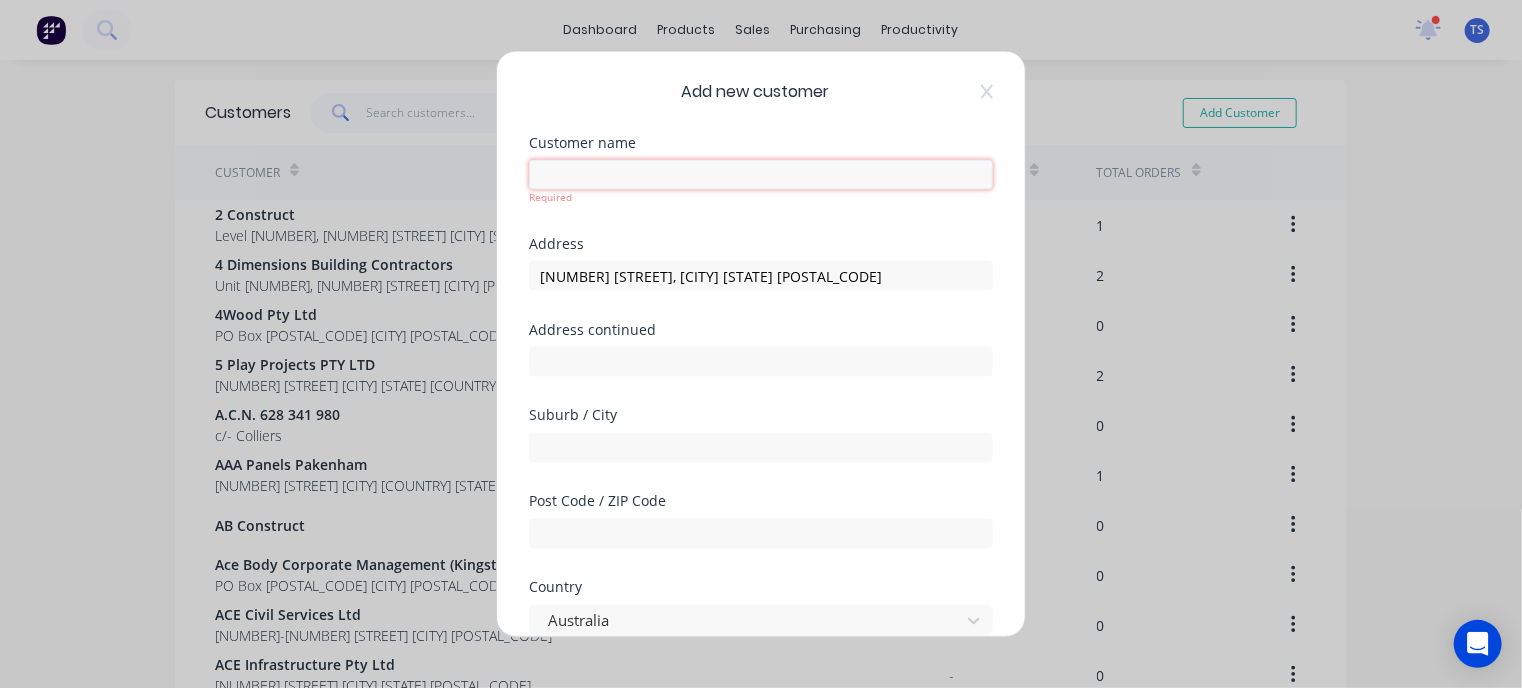 click at bounding box center [761, 175] 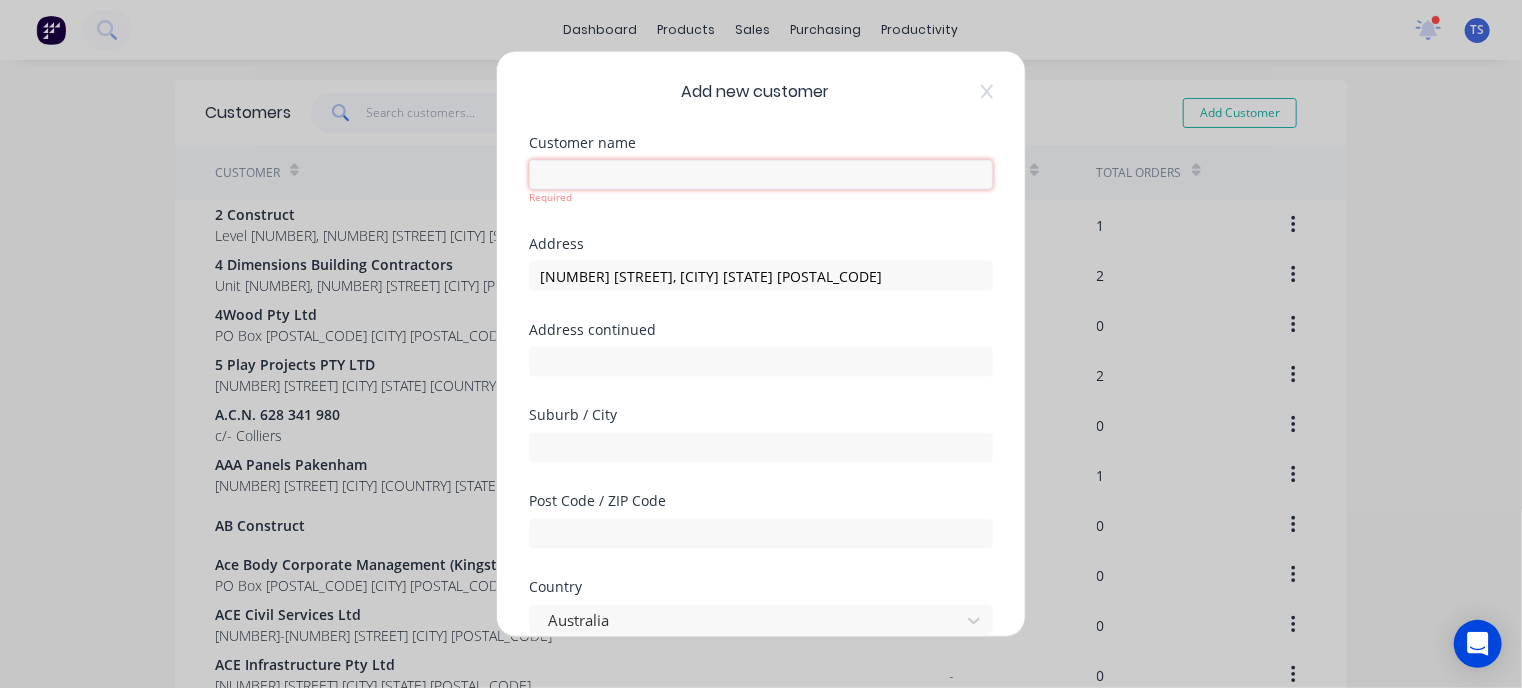 paste on "Glenferrie Motors" 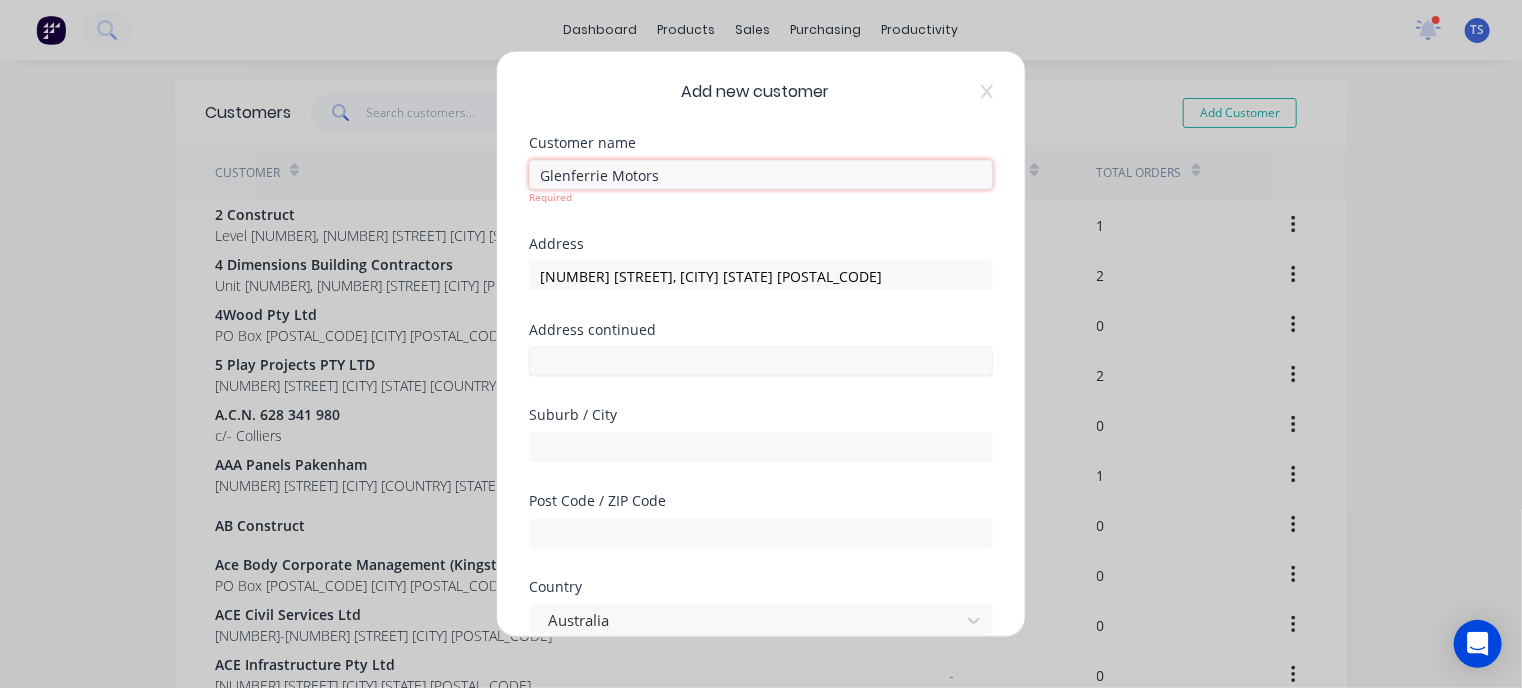 type on "Glenferrie Motors" 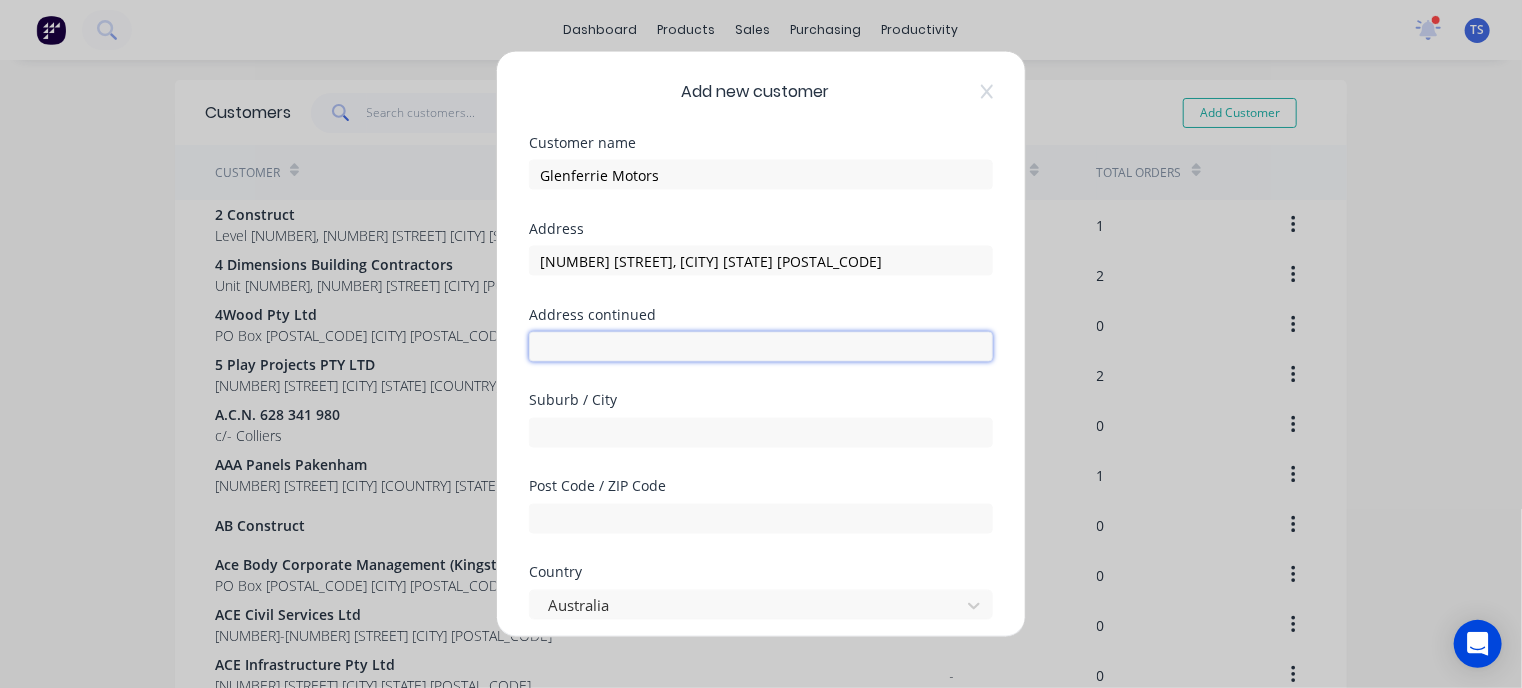 drag, startPoint x: 572, startPoint y: 360, endPoint x: 585, endPoint y: 367, distance: 14.764823 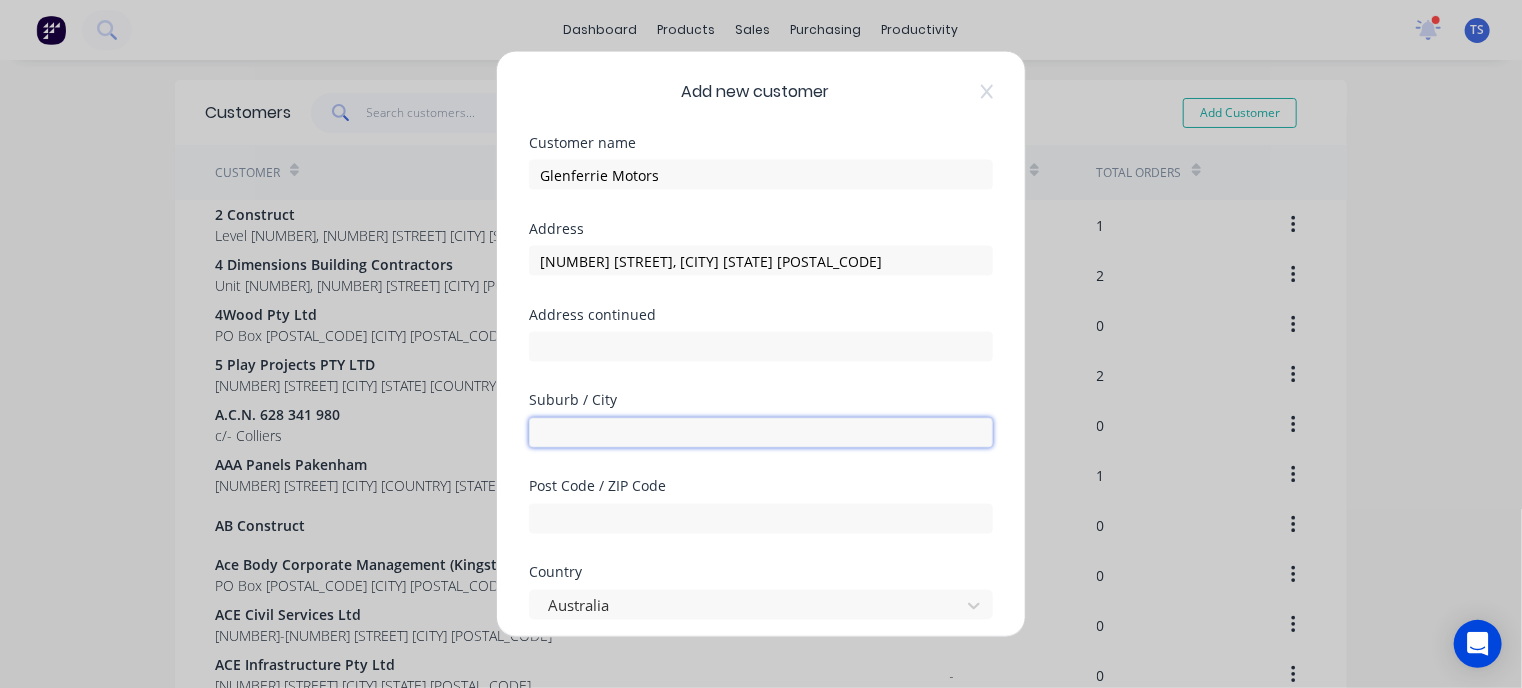 click at bounding box center [761, 433] 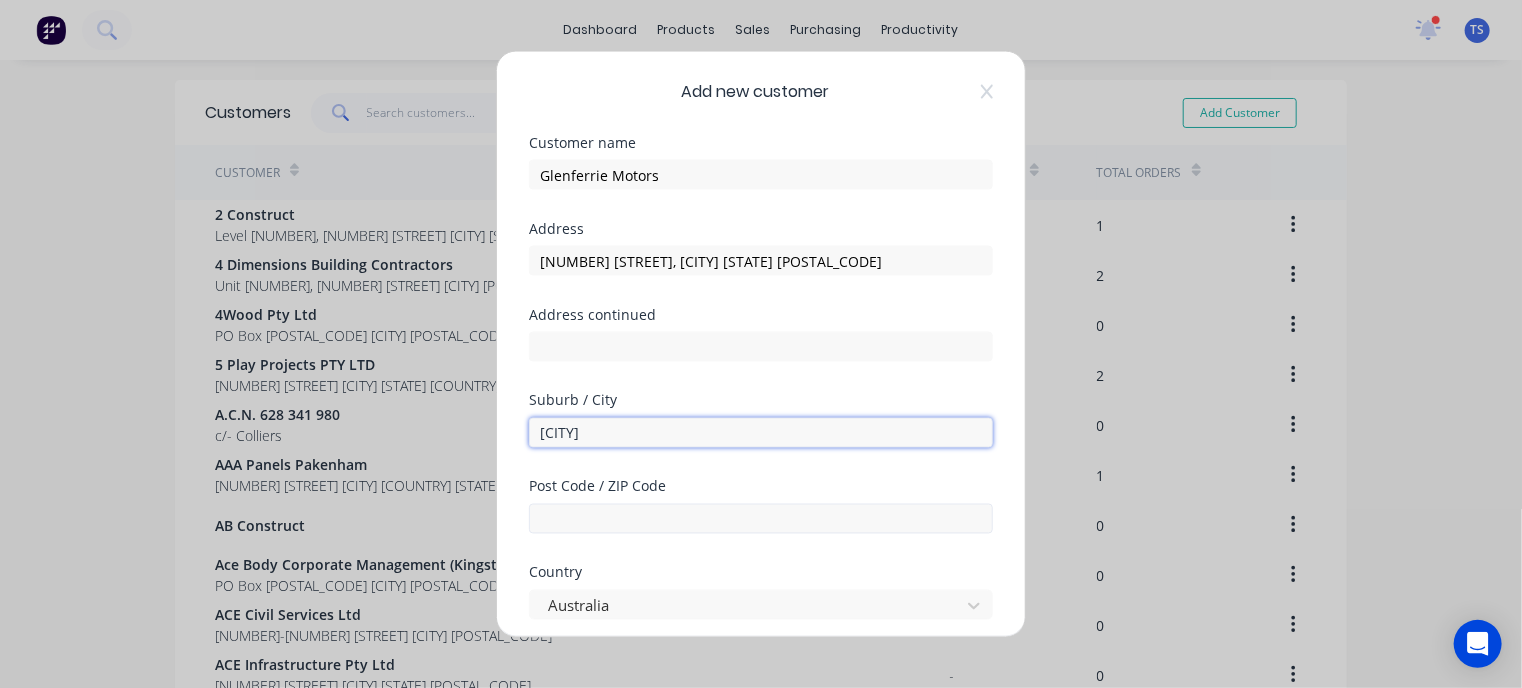 type on "[CITY]" 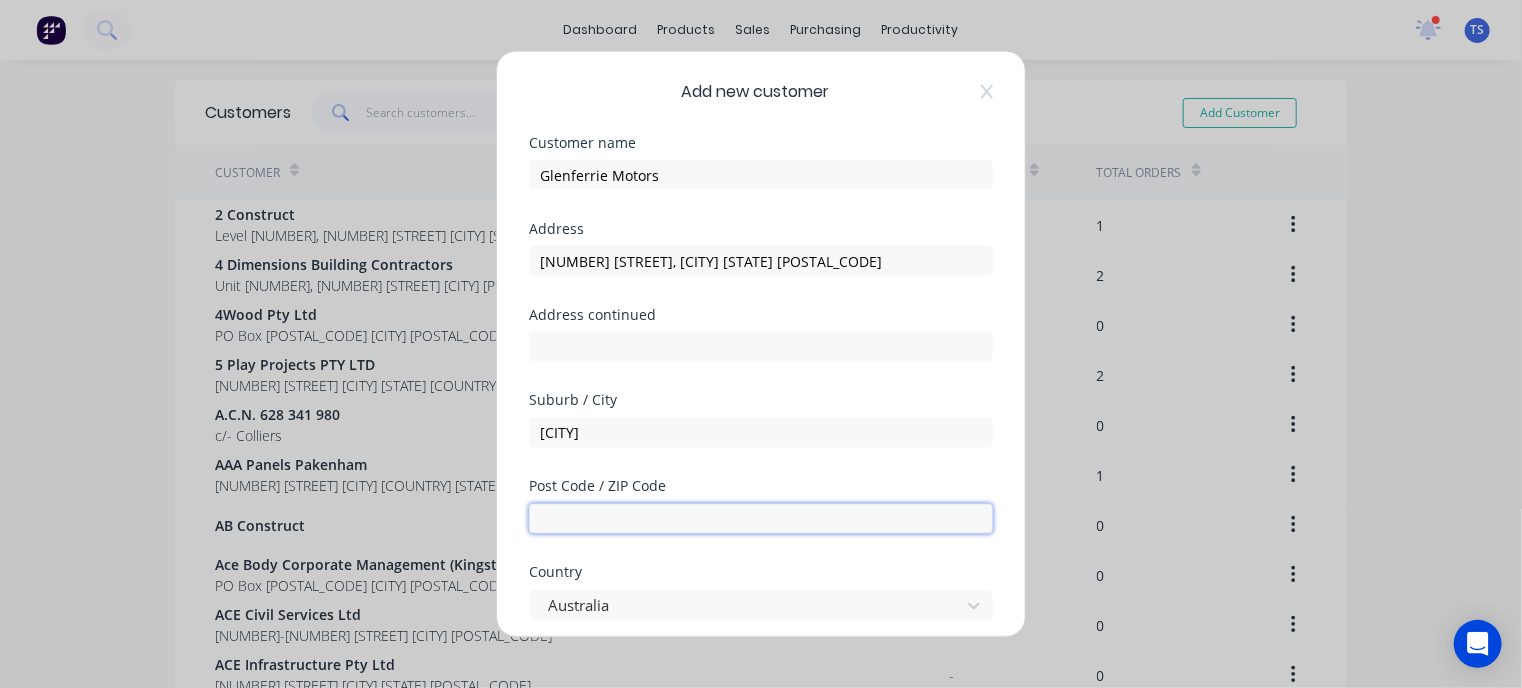 click at bounding box center (761, 519) 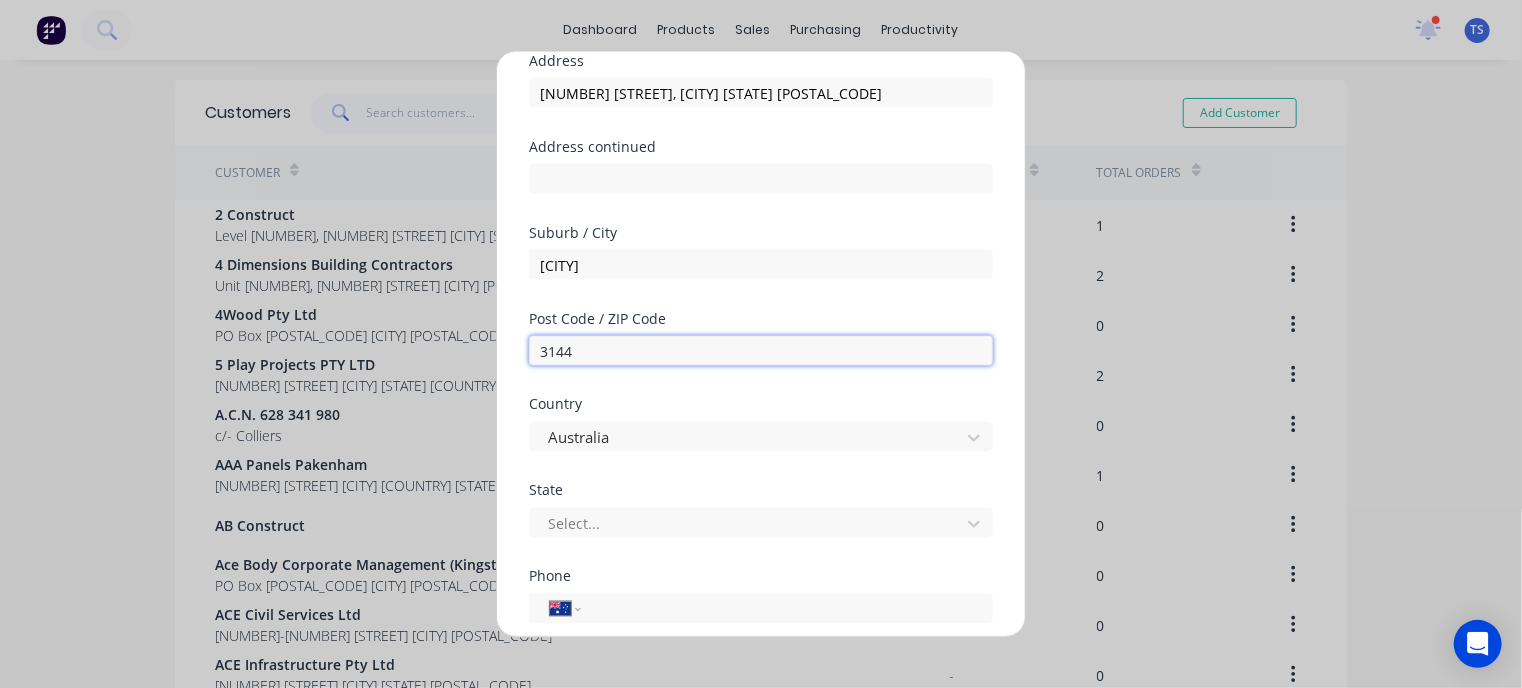 scroll, scrollTop: 200, scrollLeft: 0, axis: vertical 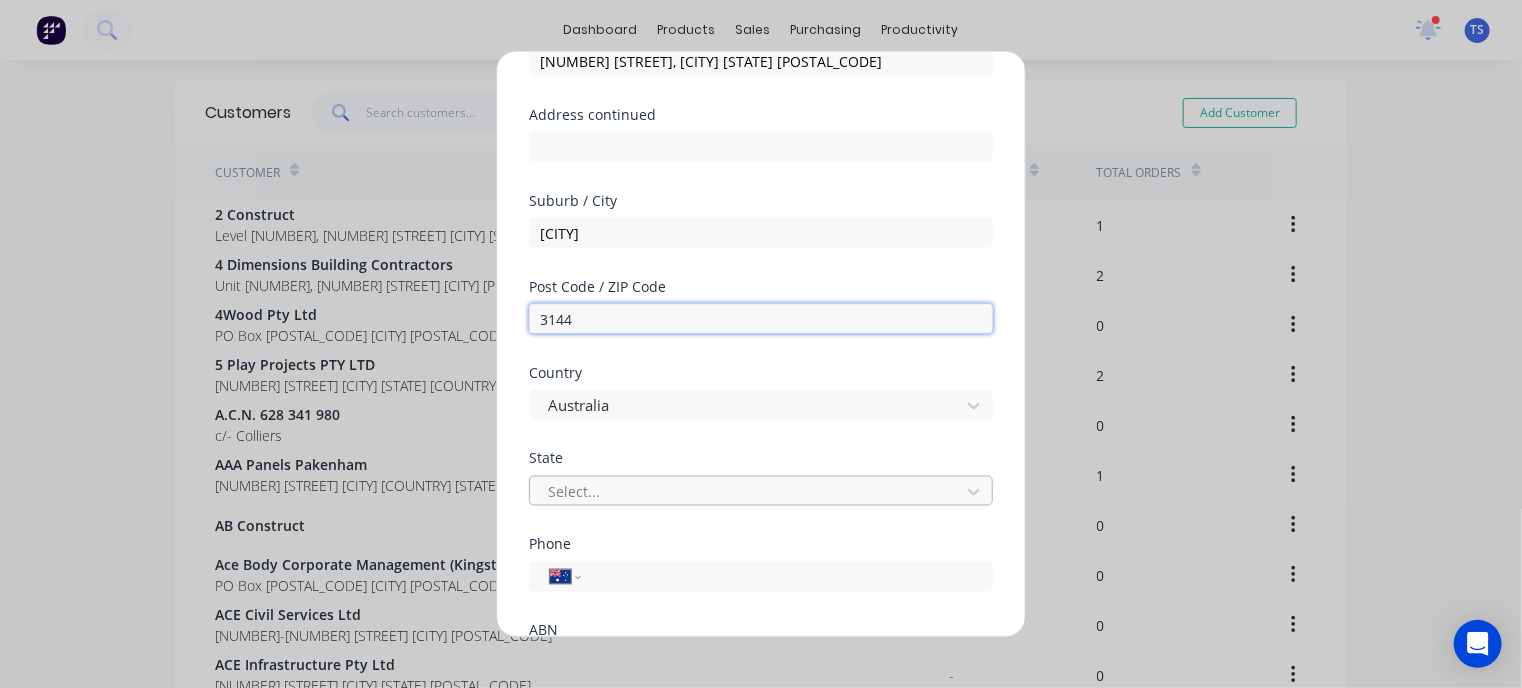 type on "3144" 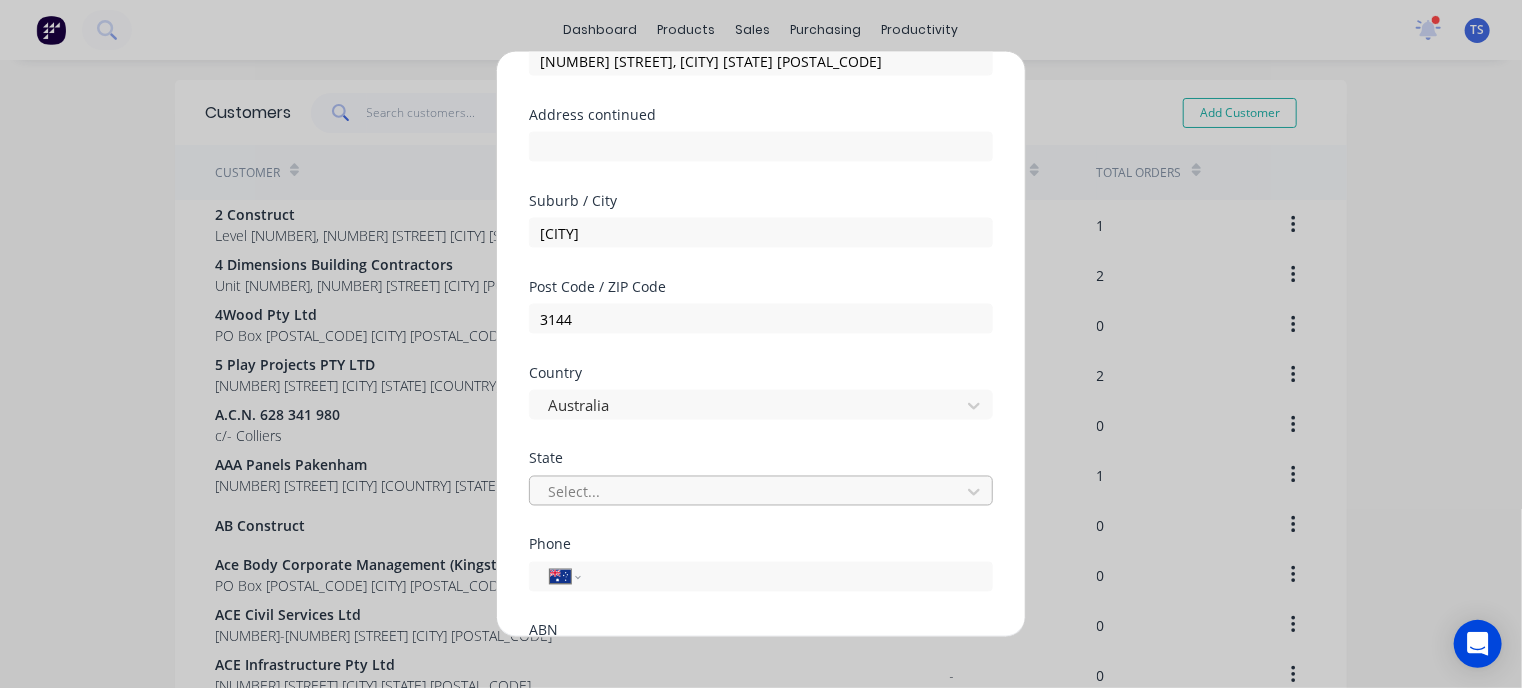 click at bounding box center [748, 491] 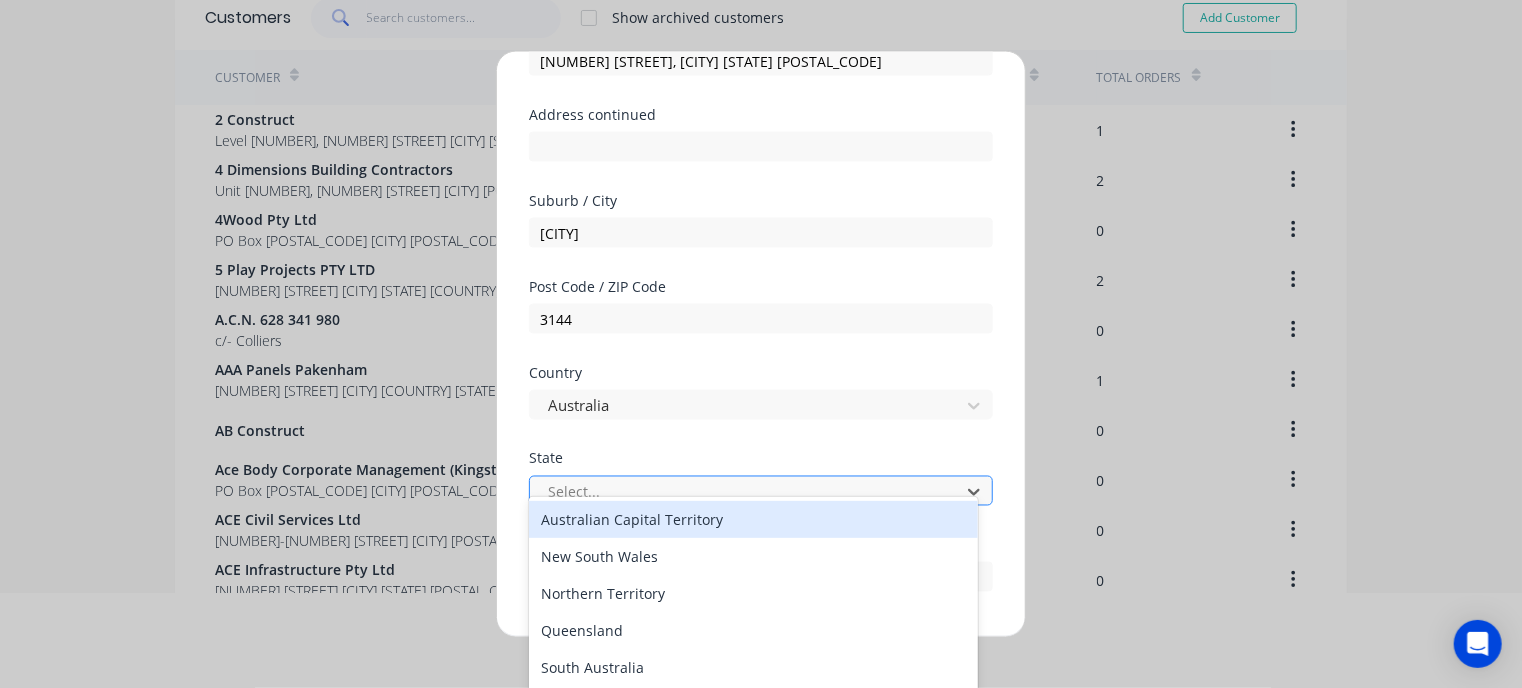 scroll, scrollTop: 104, scrollLeft: 0, axis: vertical 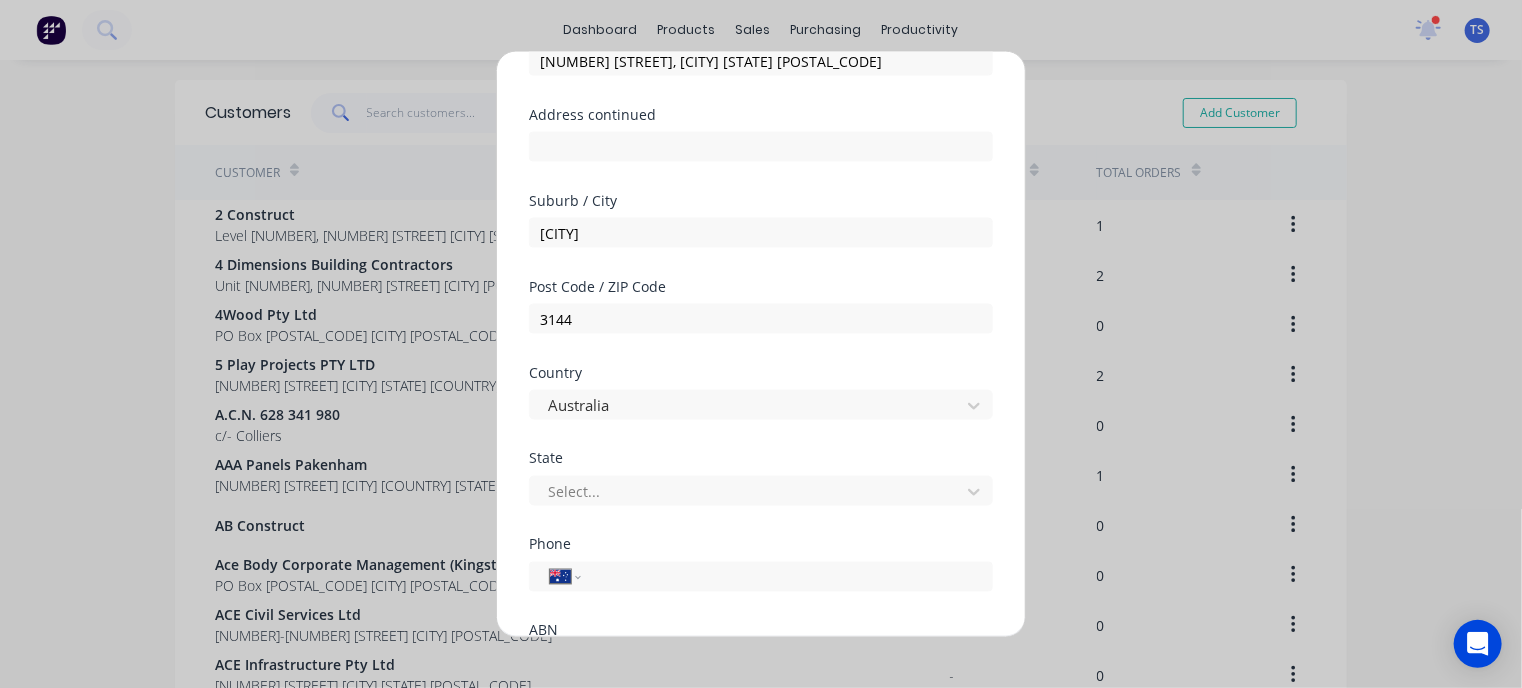 drag, startPoint x: 1512, startPoint y: 322, endPoint x: 1514, endPoint y: 437, distance: 115.01739 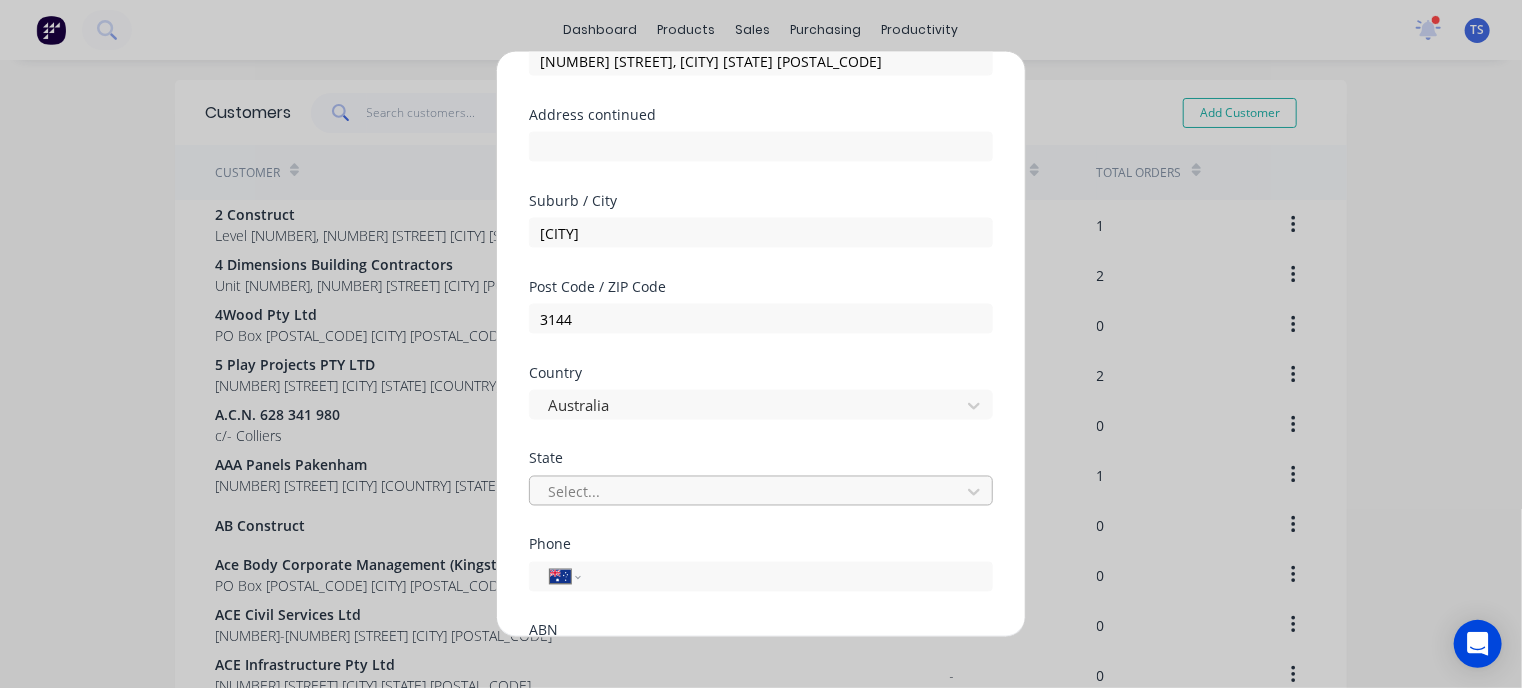 click at bounding box center [748, 491] 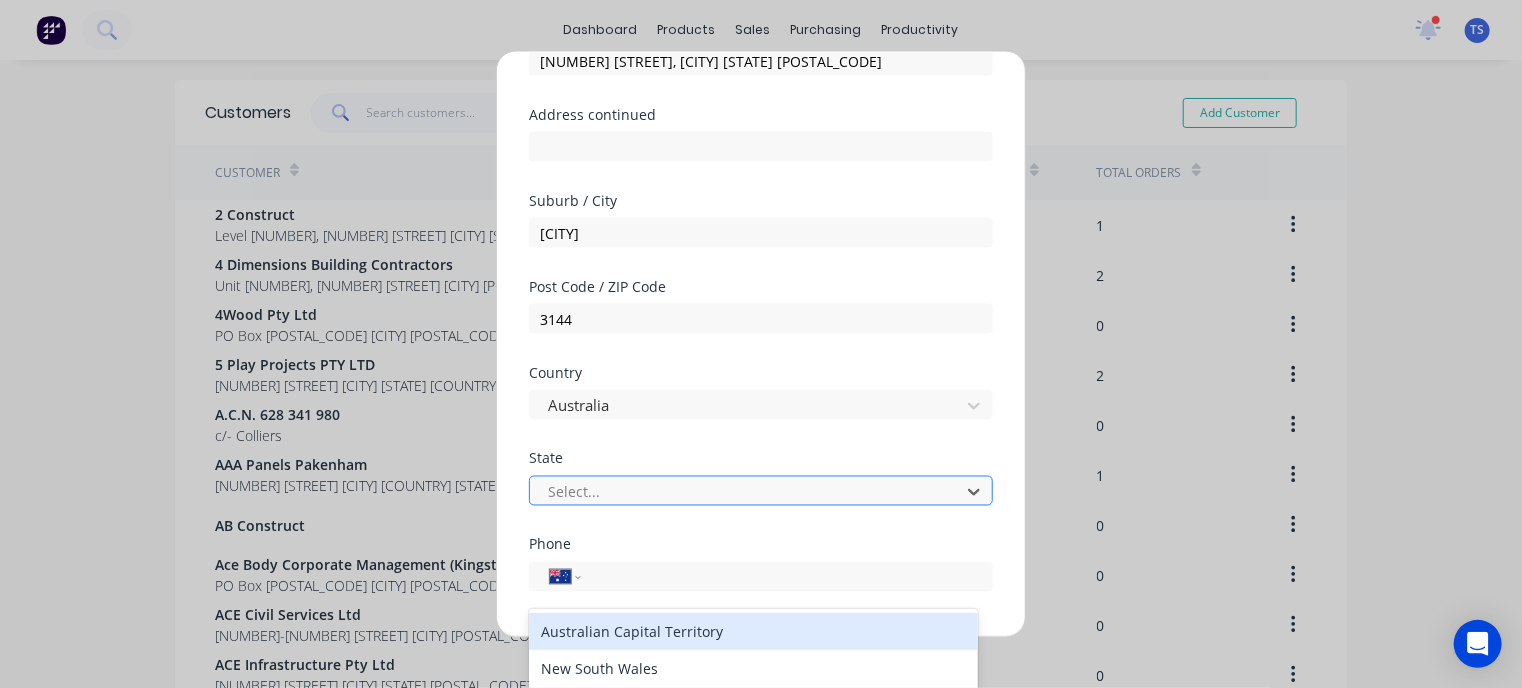 scroll, scrollTop: 104, scrollLeft: 0, axis: vertical 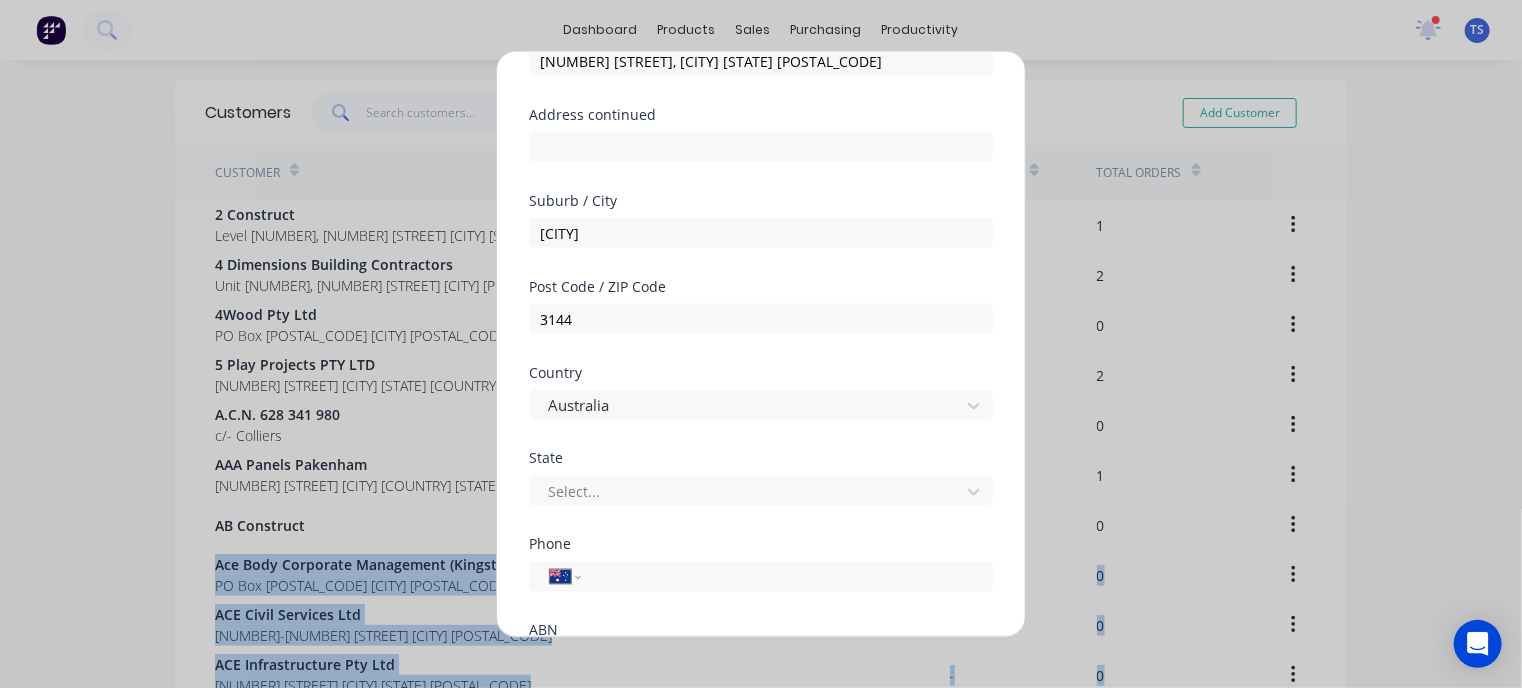 drag, startPoint x: 1512, startPoint y: 338, endPoint x: 1224, endPoint y: 436, distance: 304.21704 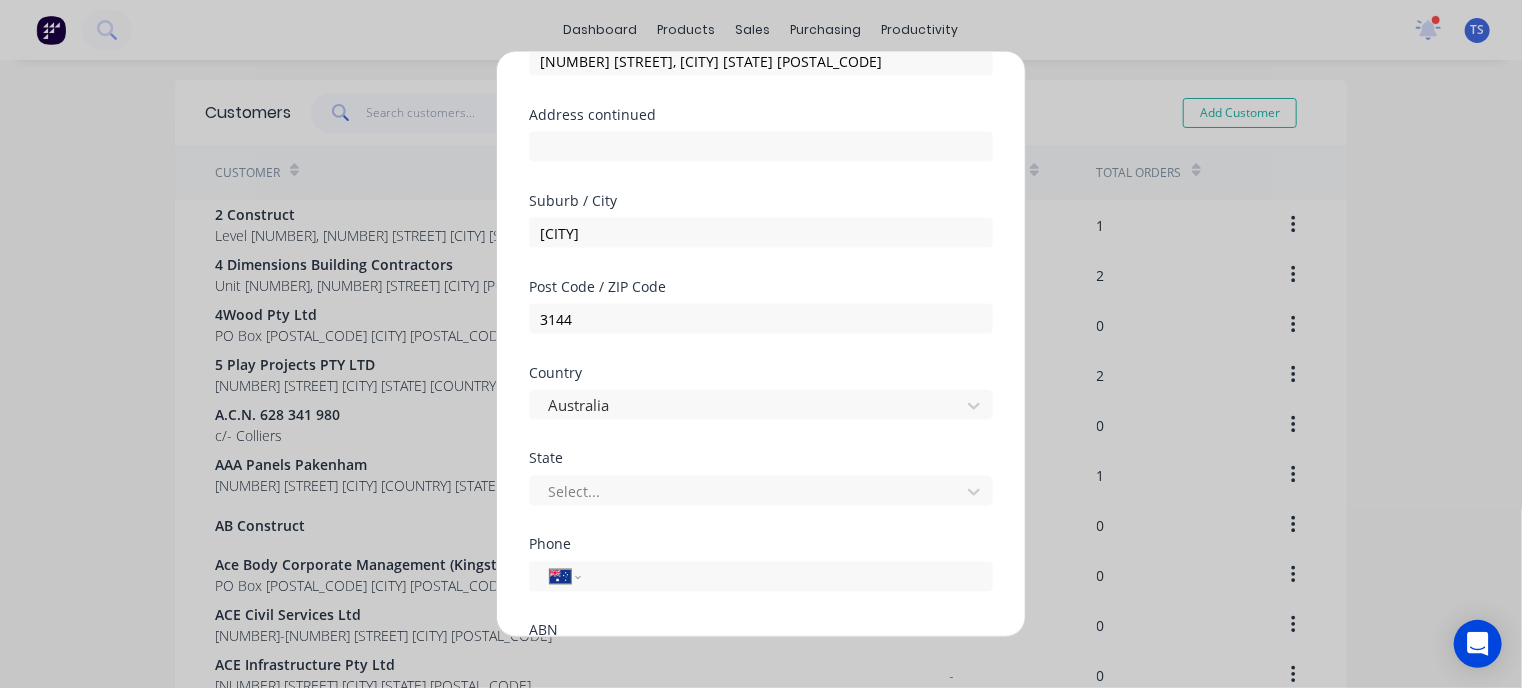 click on "Select..." at bounding box center (761, 488) 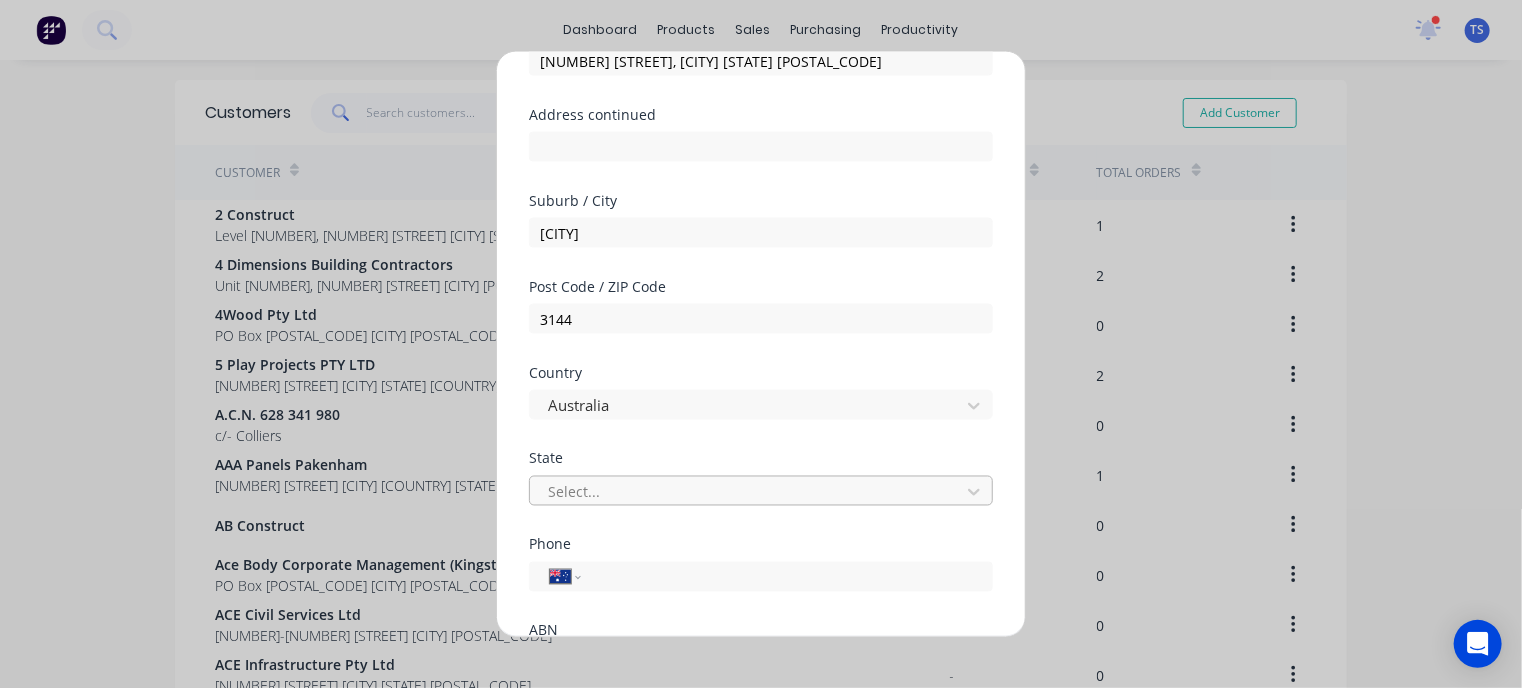 click on "Select..." at bounding box center (761, 491) 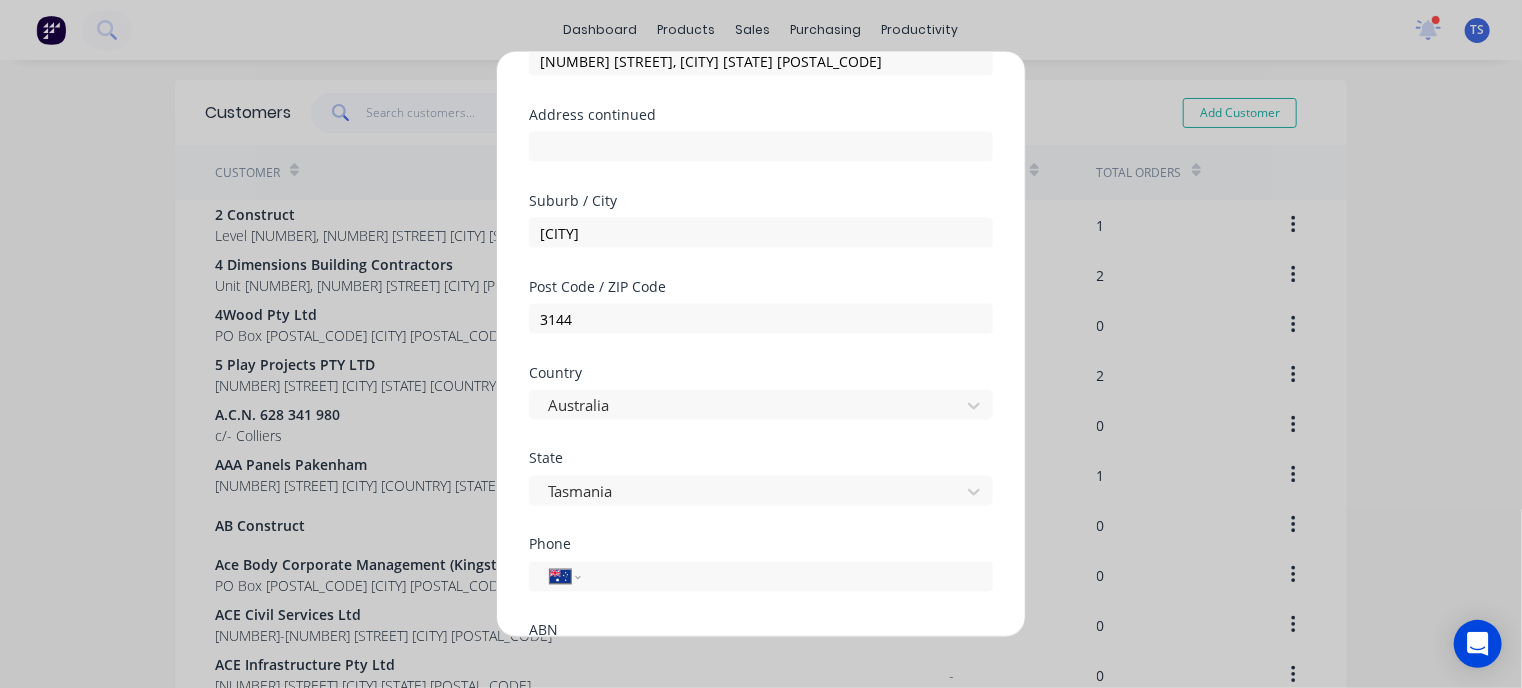 scroll, scrollTop: 0, scrollLeft: 0, axis: both 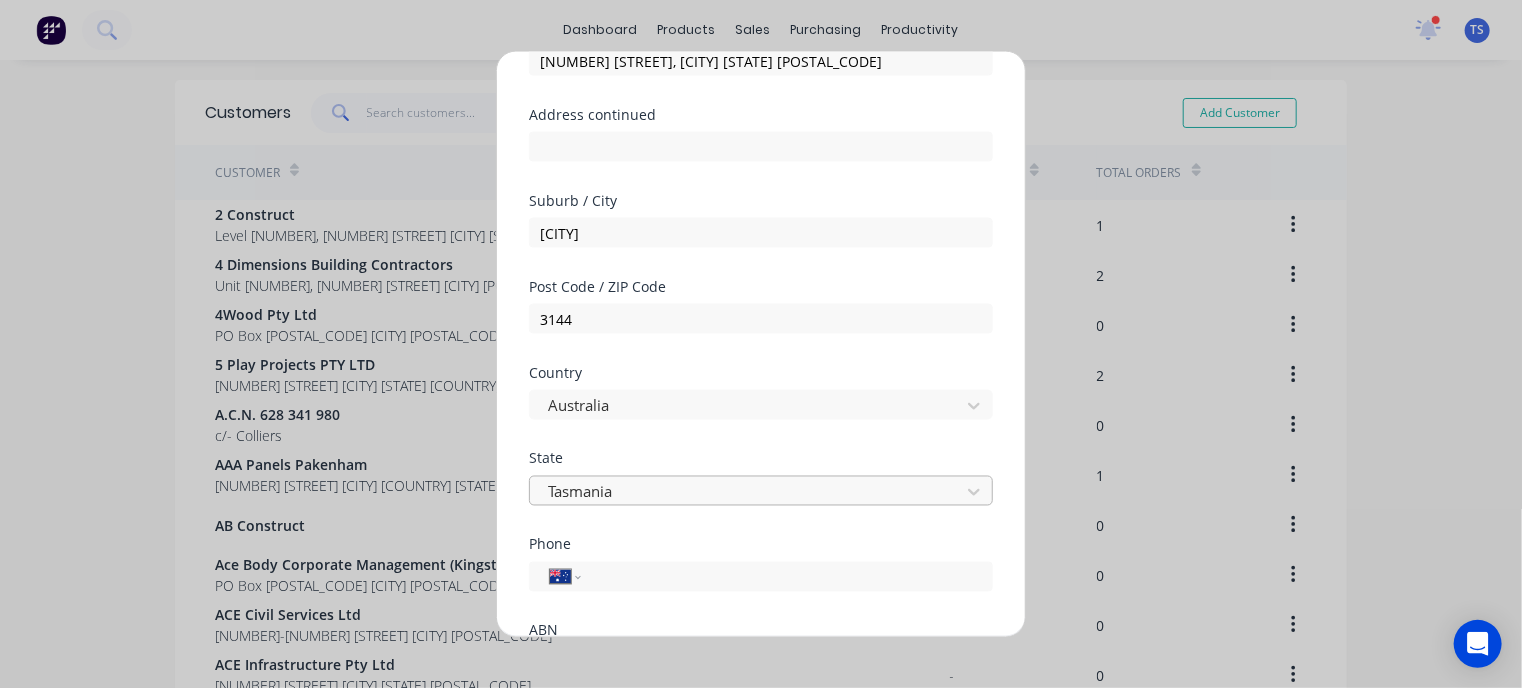 click at bounding box center [748, 491] 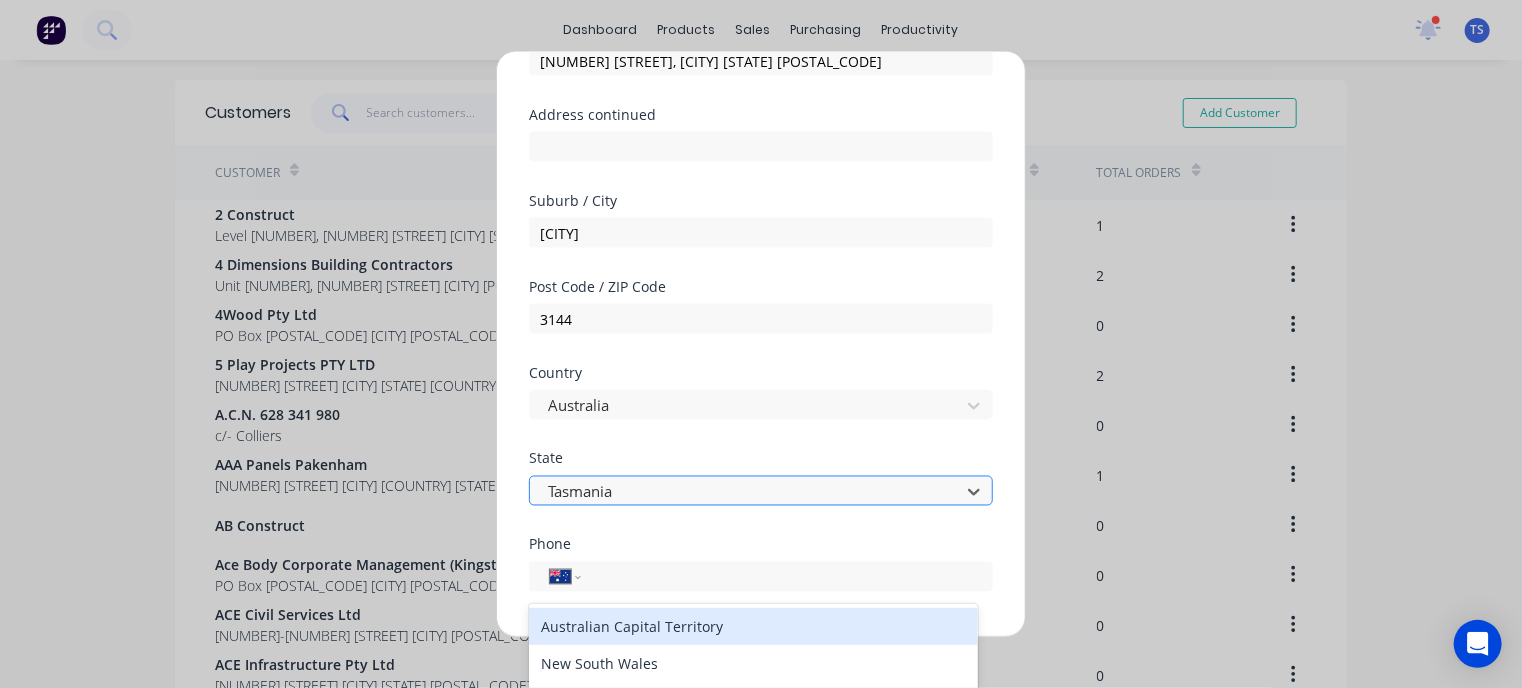scroll, scrollTop: 104, scrollLeft: 0, axis: vertical 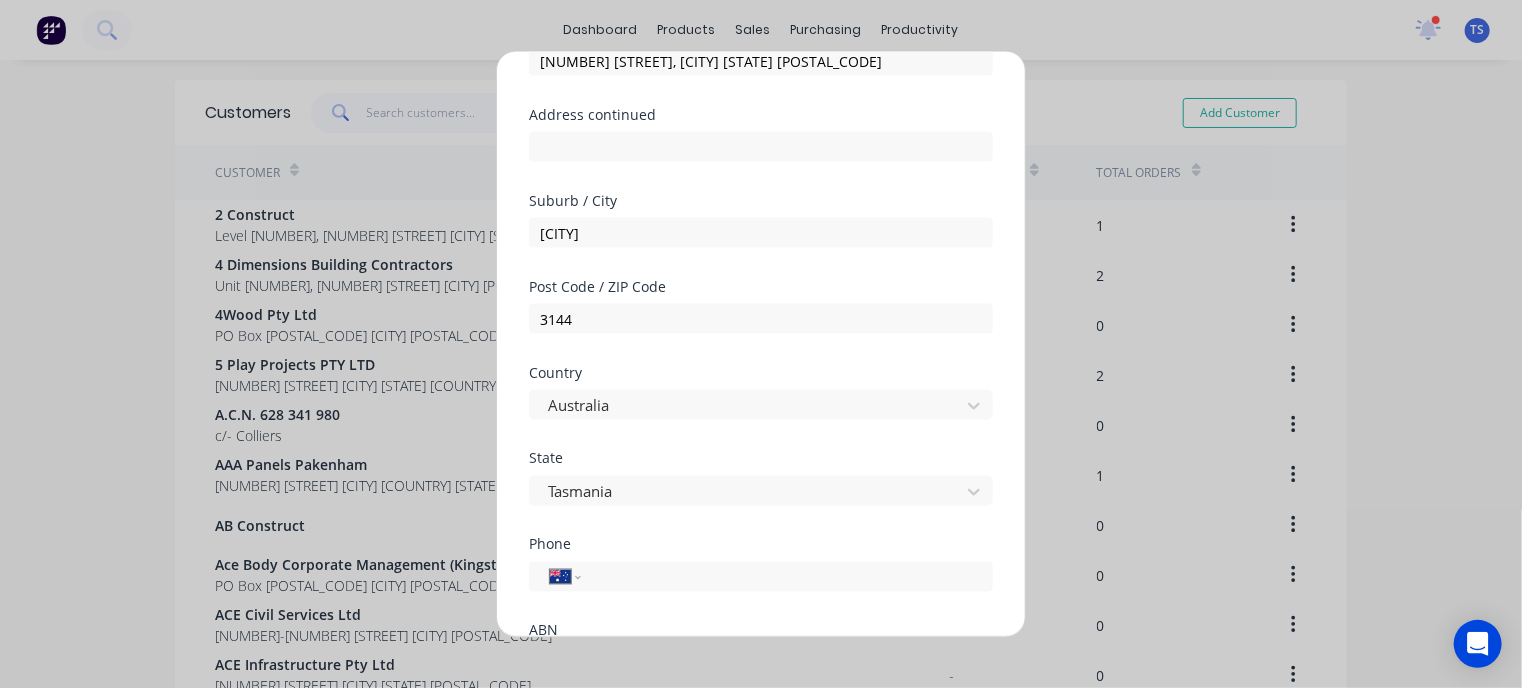 drag, startPoint x: 1510, startPoint y: 331, endPoint x: 1517, endPoint y: 371, distance: 40.60788 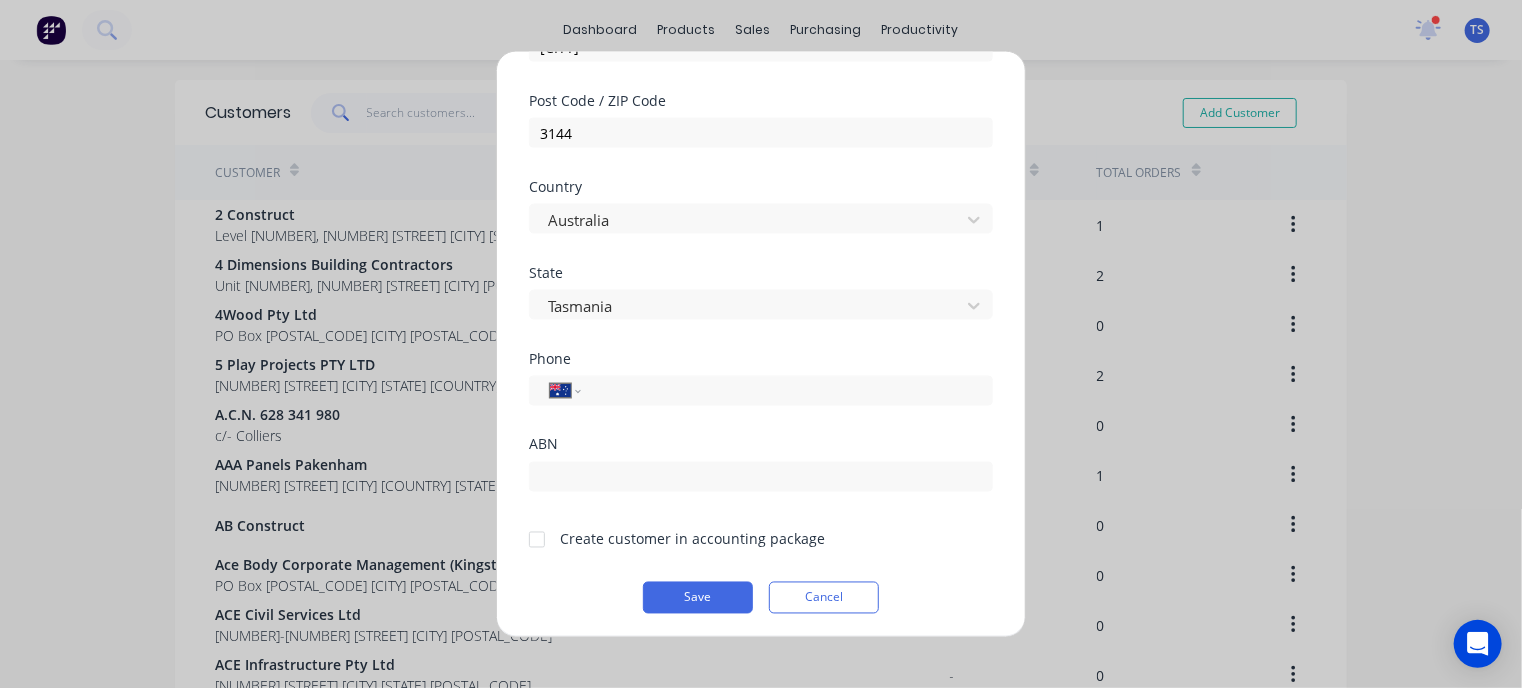 scroll, scrollTop: 391, scrollLeft: 0, axis: vertical 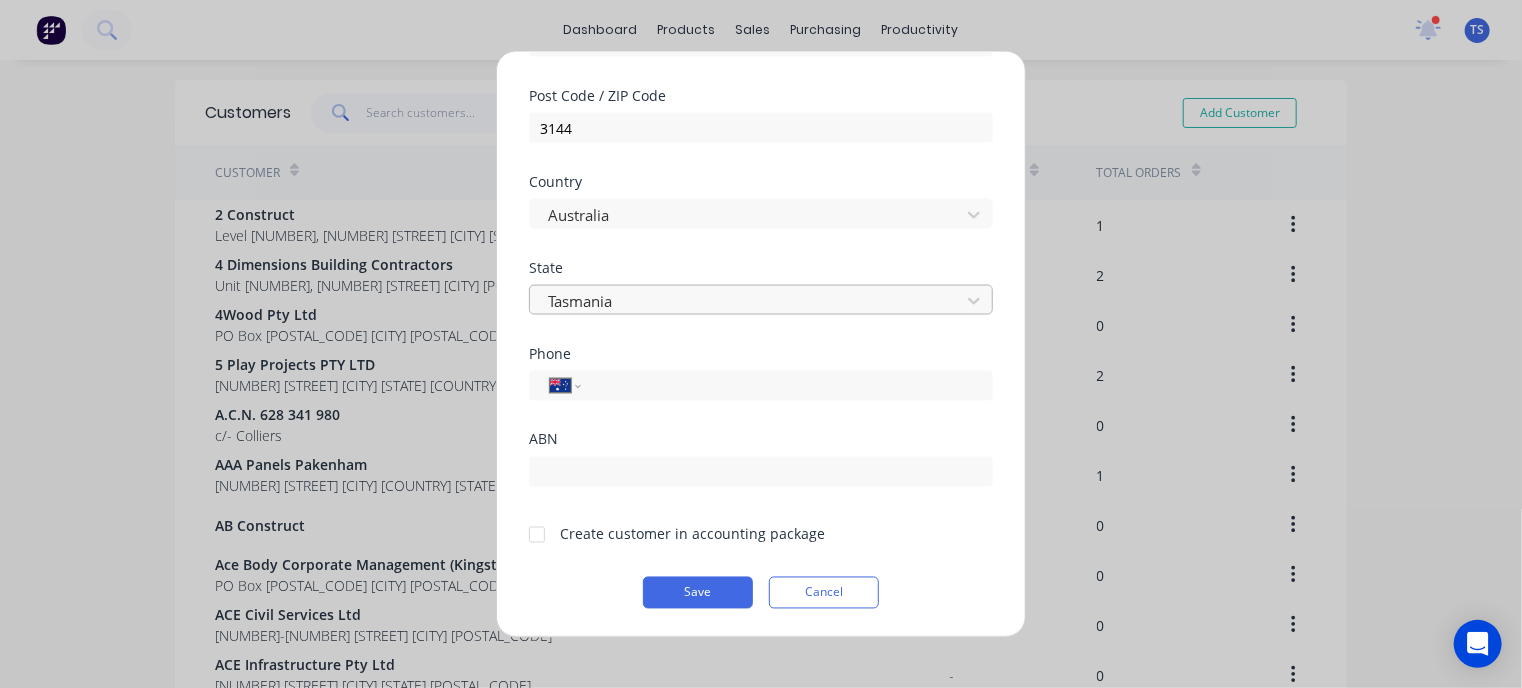 click at bounding box center [748, 300] 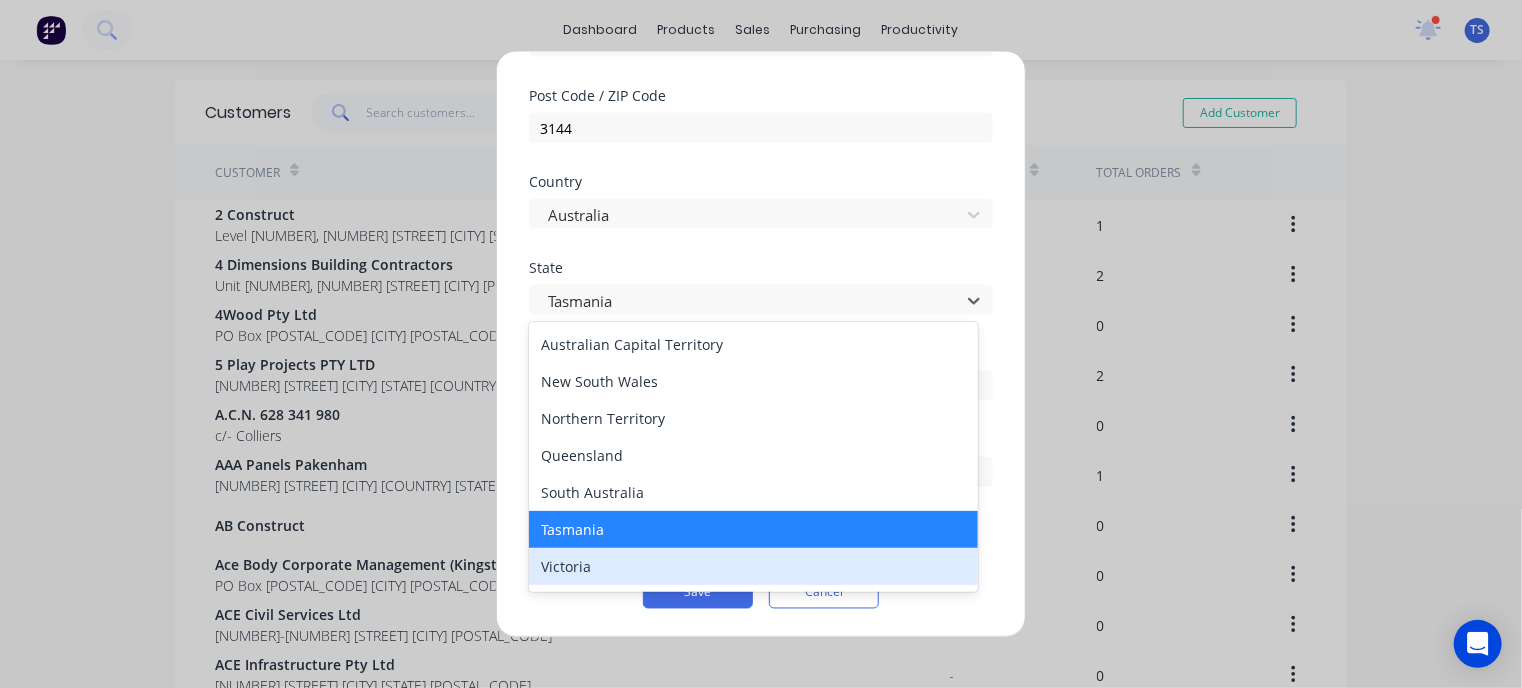 click on "Victoria" at bounding box center (753, 566) 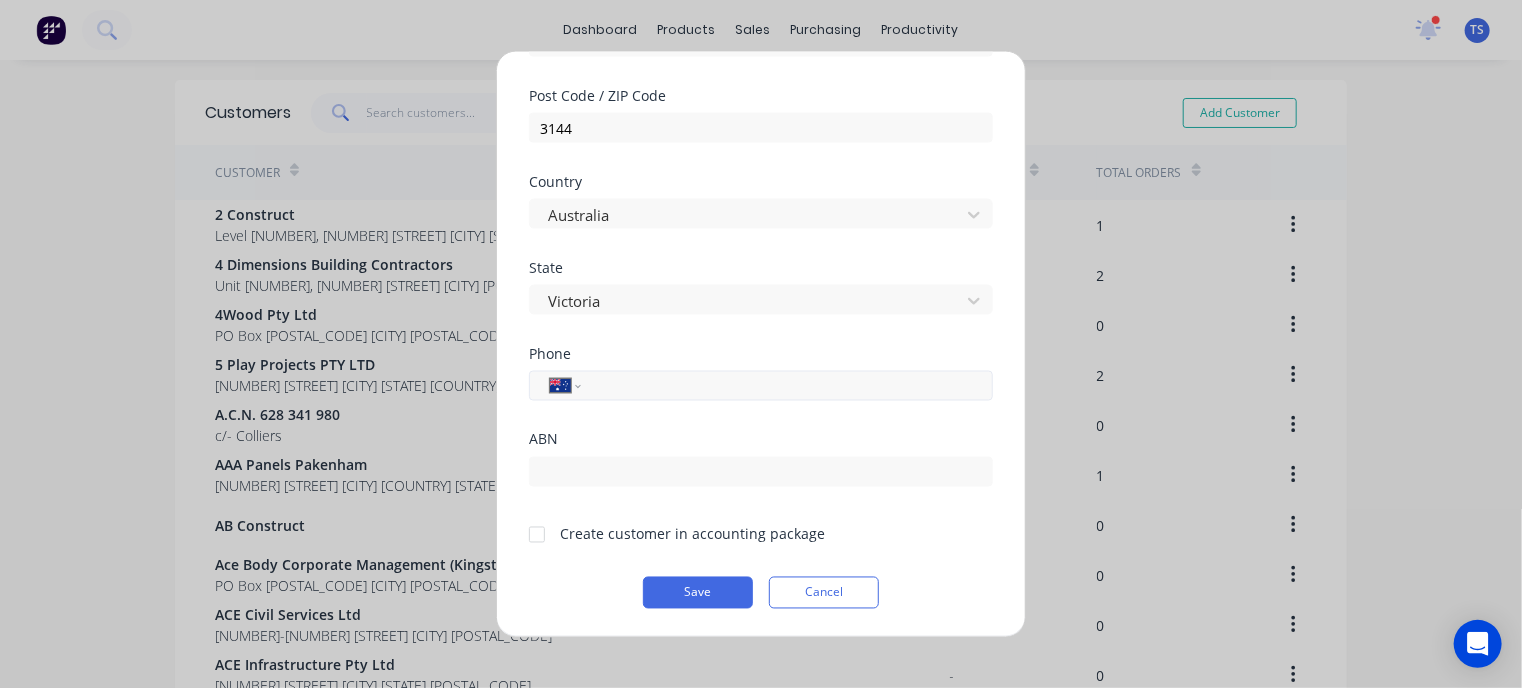 click at bounding box center [783, 385] 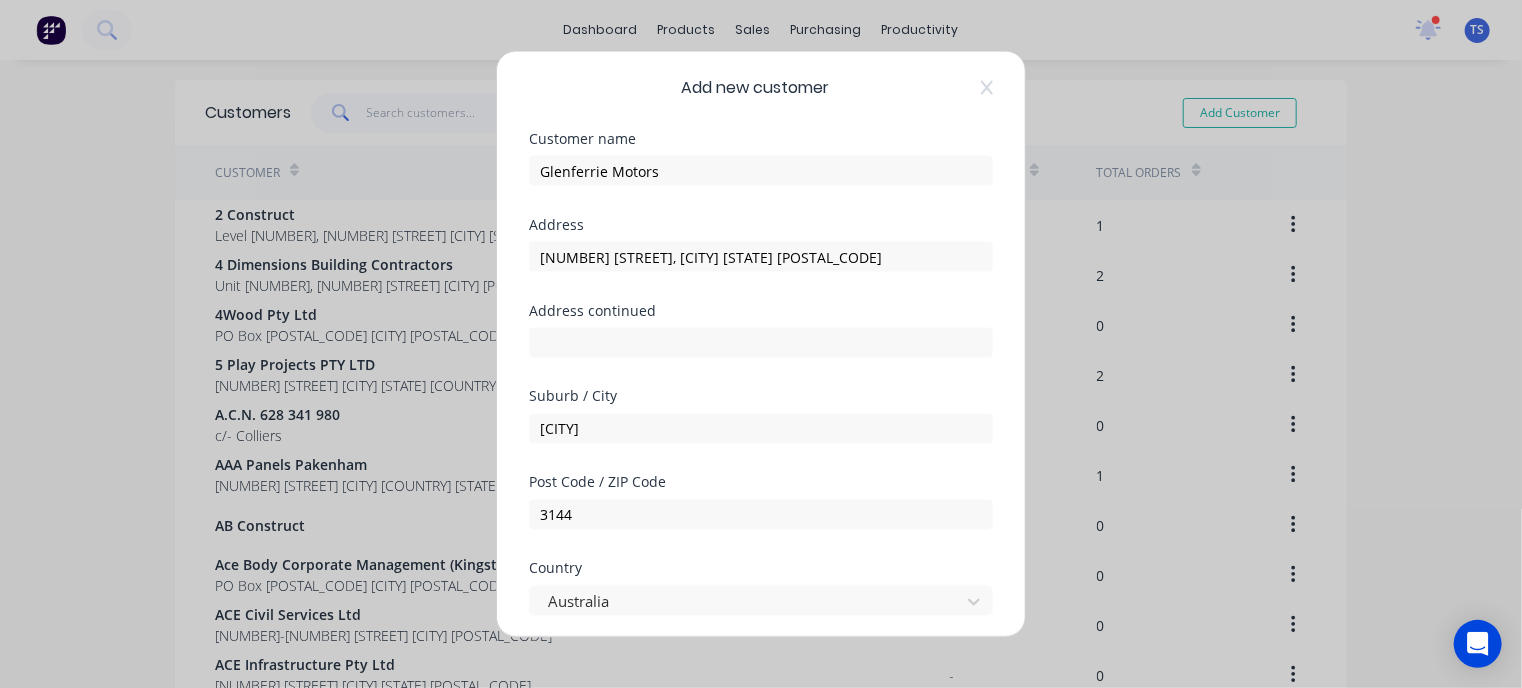 scroll, scrollTop: 0, scrollLeft: 0, axis: both 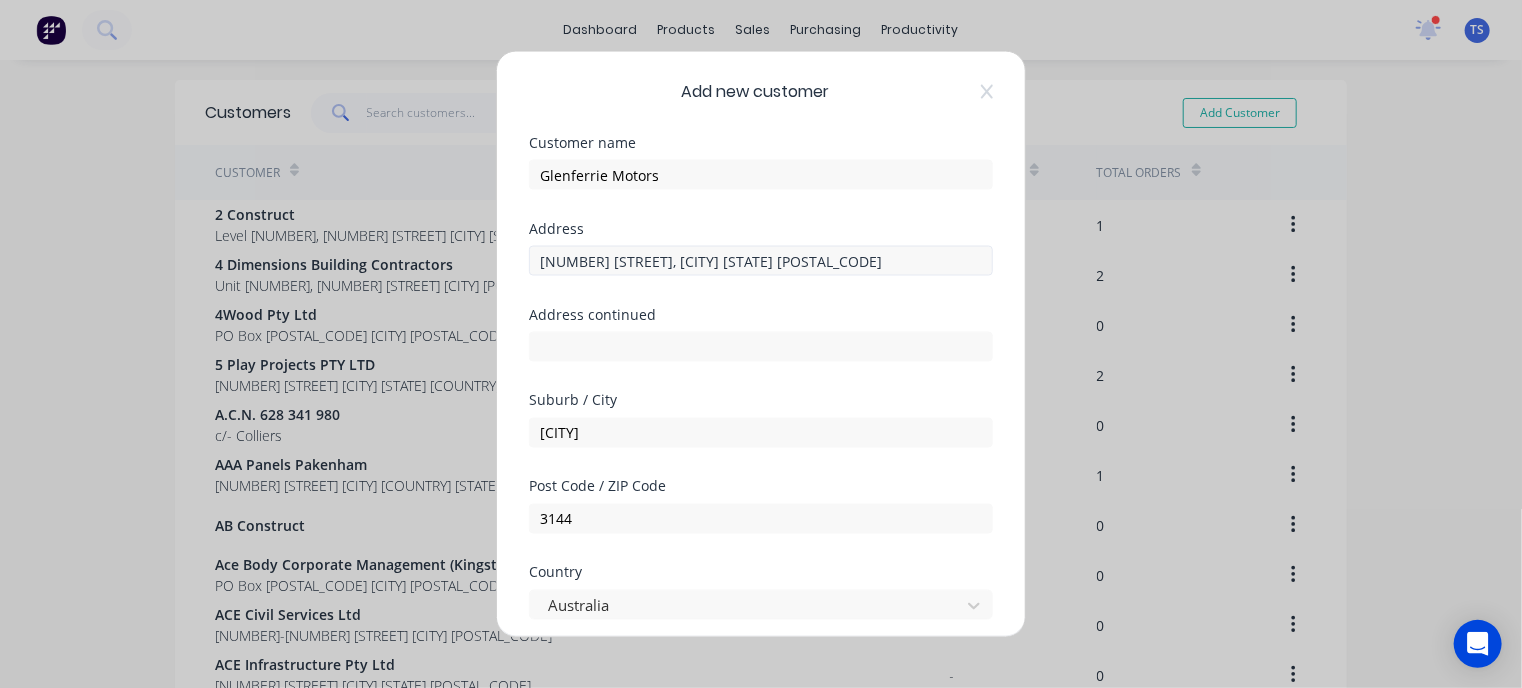 type on "([PHONE])" 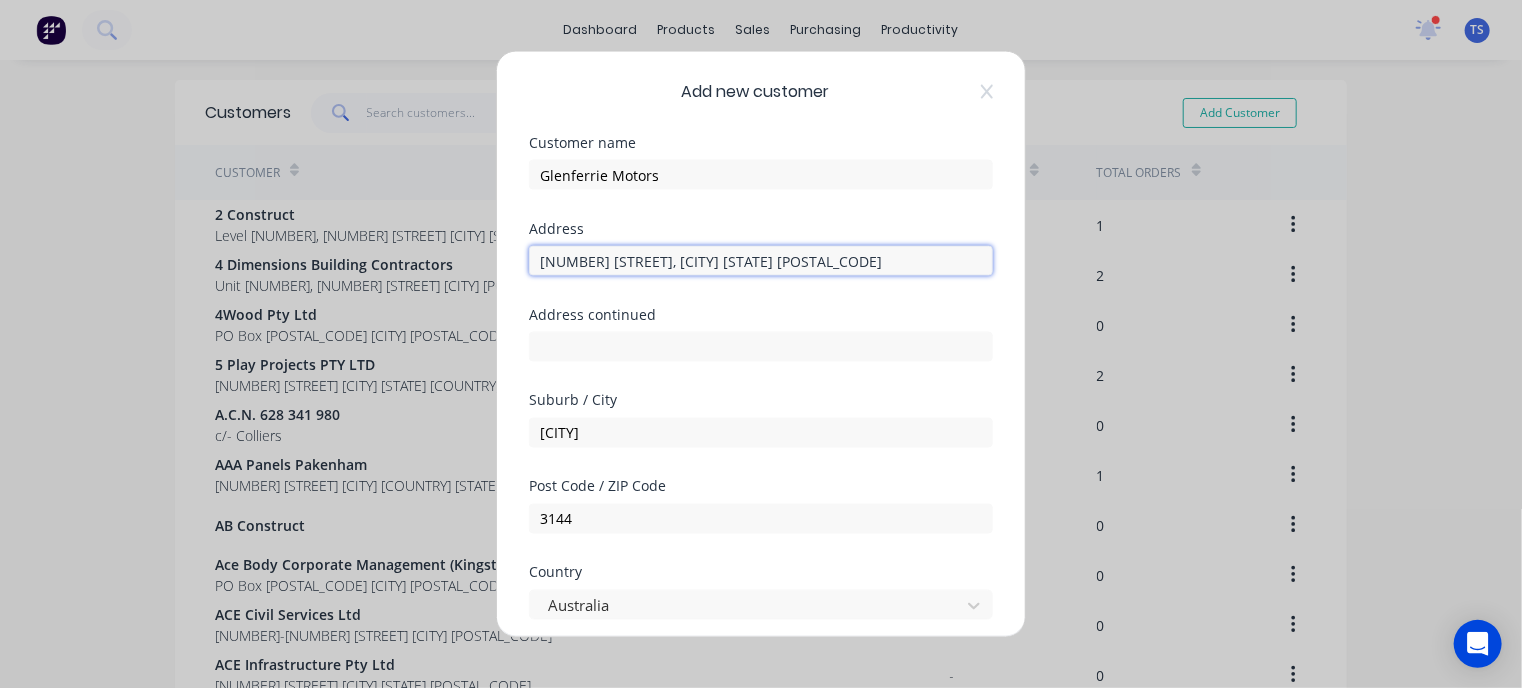 drag, startPoint x: 771, startPoint y: 261, endPoint x: 624, endPoint y: 263, distance: 147.01361 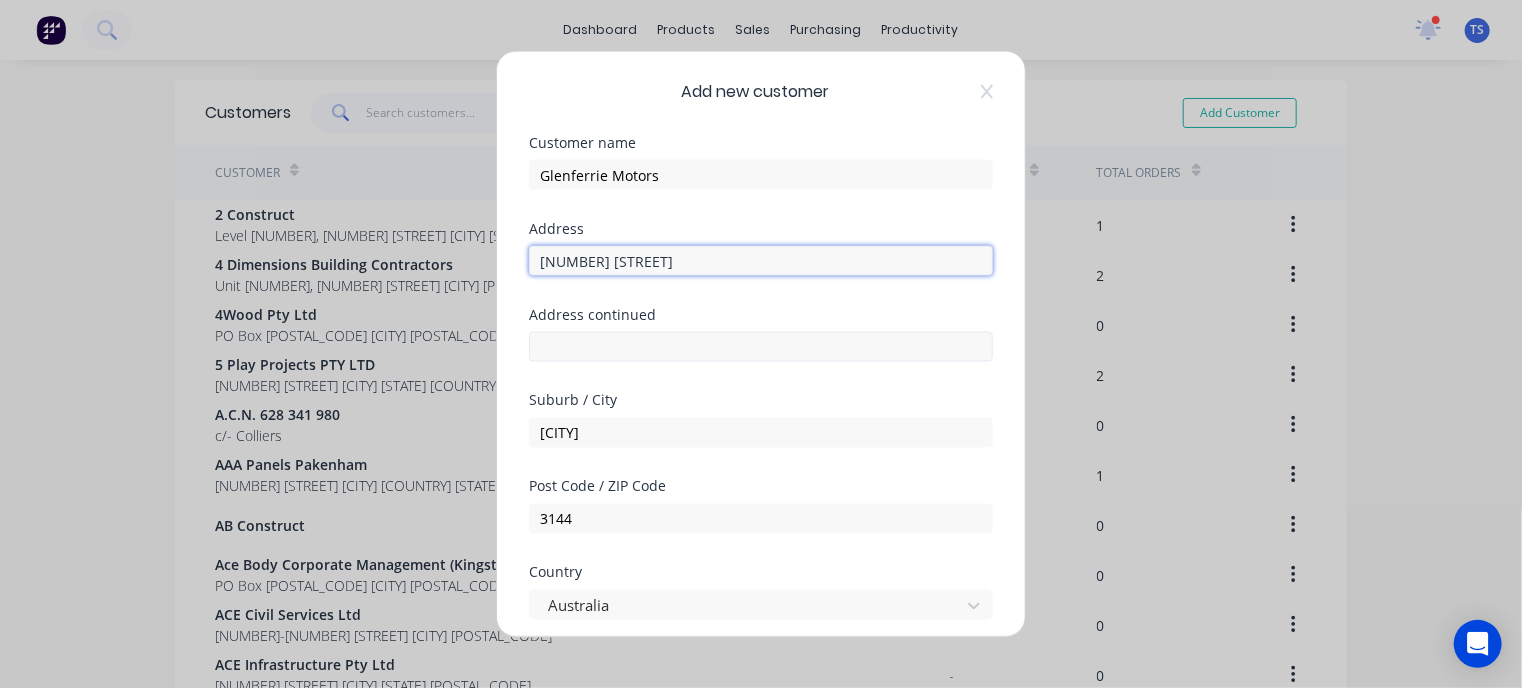 type on "[NUMBER] [STREET]" 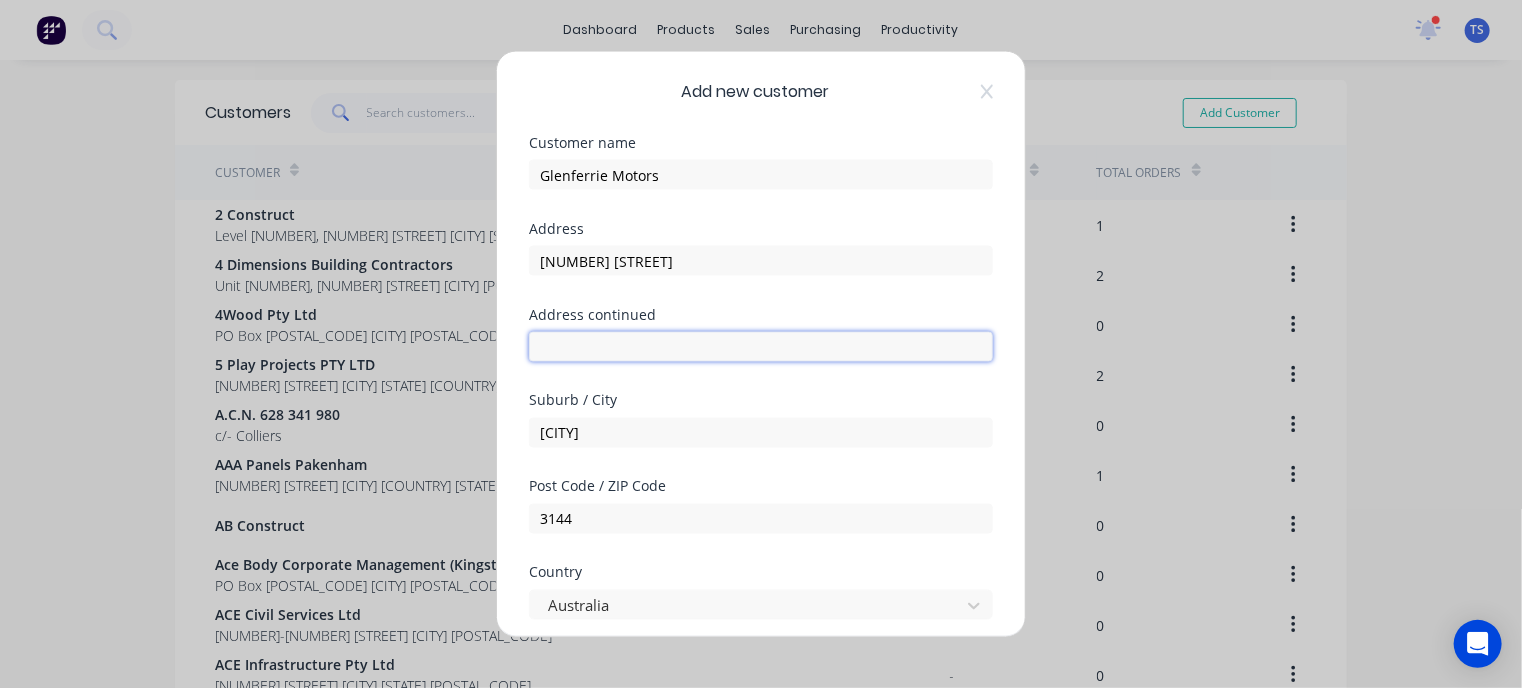 click at bounding box center (761, 347) 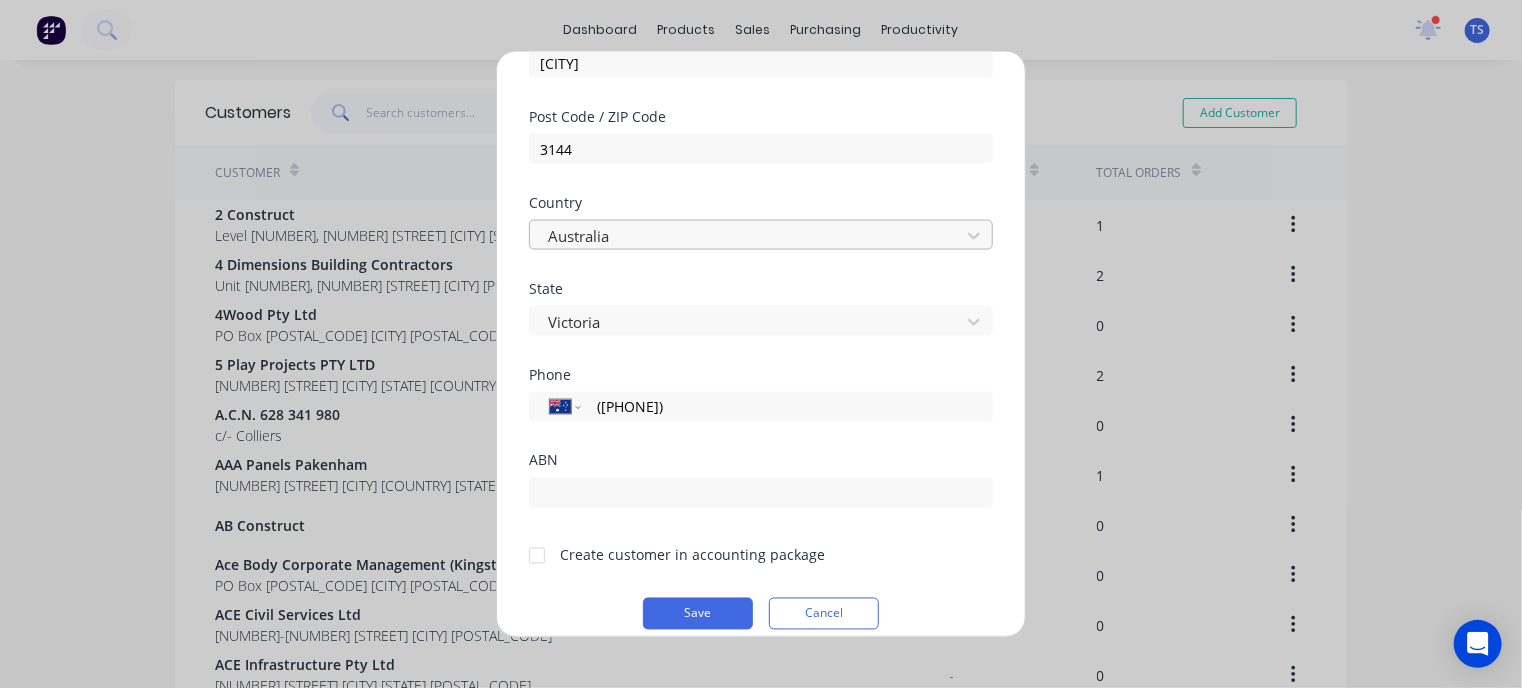 scroll, scrollTop: 391, scrollLeft: 0, axis: vertical 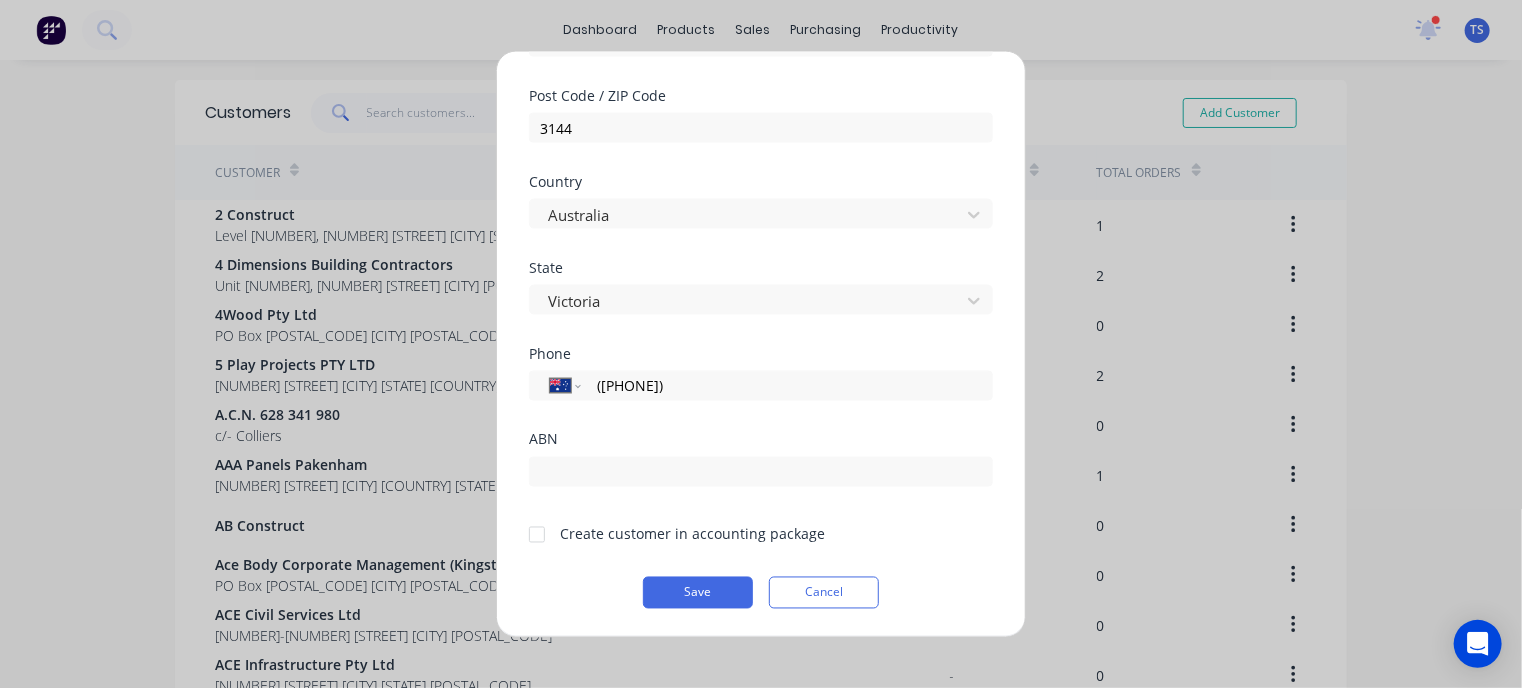 click at bounding box center (537, 534) 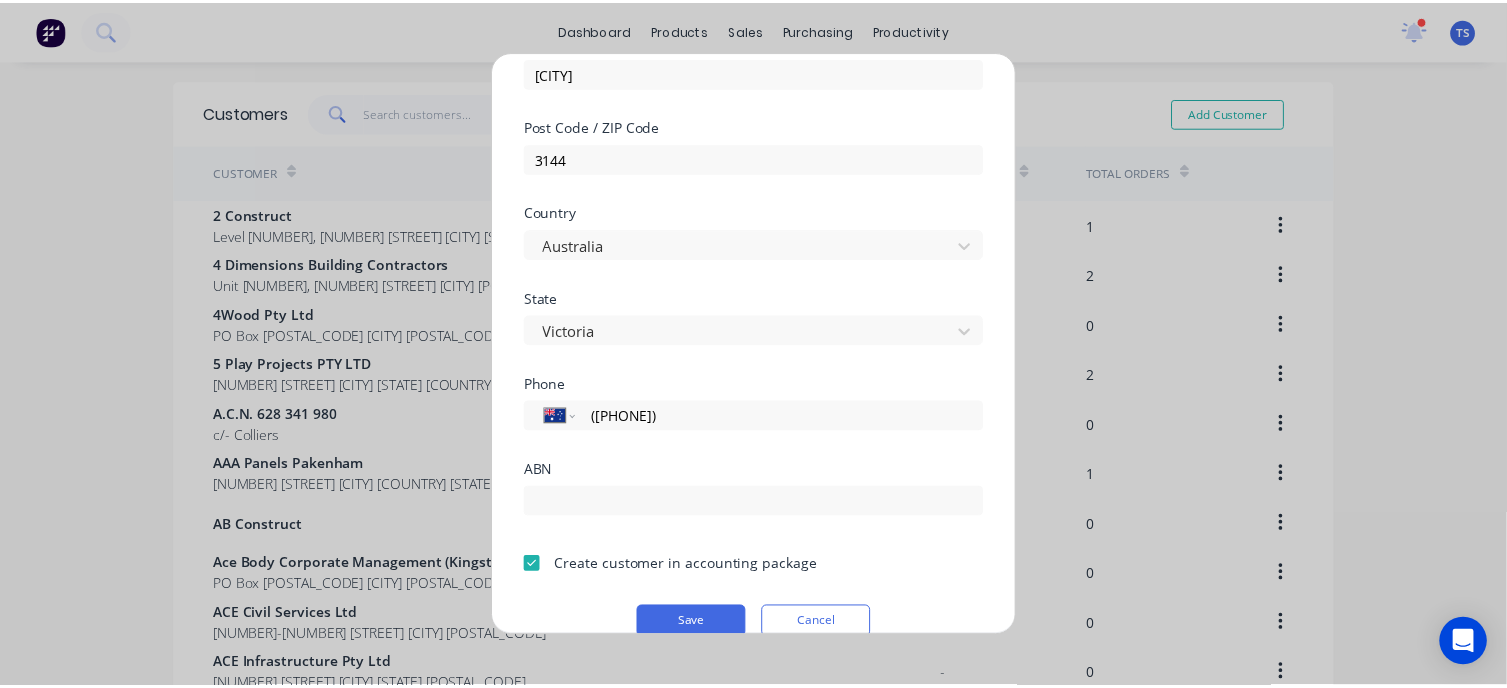 scroll, scrollTop: 391, scrollLeft: 0, axis: vertical 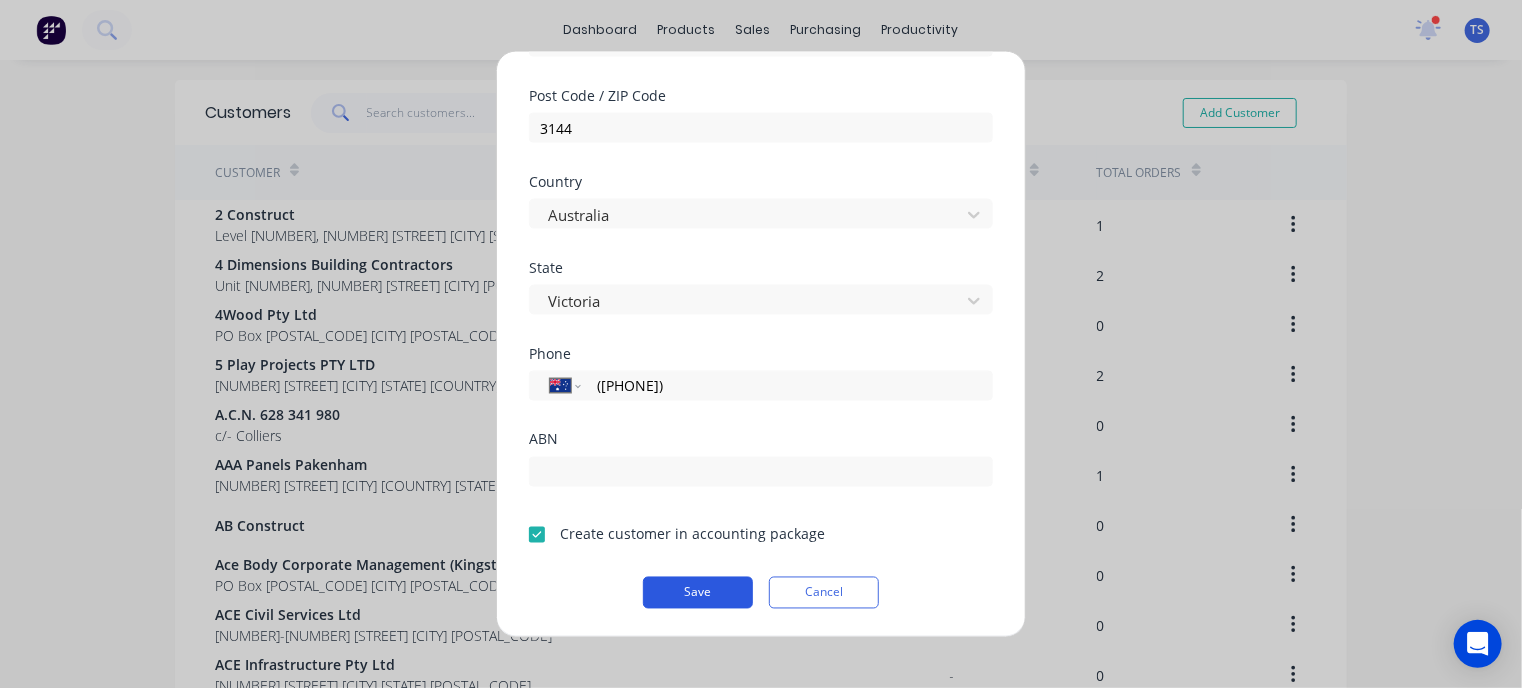 click on "Save" at bounding box center (698, 593) 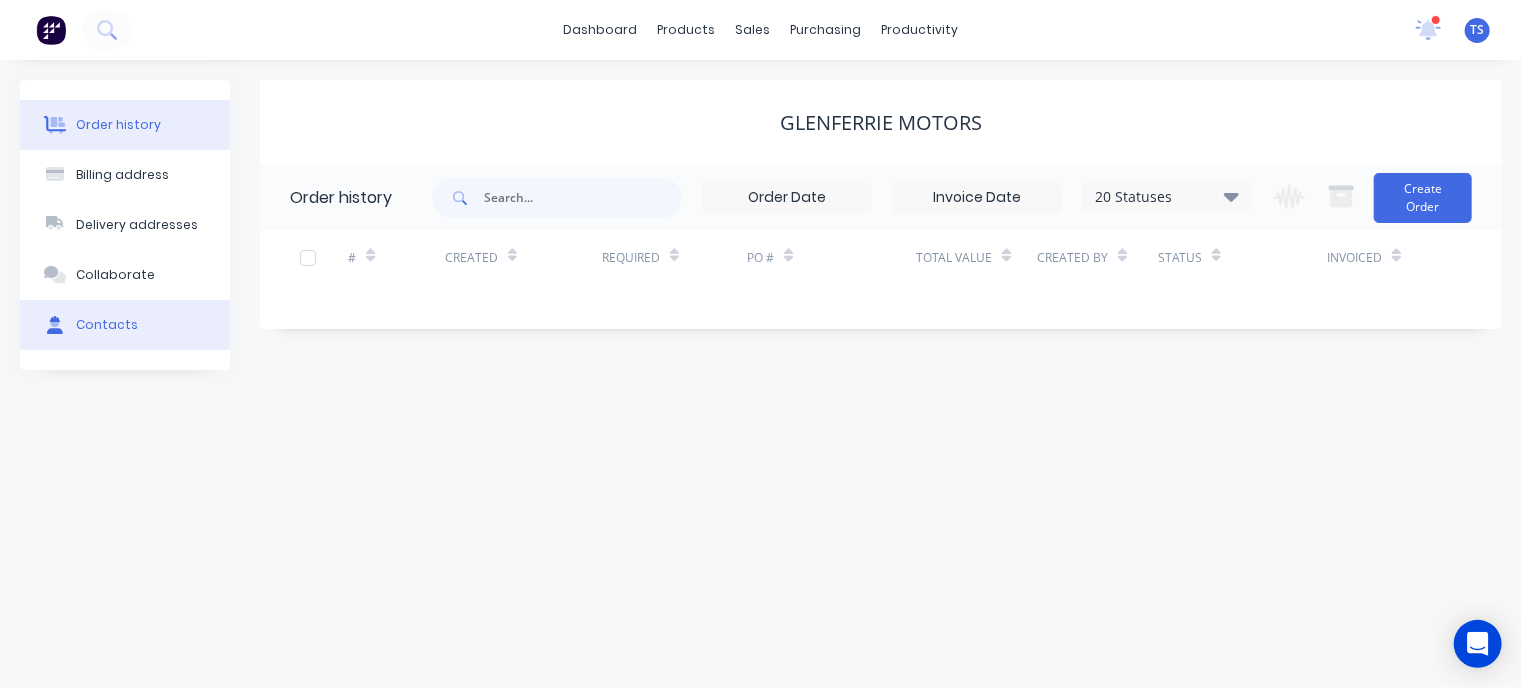 click on "Contacts" at bounding box center (107, 325) 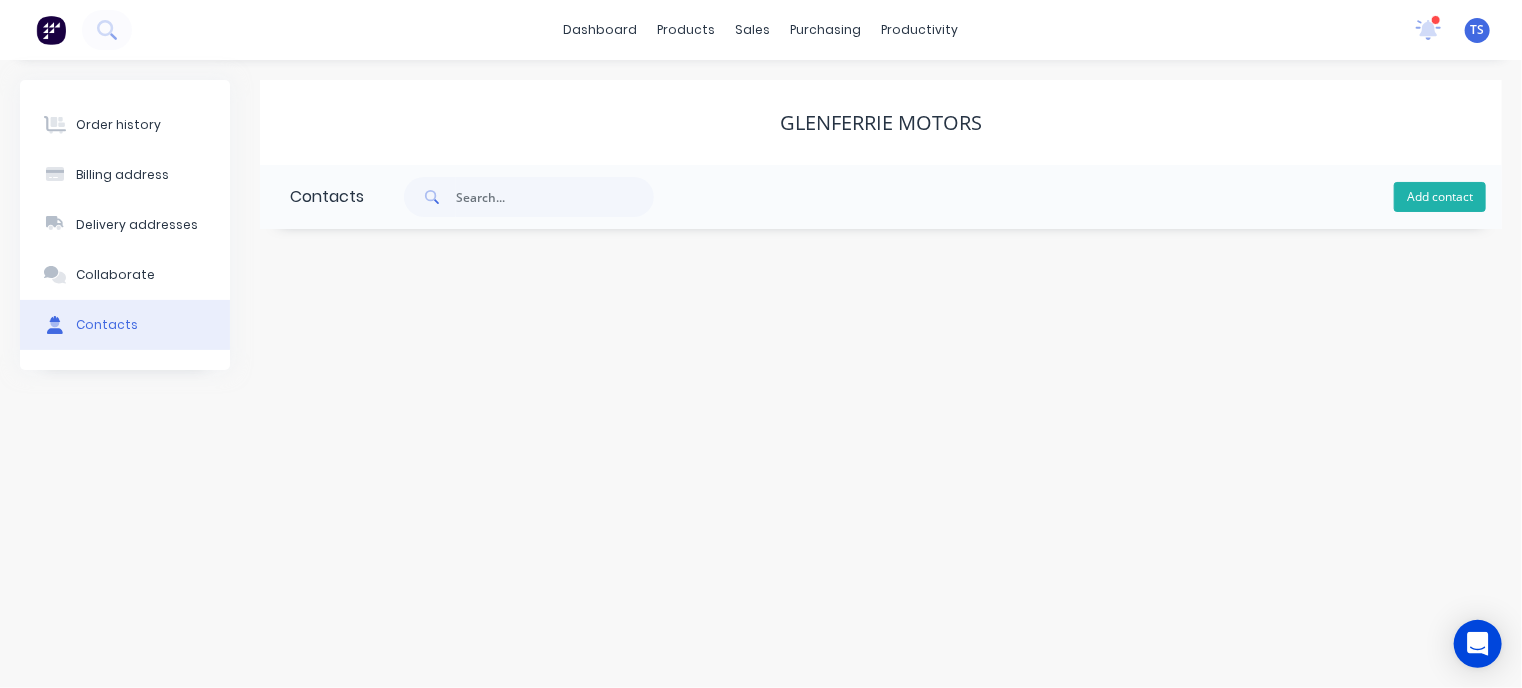 click on "Add contact" at bounding box center [1440, 197] 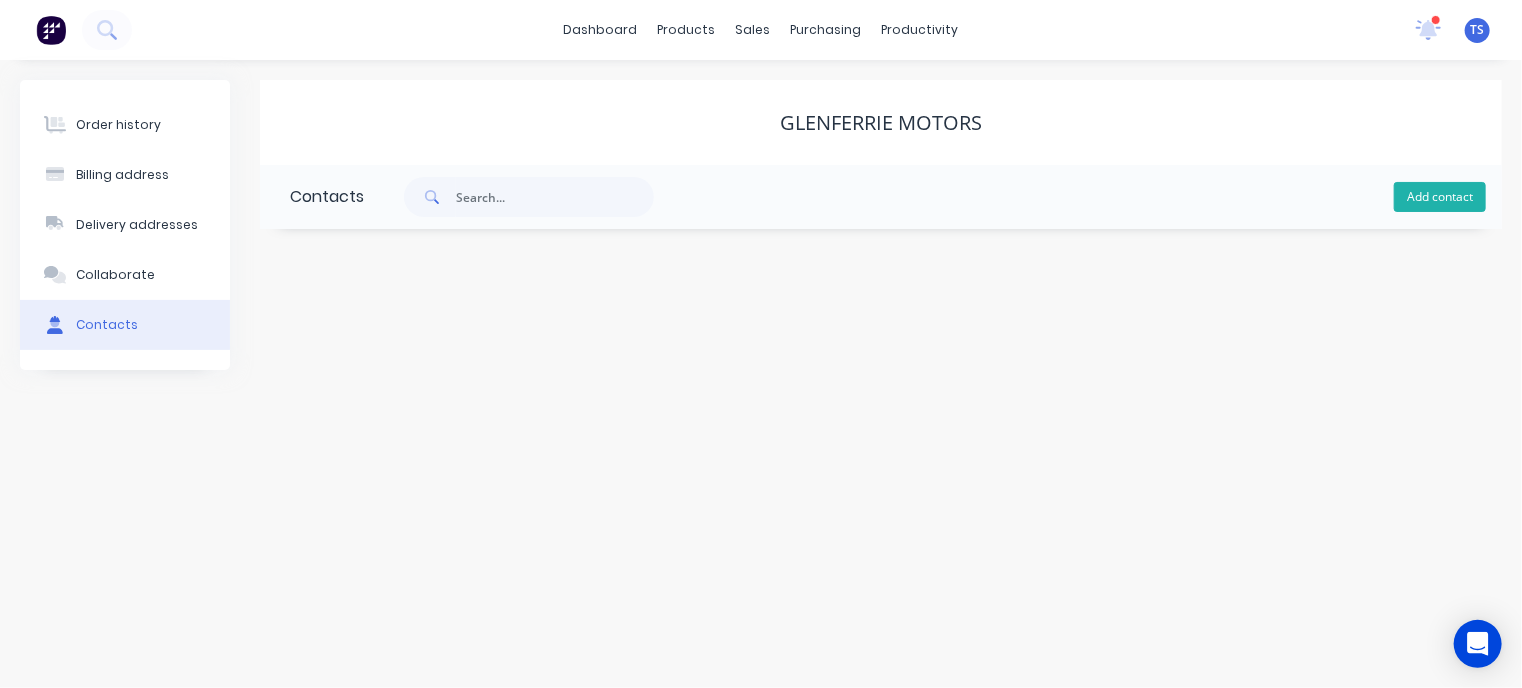 select on "AU" 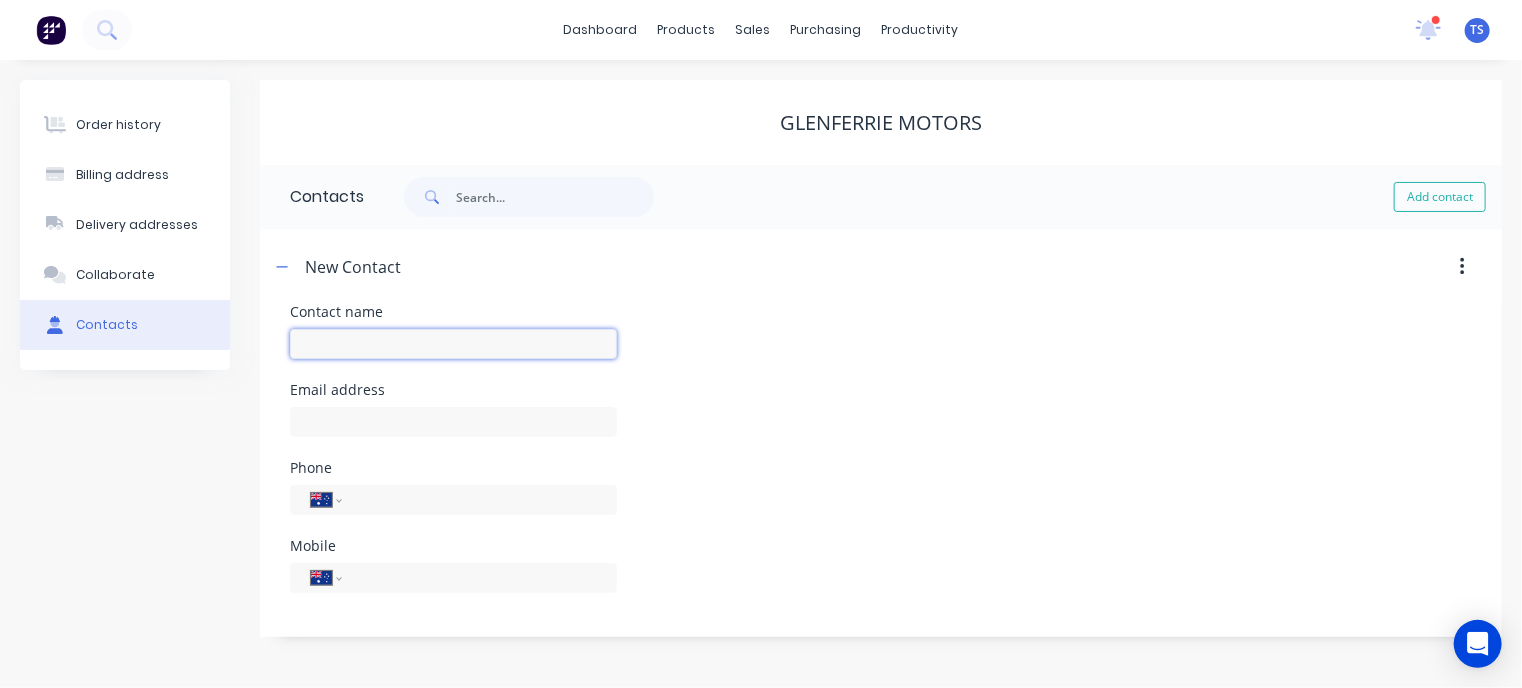 click at bounding box center (453, 344) 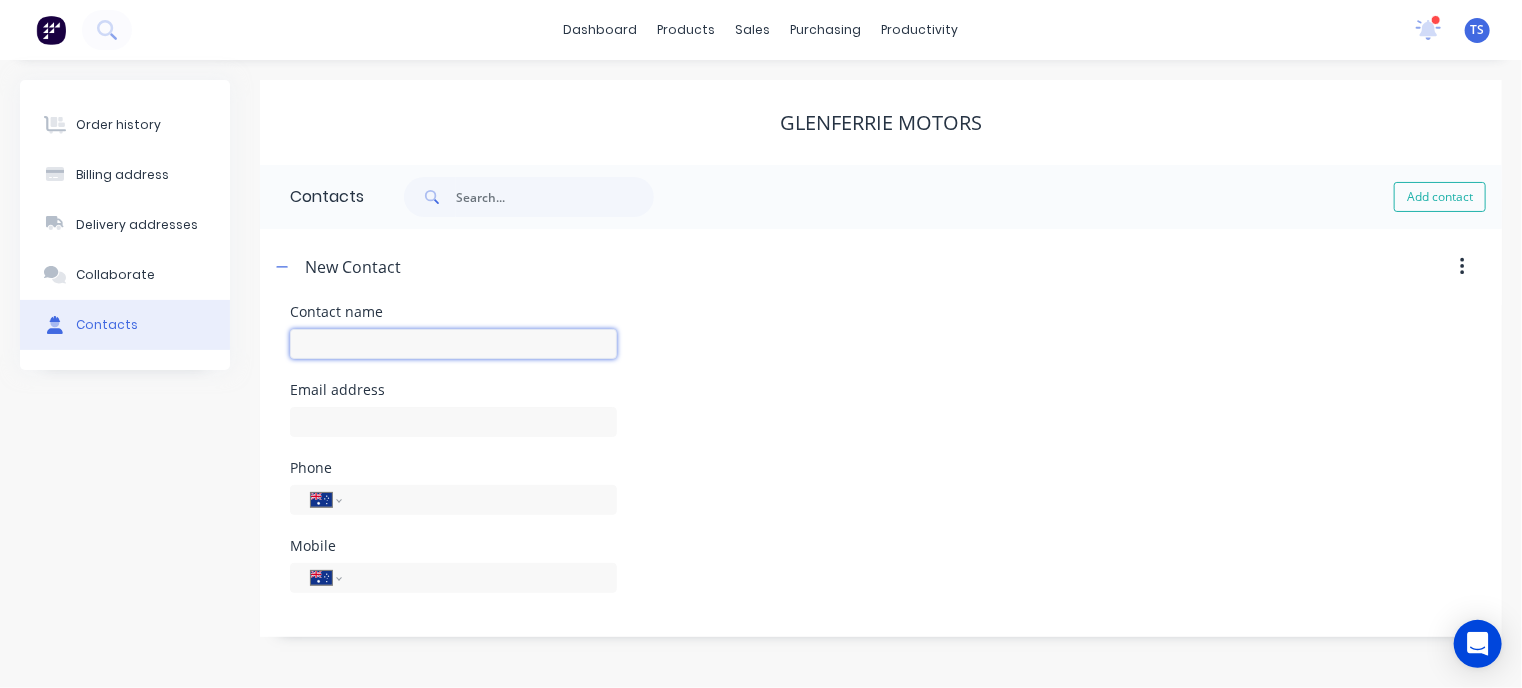 paste on "[FIRST] [LAST]" 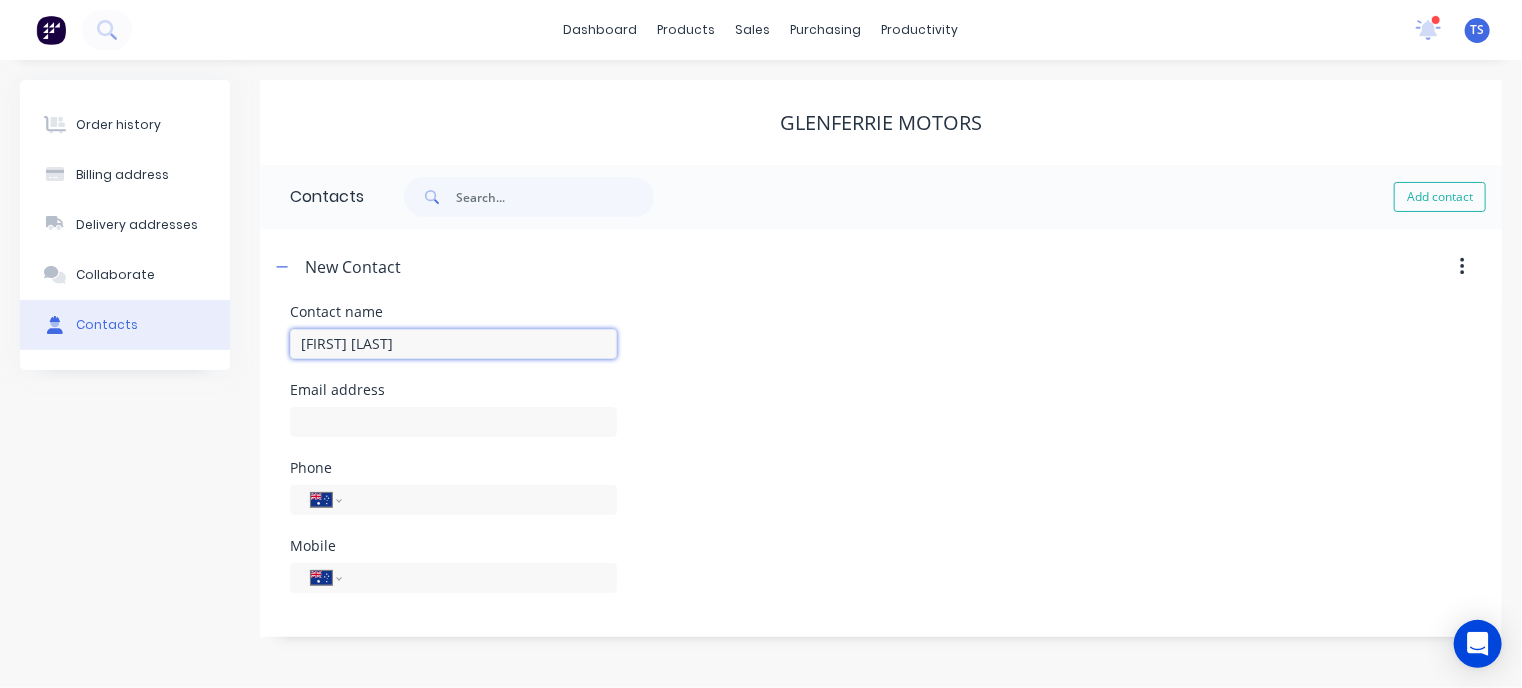 type on "[FIRST] [LAST]" 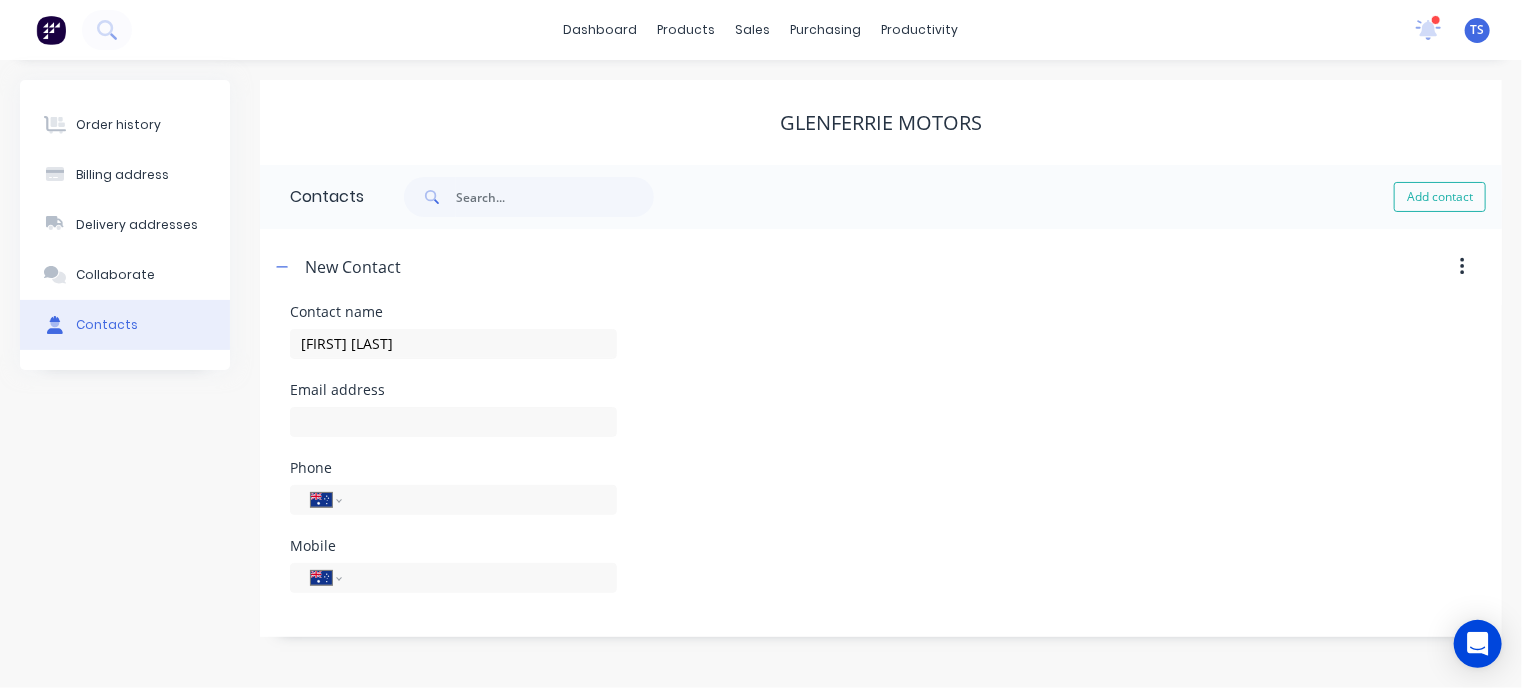 select on "AU" 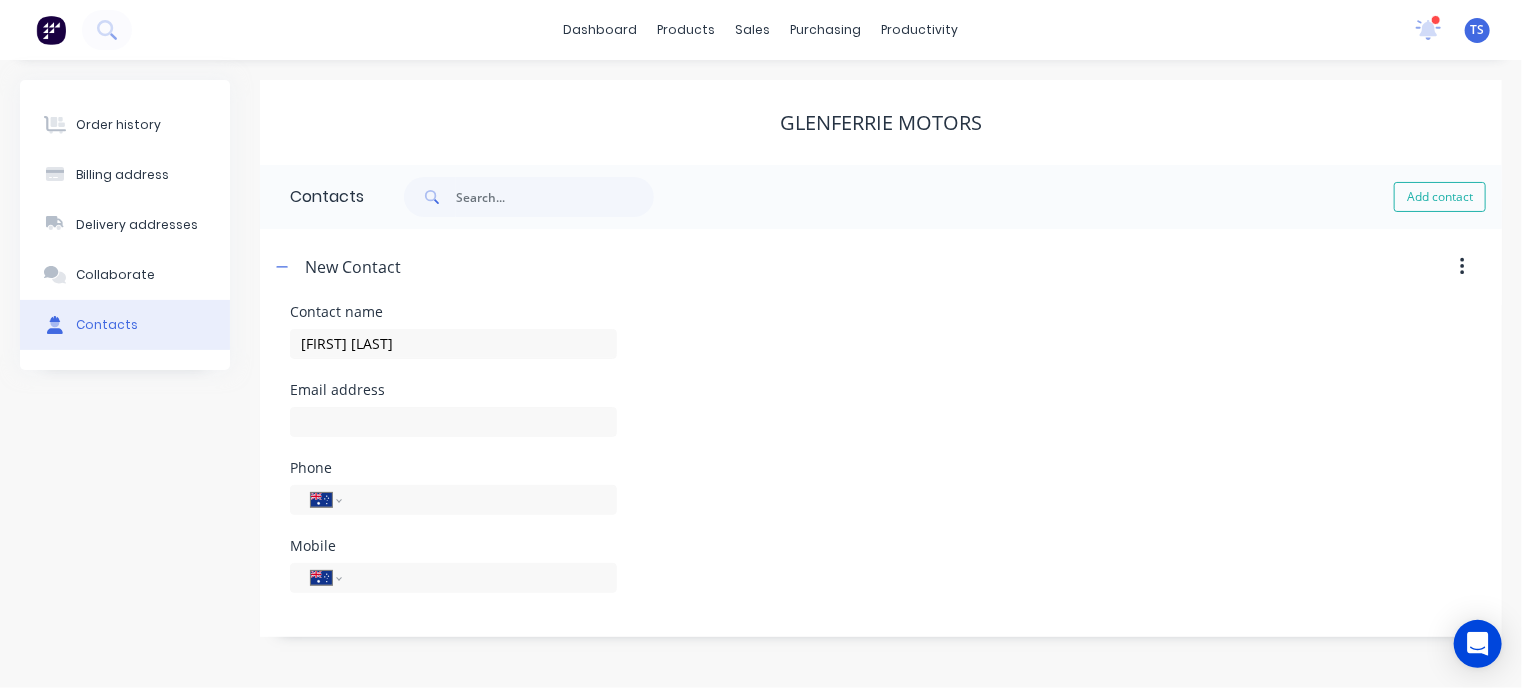 select on "AU" 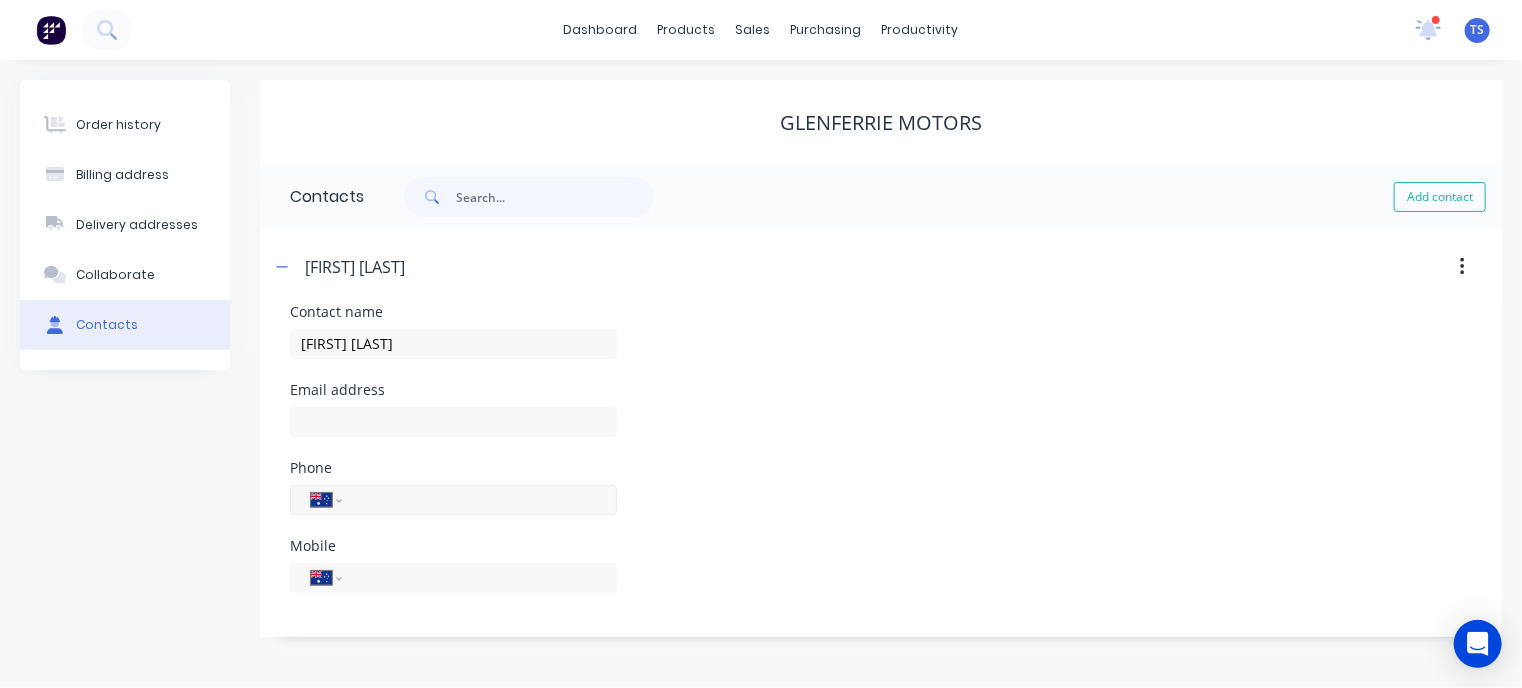 click on "International Afghanistan Åland Islands Albania Algeria American Samoa Andorra Angola Anguilla Antigua and Barbuda Argentina Armenia Aruba Ascension Island Australia Austria Azerbaijan Bahamas Bahrain Bangladesh Barbados Belarus Belgium Belize Benin Bermuda Bhutan Bolivia Bonaire, Sint Eustatius and Saba Bosnia and Herzegovina Botswana Brazil British Indian Ocean Territory Brunei Darussalam Bulgaria Burkina Faso Burundi Cambodia Cameroon Canada Cape Verde Cayman Islands Central African Republic Chad Chile China Christmas Island Cocos (Keeling) Islands Colombia Comoros Congo Congo, Democratic Republic of the Cook Islands Costa Rica Cote d'Ivoire Croatia Cuba Curaçao Cyprus Czech Republic Denmark Djibouti Dominica Dominican Republic Ecuador Egypt El Salvador Equatorial Guinea Eritrea Estonia Ethiopia Falkland Islands Faroe Islands Federated States of Micronesia Fiji Finland France French Guiana French Polynesia Gabon Gambia Georgia Germany Ghana Gibraltar Greece Greenland Grenada Guadeloupe Guam Guatemala" at bounding box center (453, 500) 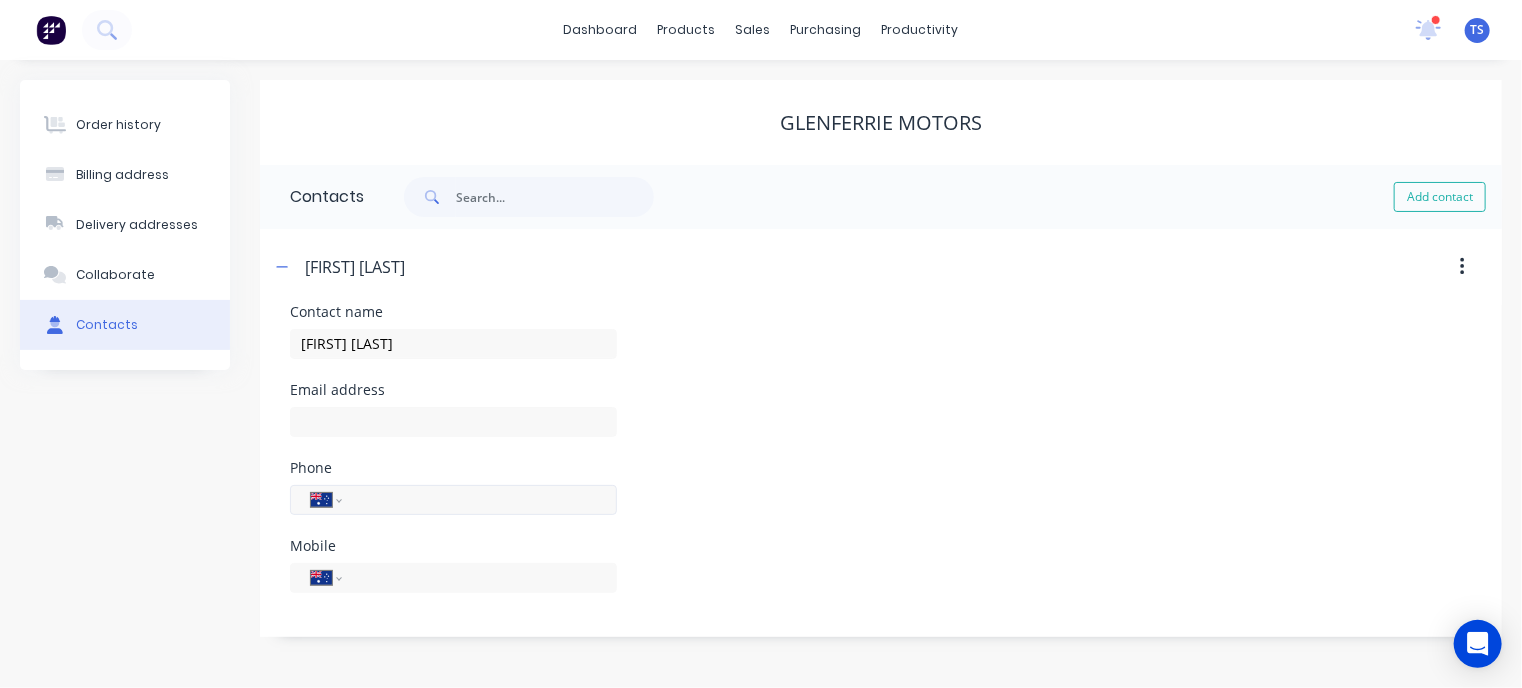 click at bounding box center [476, 499] 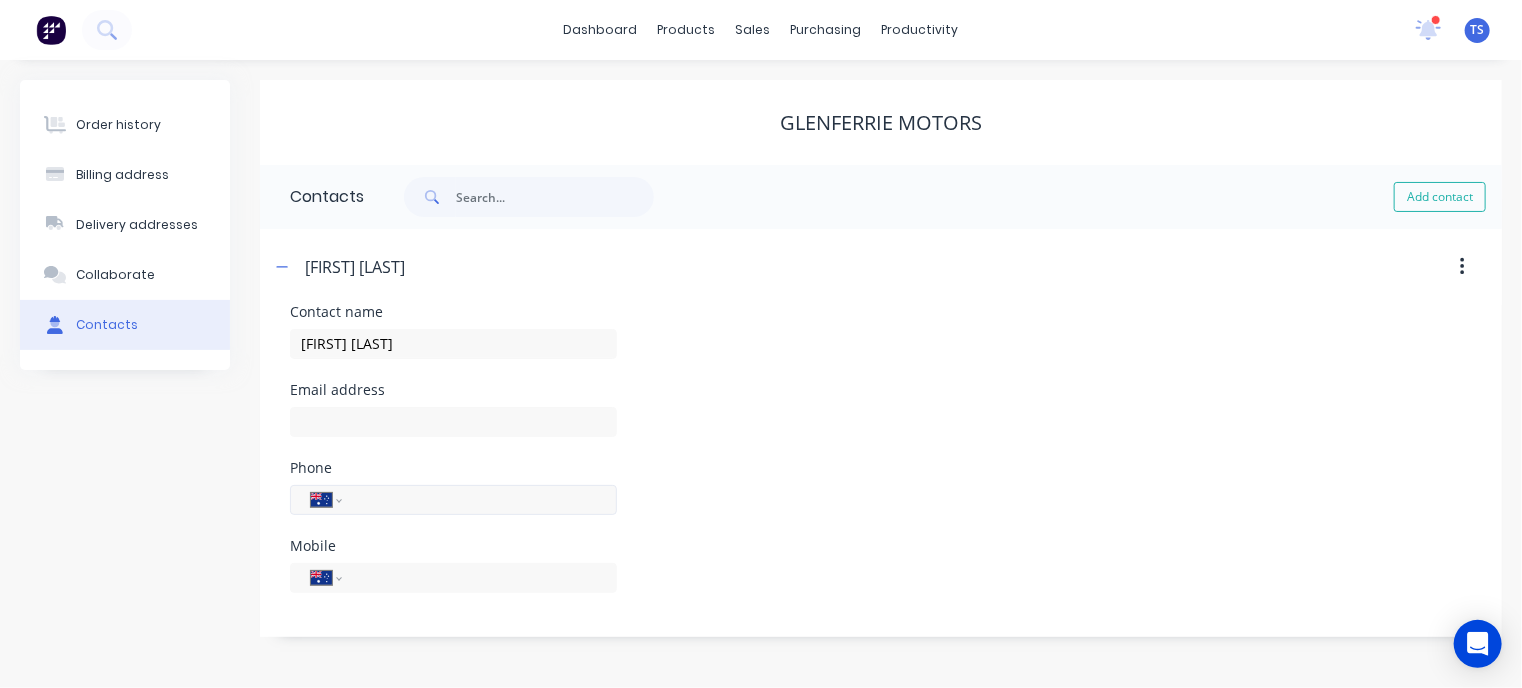 paste on "[PHONE]" 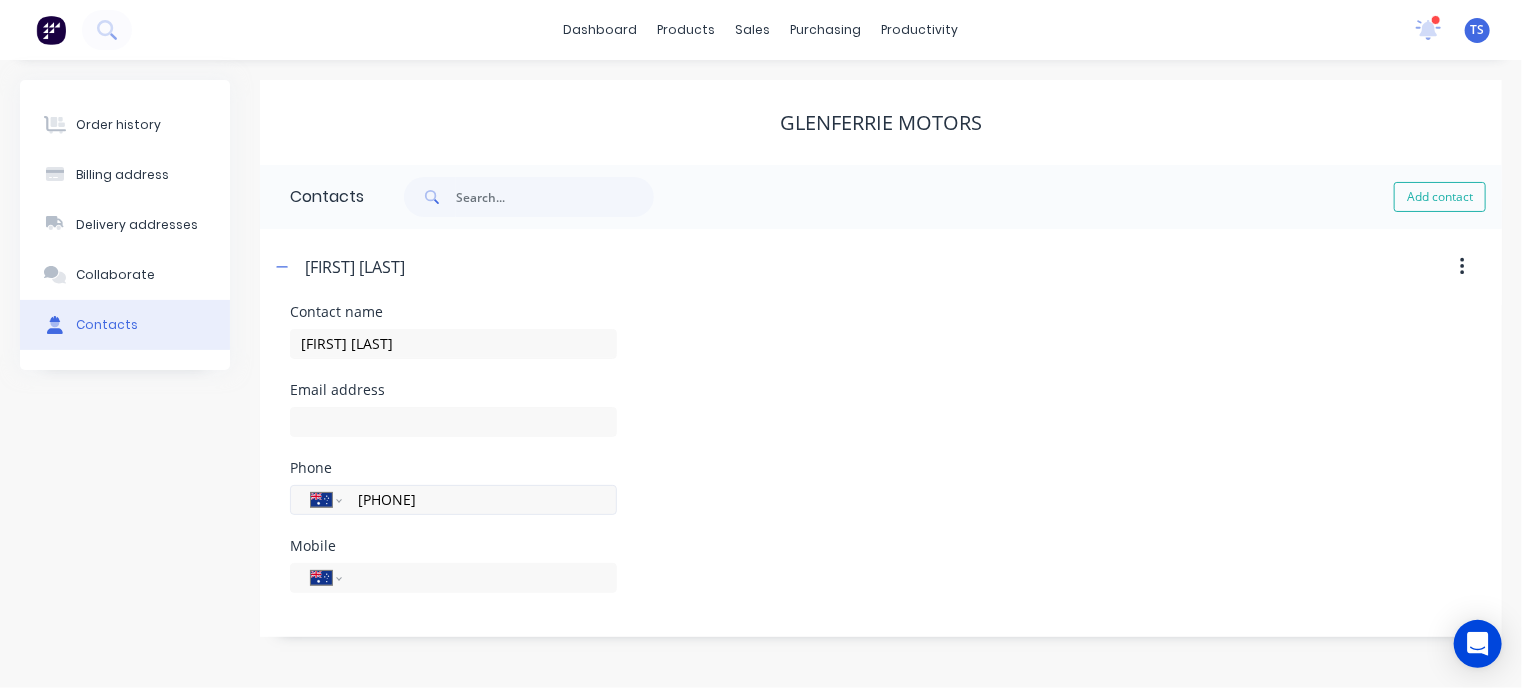 click on "[PHONE]" at bounding box center (476, 499) 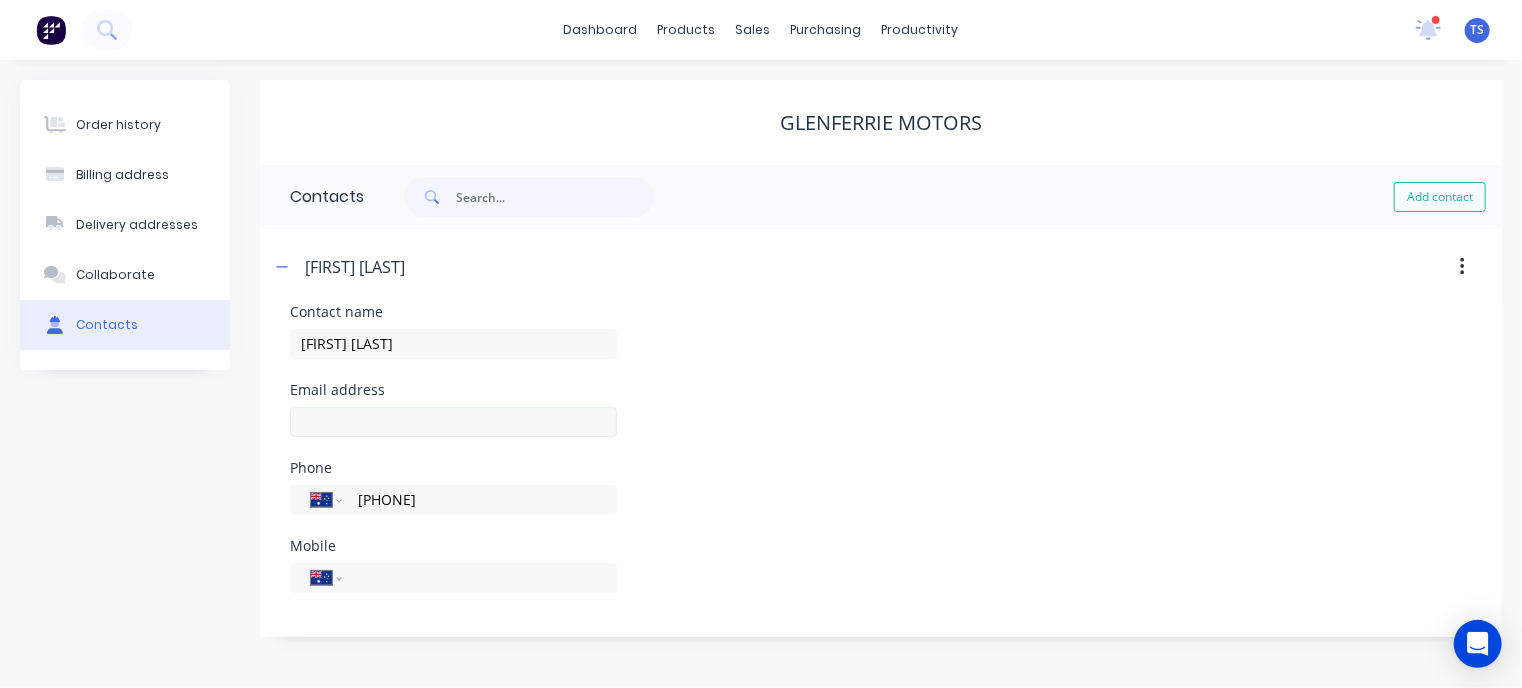 type on "[PHONE]" 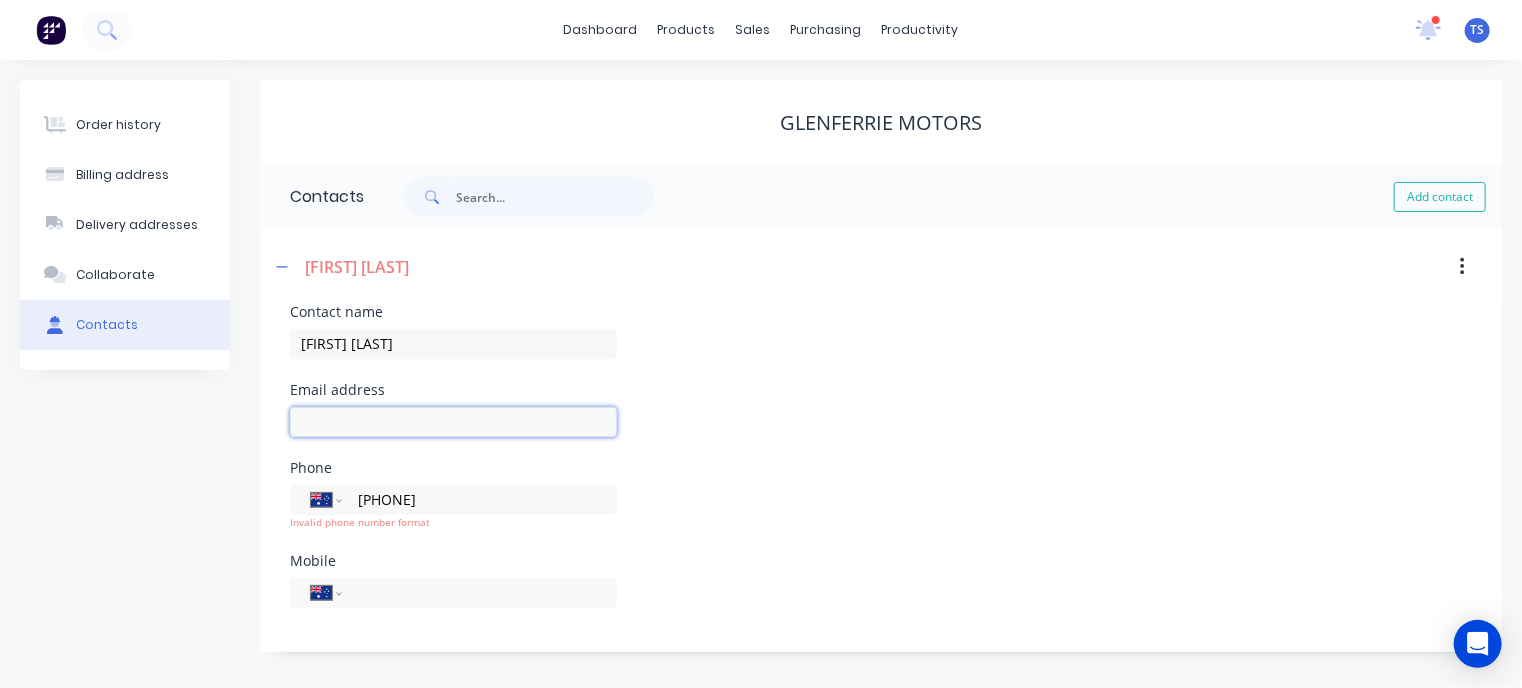 click at bounding box center (453, 422) 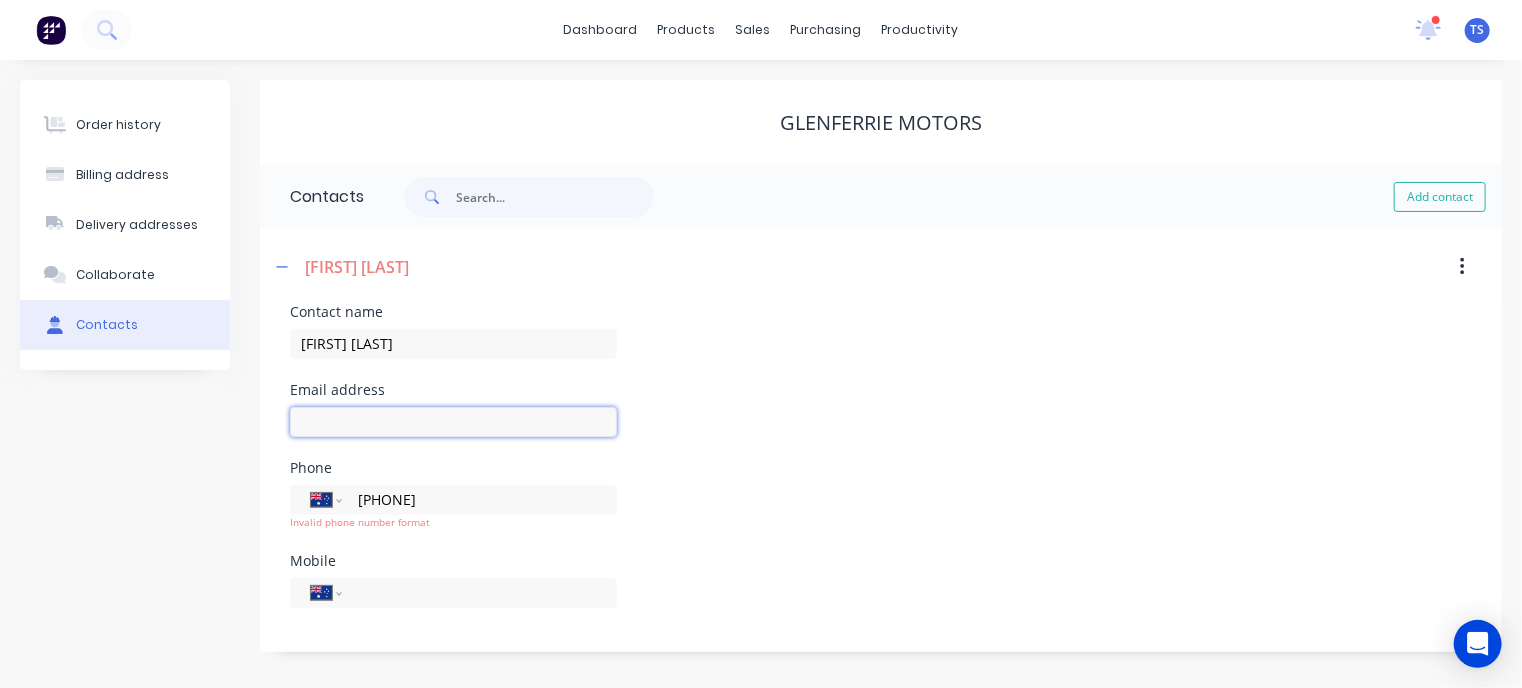 click at bounding box center [453, 422] 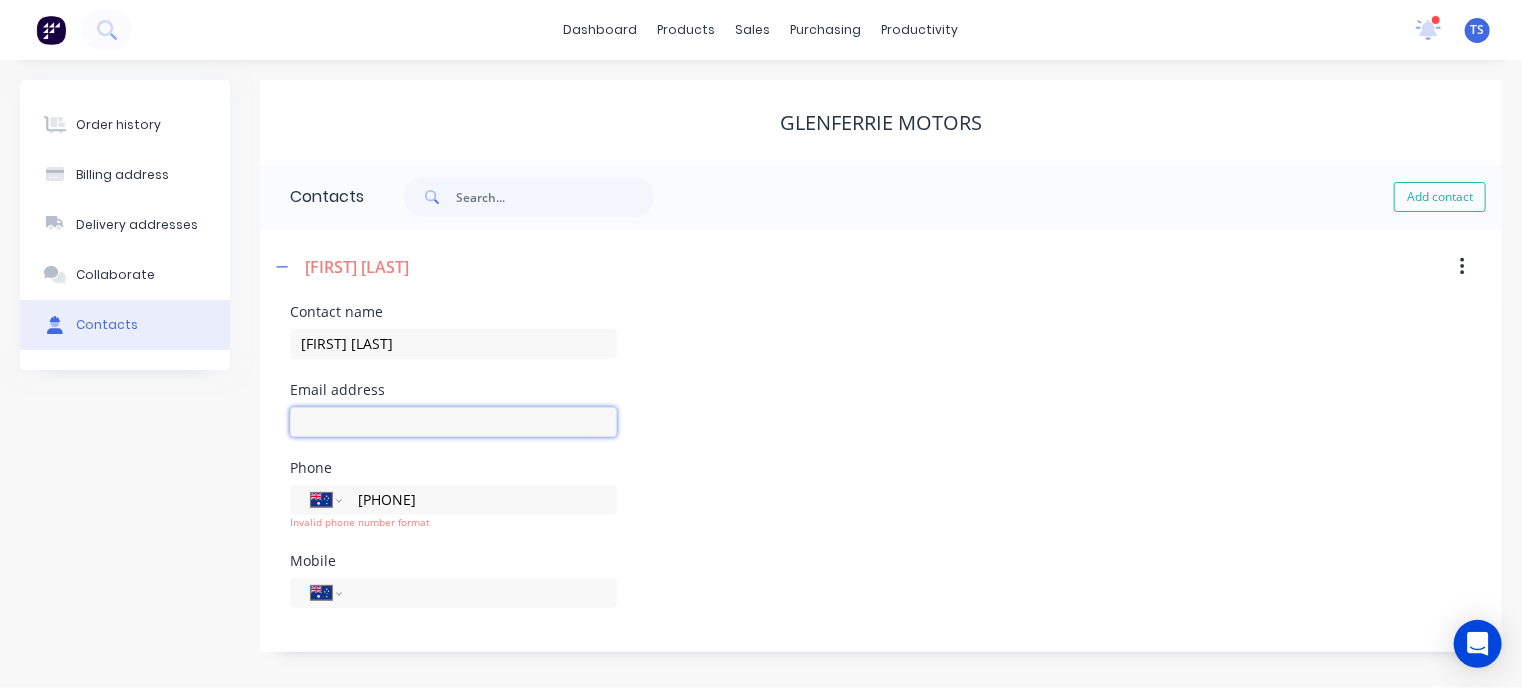 paste on "[EMAIL]" 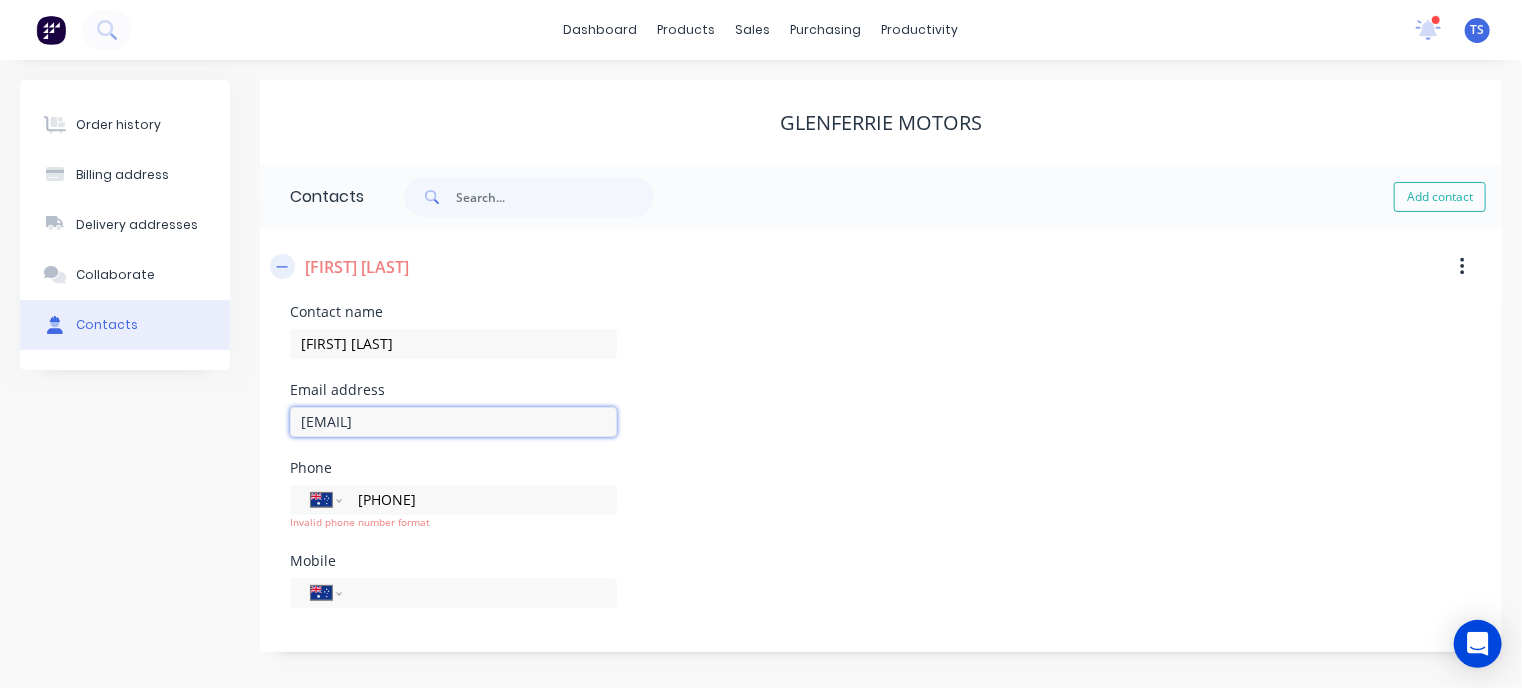 type on "[EMAIL]" 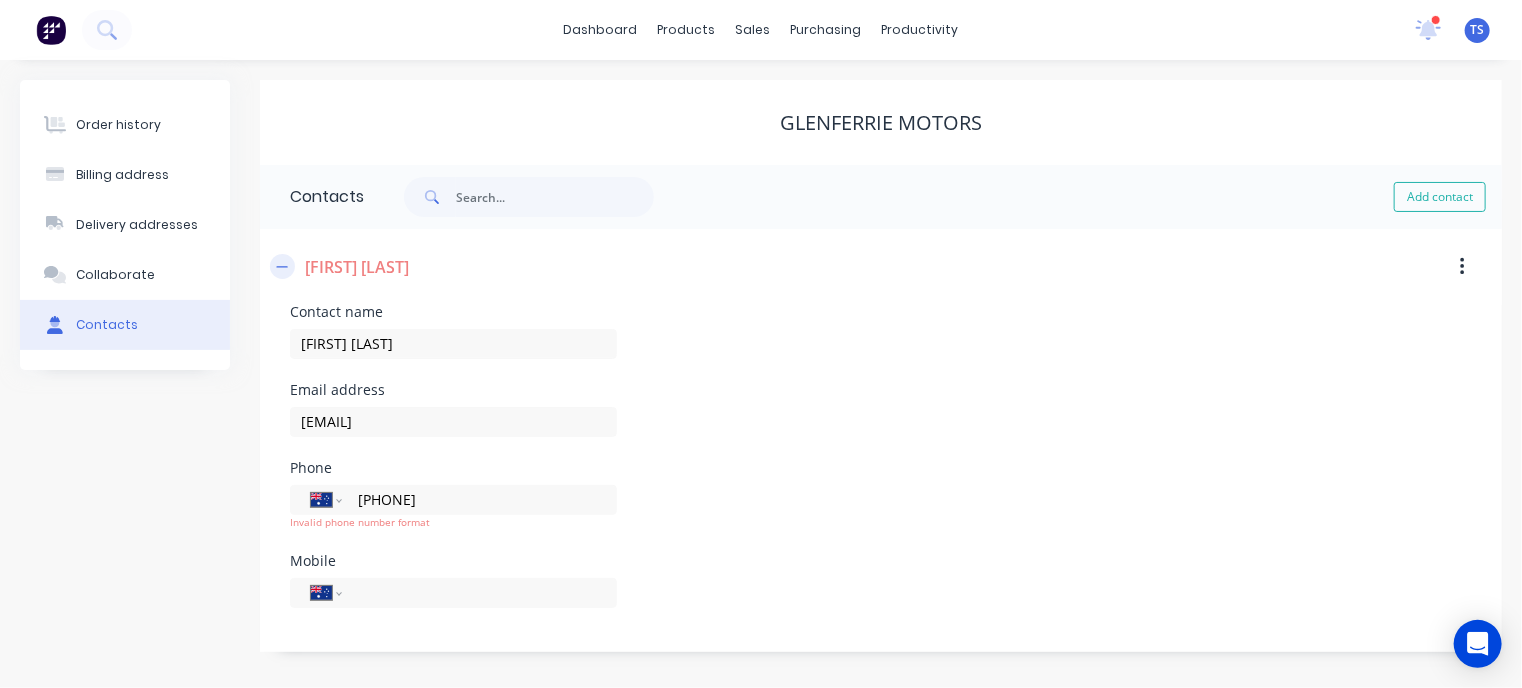 click 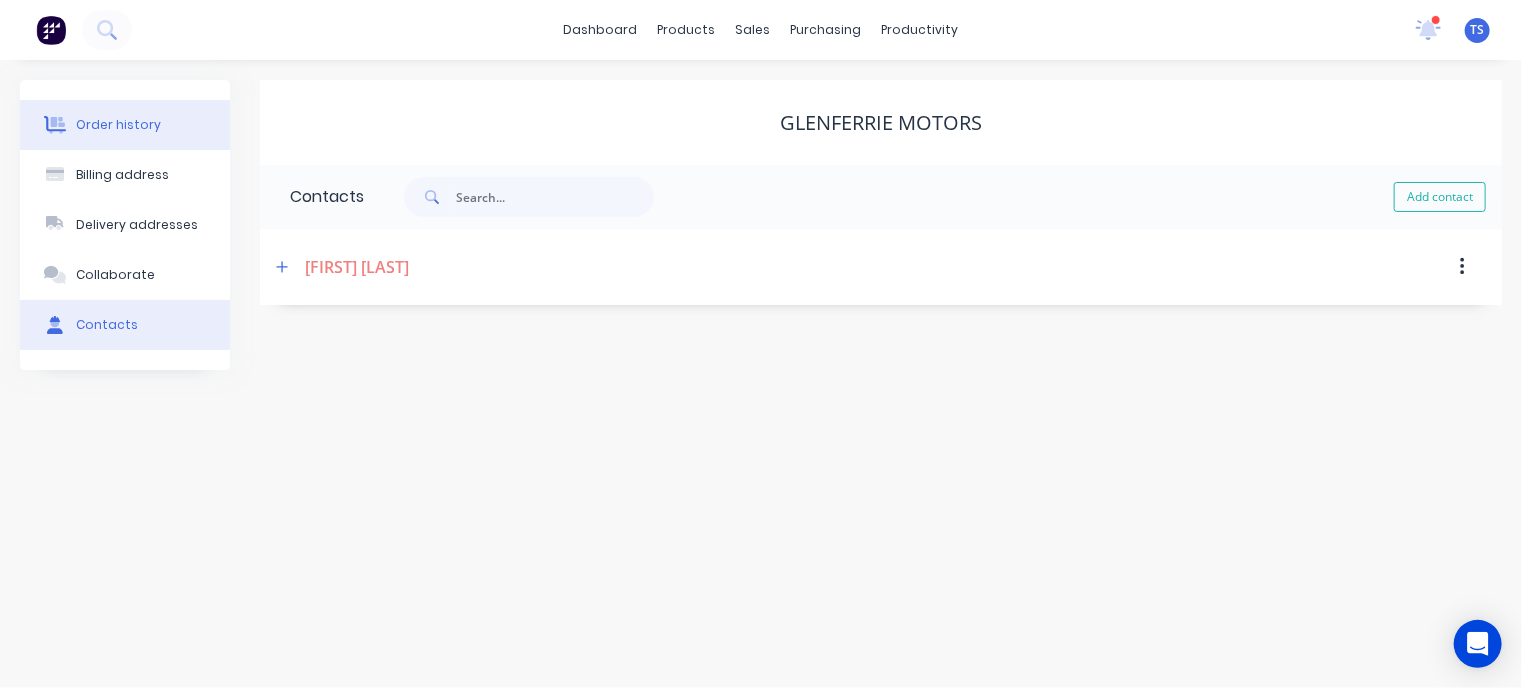 click on "Order history" at bounding box center [118, 125] 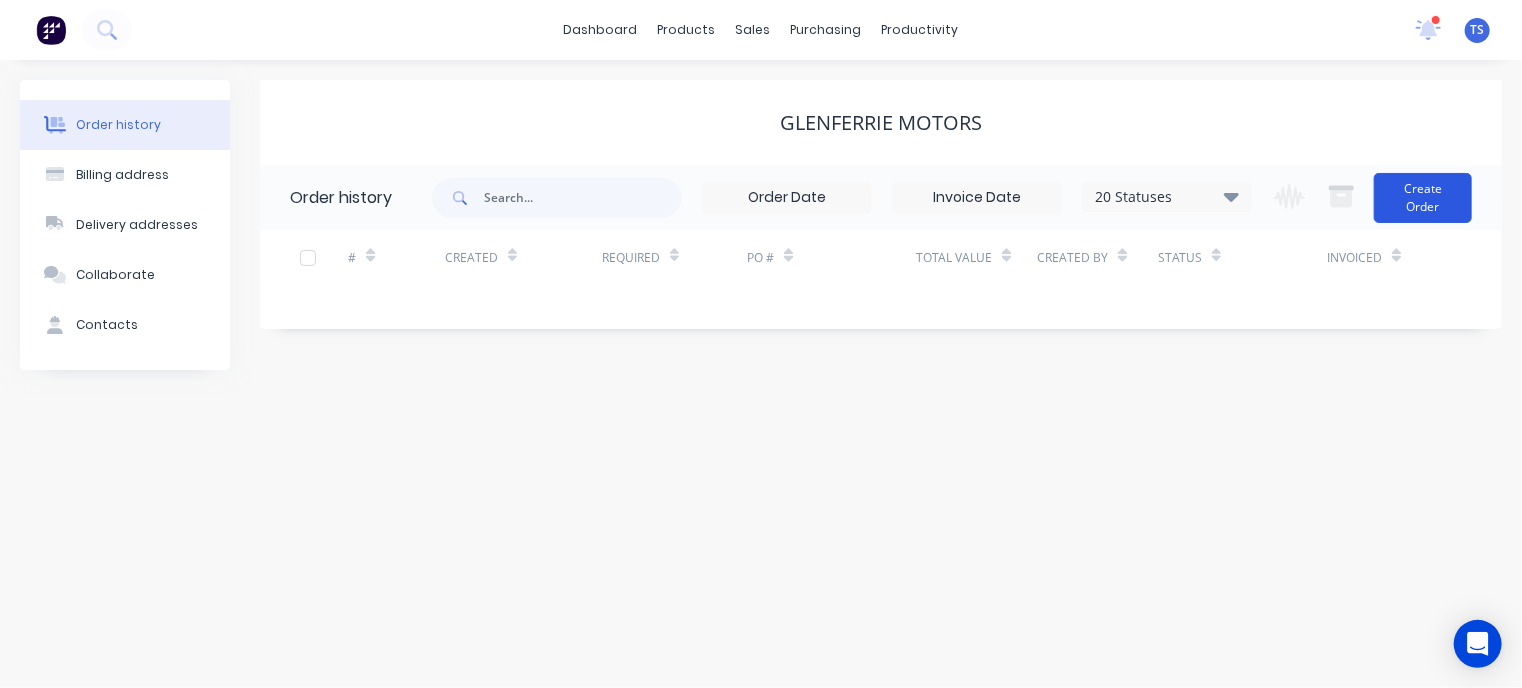 click on "Create Order" at bounding box center (1423, 198) 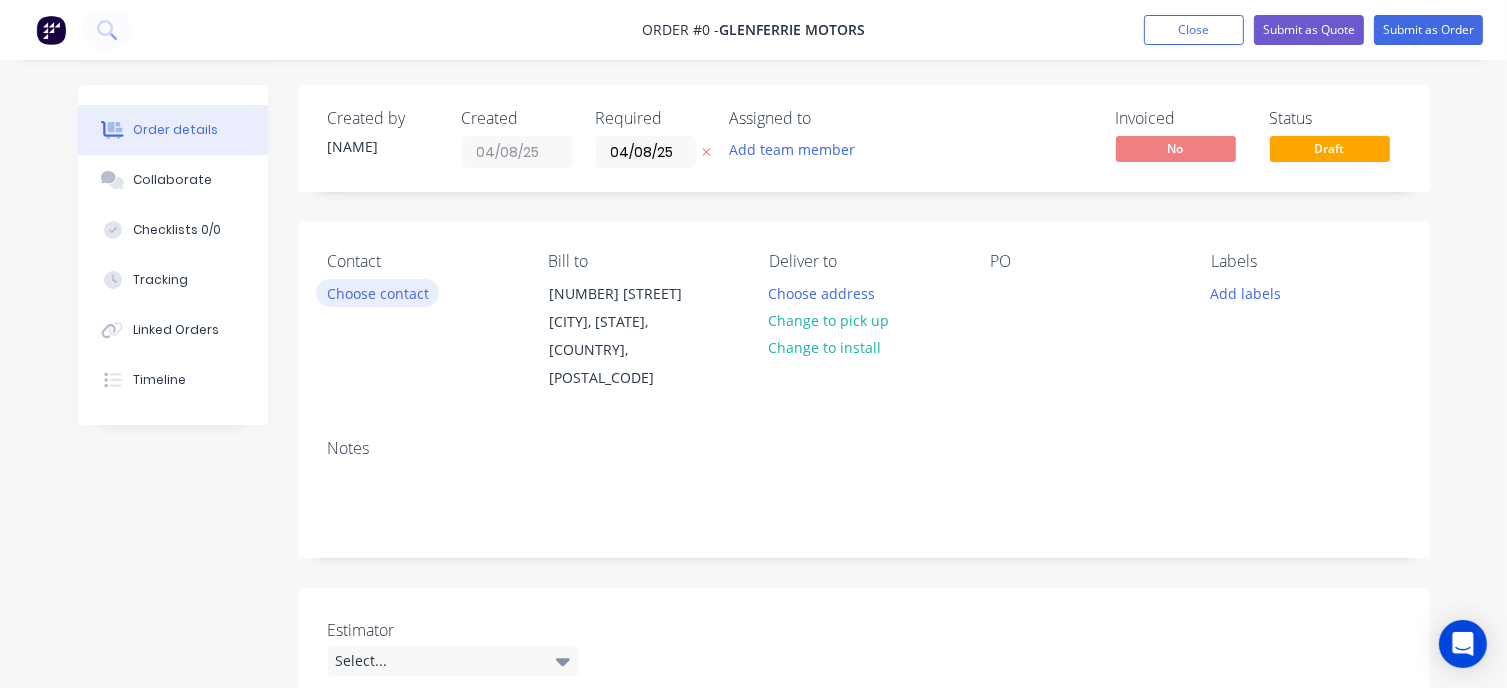 click on "Choose contact" at bounding box center (377, 292) 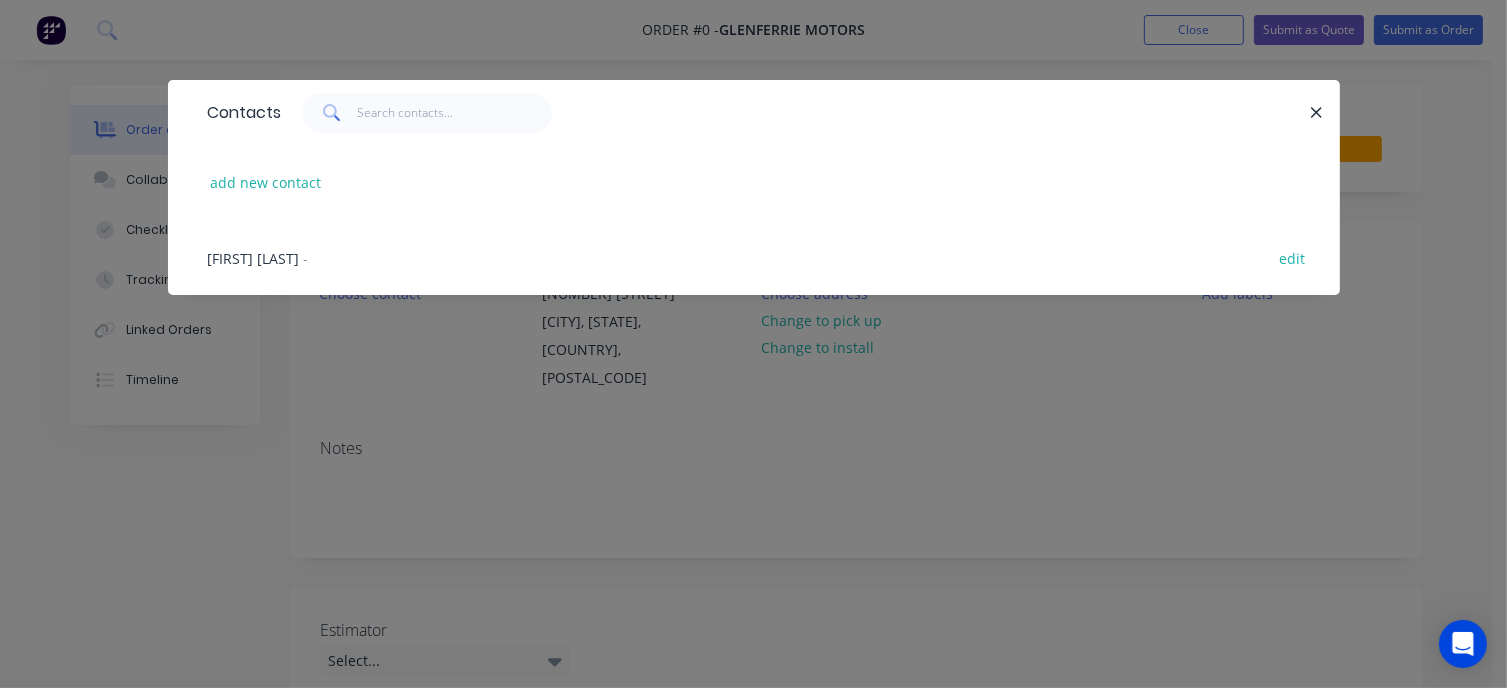 click on "[FIRST] [LAST]" at bounding box center [254, 258] 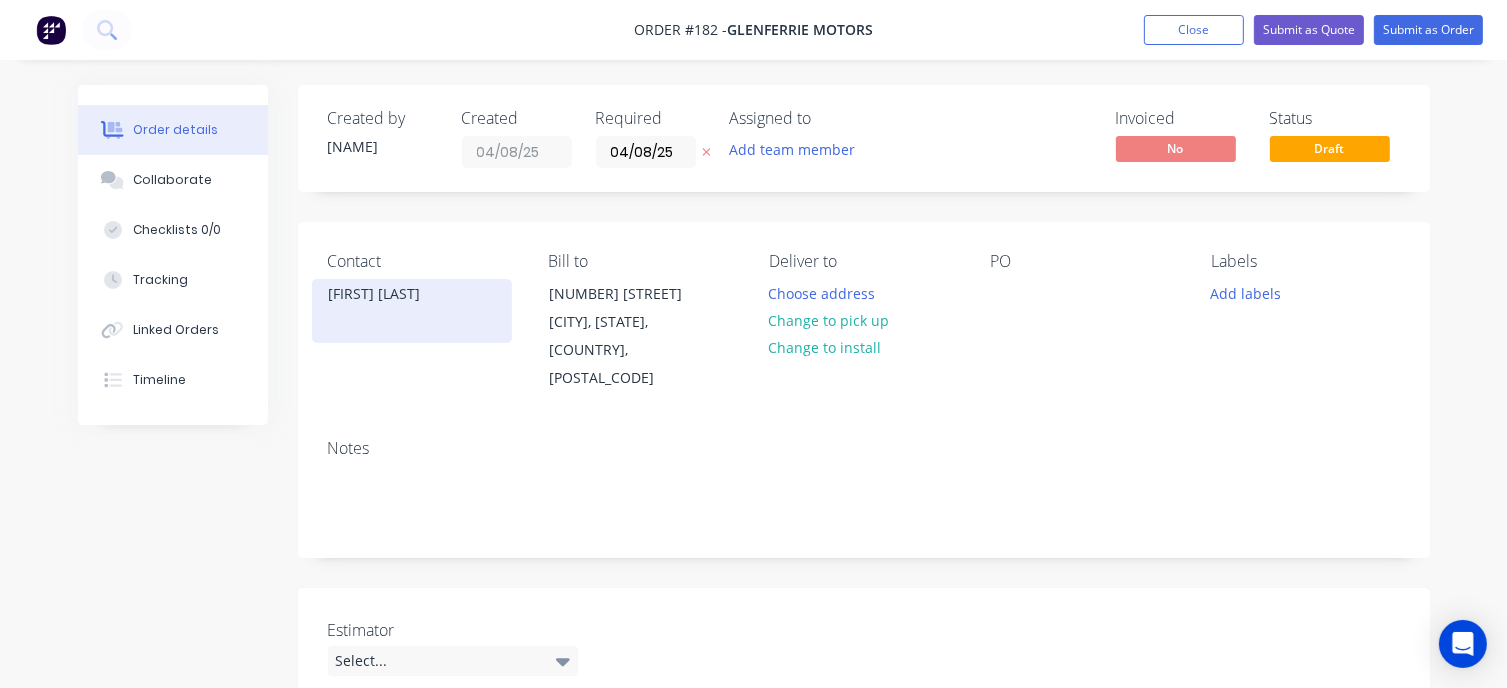 click on "[FIRST] [LAST]" at bounding box center (412, 294) 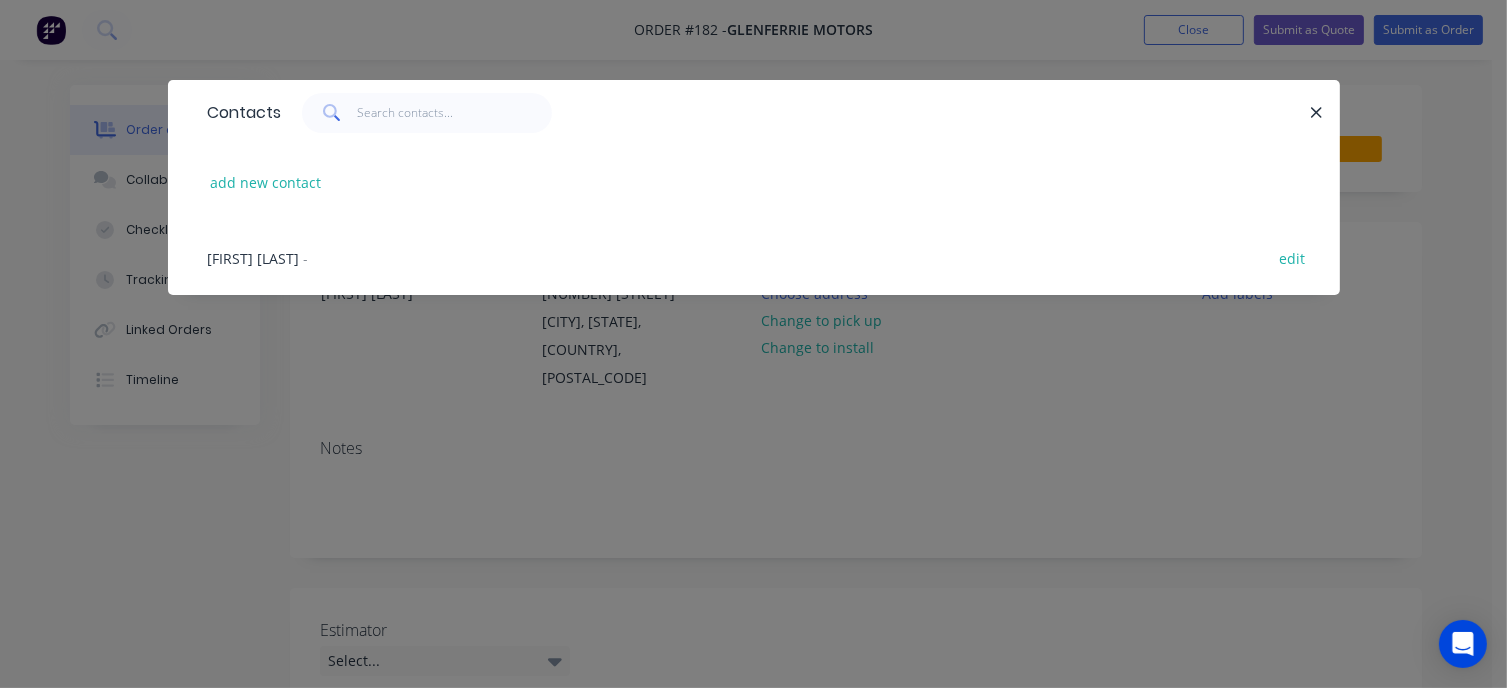 click on "[FIRST] [LAST]" at bounding box center [254, 258] 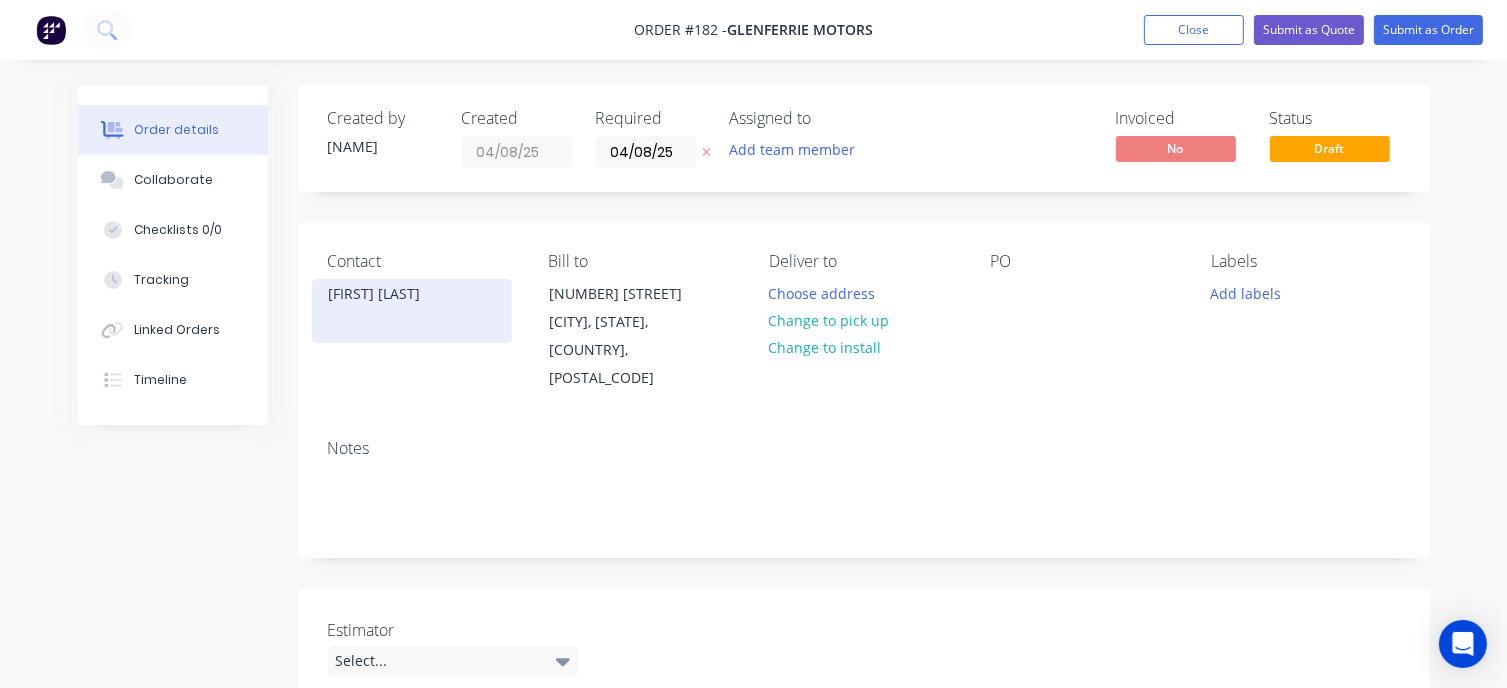 click on "[FIRST] [LAST]" at bounding box center (412, 294) 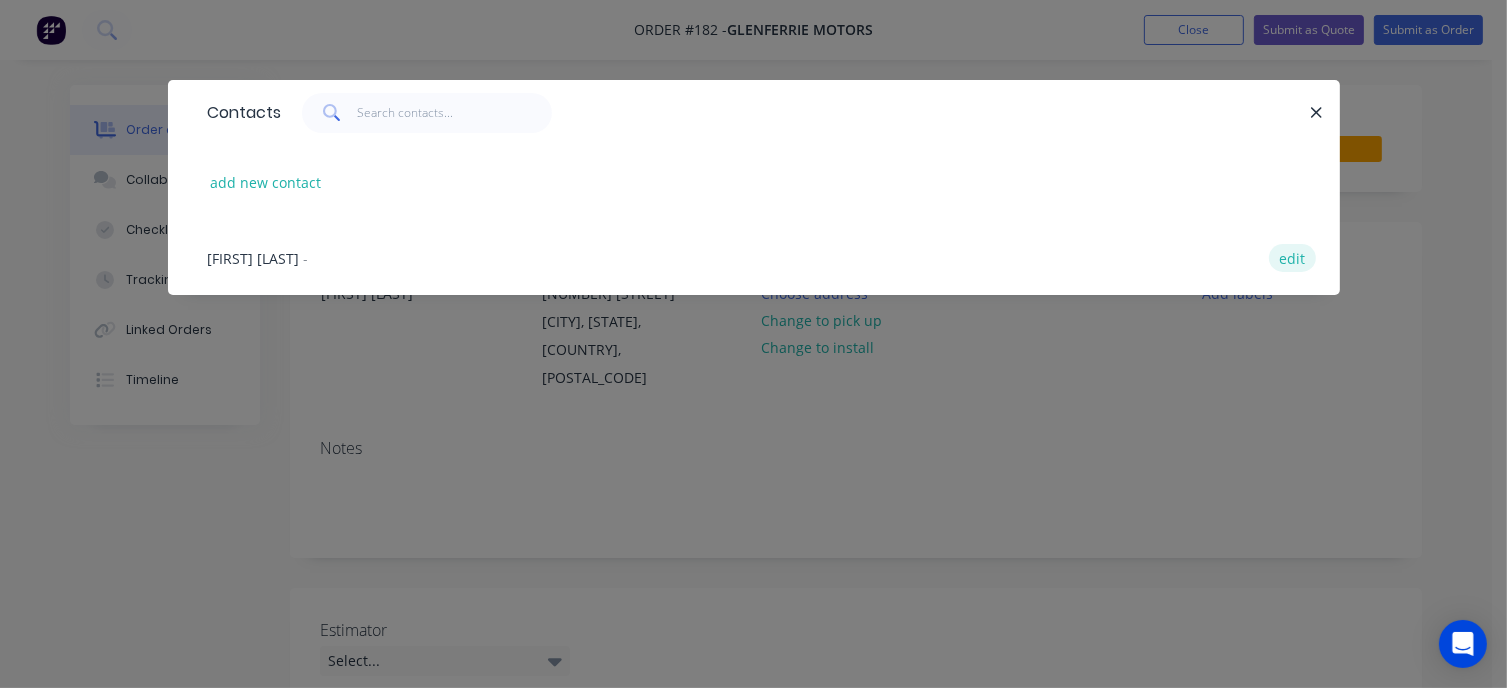 click on "edit" at bounding box center [1292, 257] 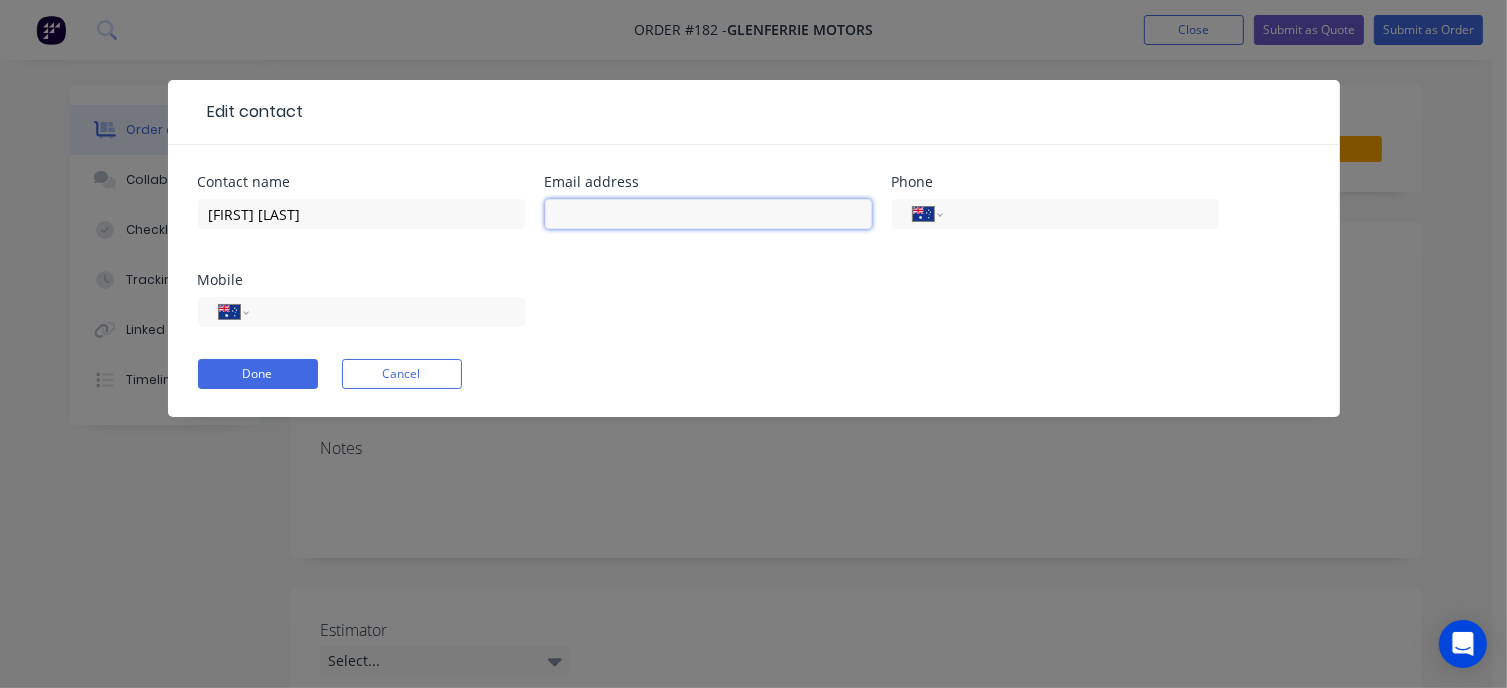 click at bounding box center (708, 214) 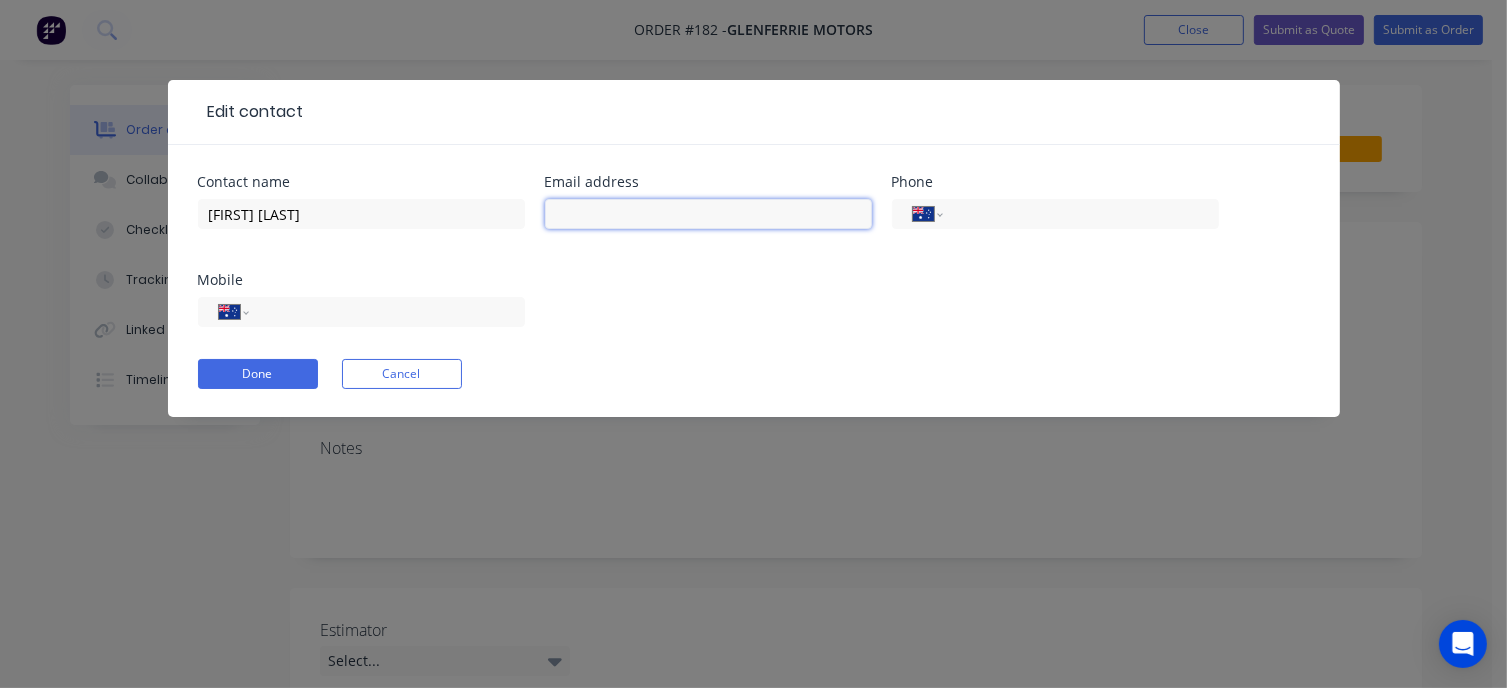paste on "[EMAIL]" 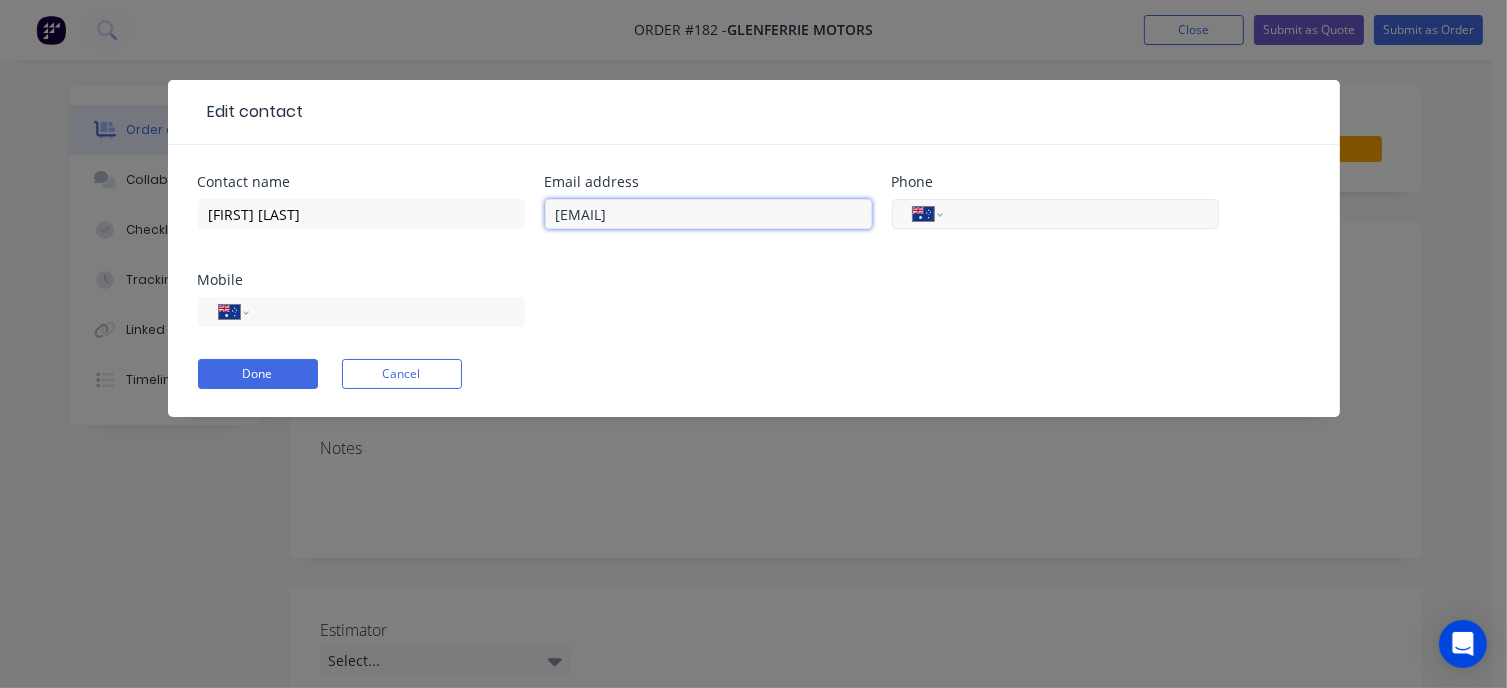 type on "[EMAIL]" 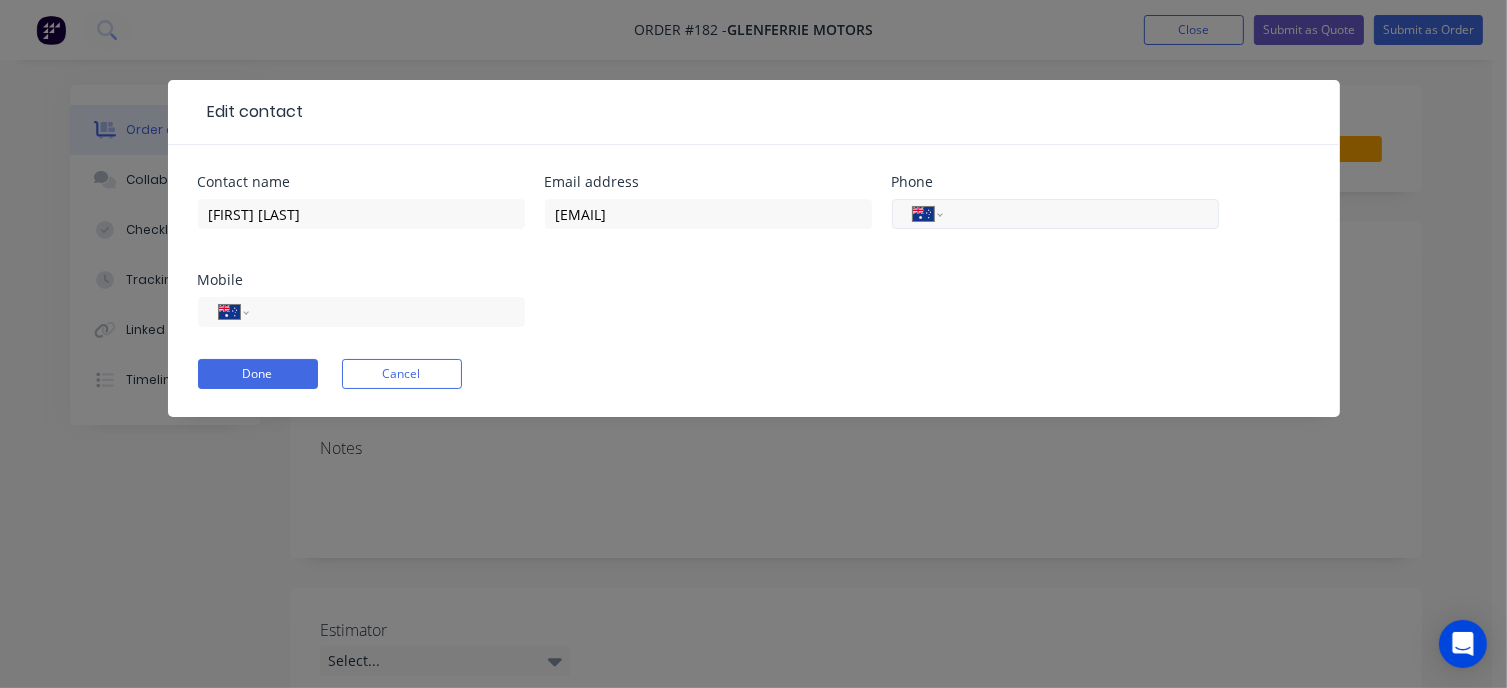 click at bounding box center (1077, 214) 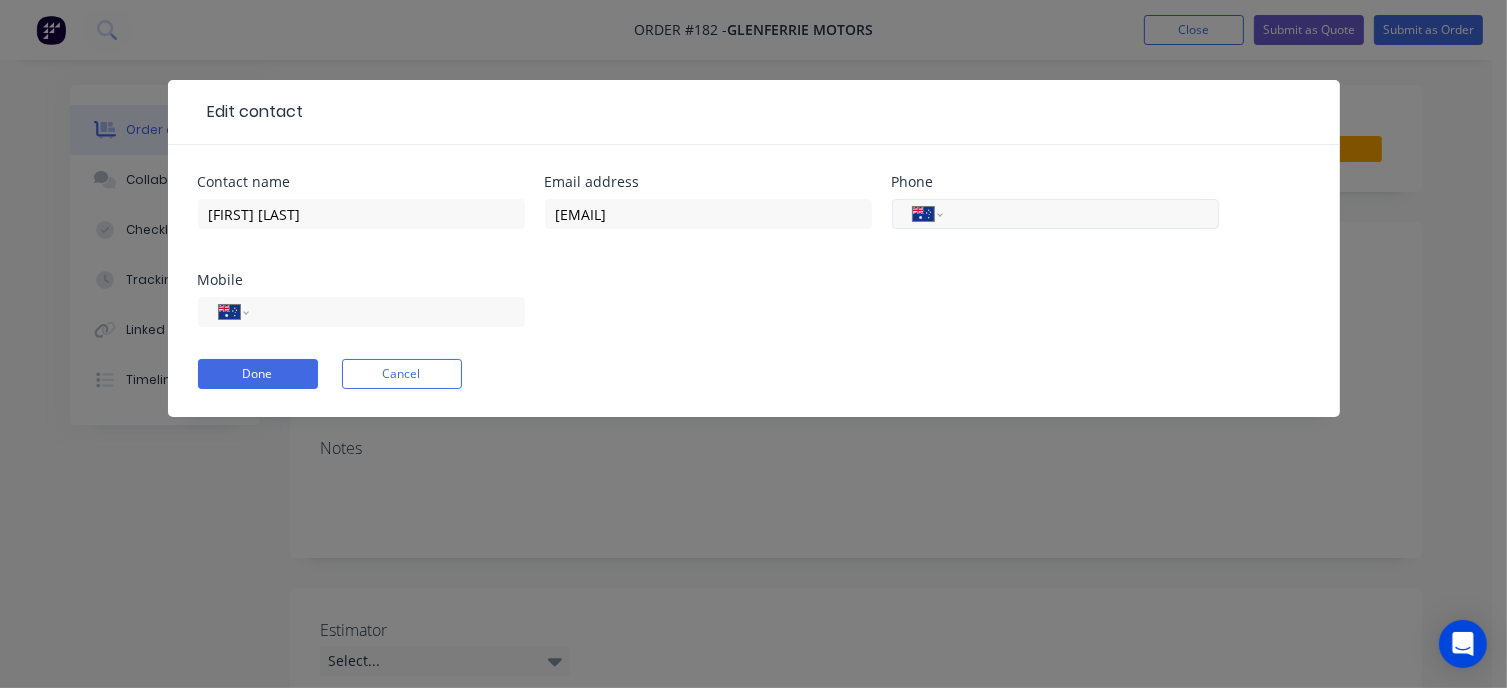 click at bounding box center (1077, 214) 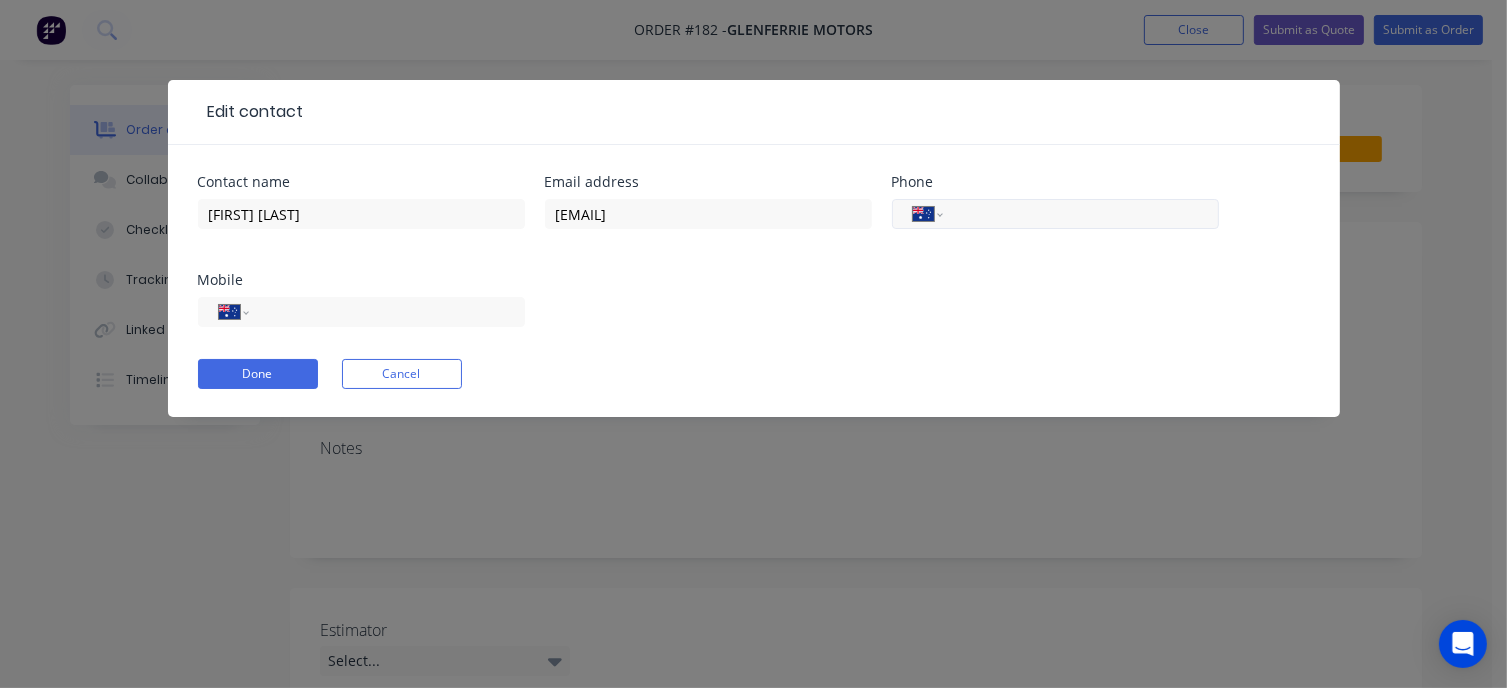 paste on "[PHONE]" 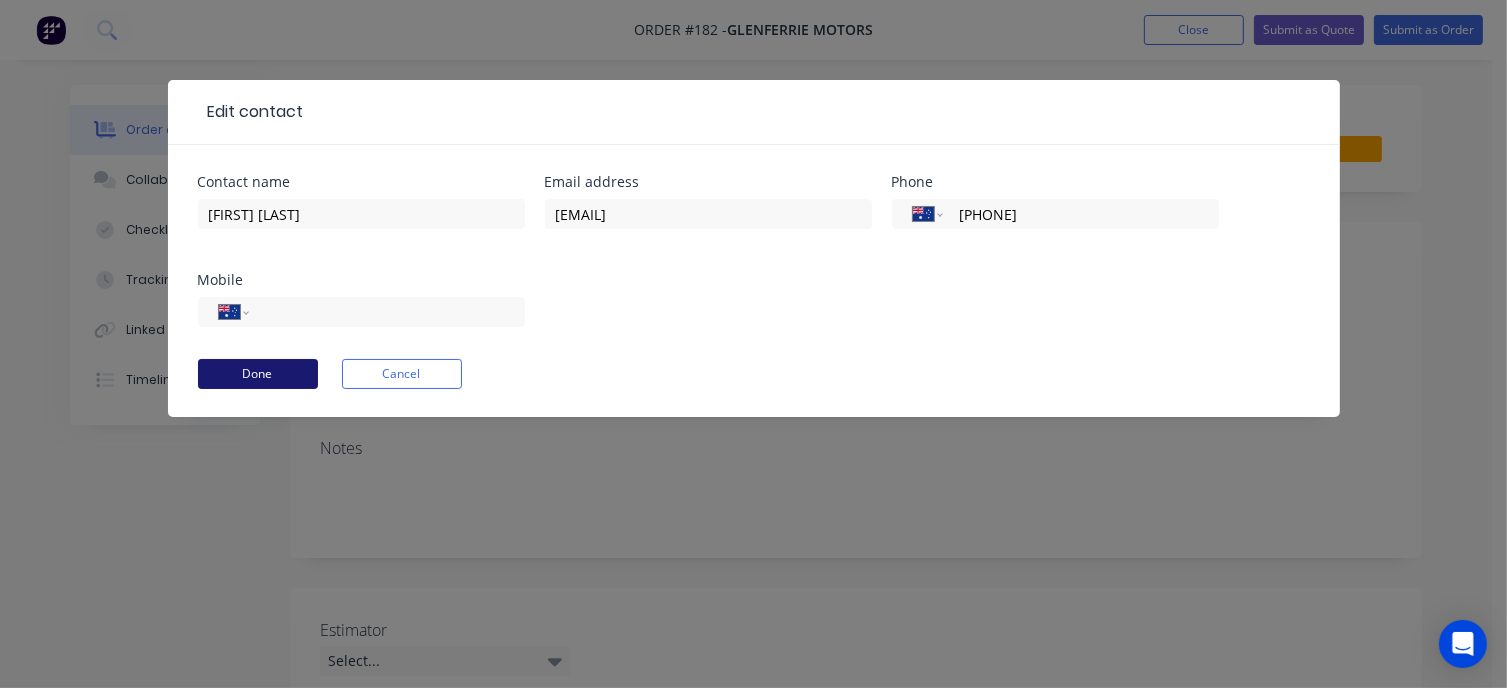 click on "Done" at bounding box center [258, 374] 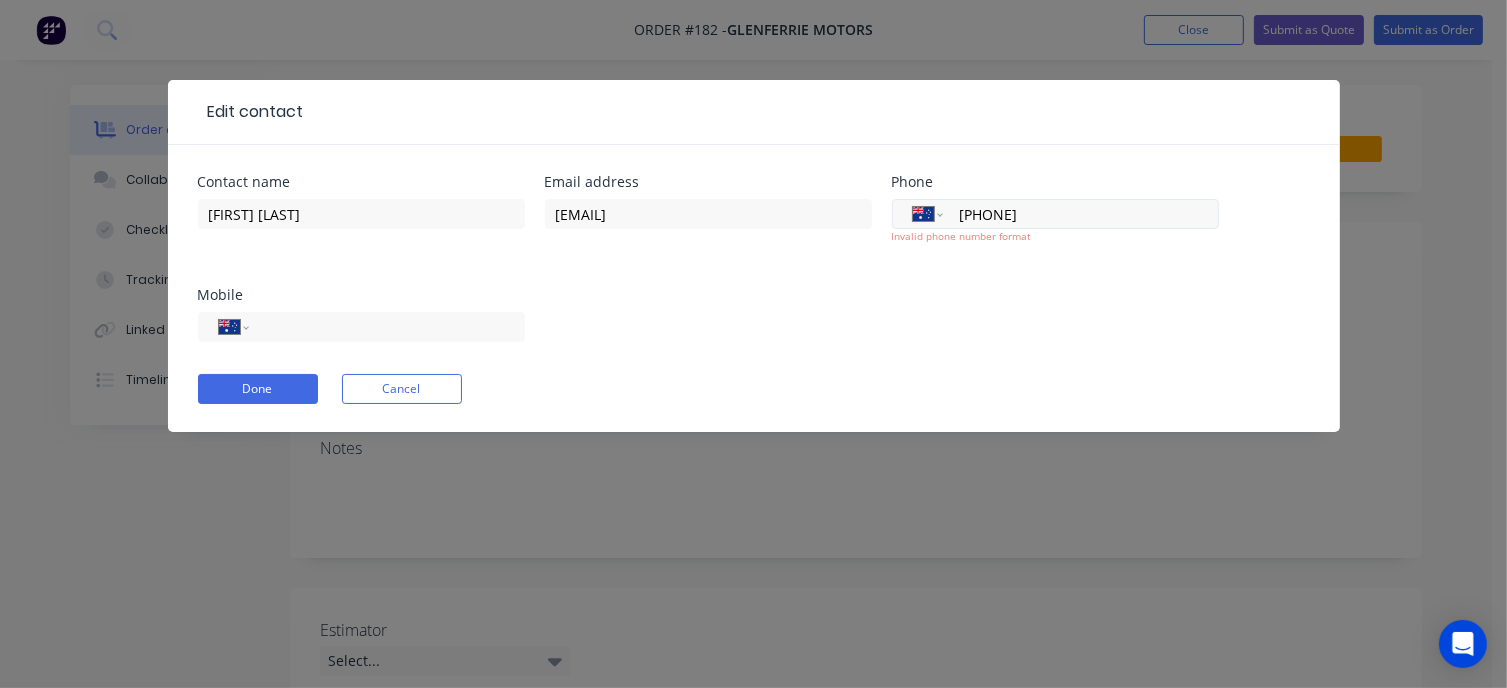 click on "[PHONE]" at bounding box center [1077, 214] 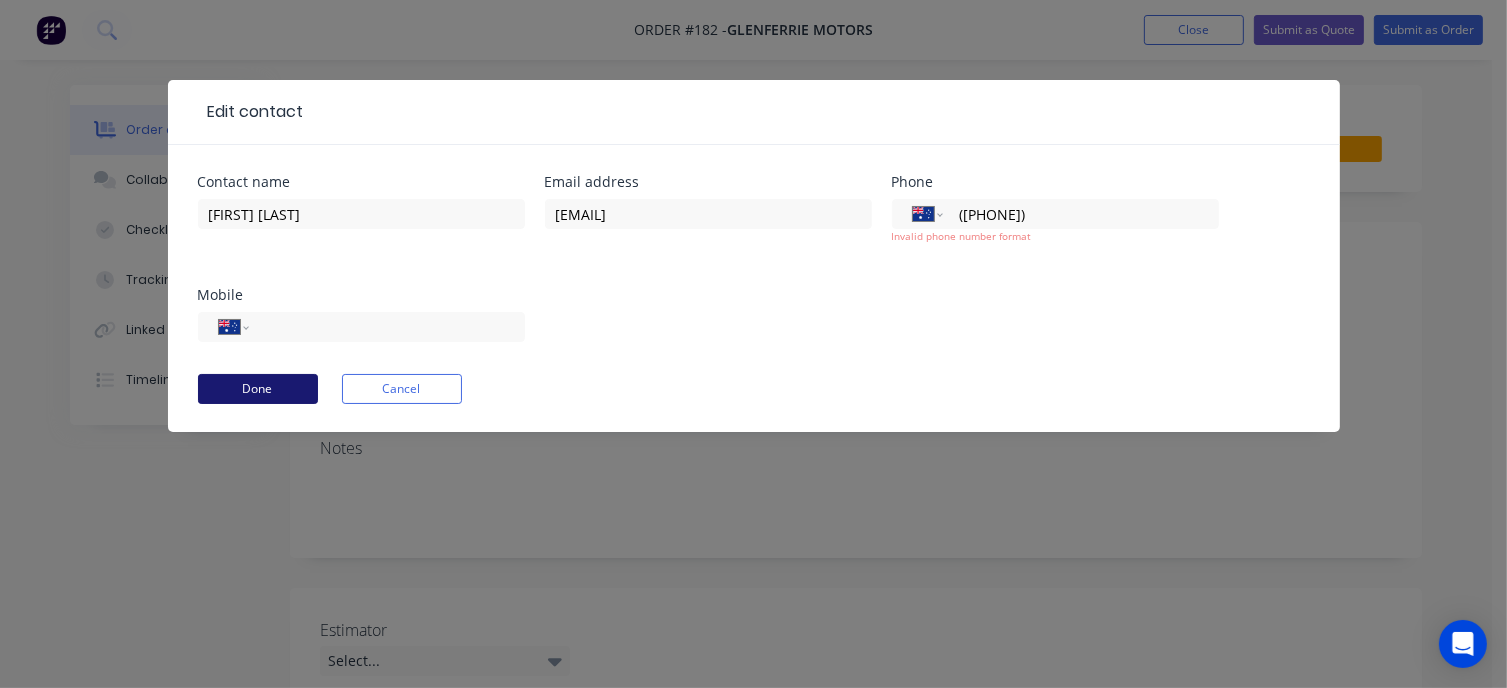 type on "([PHONE])" 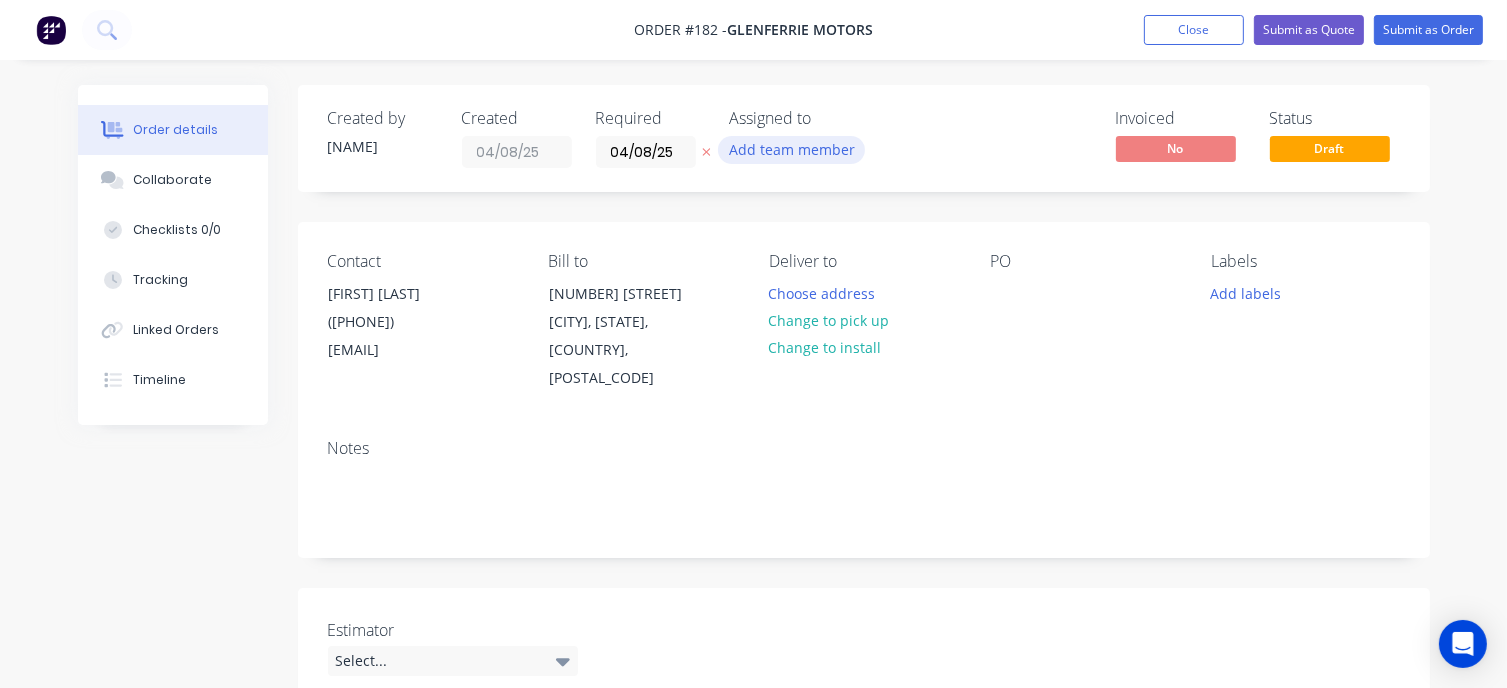 click on "Add team member" at bounding box center [791, 149] 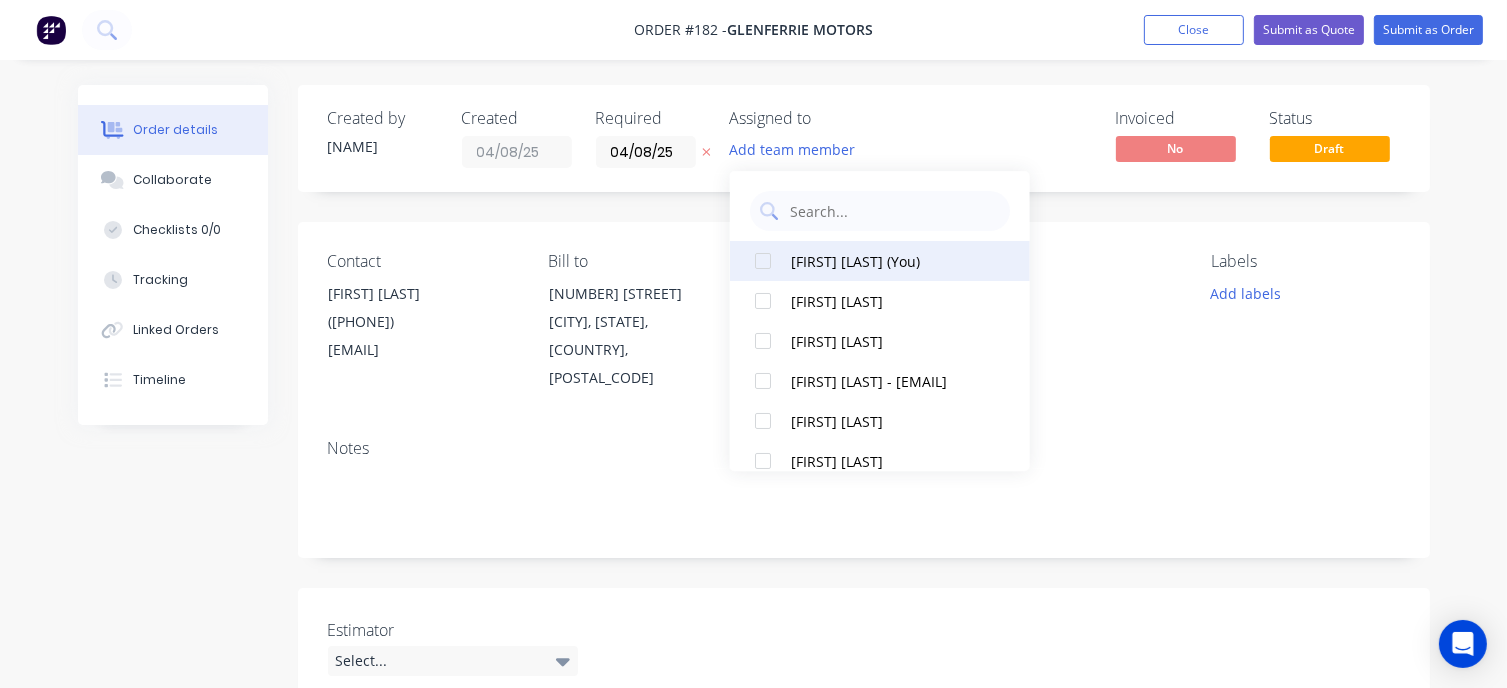 click on "[FIRST] [LAST] (You)" at bounding box center [891, 261] 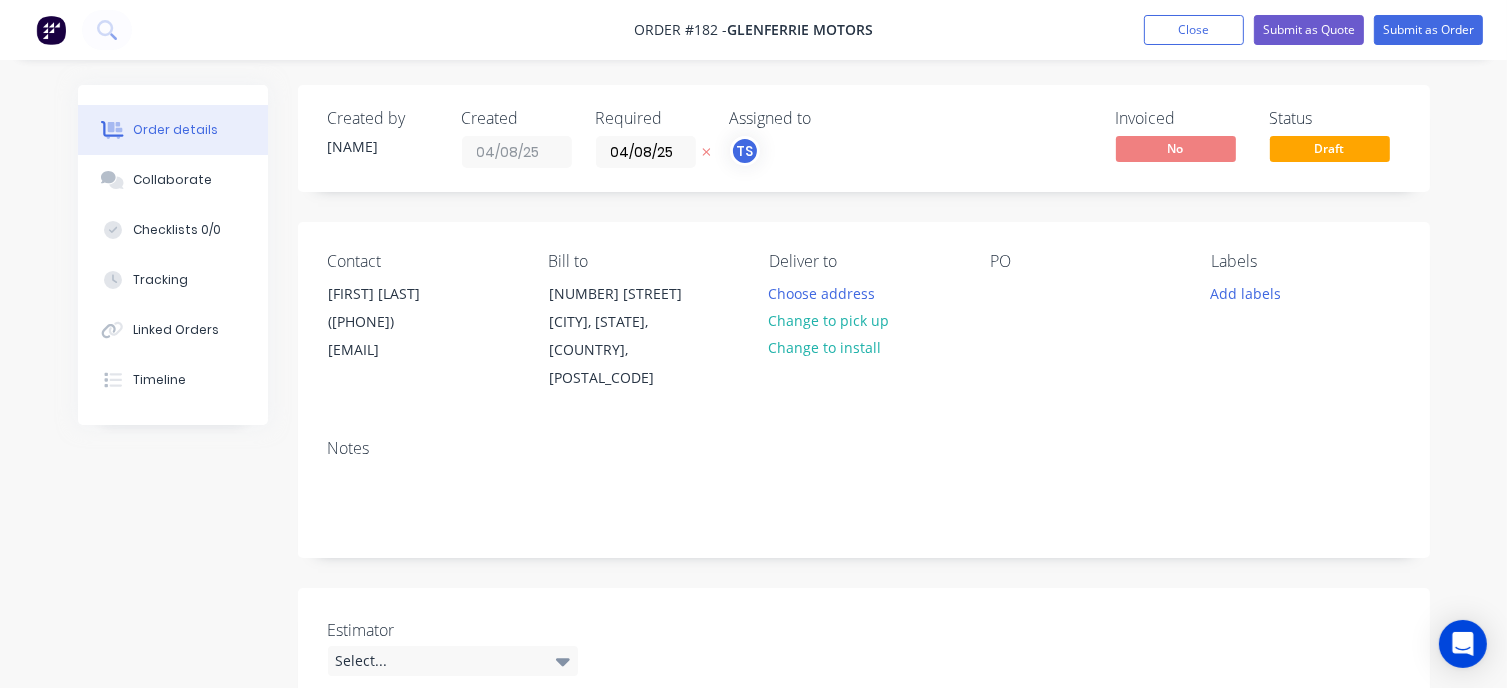 click on "Assigned to [INITIALS]" at bounding box center [830, 138] 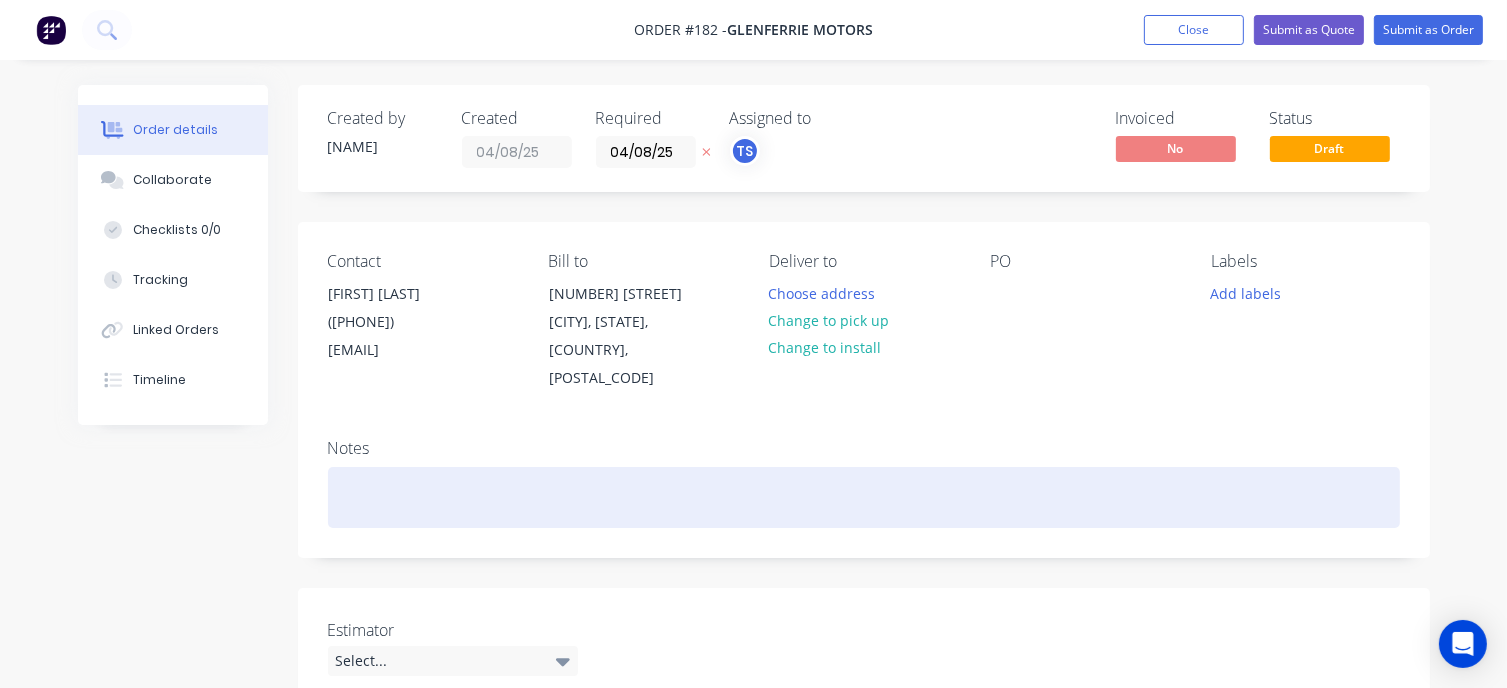 scroll, scrollTop: 200, scrollLeft: 0, axis: vertical 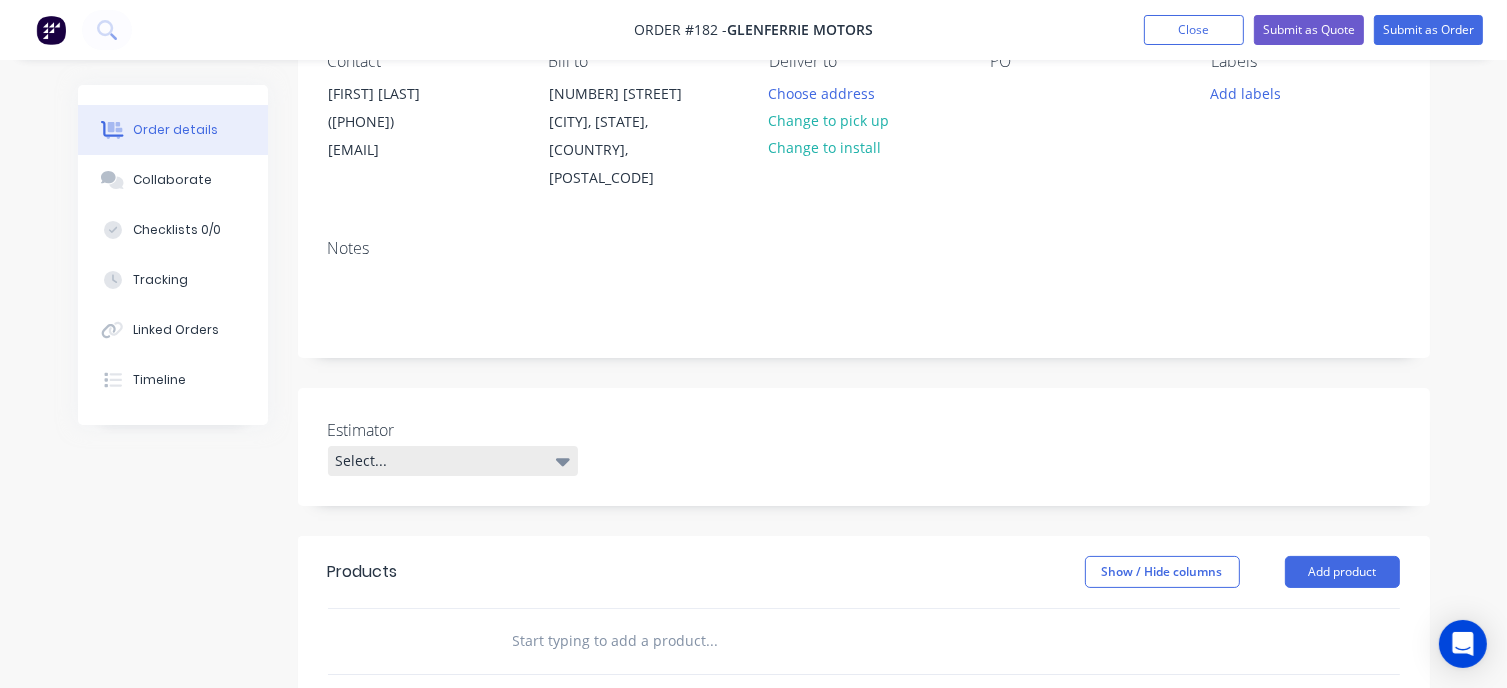click 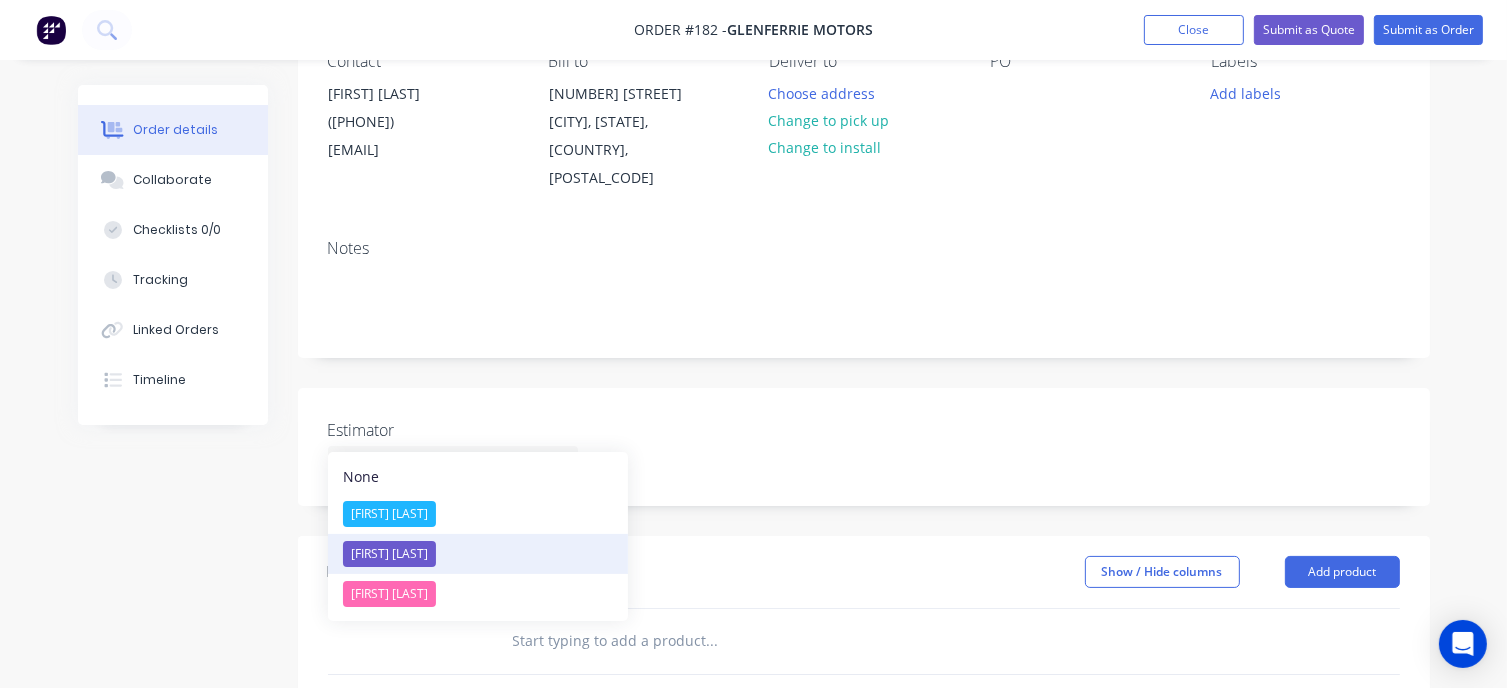 click on "[FIRST] [LAST]" at bounding box center (389, 554) 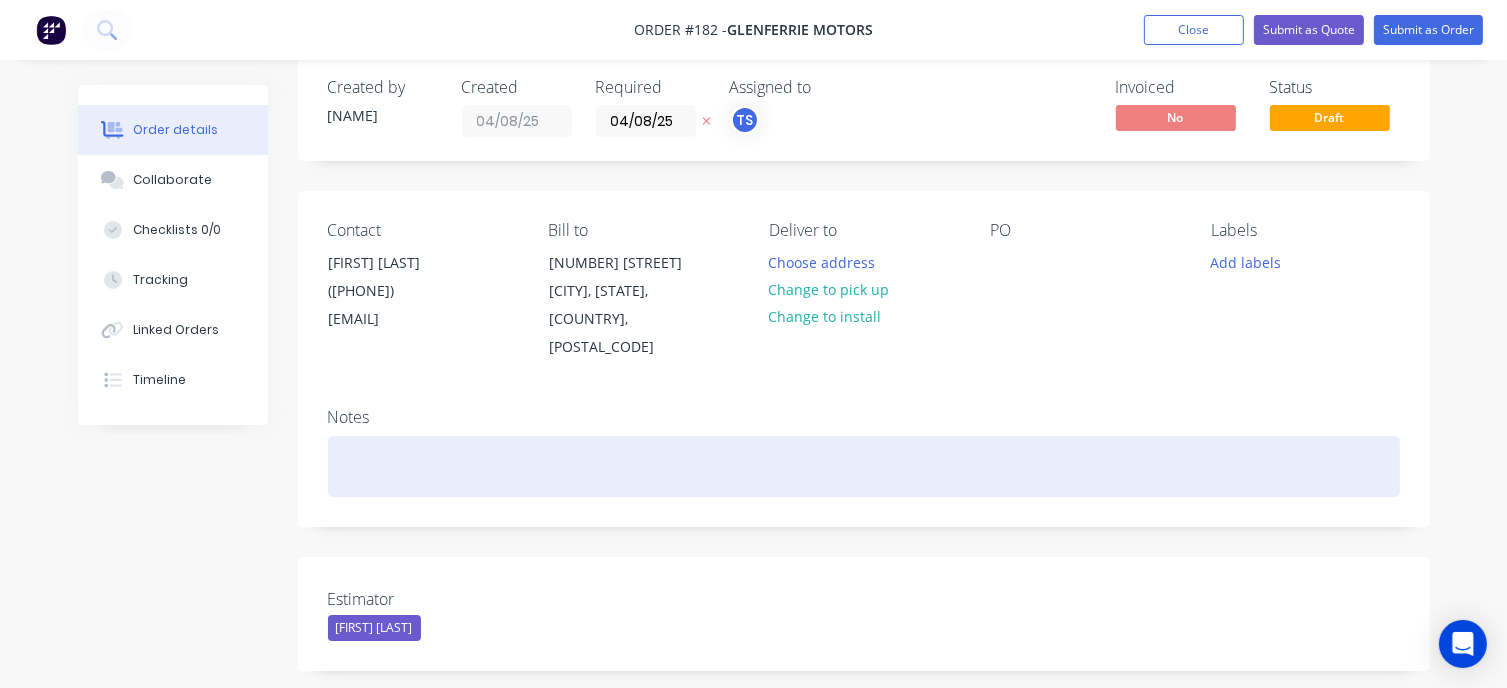 scroll, scrollTop: 0, scrollLeft: 0, axis: both 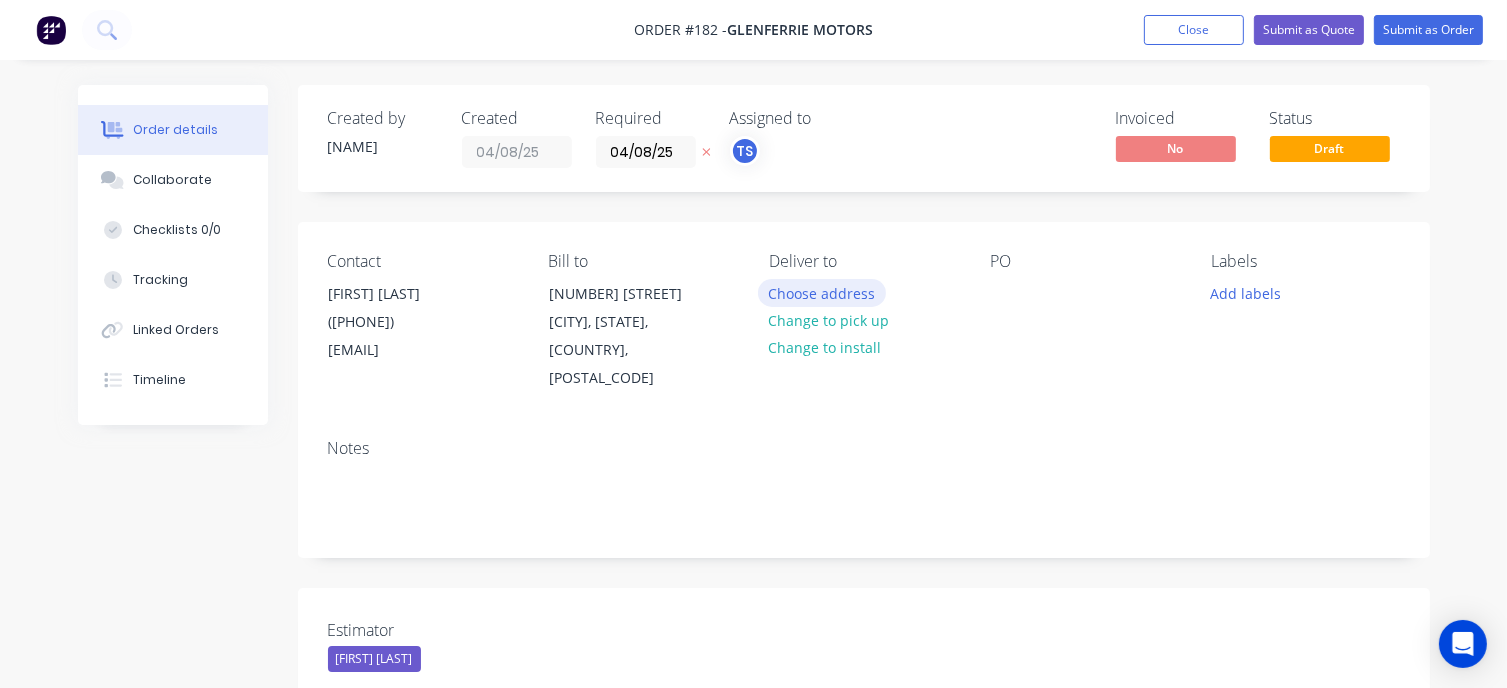 click on "Choose address" at bounding box center [822, 292] 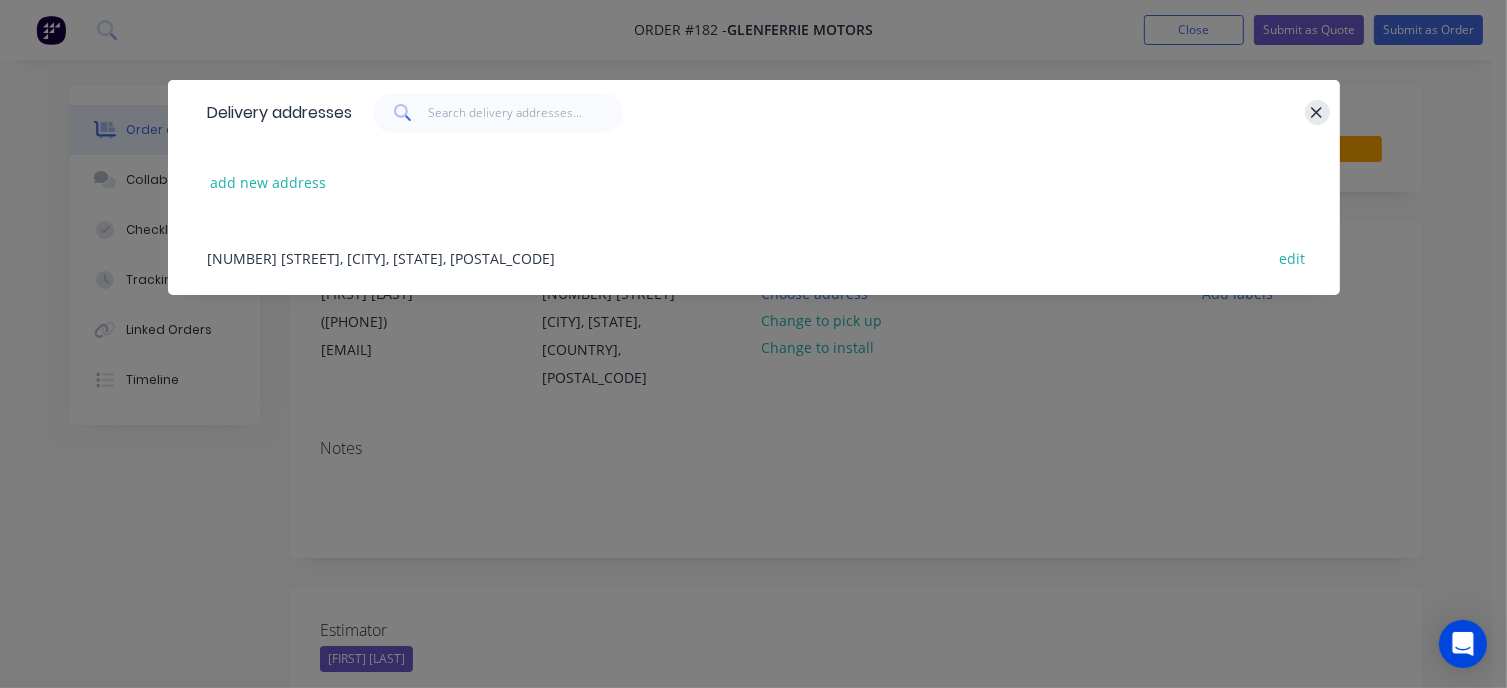 click at bounding box center (1317, 112) 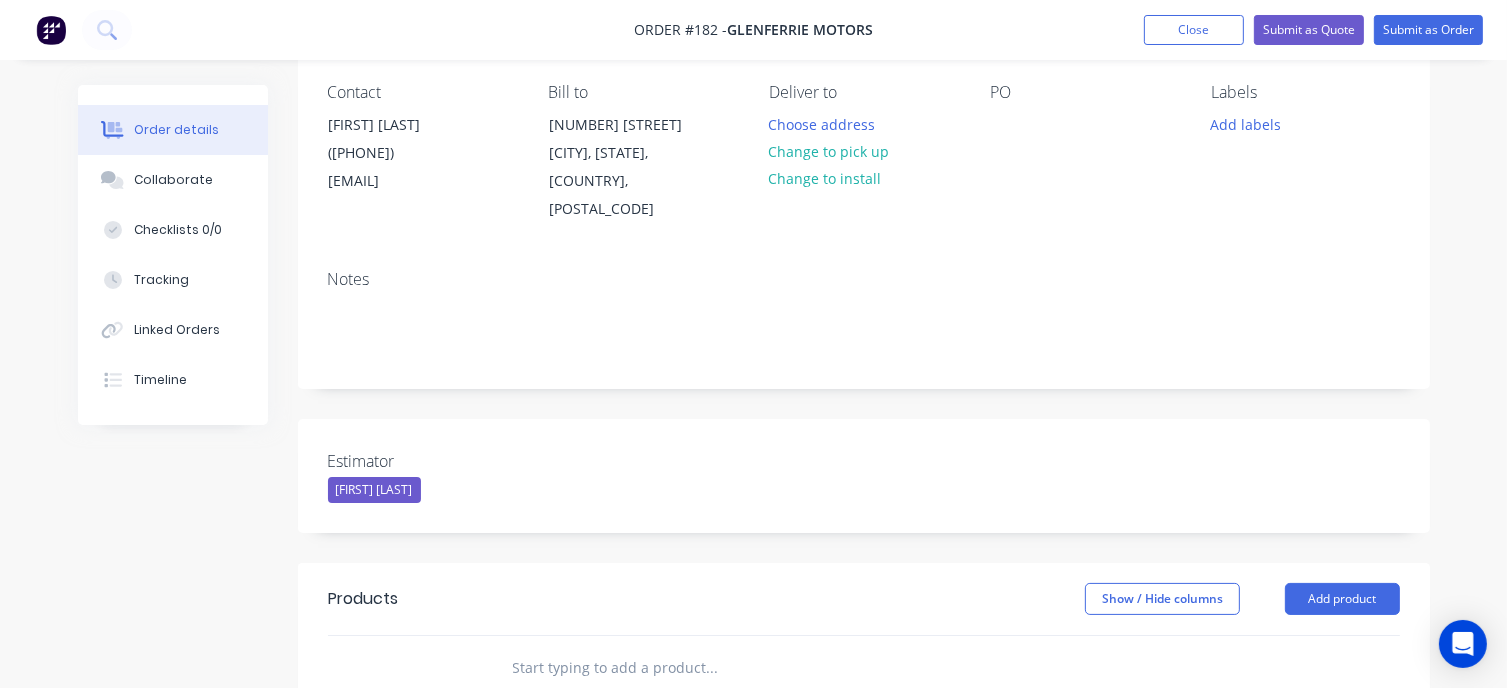 scroll, scrollTop: 300, scrollLeft: 0, axis: vertical 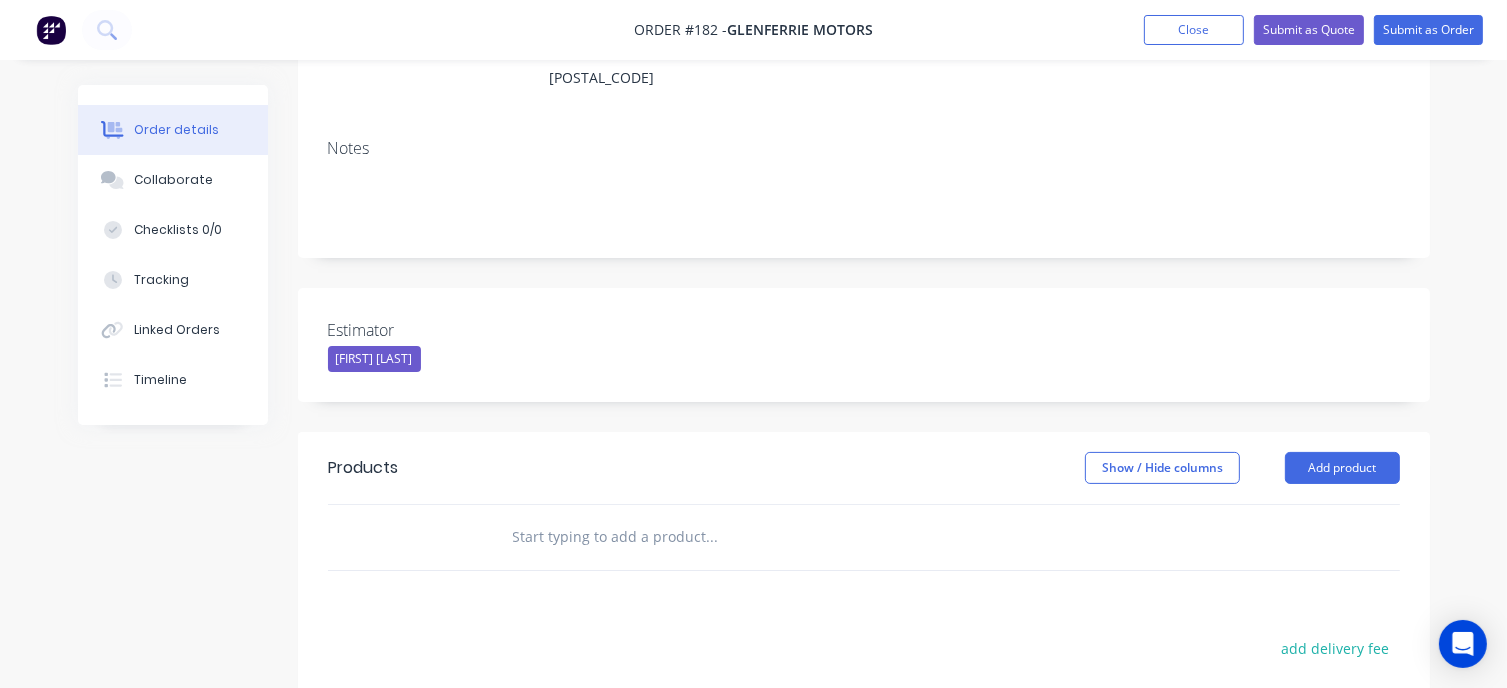 click at bounding box center [712, 537] 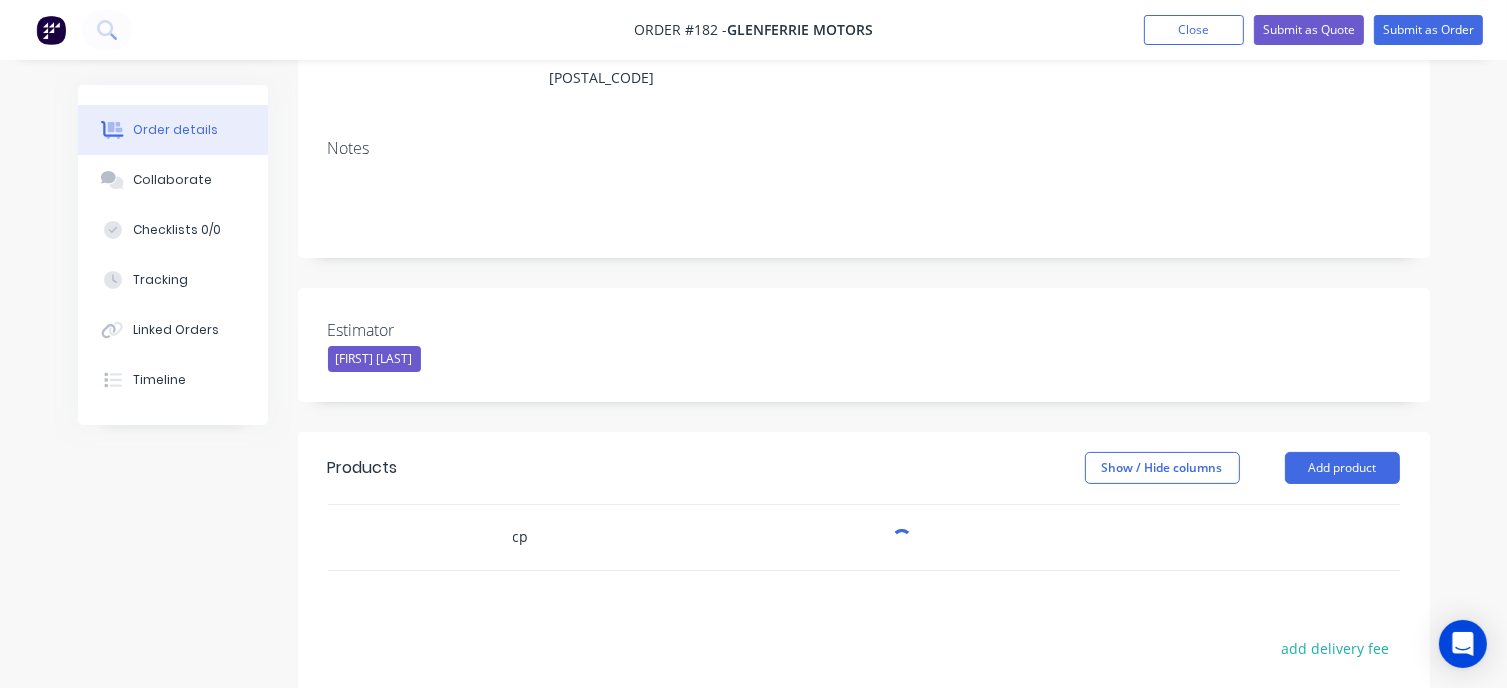 type on "c" 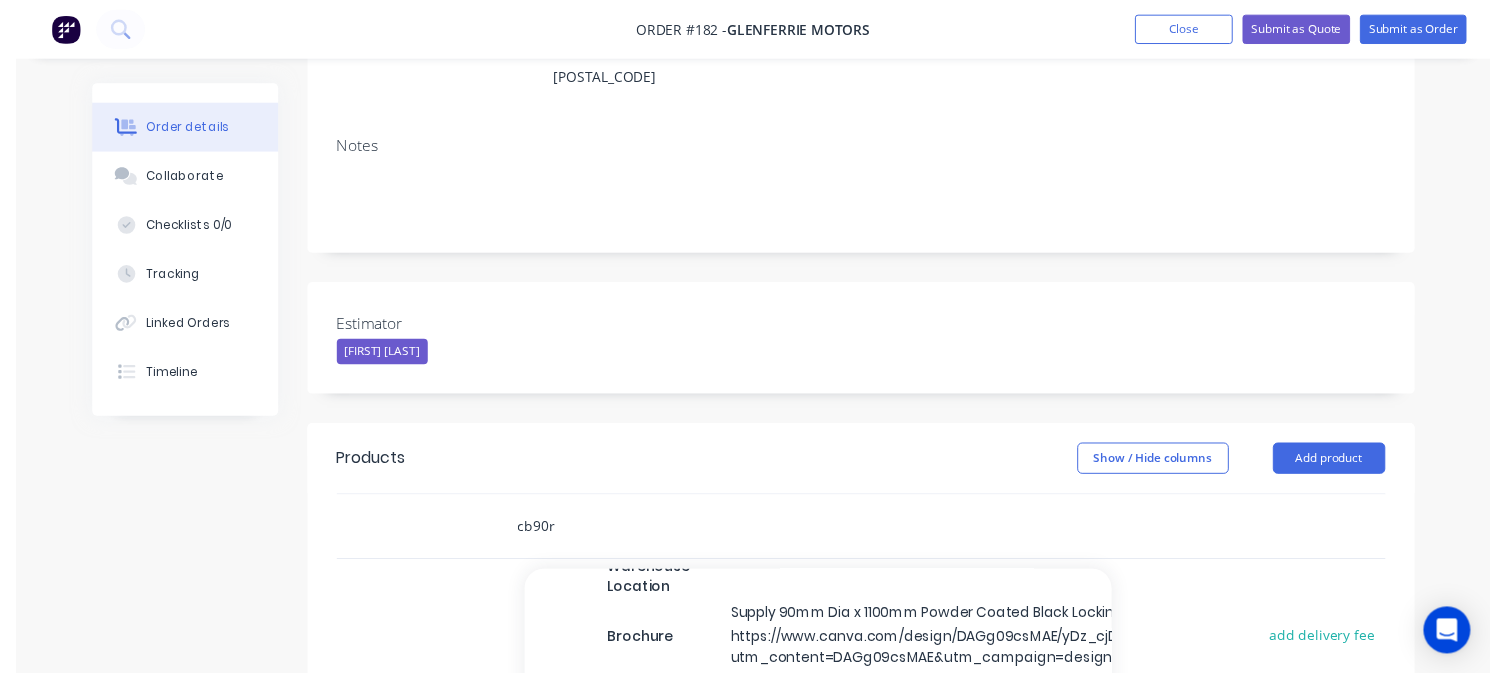 scroll, scrollTop: 100, scrollLeft: 0, axis: vertical 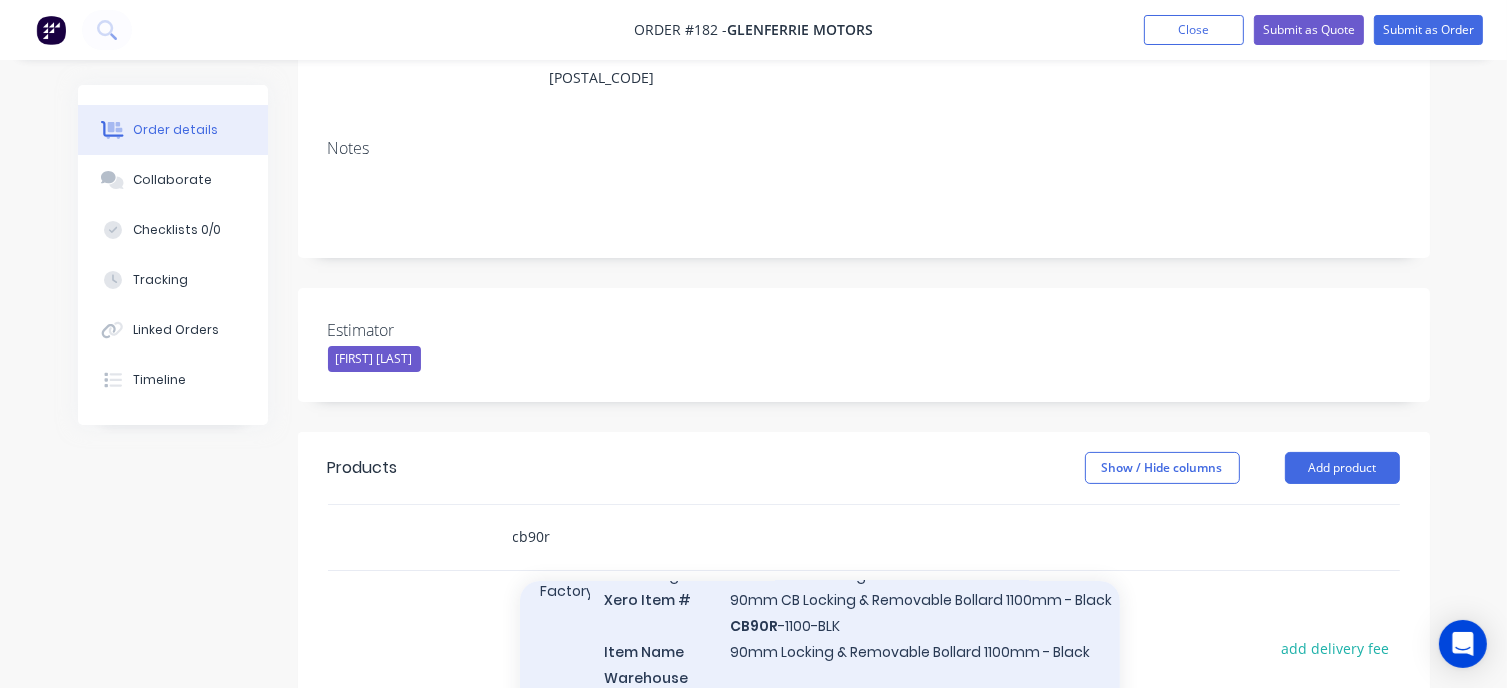 type on "cb90r" 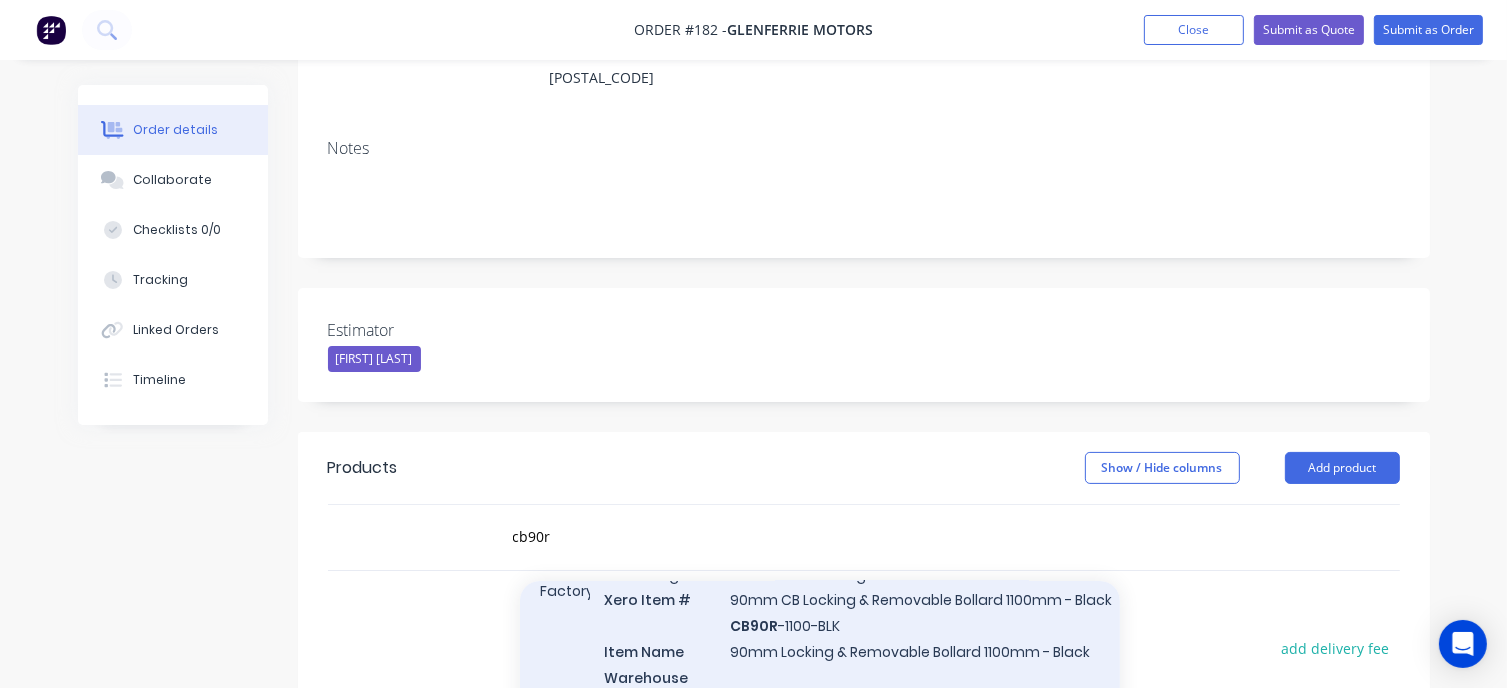 click on "CB Locking & Removable Bollard Range - Powder Coated Xero   Item # 90mm CB Locking & Removable Bollard 1100mm - Black     CB90R -1100-BLK Item Name 90mm Locking & Removable Bollard 1100mm - Black Warehouse Location       Supply 90mm Dia x 1100mm Powder Coated Black Locking & Removable Bollard 5.0mm Wall (900mm Above Ground) Brochure https://www.canva.com/design/DAGg09csMAE/yDz_cjDl87spgRf2vXSbrg/view?utm_content=DAGg09csMAE&utm_campaign=designshare&utm_medium=link2&utm_source=uniquelinks&utlId=hadd317dd77 Weight 12kg Boxed Weight 16.60kg Boxed Length 1230mm Boxed Width 120mm Boxed Depth 120mm Bollard Dia 90mm Wall Thickness 5.0mm Outside Diameter 88.90mm Above Ground 900mm Below Ground 200mm Overall Length 1100mm Nominal Bore 80NB Material Zinc Primed Mild Steel Pipe Finish Powder Coated Number of Fixings N/A Fixing Code N/A Base Plate Dimensions N/A Lead Time 3-5 Weeks Supplier Supamaxx Supplier Code CB90R -1100-BLK Product variant" at bounding box center [820, 975] 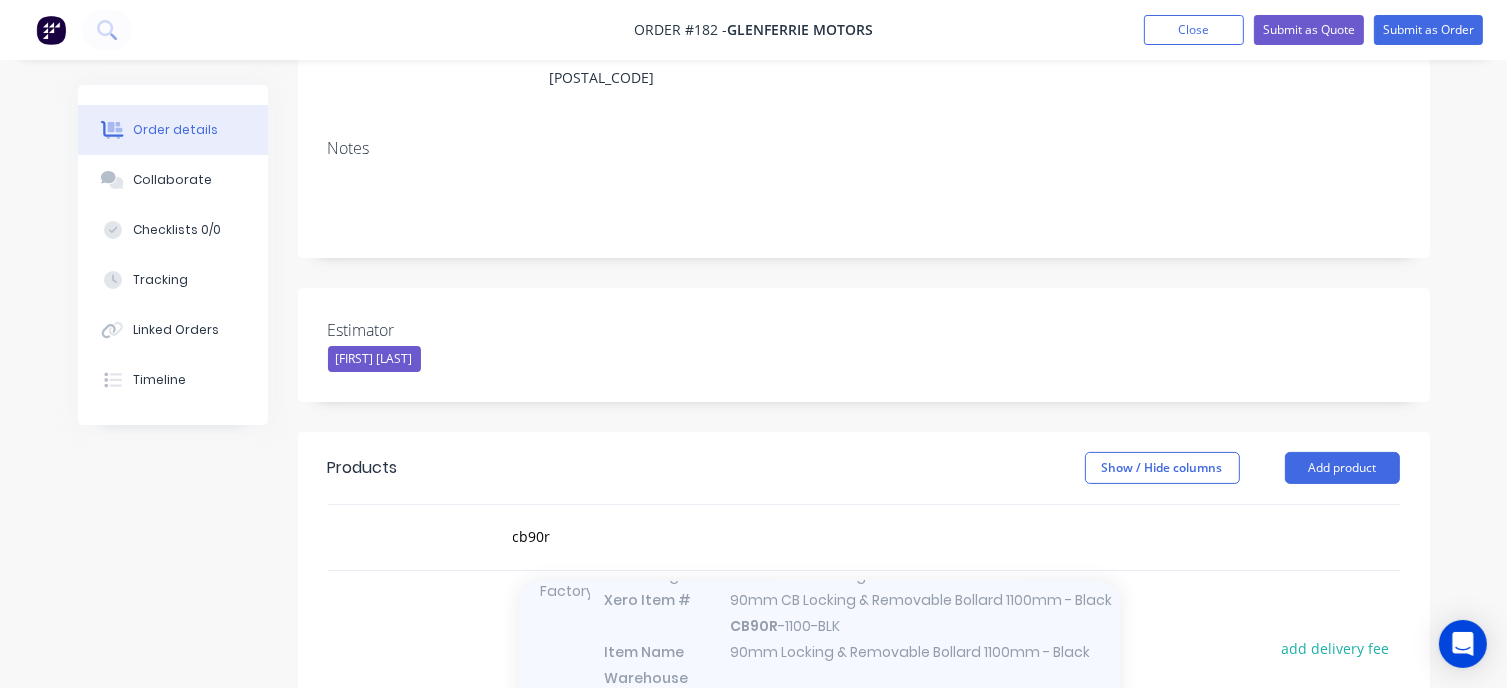 type 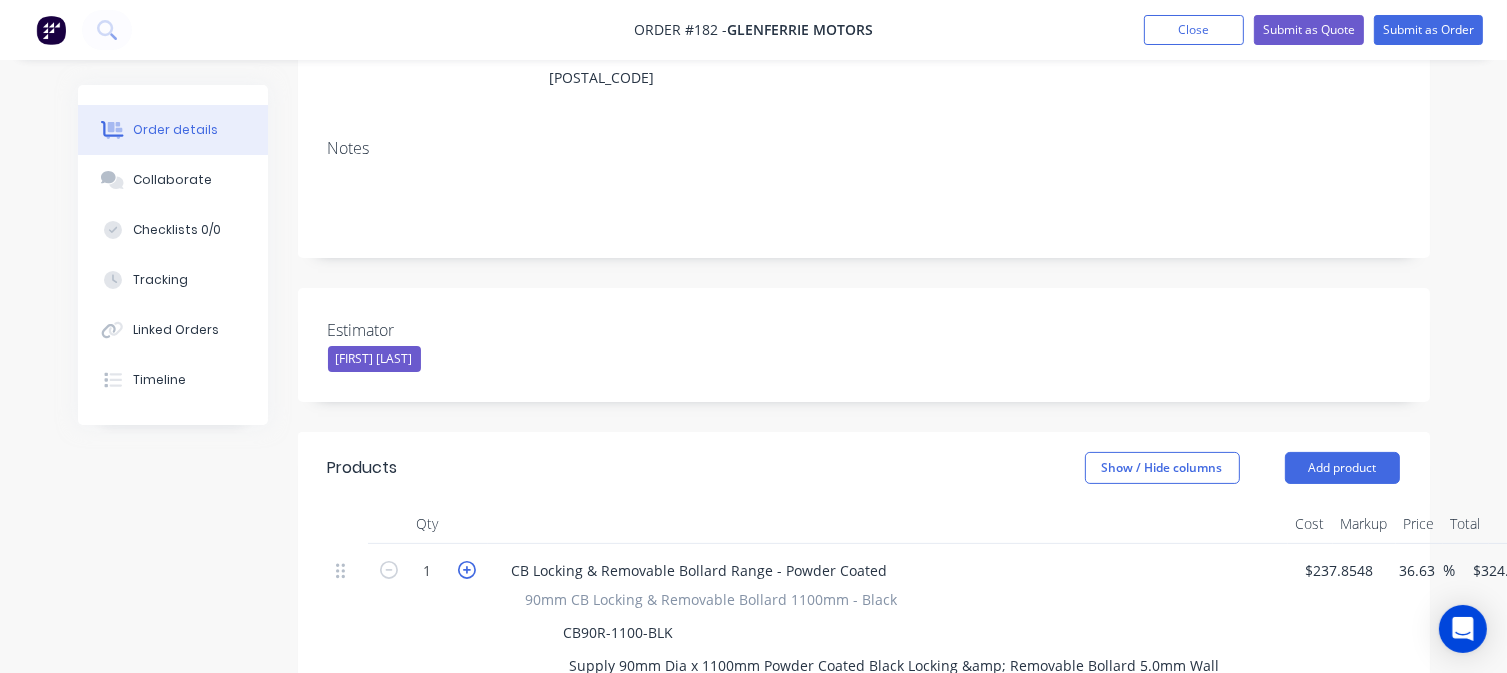 click 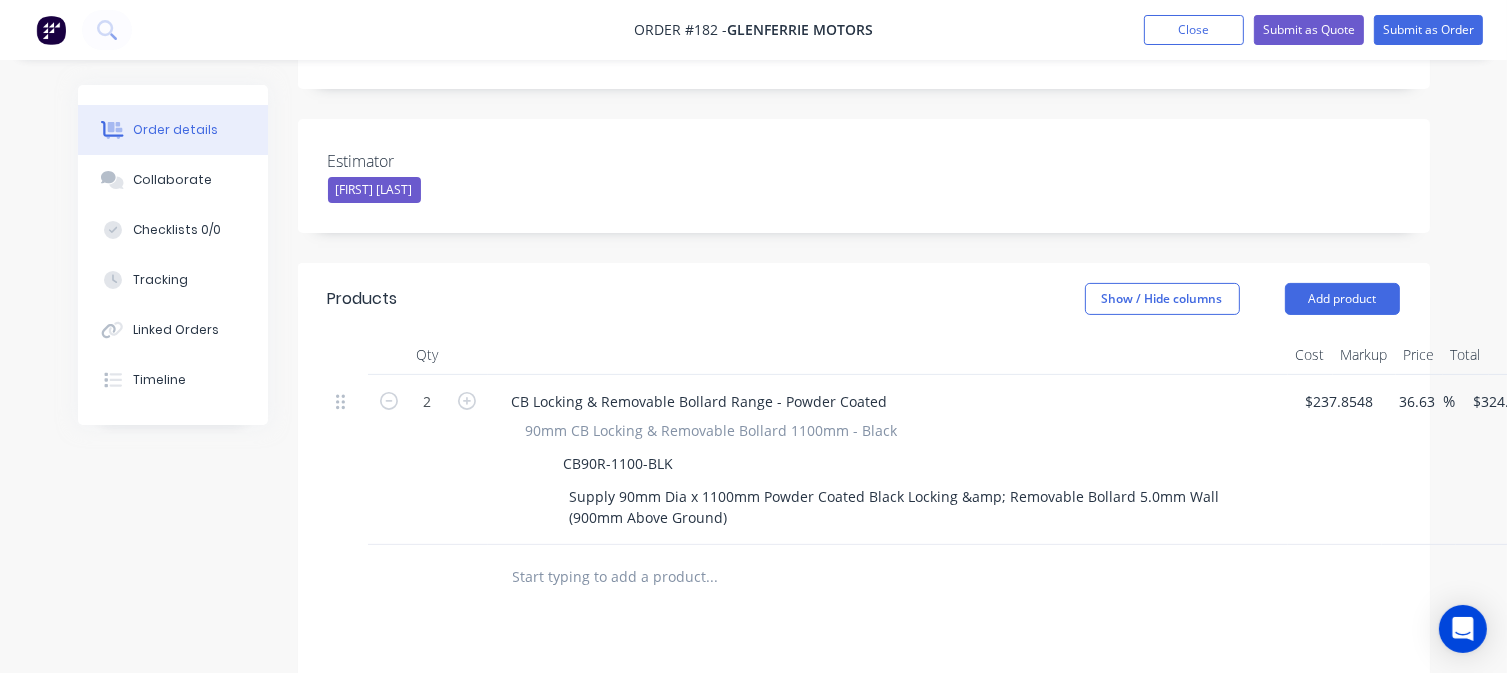 scroll, scrollTop: 500, scrollLeft: 0, axis: vertical 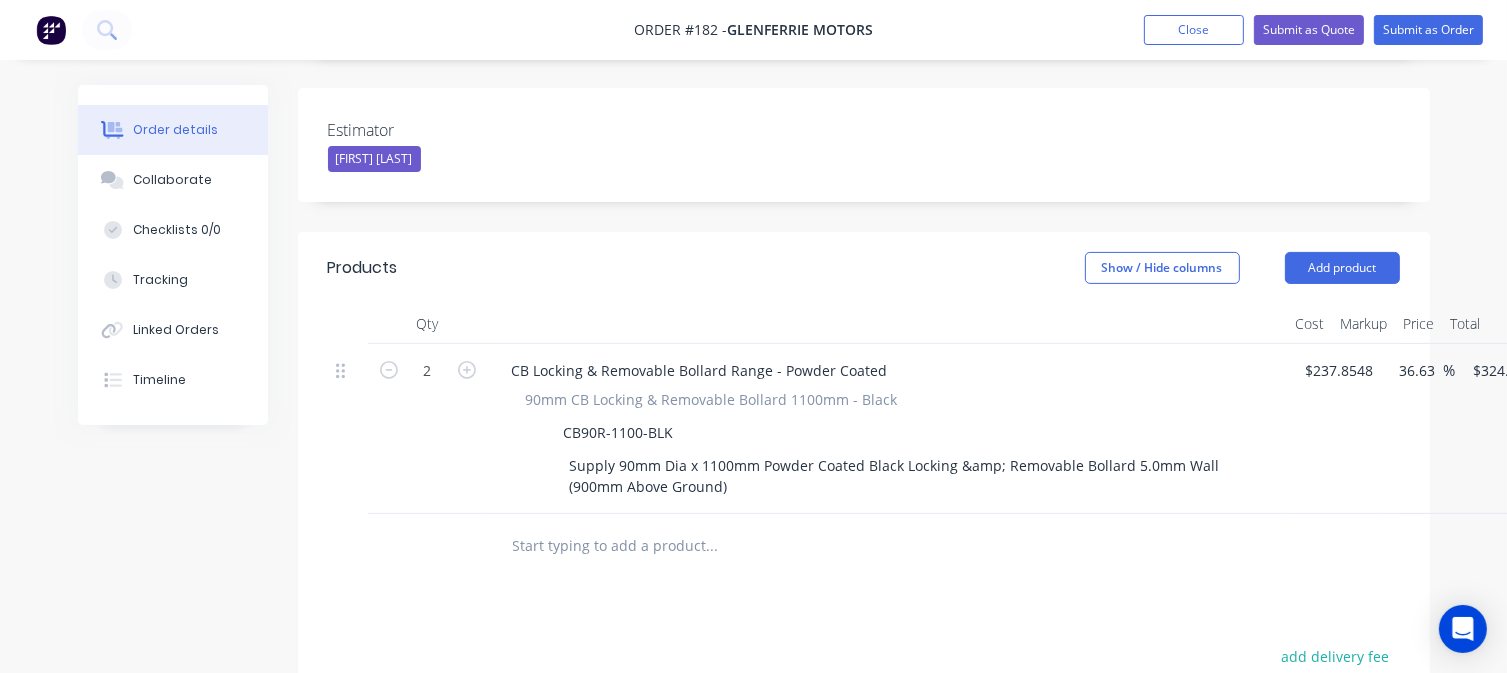 click at bounding box center (712, 546) 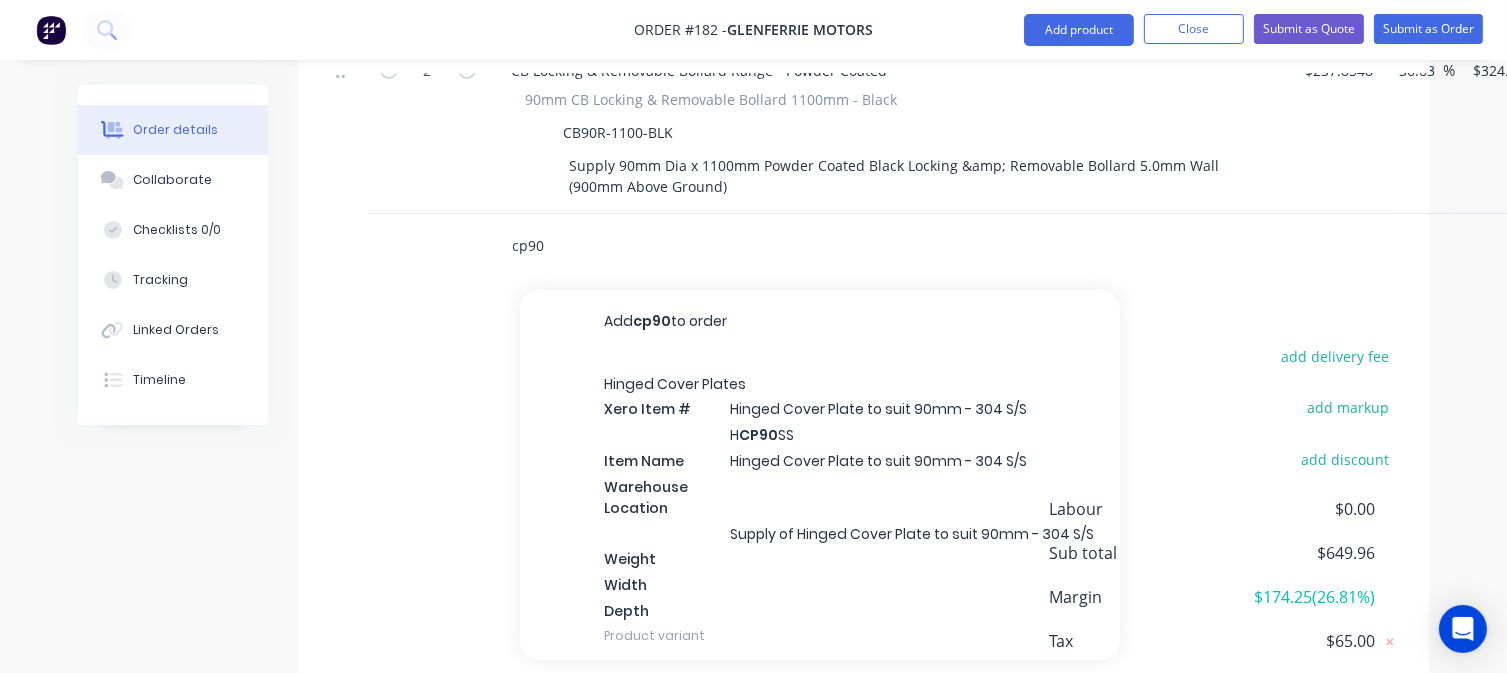 scroll, scrollTop: 887, scrollLeft: 0, axis: vertical 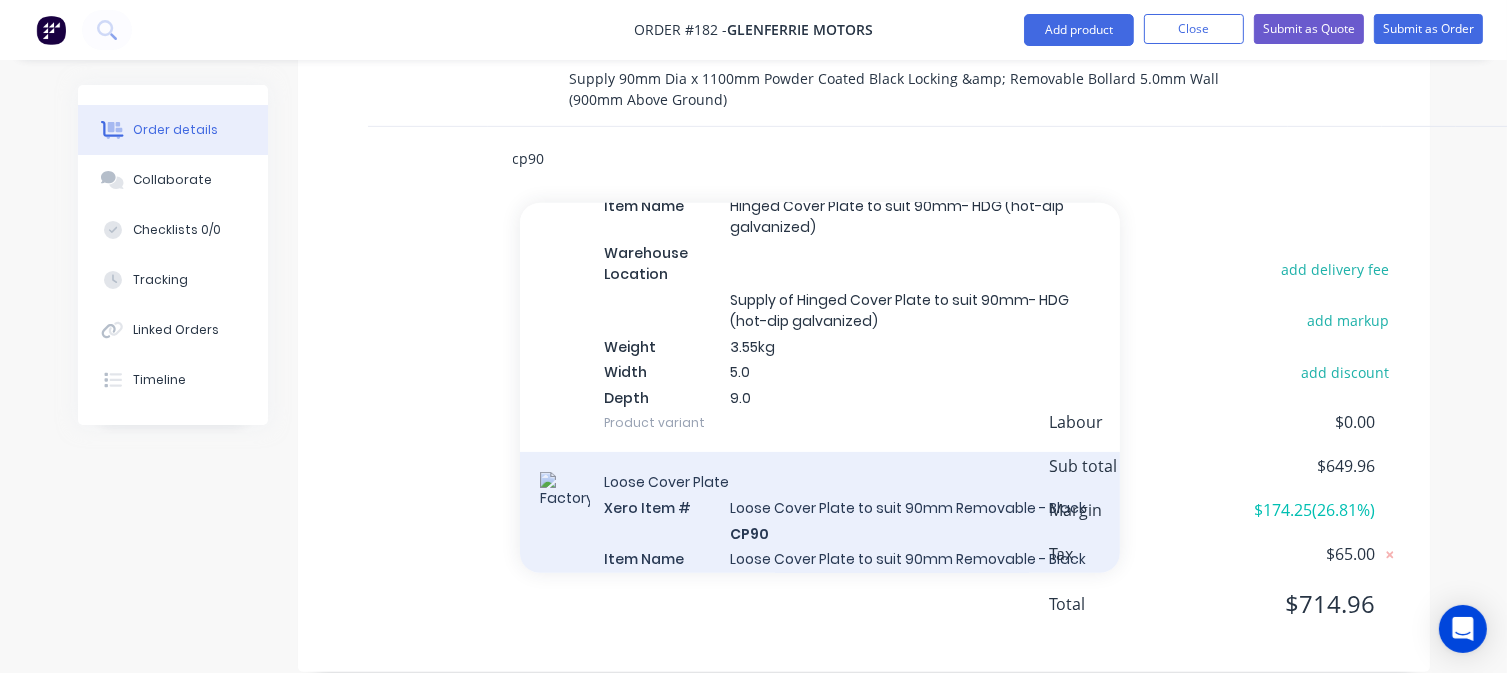 type on "cp90" 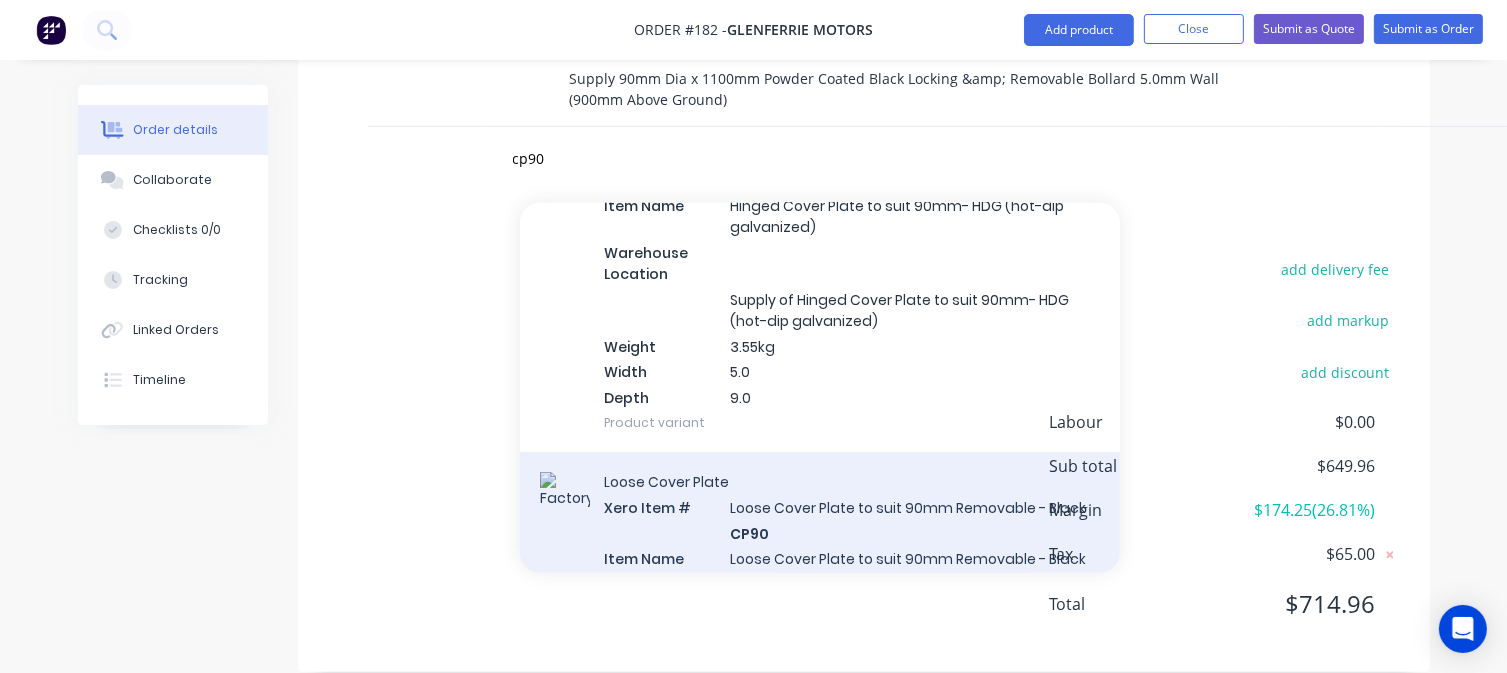 click on "Loose Cover Plate Xero Item # Loose Cover Plate to suit 90mm Removable - Black CP90 Item Name Loose Cover Plate to suit 90mm Removable - Black Warehouse Location Supply of Loose Cover Plate to suit 90mm Removable - Black Weight 1kg Product variant" at bounding box center (820, 592) 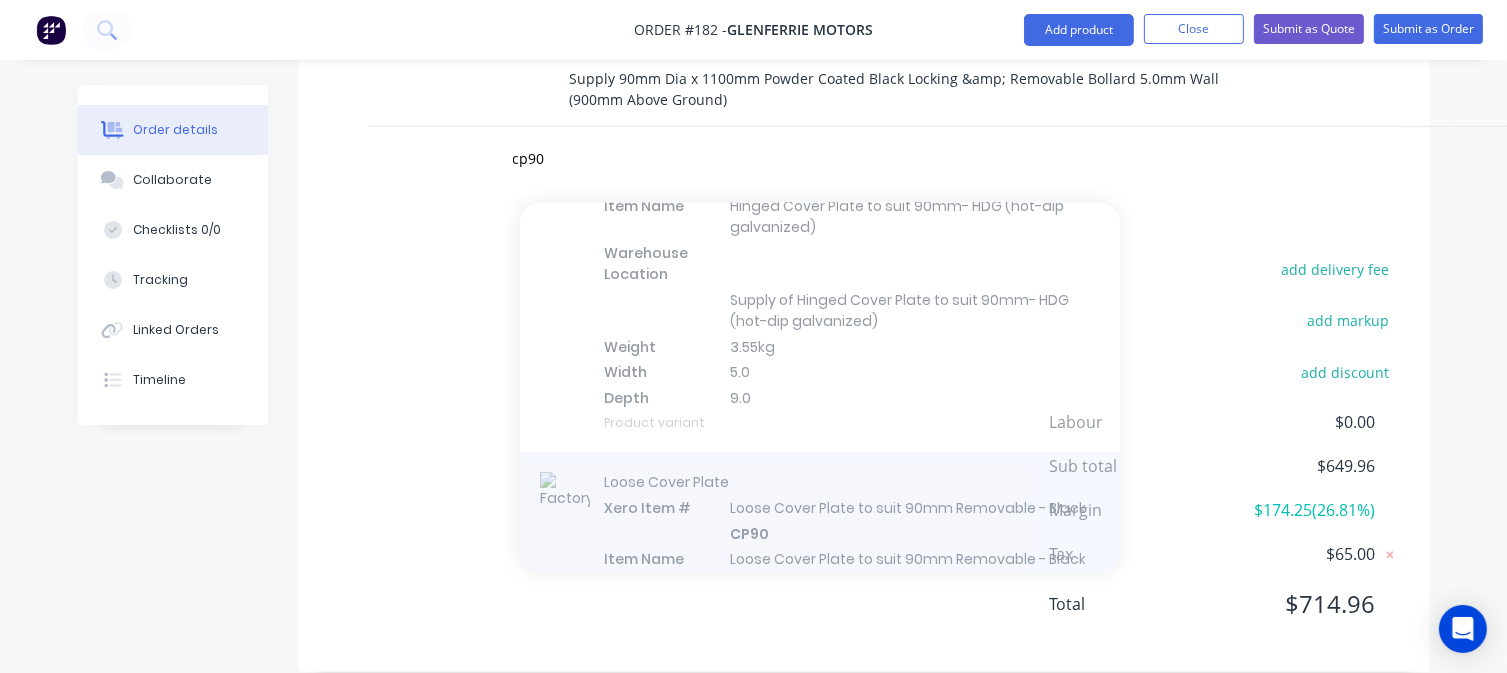 type 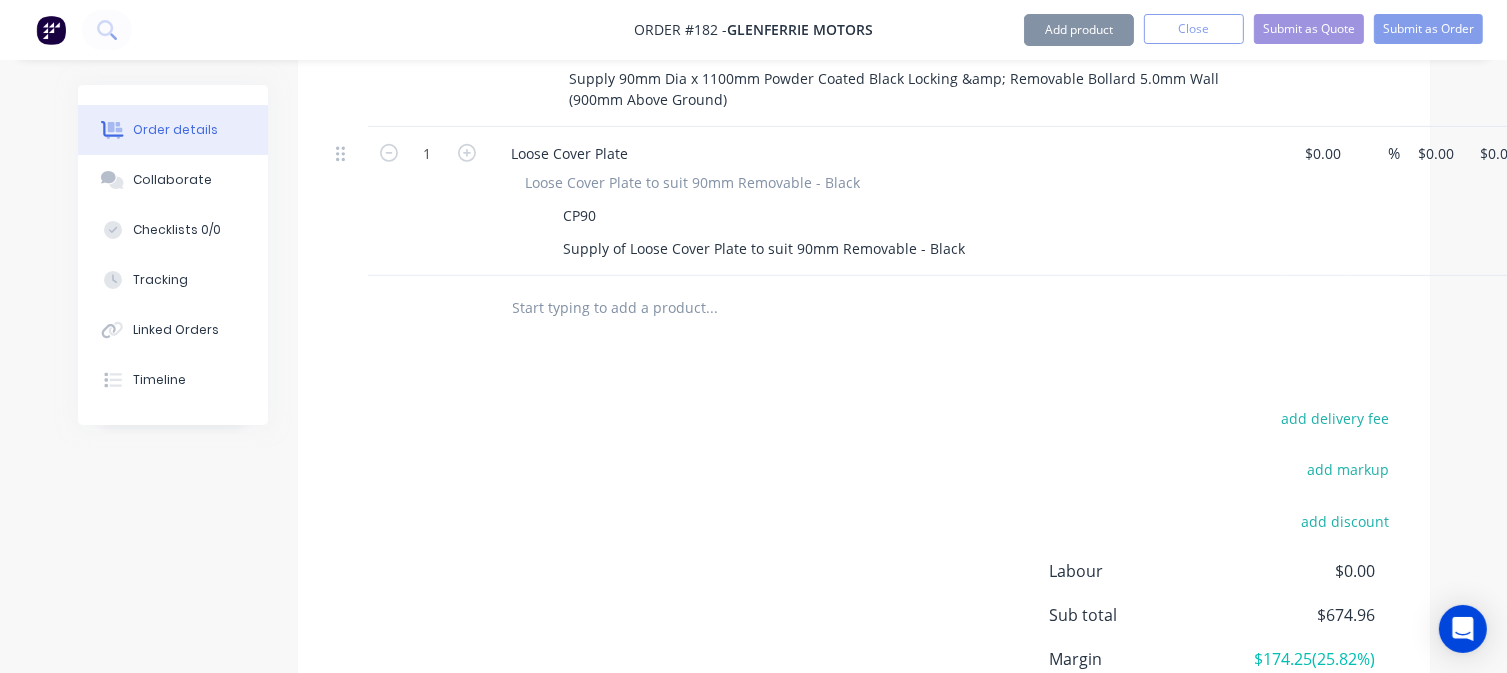 type on "$25.00" 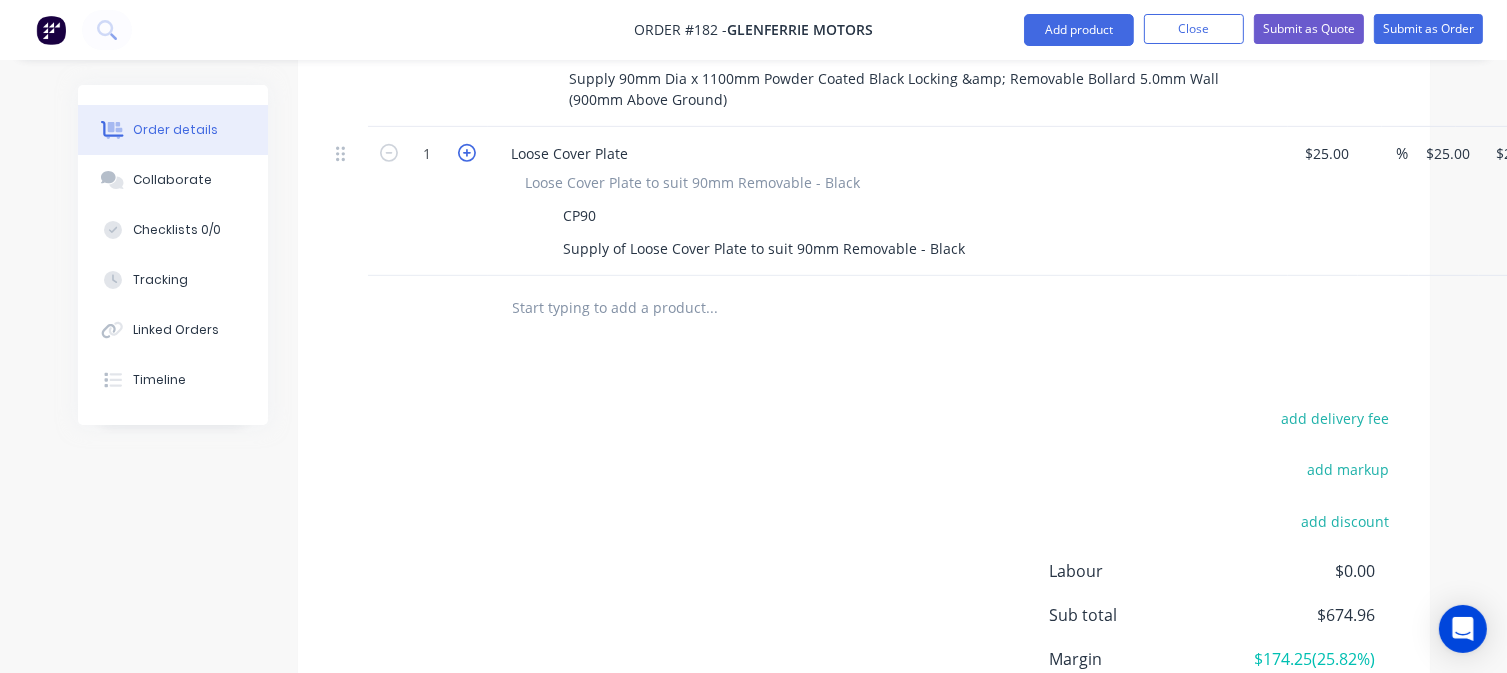 click 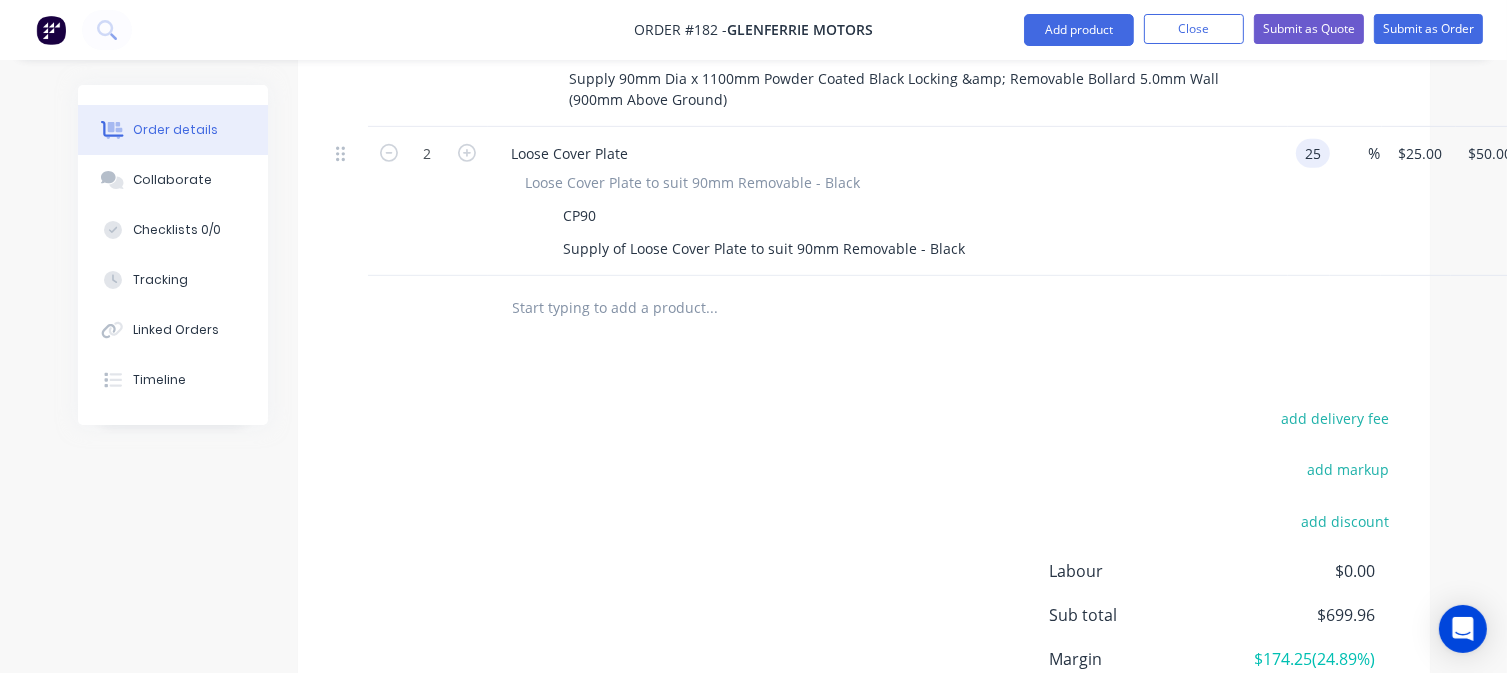 click on "25" at bounding box center [1317, 153] 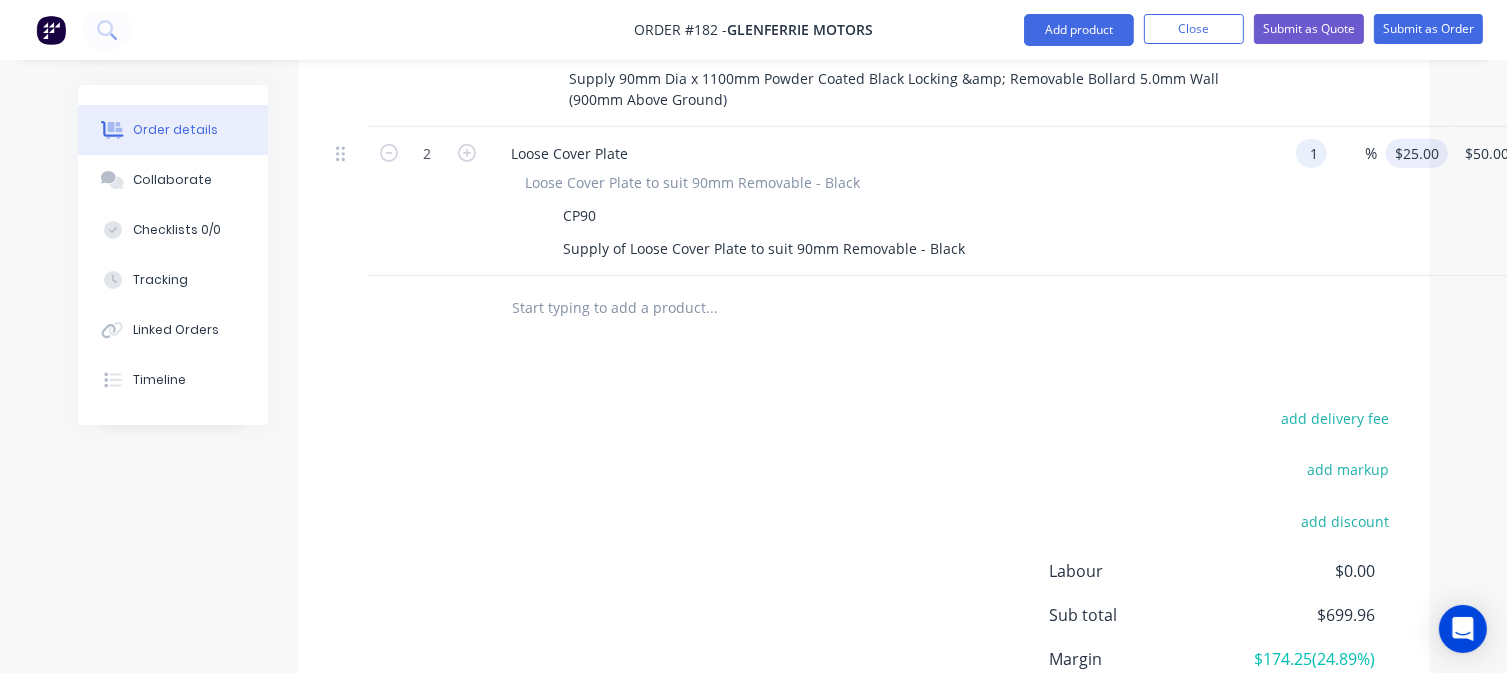 type on "$1.00" 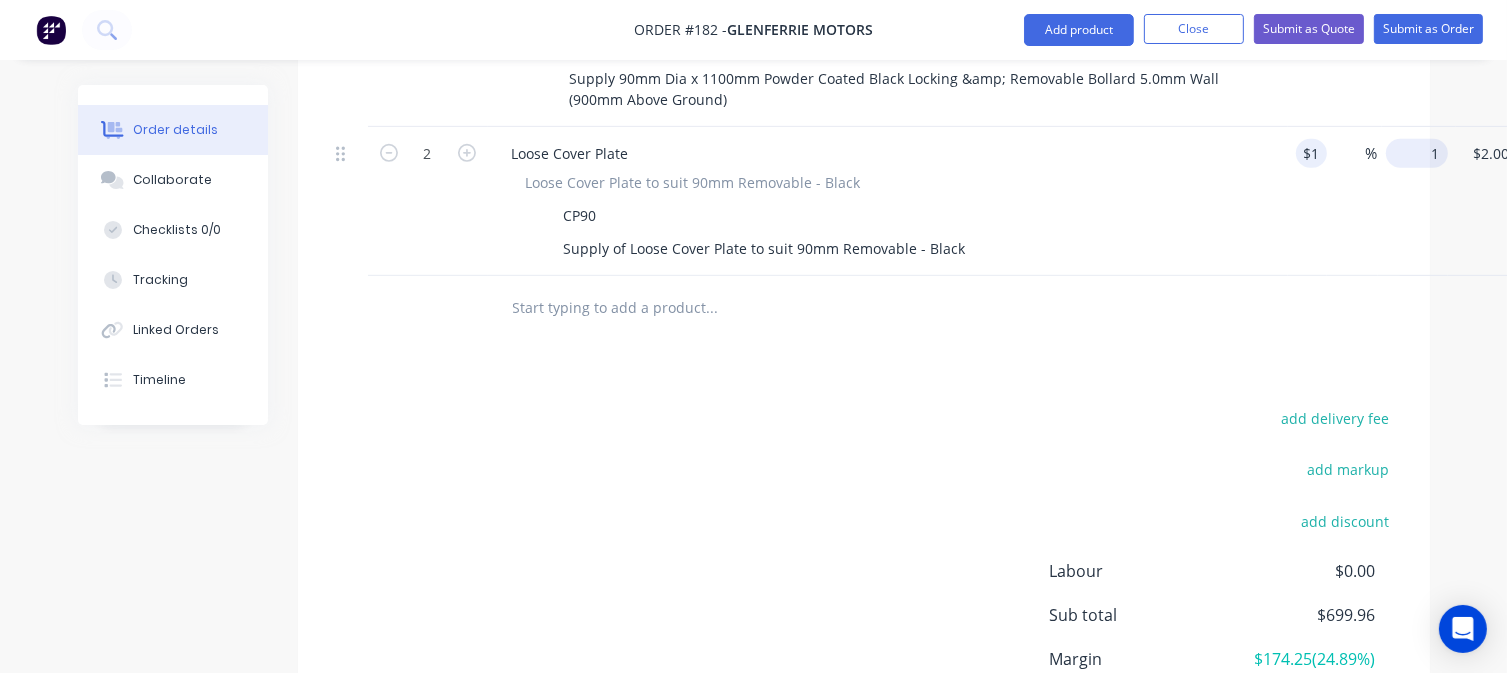 click on "1" at bounding box center (1421, 153) 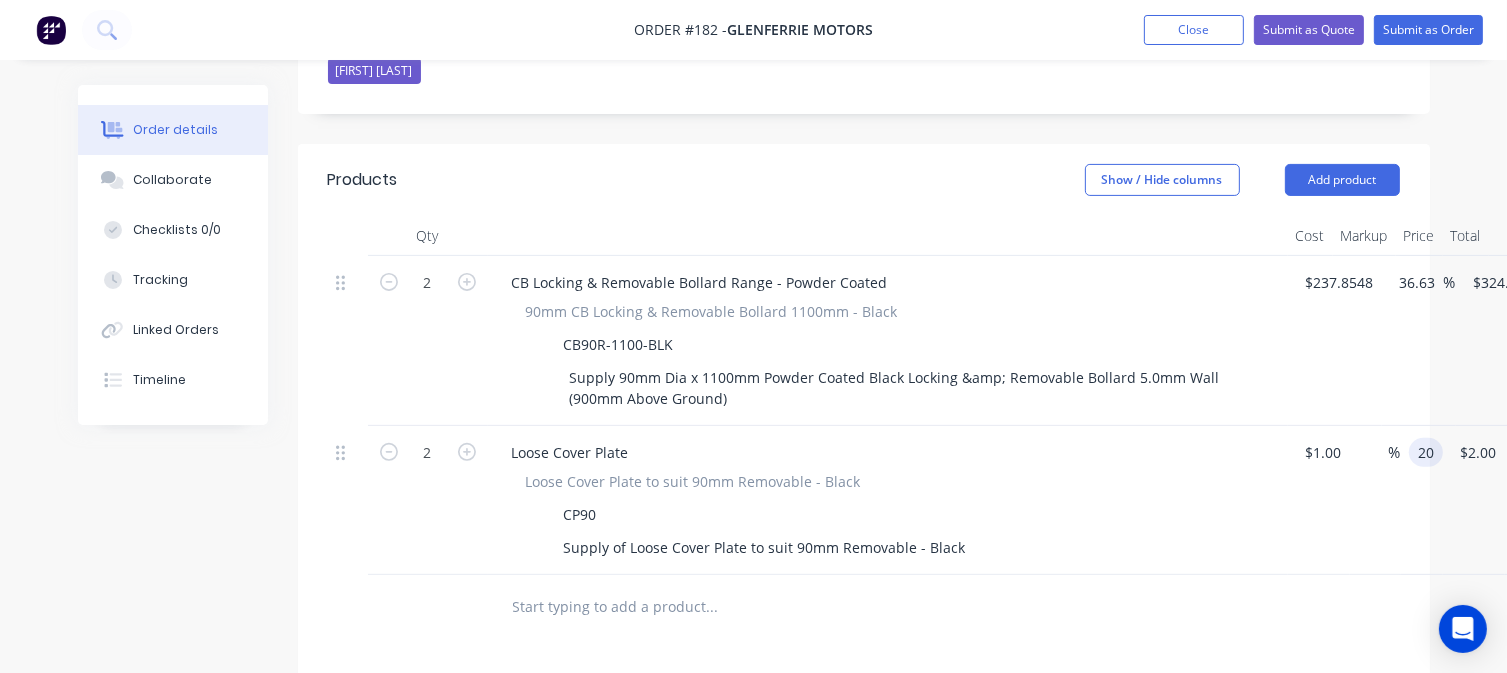 scroll, scrollTop: 587, scrollLeft: 0, axis: vertical 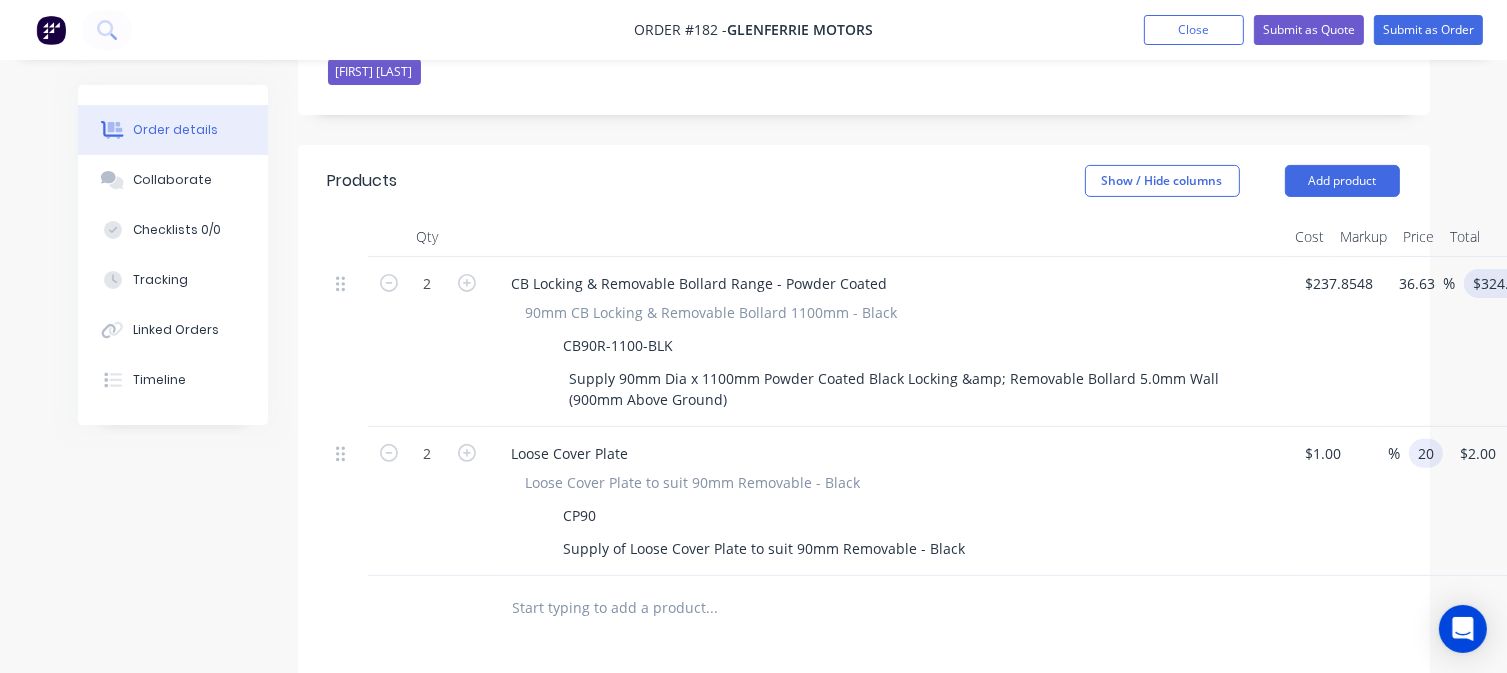 type on "20" 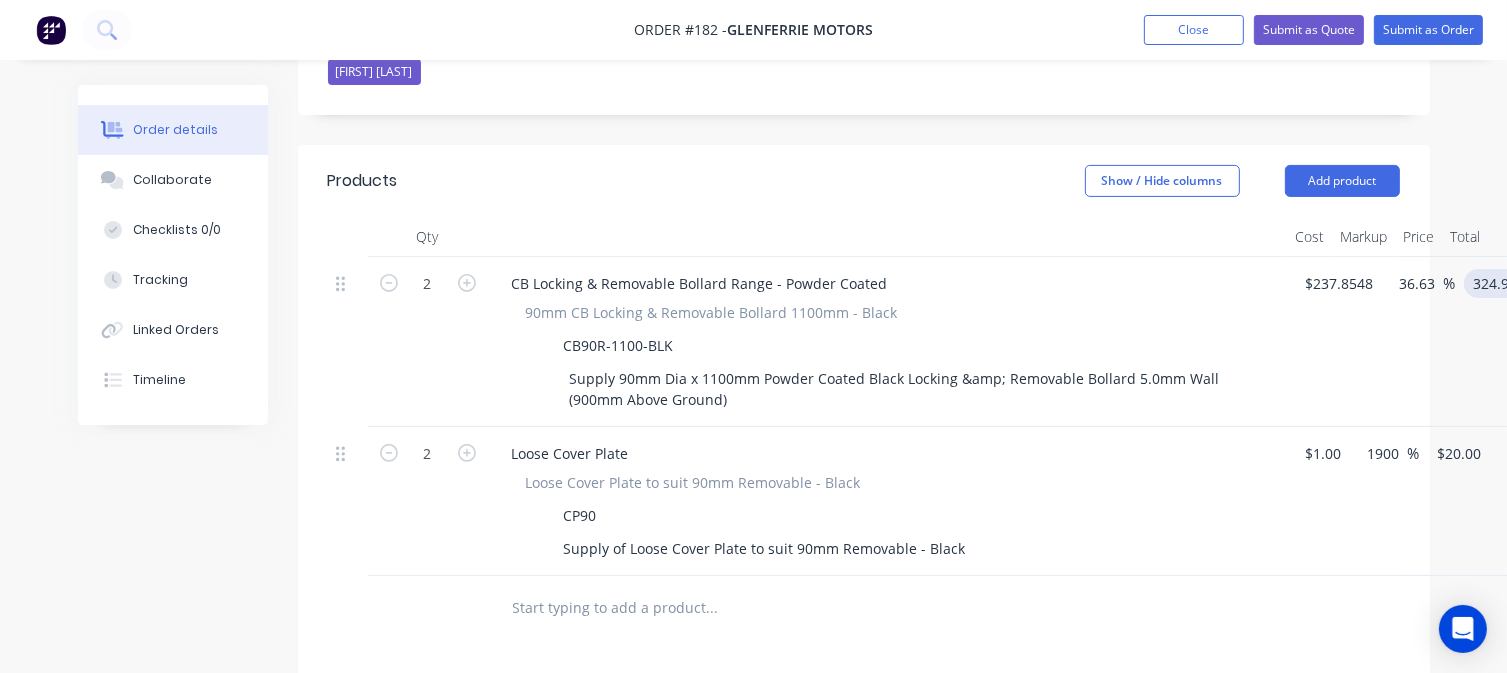 click on "324.981" at bounding box center [1503, 283] 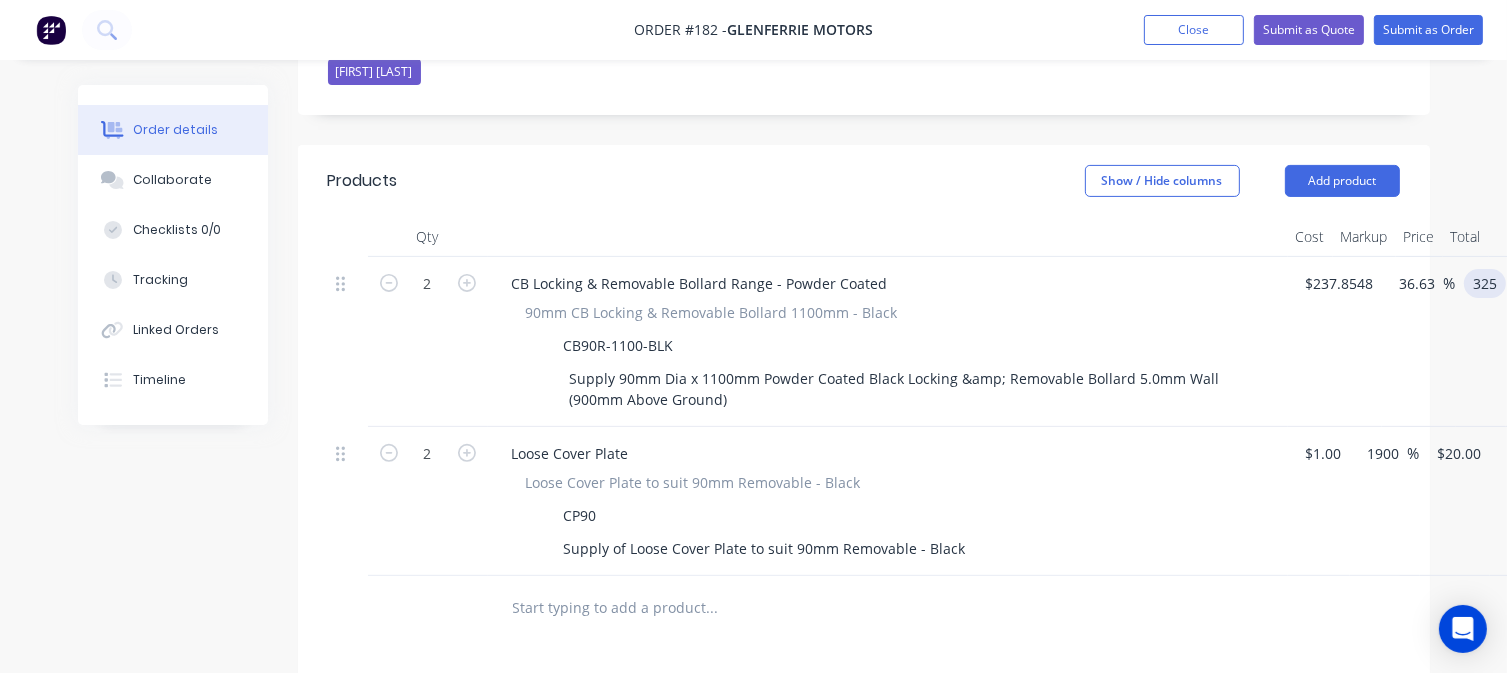 type on "325" 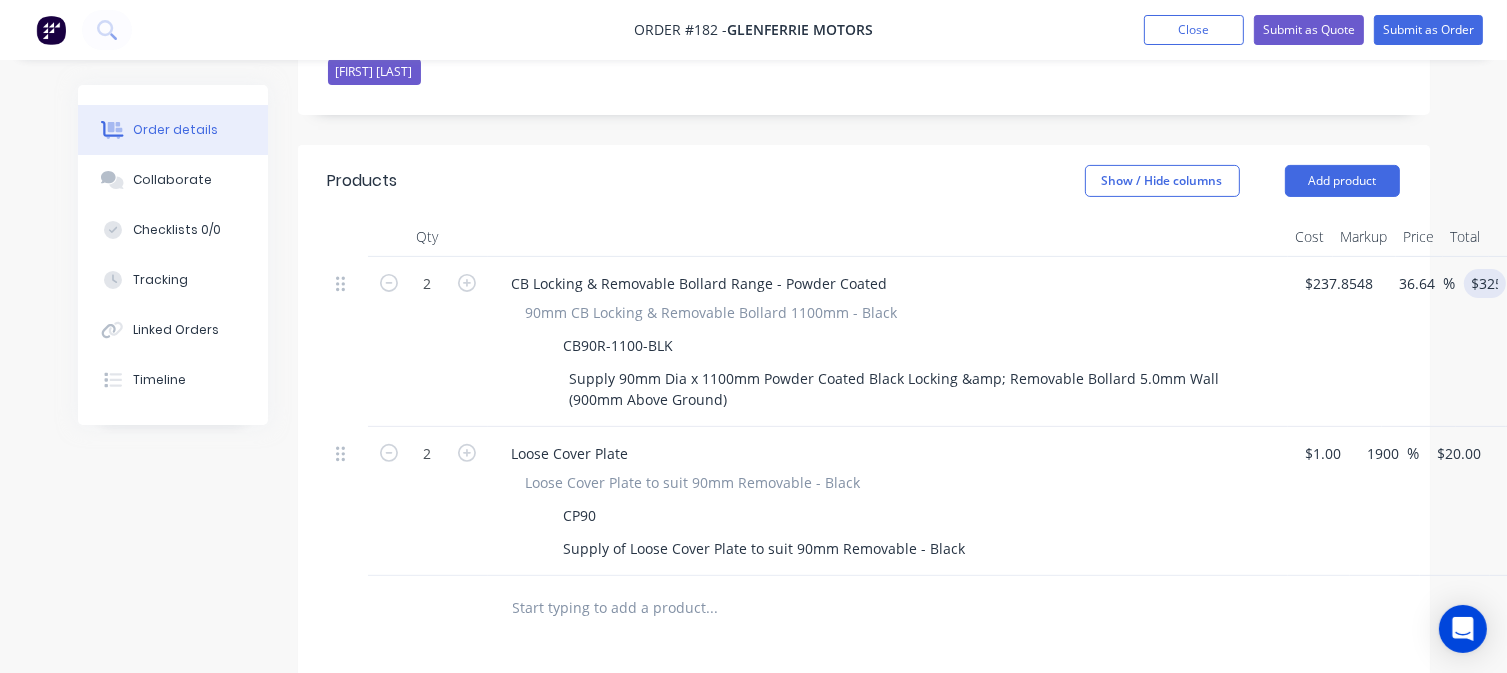 click at bounding box center (712, 608) 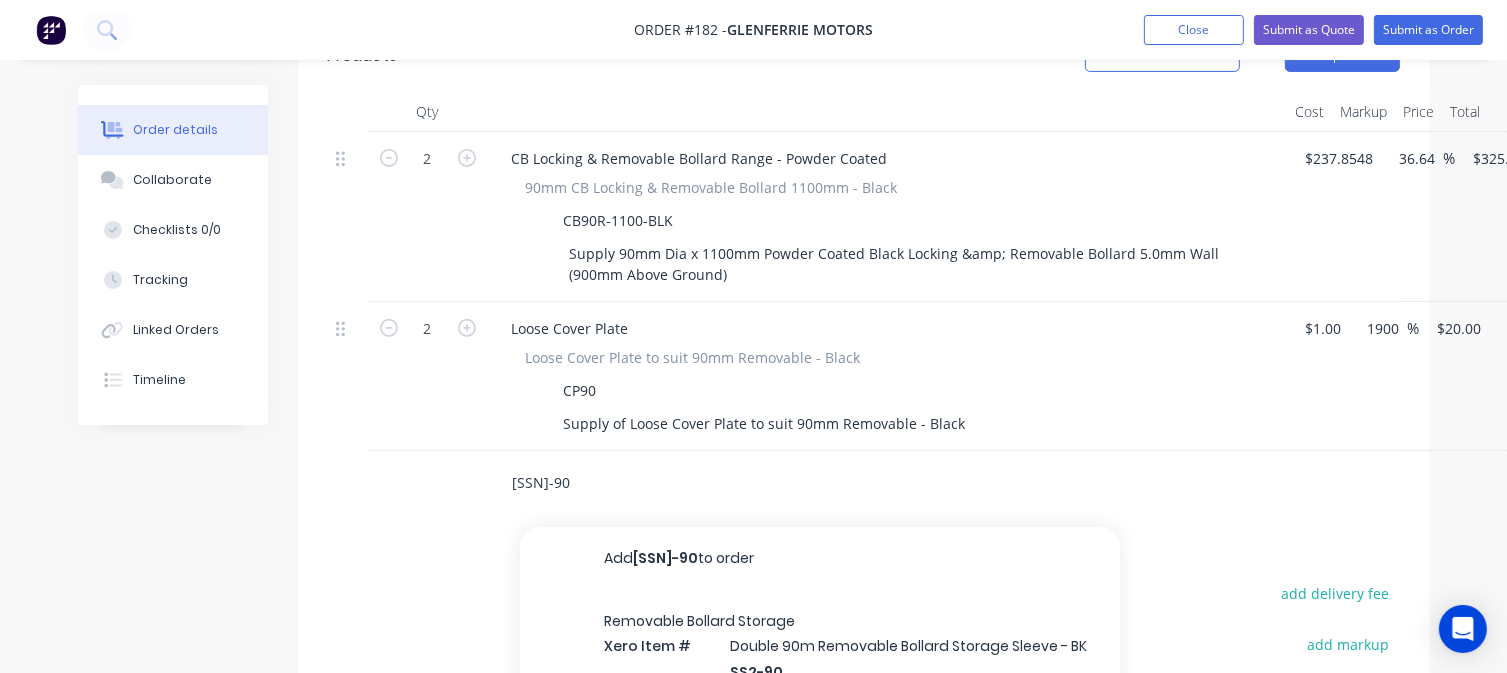 scroll, scrollTop: 787, scrollLeft: 0, axis: vertical 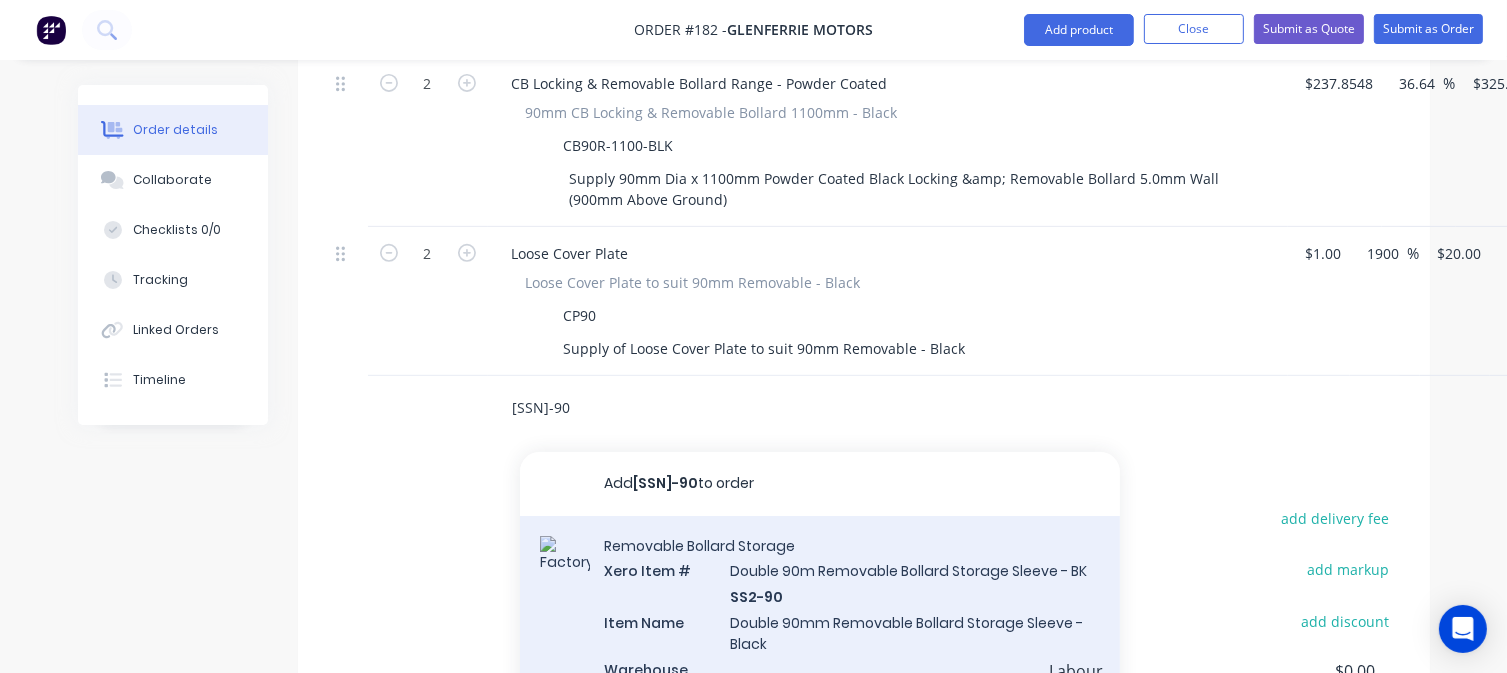 type on "[SSN]-90" 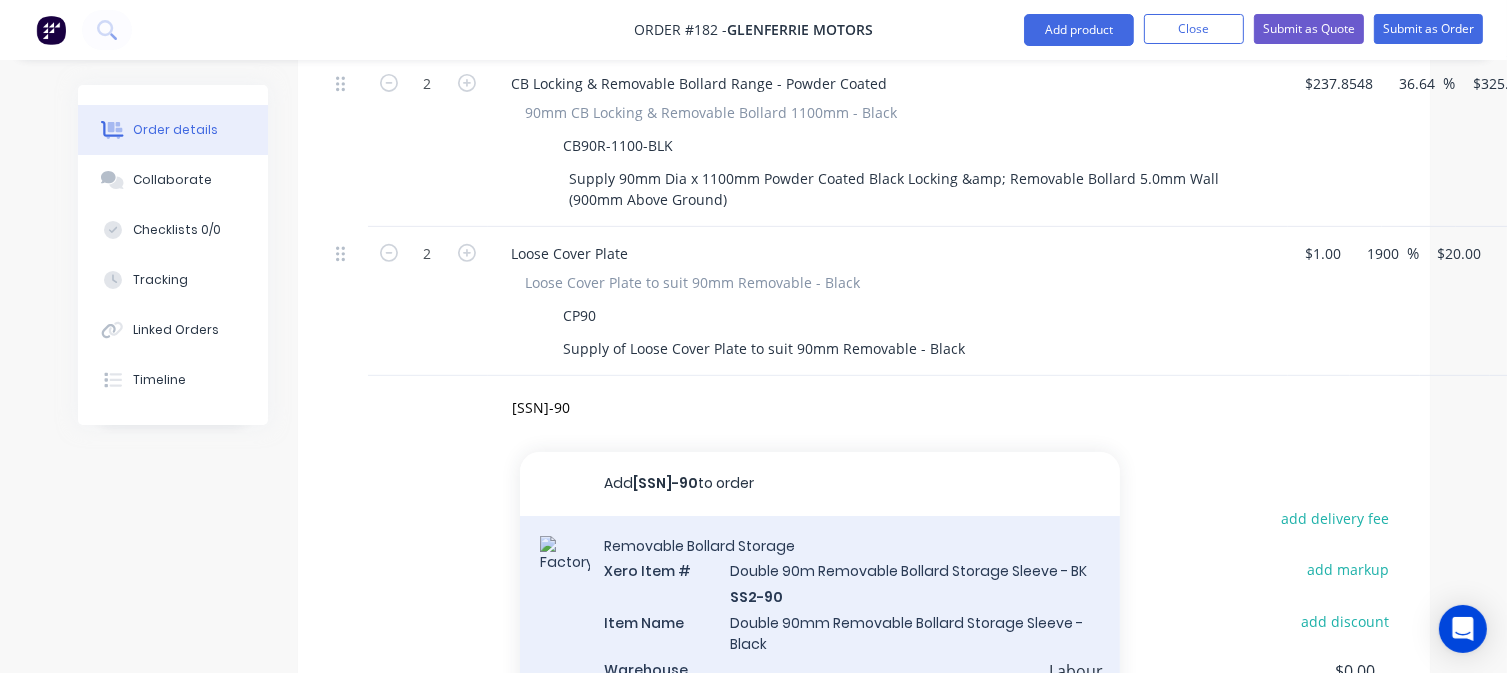click on "Removable Bollard Storage Xero   Item # Double 90m Removable Bollard Storage Sleeve - BK     SS2-90 Item Name Double 90mm Removable Bollard Storage Sleeve - Black Warehouse Location     Supply of Double Removable Bollard Storage Sleeve - Black Weight 5.50kg Height 5.0 Width 4.0 Depth 14.0 Fixings FX-DB-M12X60-Z - Standard
FX-DB-M12X100-Z - Reccomened for HD90R Bollards are used Product variant" at bounding box center (820, 729) 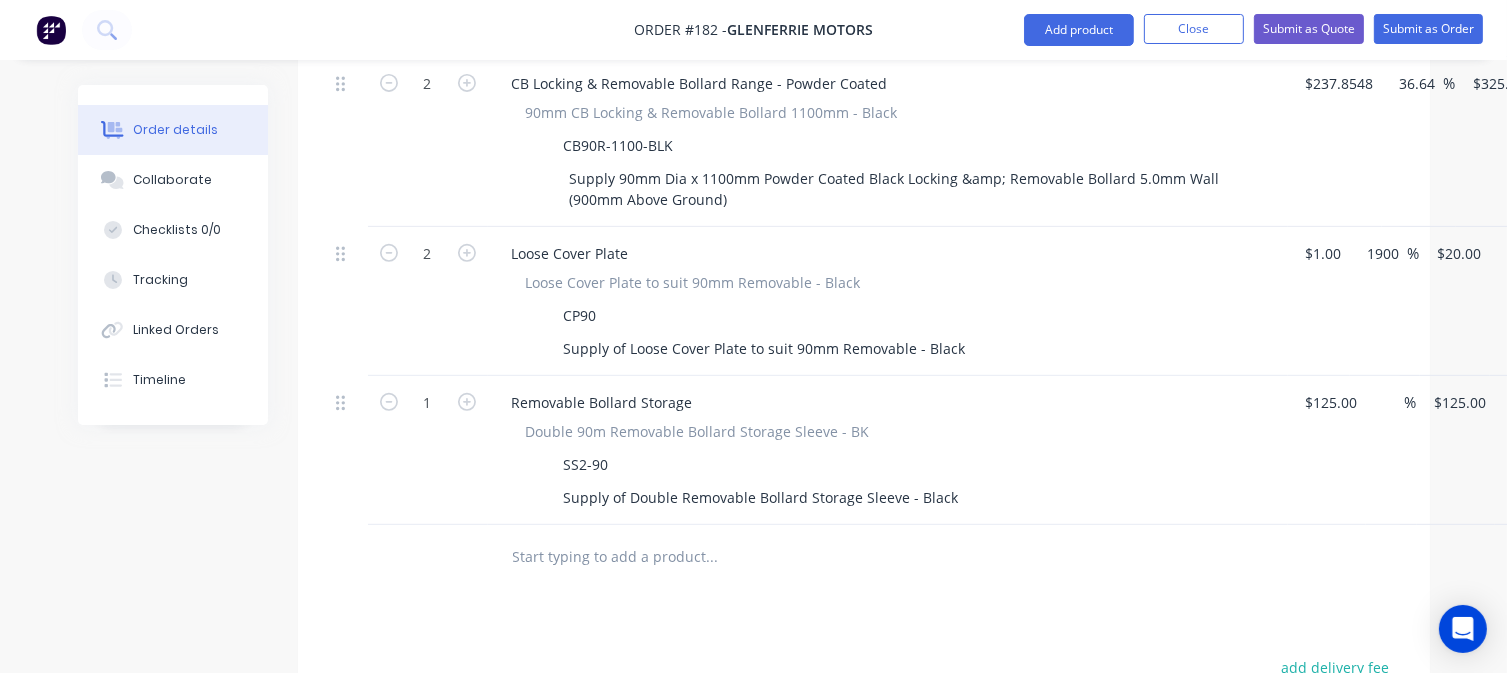 click at bounding box center [712, 557] 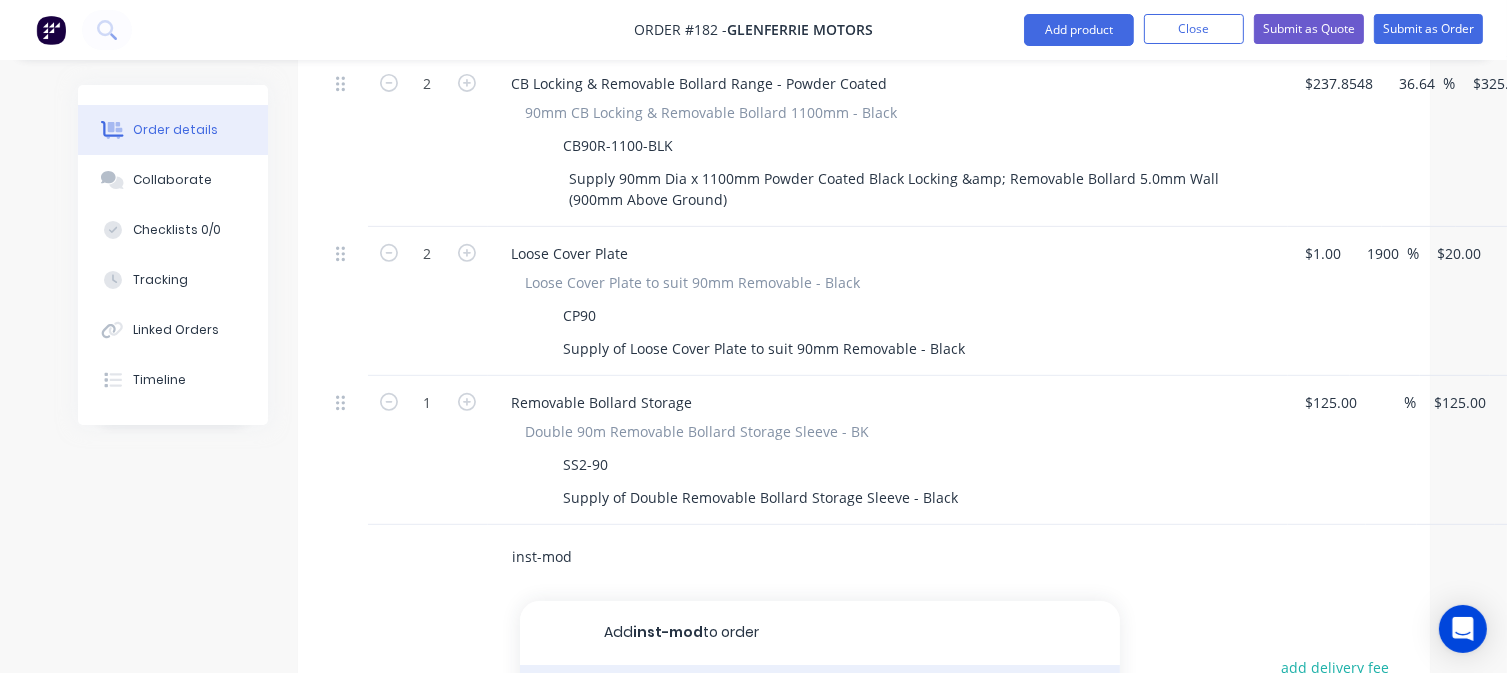 type on "inst-mod" 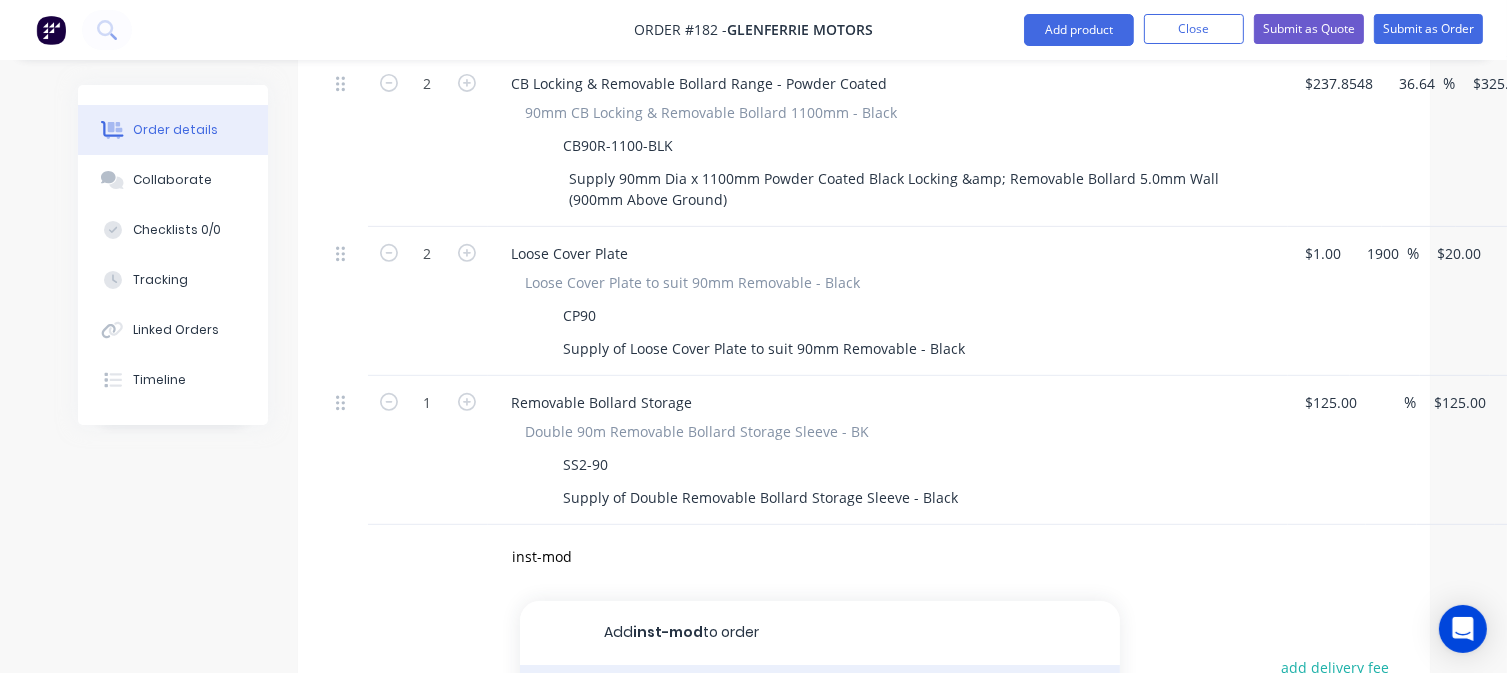 click on "INST-MOD Xero   Item # Custom Install Charge   ADD A PRODUCT DESCRIPTION HERE Product variant" at bounding box center (820, 732) 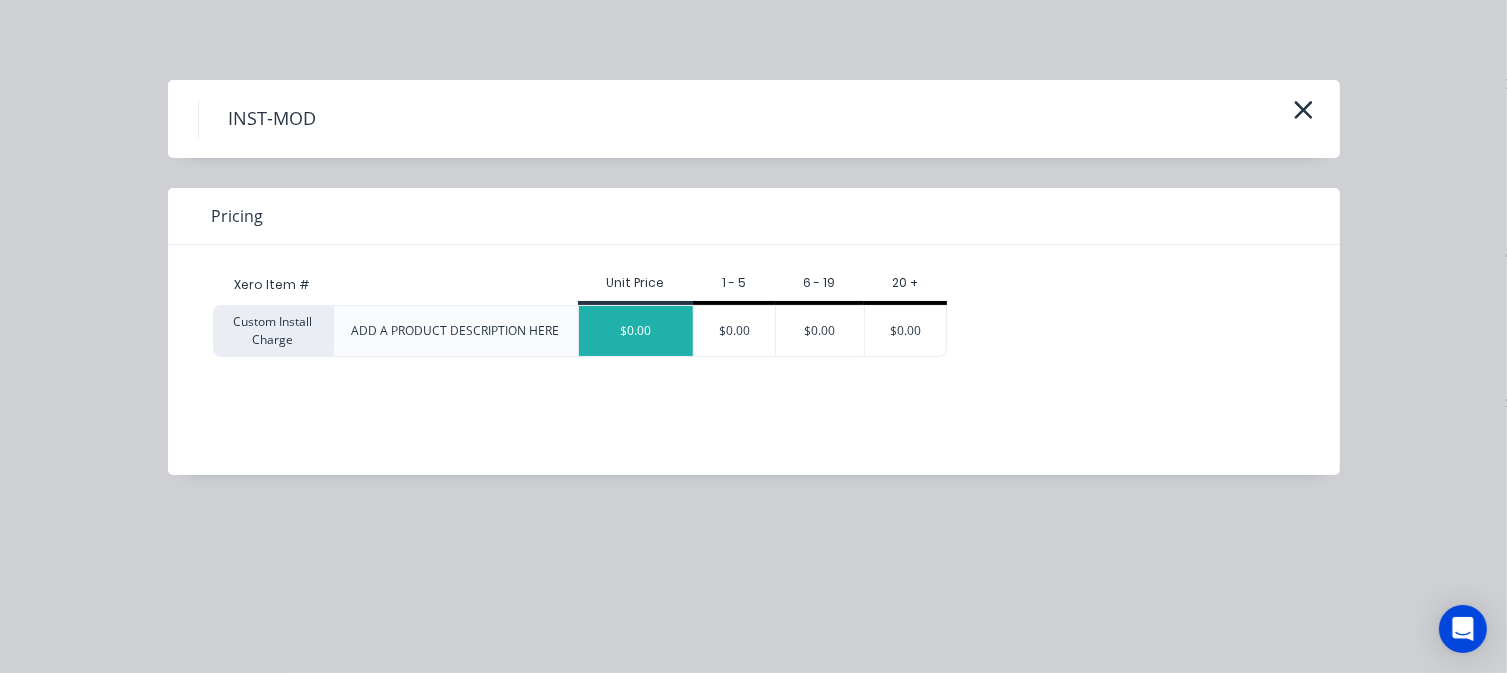click on "$0.00" at bounding box center (636, 331) 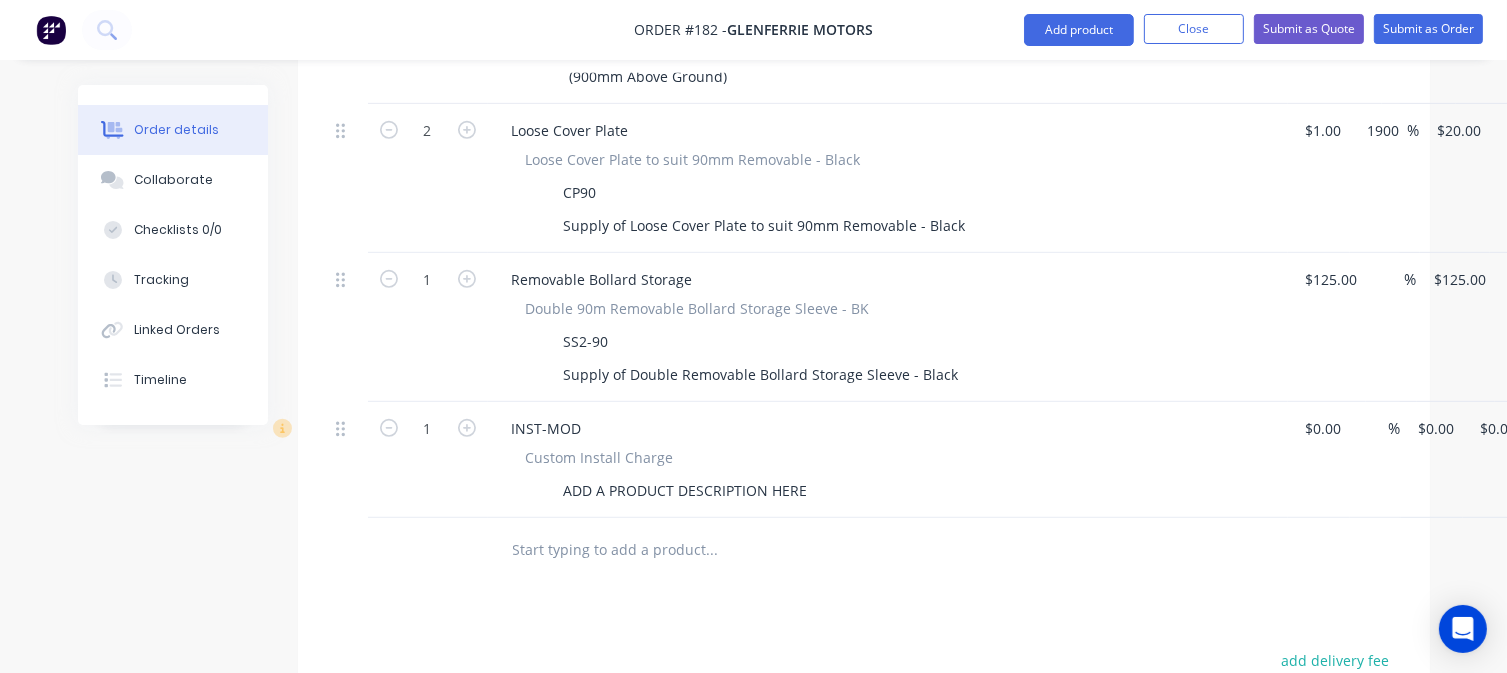 scroll, scrollTop: 987, scrollLeft: 0, axis: vertical 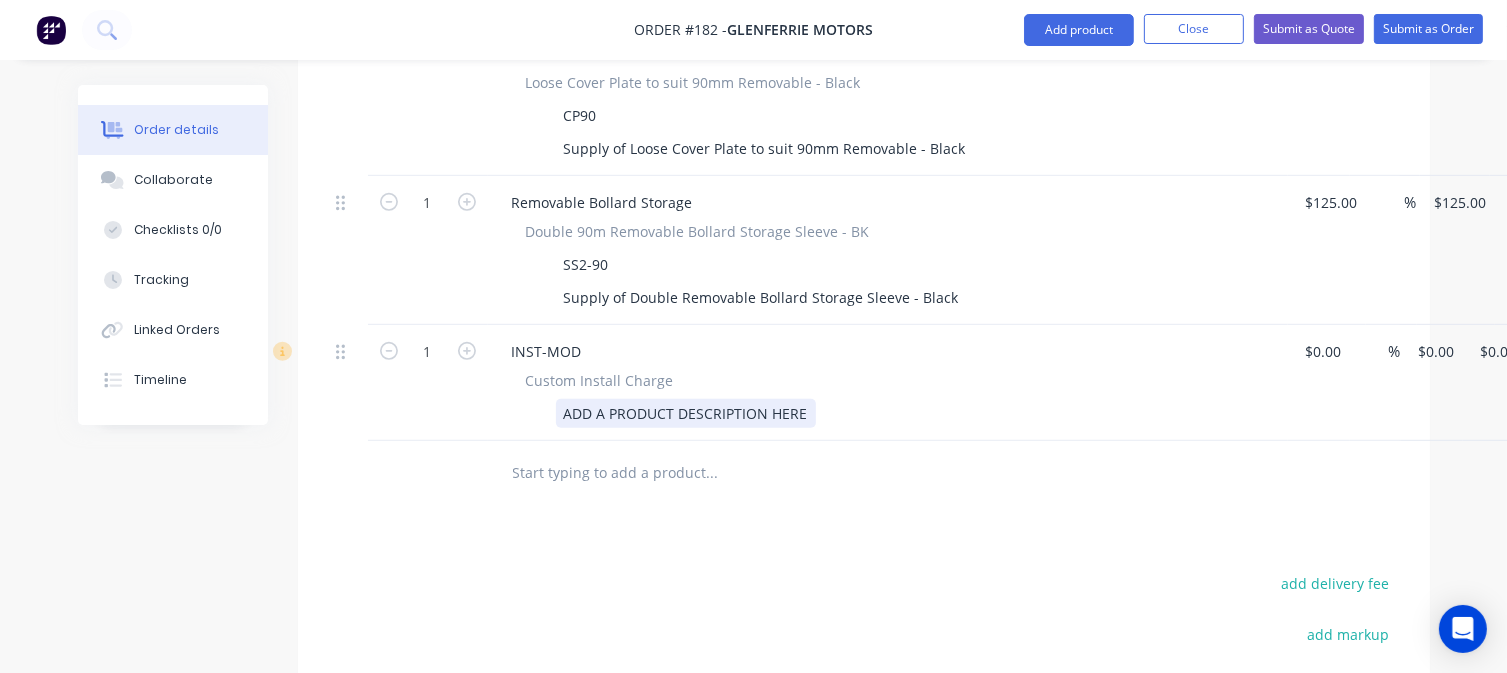 click on "ADD A PRODUCT DESCRIPTION HERE" at bounding box center (686, 413) 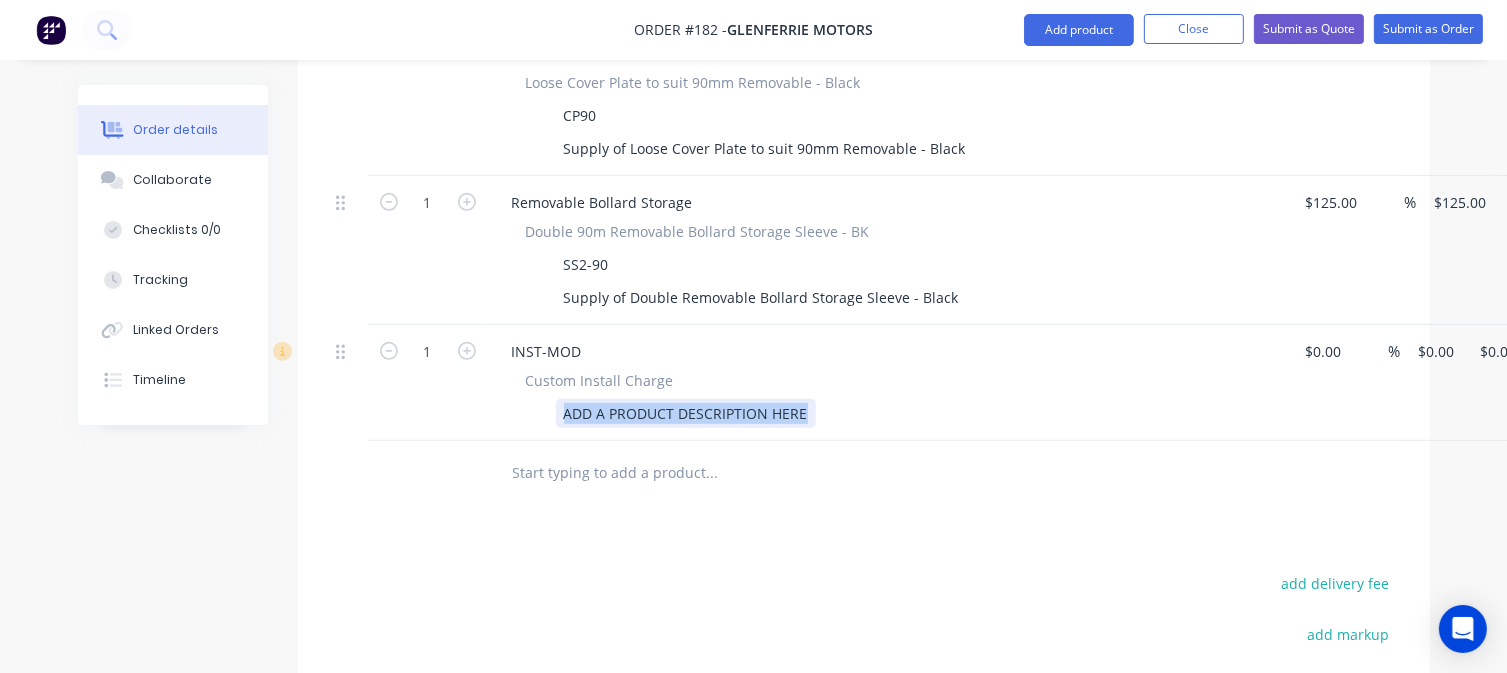 drag, startPoint x: 802, startPoint y: 383, endPoint x: 559, endPoint y: 393, distance: 243.20567 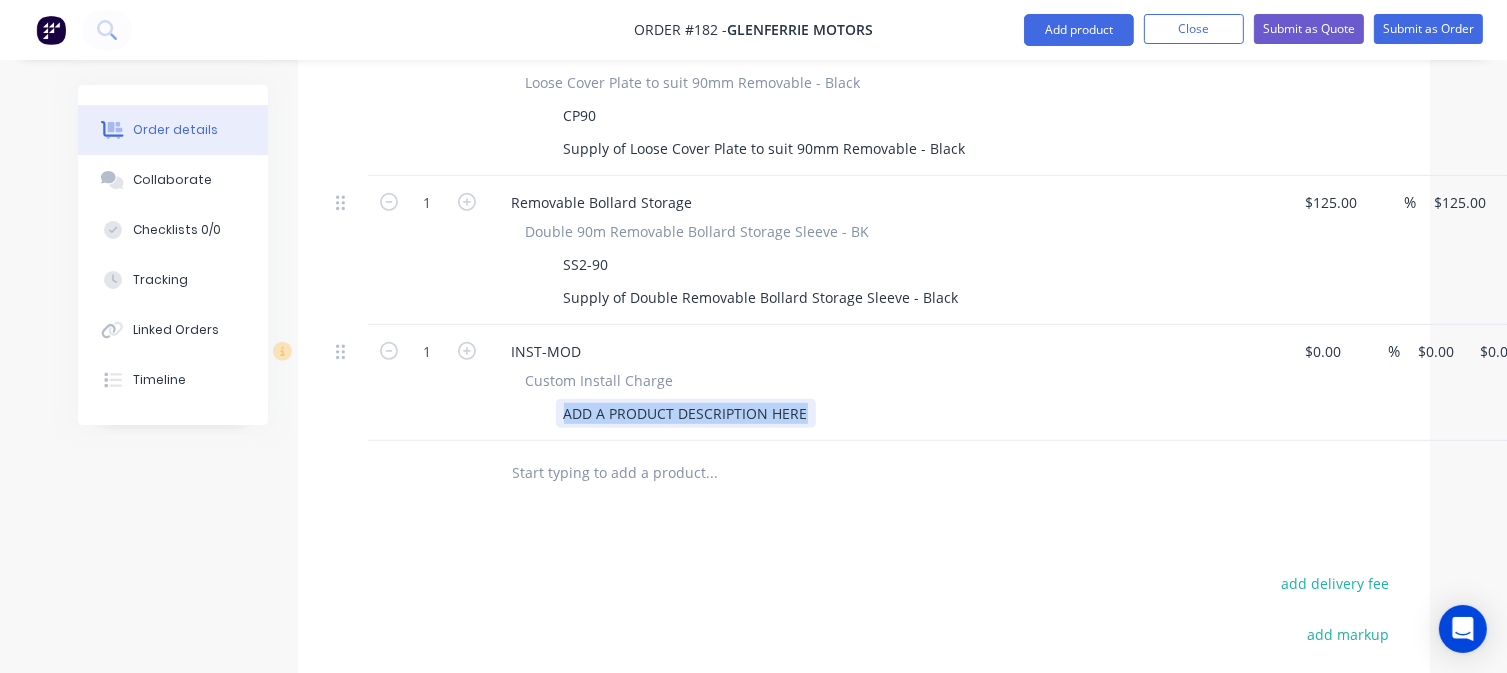 click on "ADD A PRODUCT DESCRIPTION HERE" at bounding box center (686, 413) 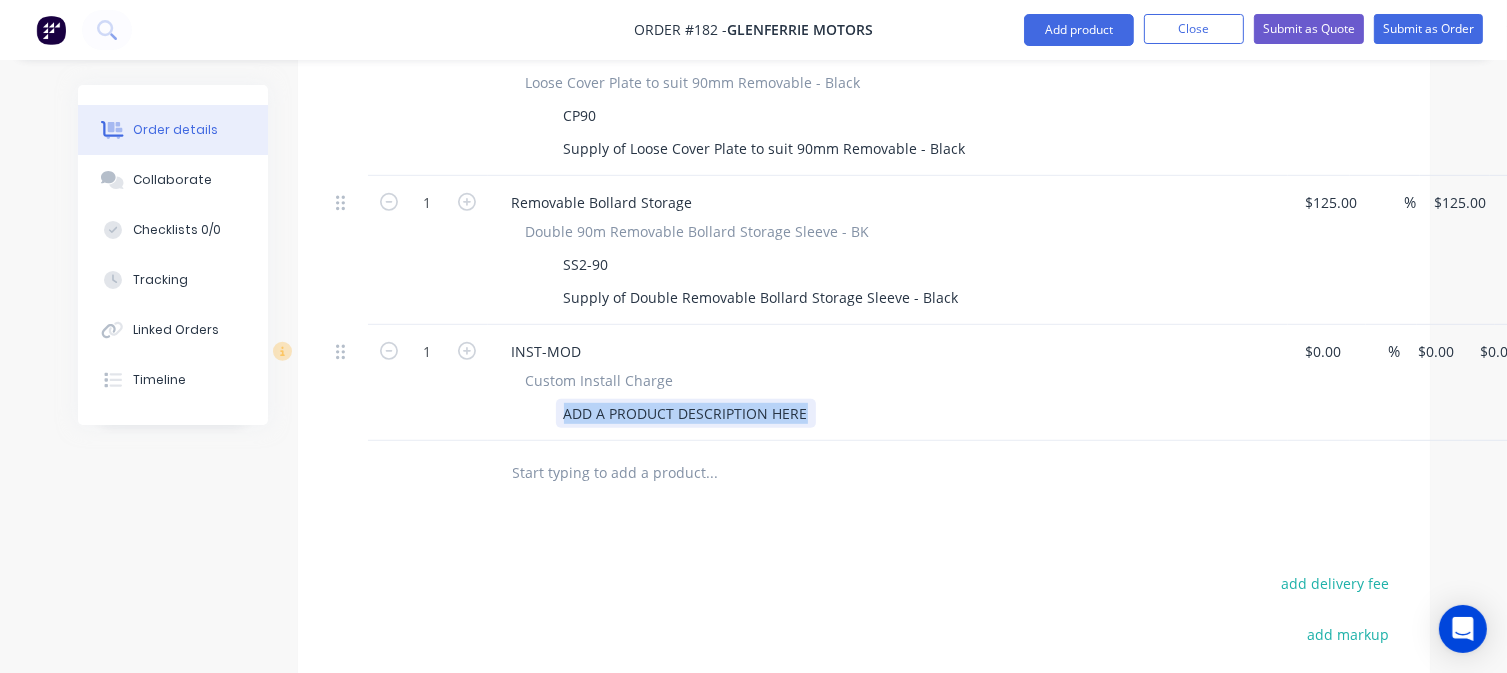 paste 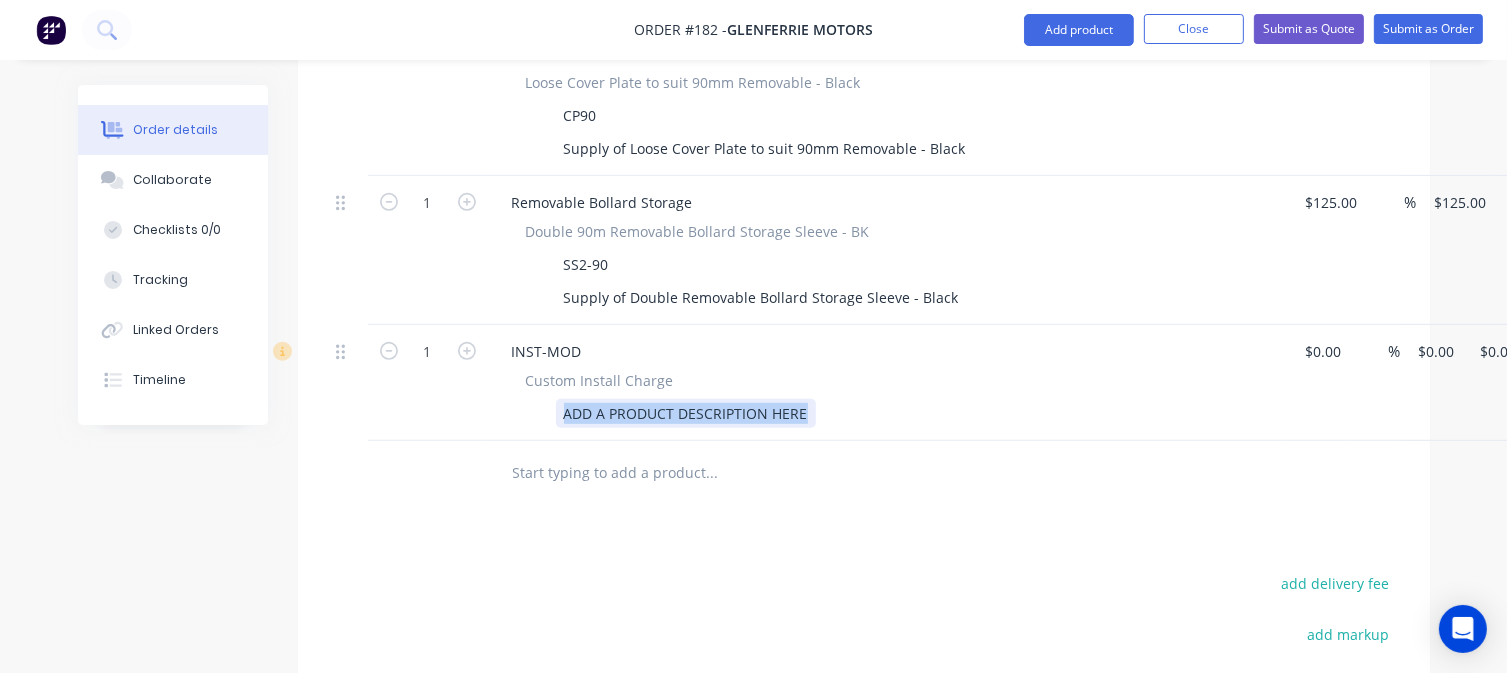 type 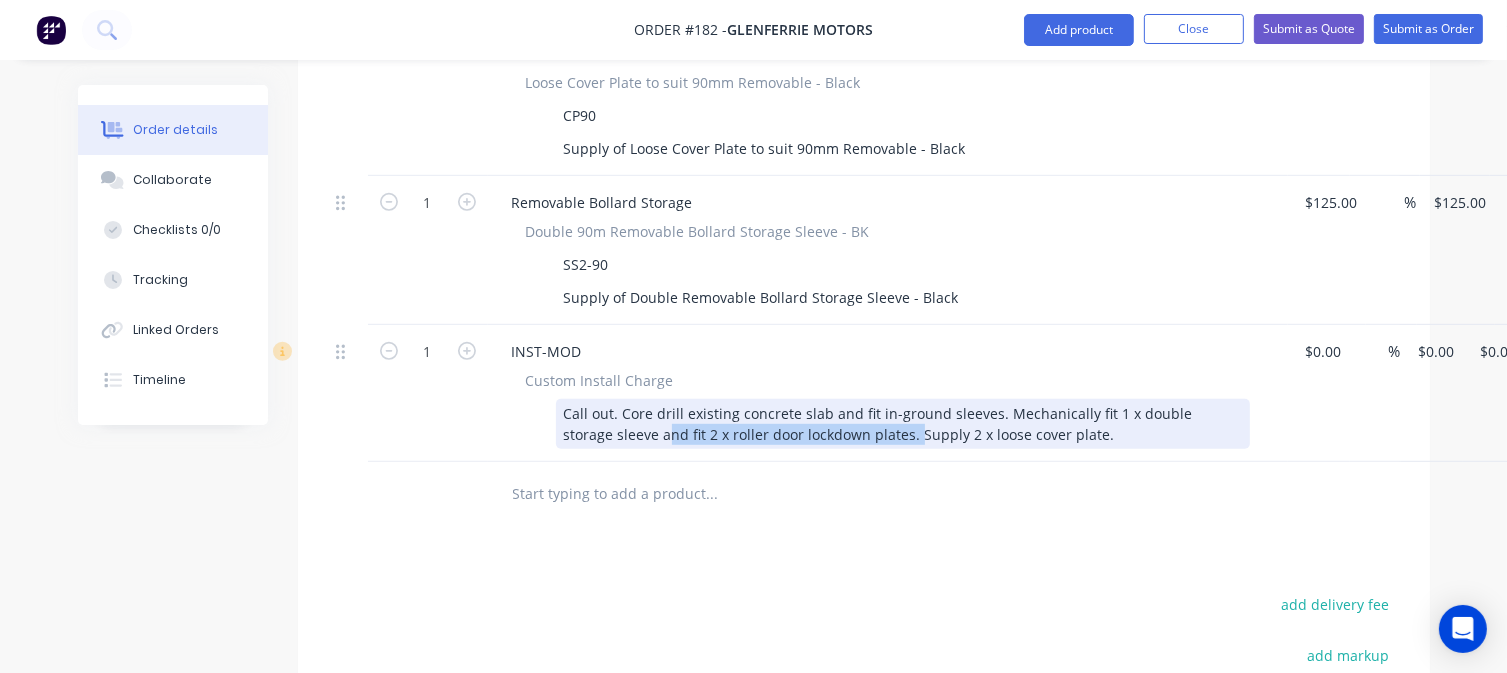 drag, startPoint x: 860, startPoint y: 407, endPoint x: 613, endPoint y: 401, distance: 247.07286 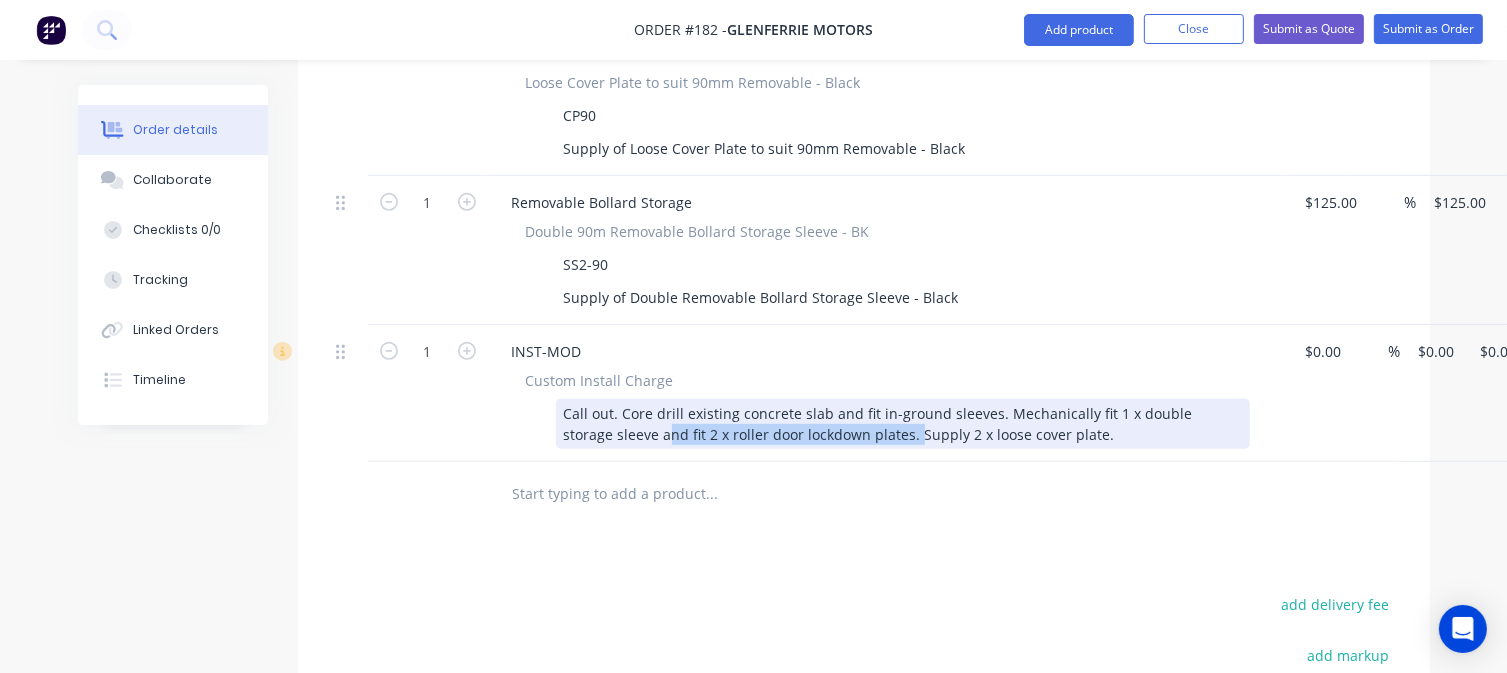 click on "Call out. Core drill existing concrete slab and fit in-ground sleeves. Mechanically fit 1 x double storage sleeve and fit 2 x roller door lockdown plates. Supply 2 x loose cover plate." at bounding box center (903, 424) 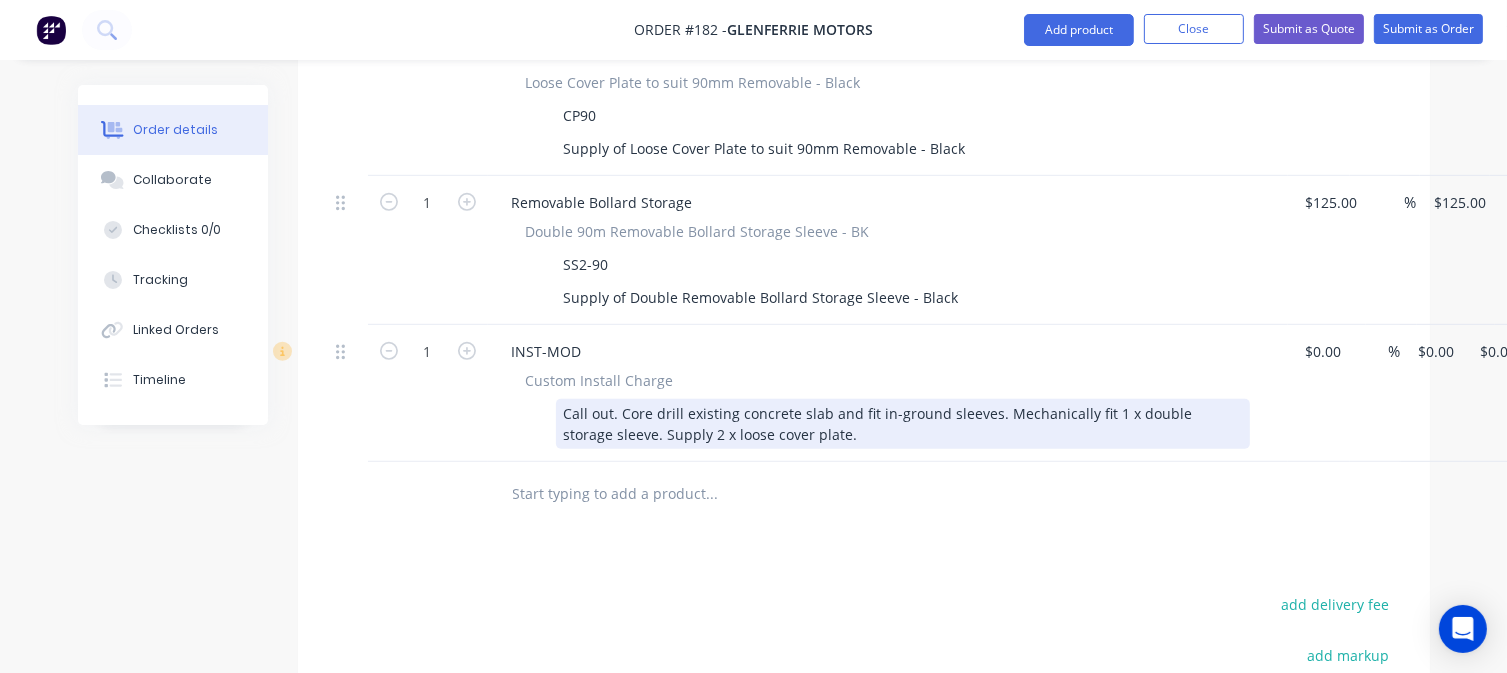click on "Call out. Core drill existing concrete slab and fit in-ground sleeves. Mechanically fit 1 x double storage sleeve. Supply 2 x loose cover plate." at bounding box center [903, 424] 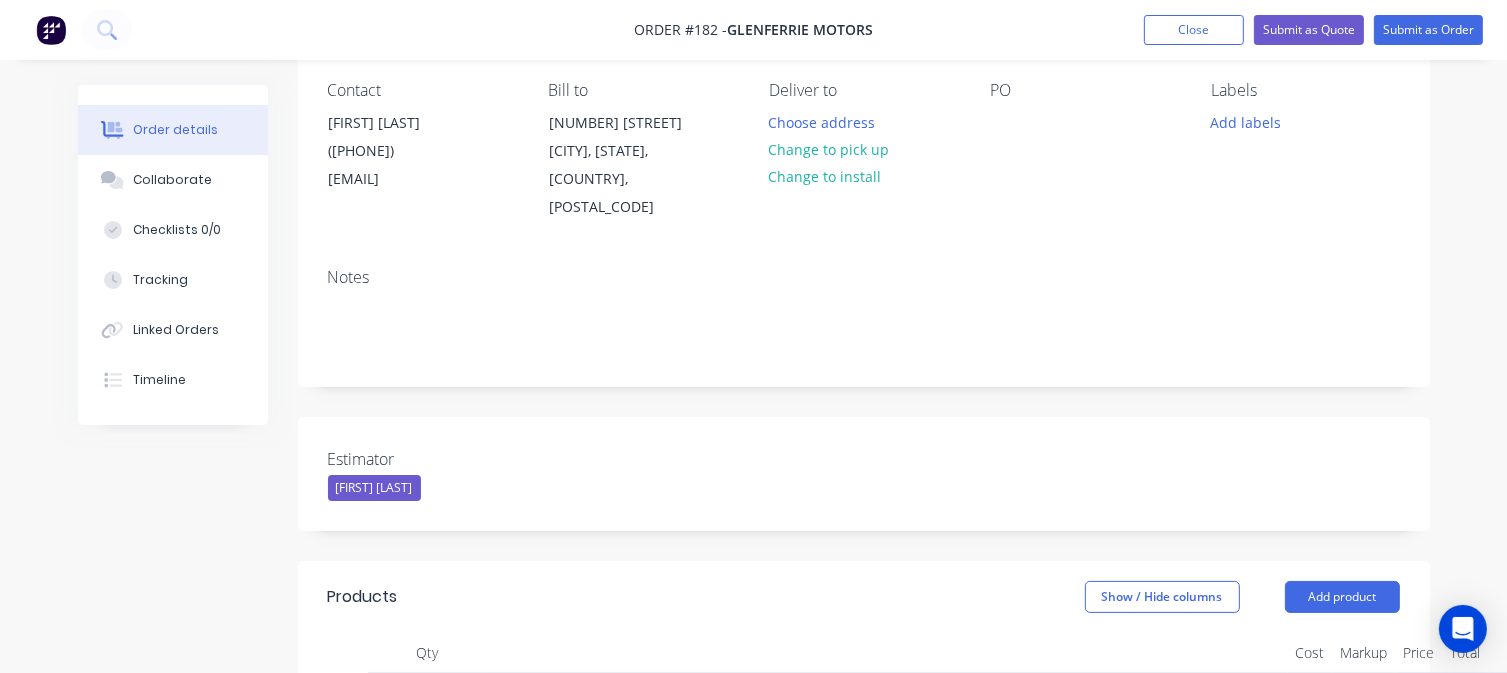 scroll, scrollTop: 0, scrollLeft: 0, axis: both 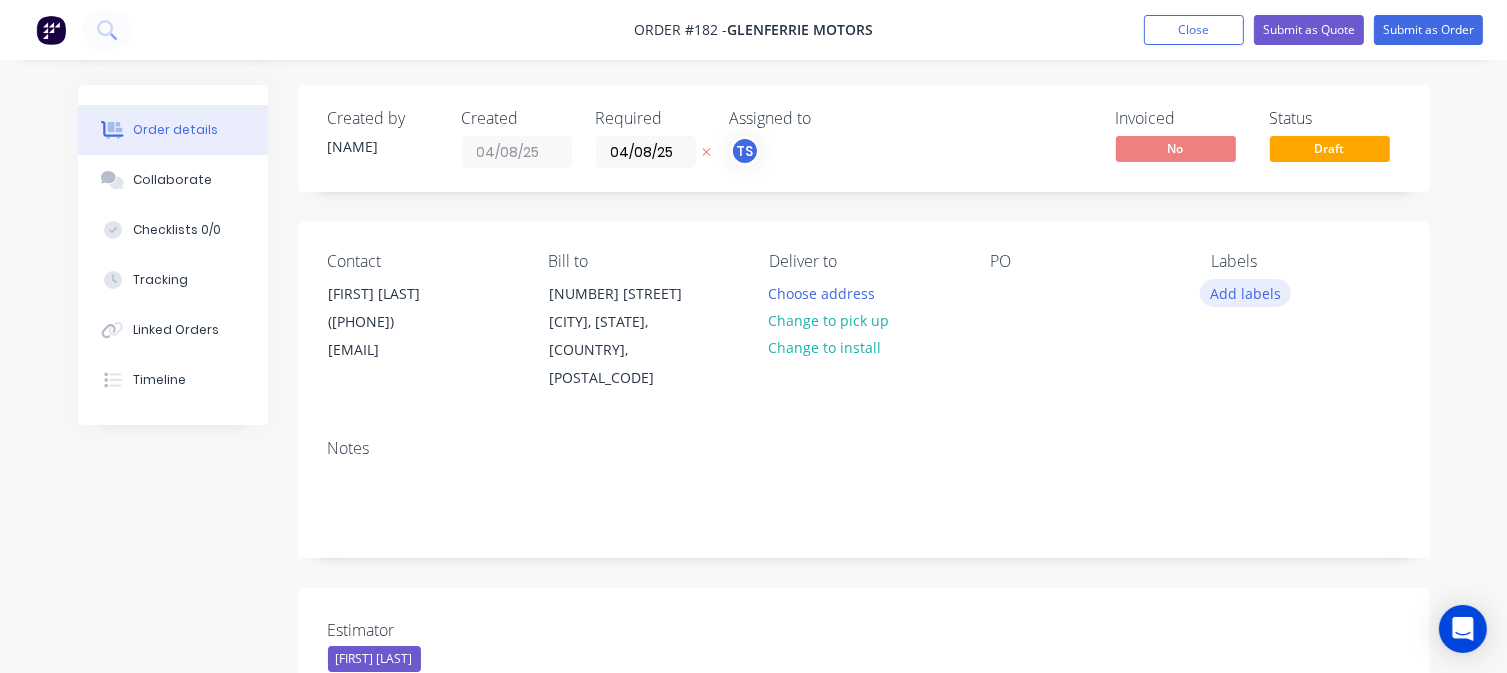 click on "Add labels" at bounding box center (1246, 292) 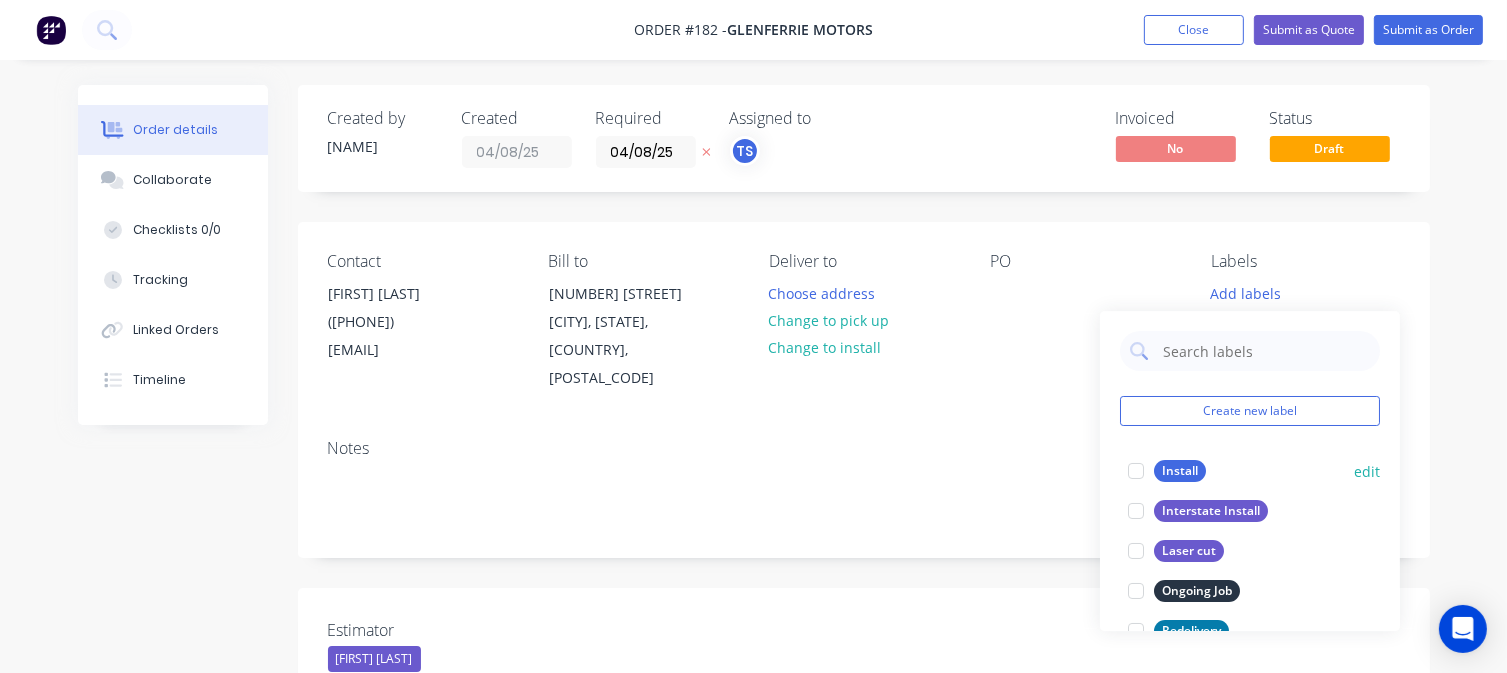 click on "Install" at bounding box center [1180, 471] 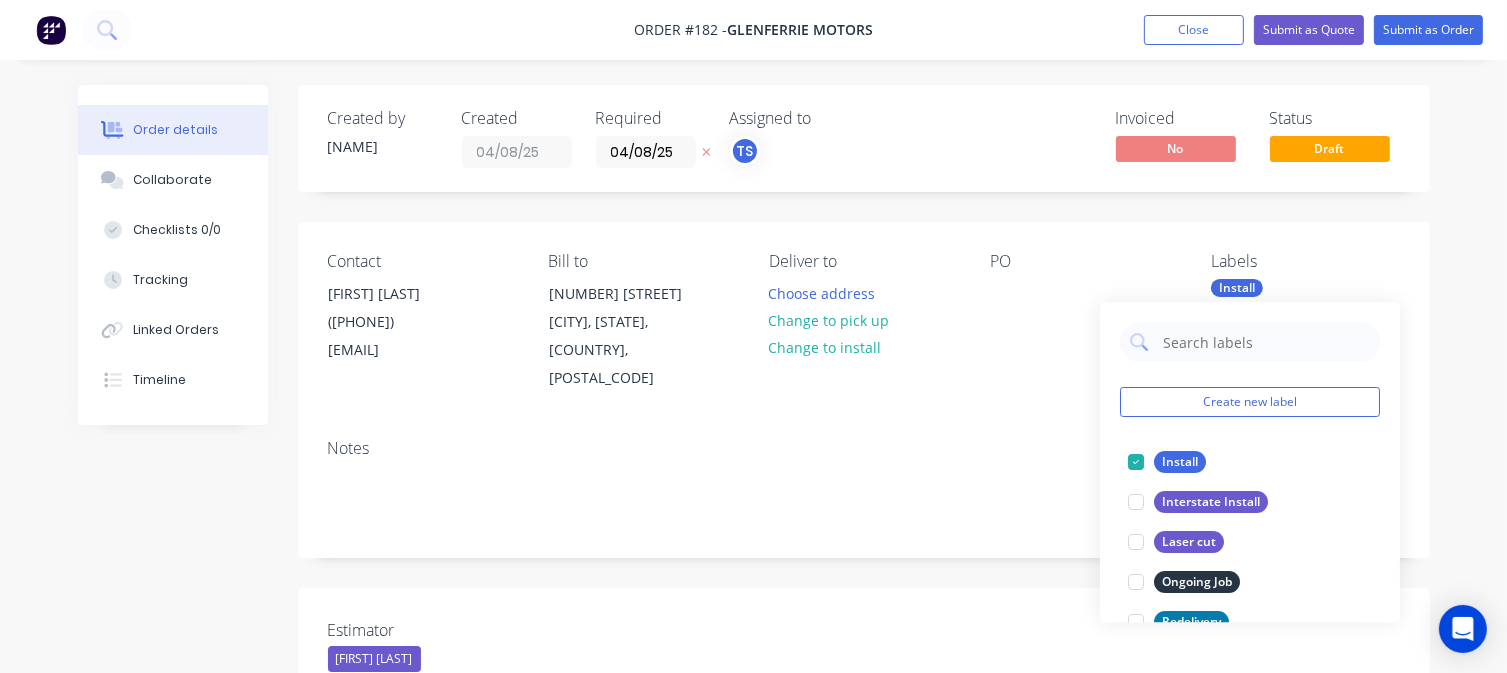 click on "Created by [NAME] Created [DATE] Required [DATE] Assigned to TS Invoiced No Status Draft Contact [NAME] ([PHONE]) [EMAIL] Bill to [NUMBER] [STREET], [CITY], [STATE], [POSTAL_CODE] Deliver to Choose address Change to pick up Change to install PO Labels Install Notes Estimator [NAME] Products Show / Hide columns Add product     Qty Cost Markup Price Total 2 CB Locking & Removable Bollard Range - Powder Coated 90mm CB Locking & Removable Bollard 1100mm - Black     CB90R-1100-BLK       Supply 90mm Dia x 1100mm Powder Coated Black Locking & Removable Bollard 5.0mm Wall (900mm Above Ground) $[PRICE] $[PRICE] 36.64 36.64 % $[PRICE] $[PRICE] $[PRICE] $[PRICE]   2 Loose Cover Plate Loose Cover Plate to suit 90mm Removable - Black    CP90     Supply of Loose Cover Plate to suit 90mm Removable - Black $[PRICE] $[PRICE] 1900 1900 % $[PRICE] $[PRICE] $[PRICE] $[PRICE]   1 Removable Bollard Storage Double 90m Removable Bollard Storage Sleeve - BK     SS2-90     $[PRICE] $[PRICE] % $[PRICE] $[PRICE]" at bounding box center (864, 1039) 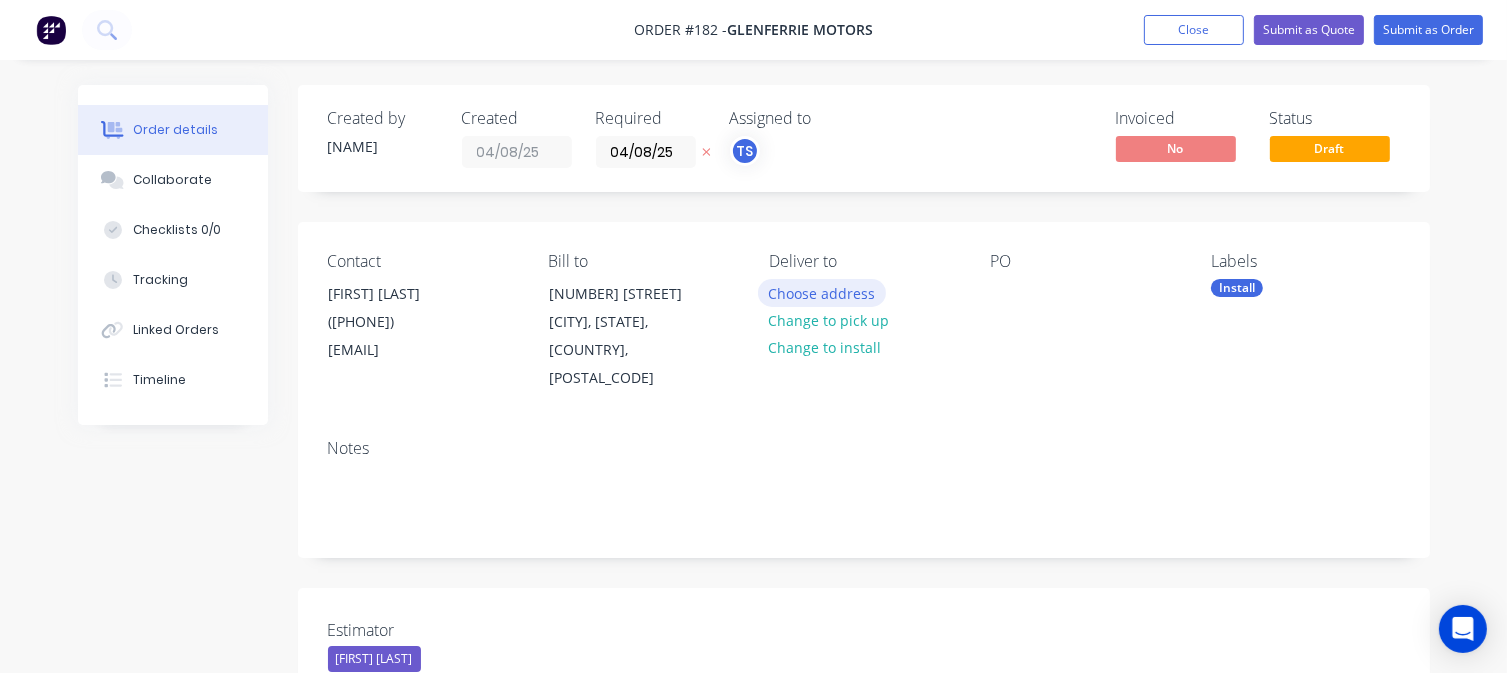 click on "Choose address" at bounding box center (822, 292) 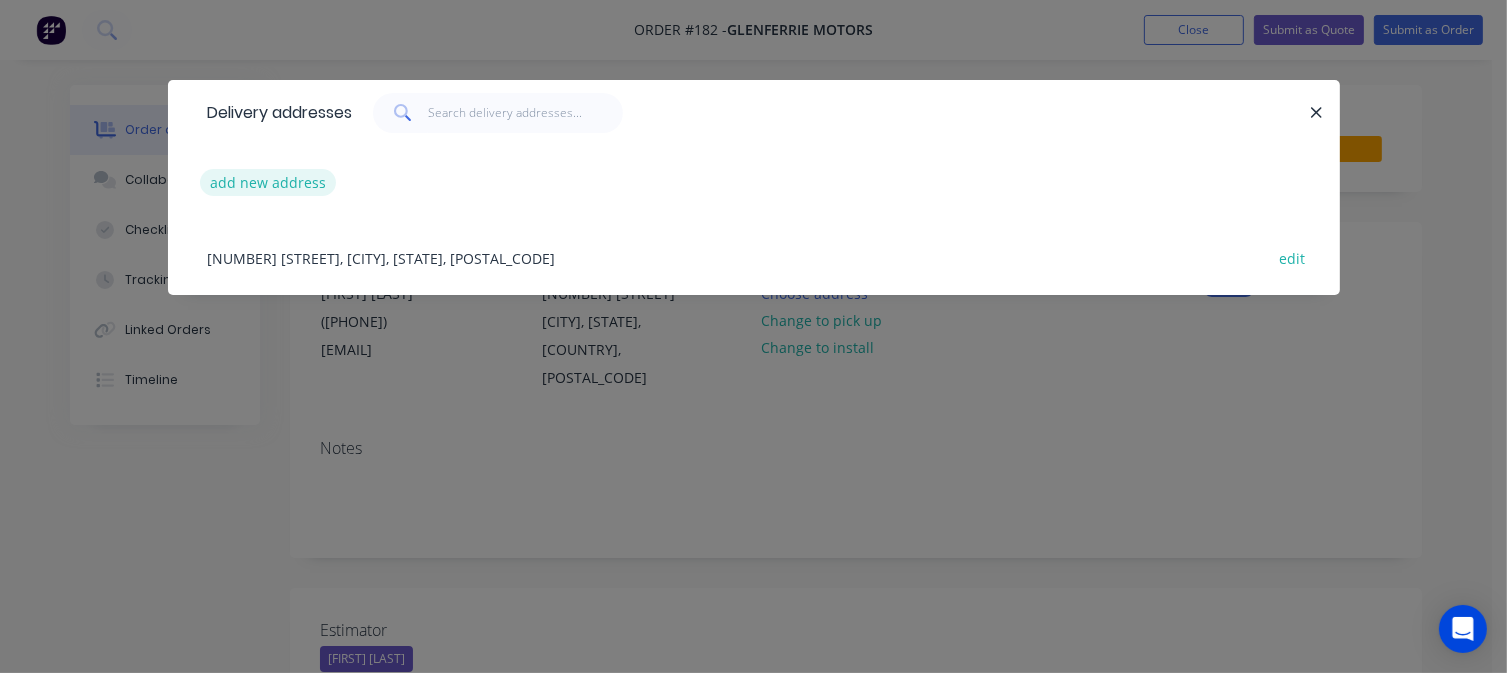 click on "add new address" at bounding box center (268, 182) 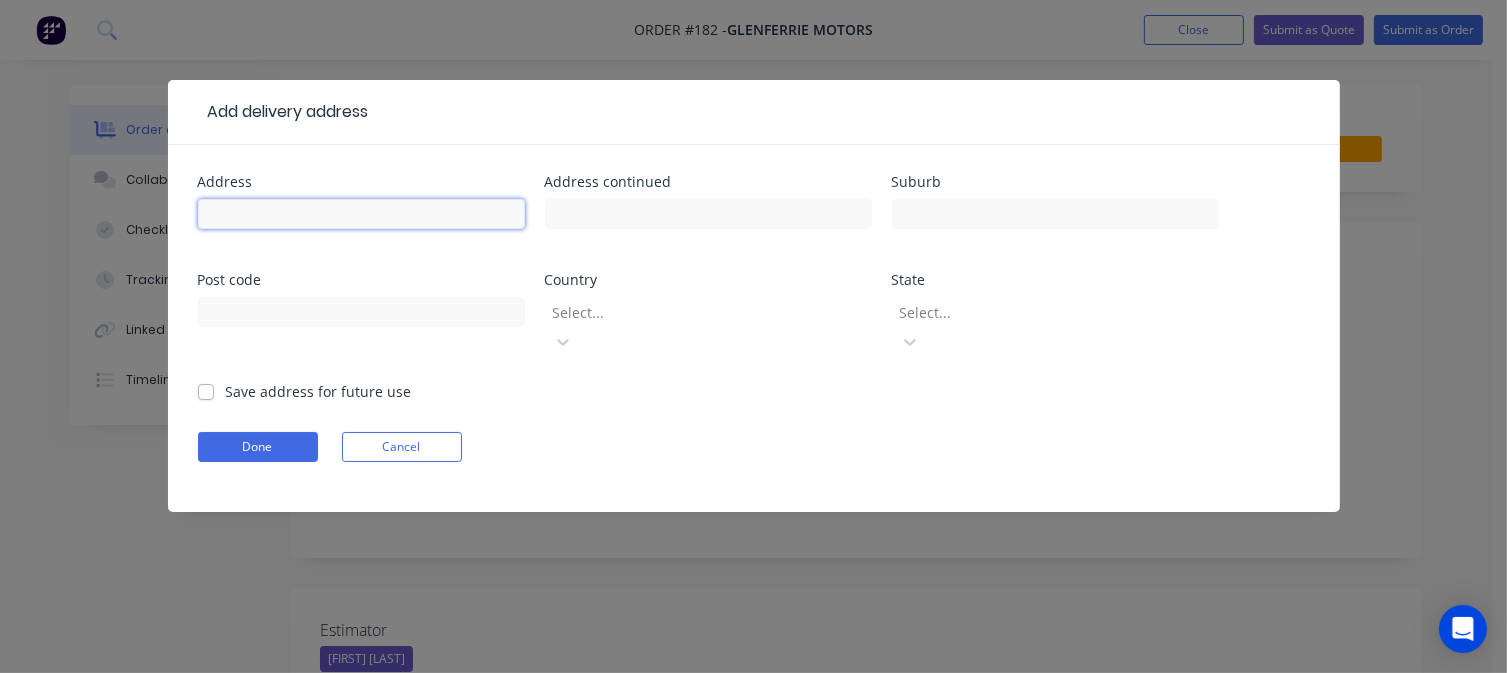 click at bounding box center [361, 214] 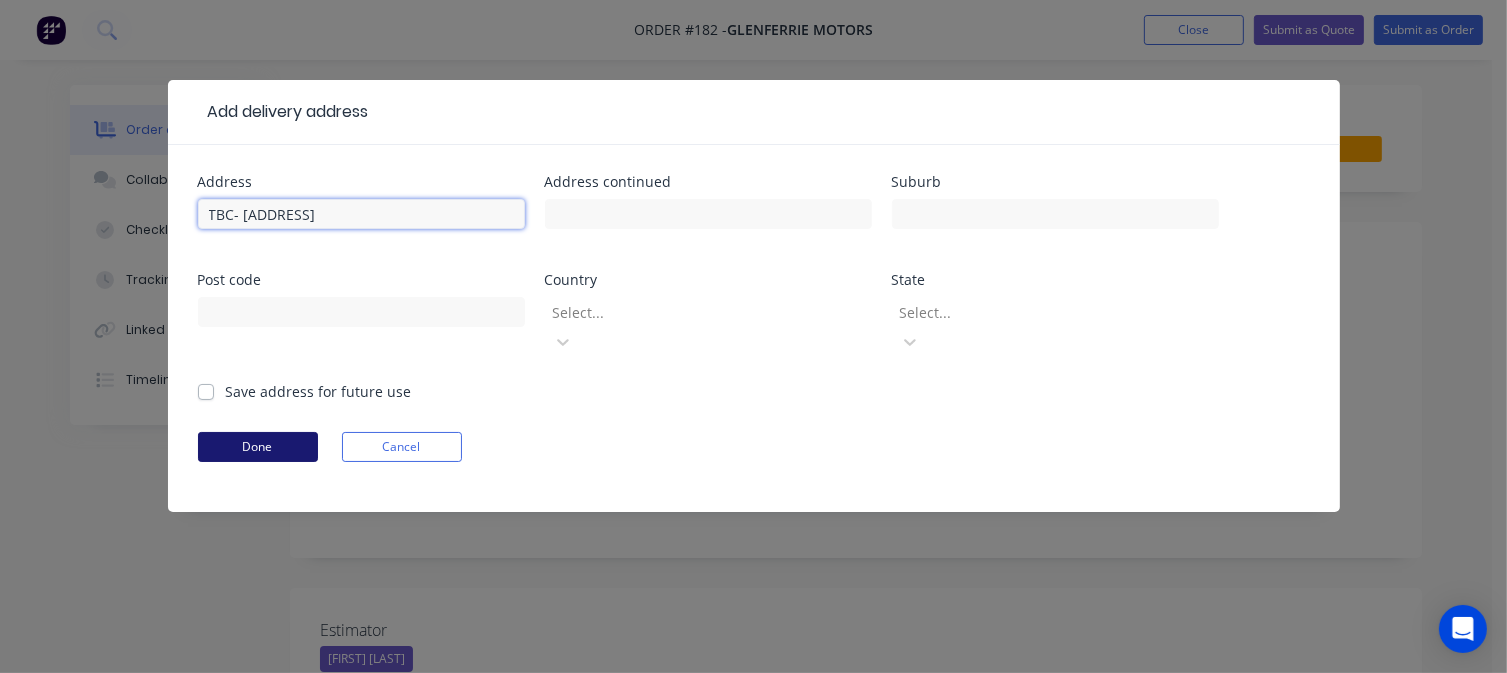 type on "TBC- [ADDRESS]" 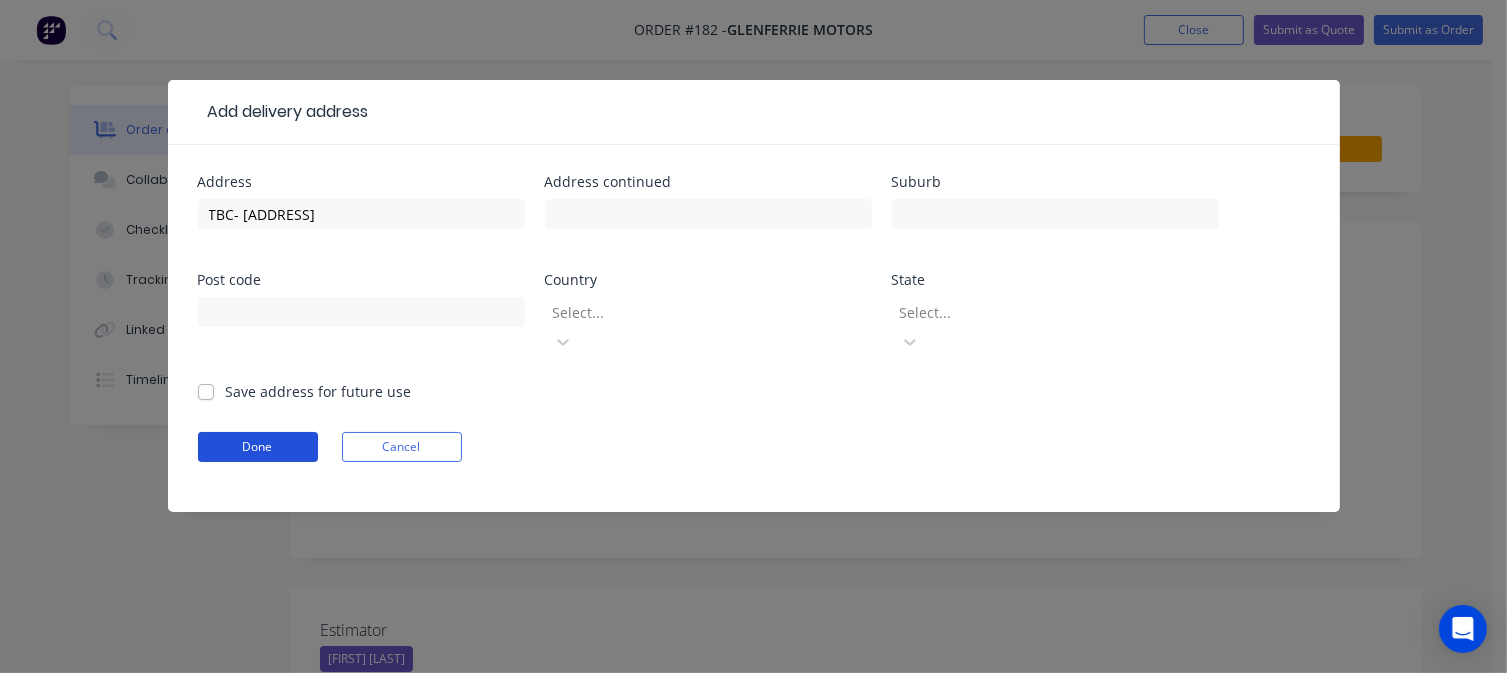 click on "Done" at bounding box center (258, 447) 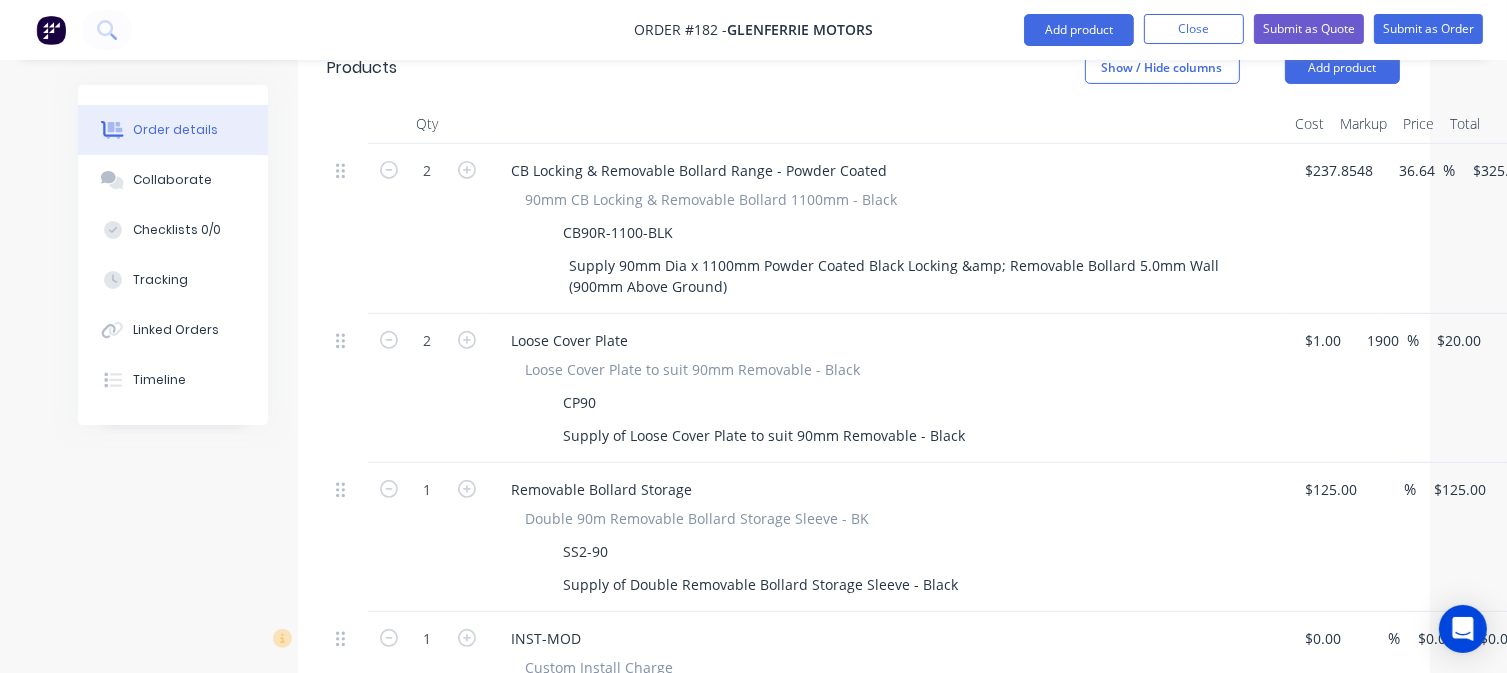 scroll, scrollTop: 1000, scrollLeft: 0, axis: vertical 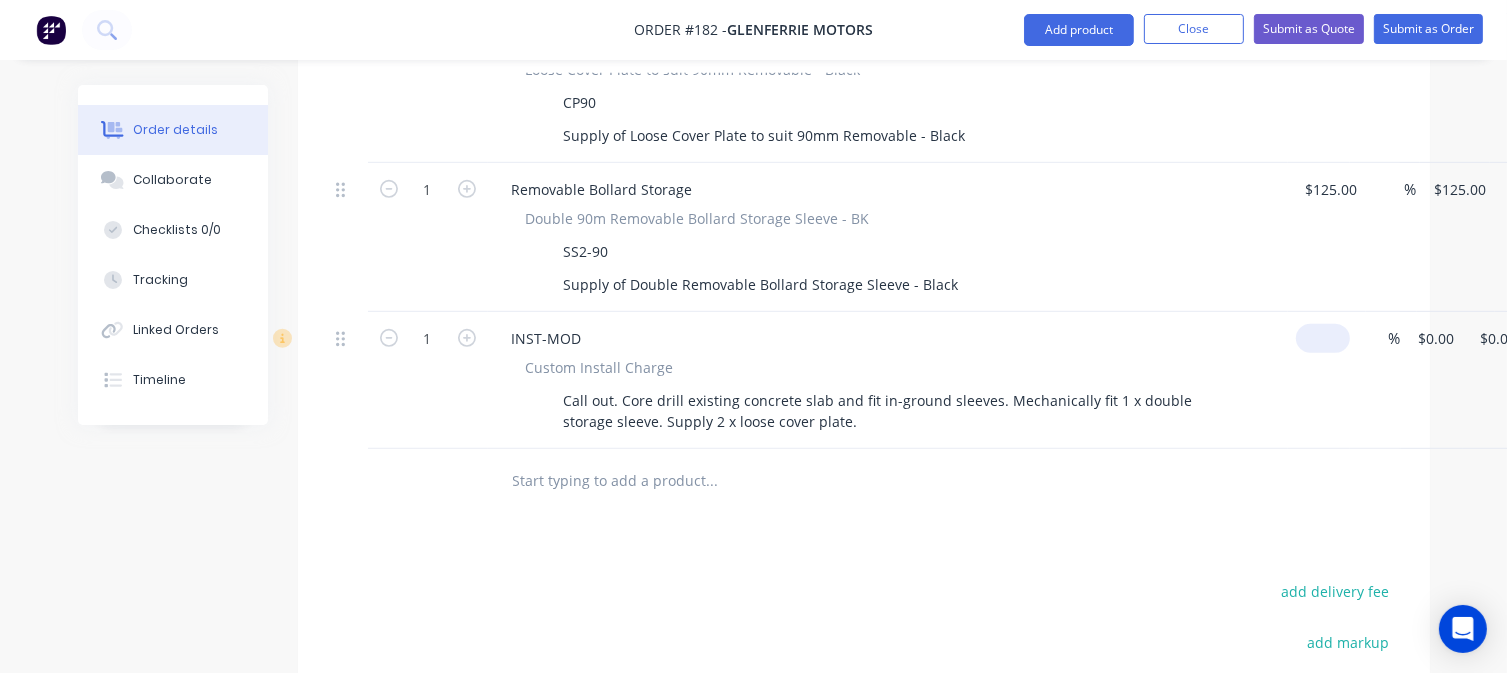 click at bounding box center (1327, 338) 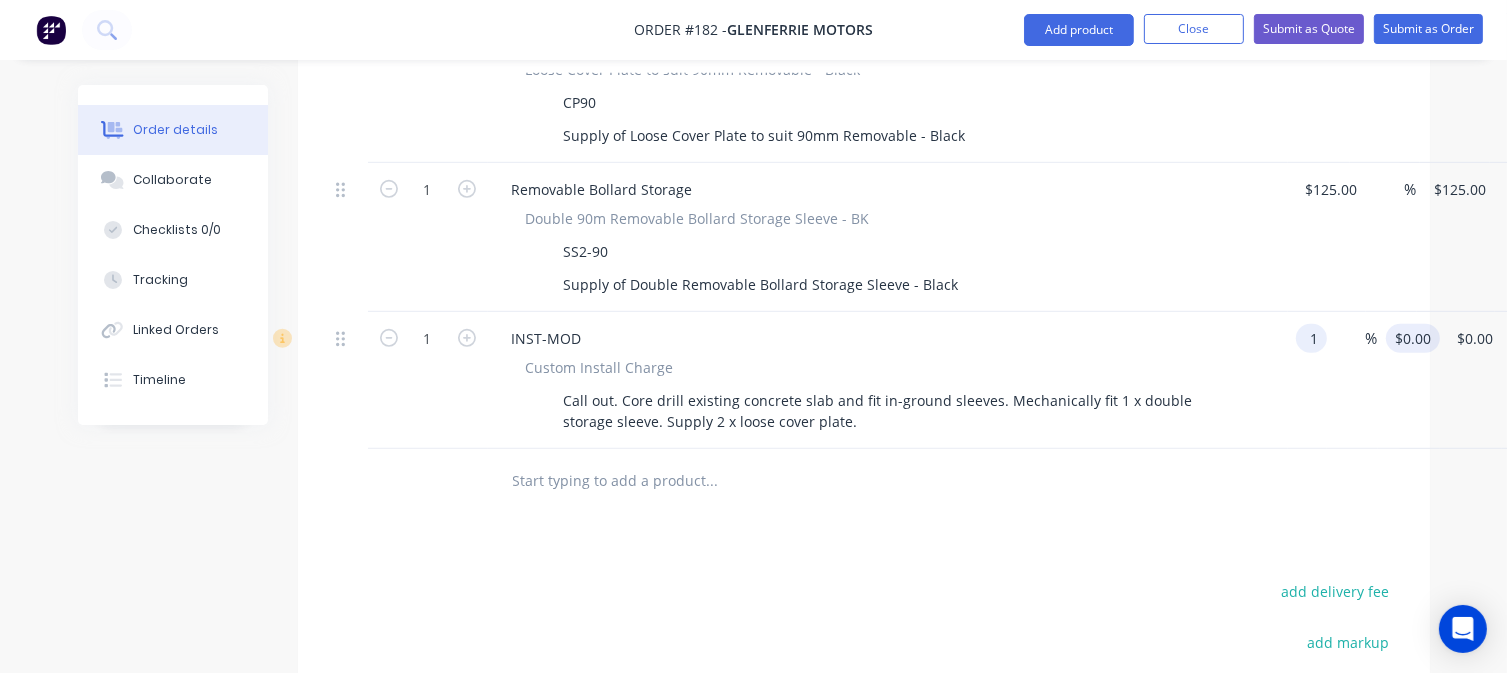 type on "$1.00" 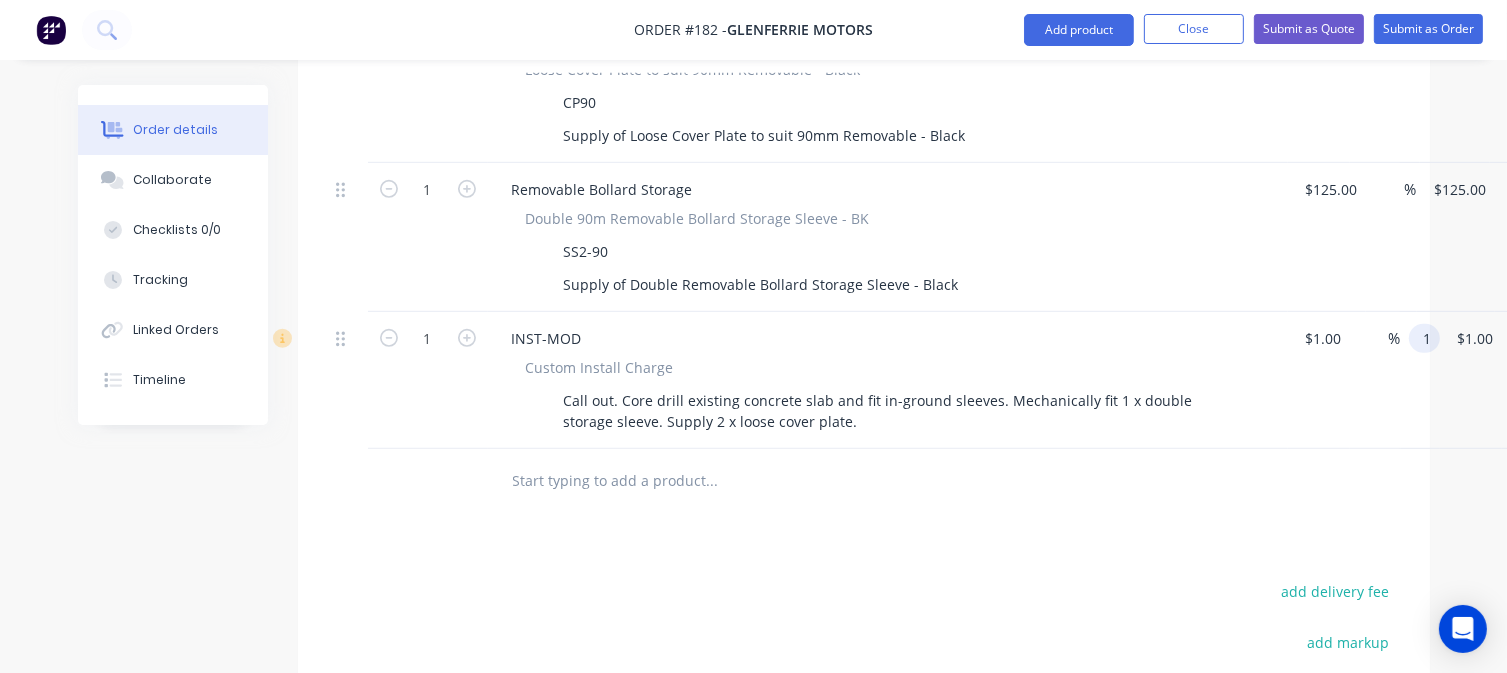 click on "1" at bounding box center [1428, 338] 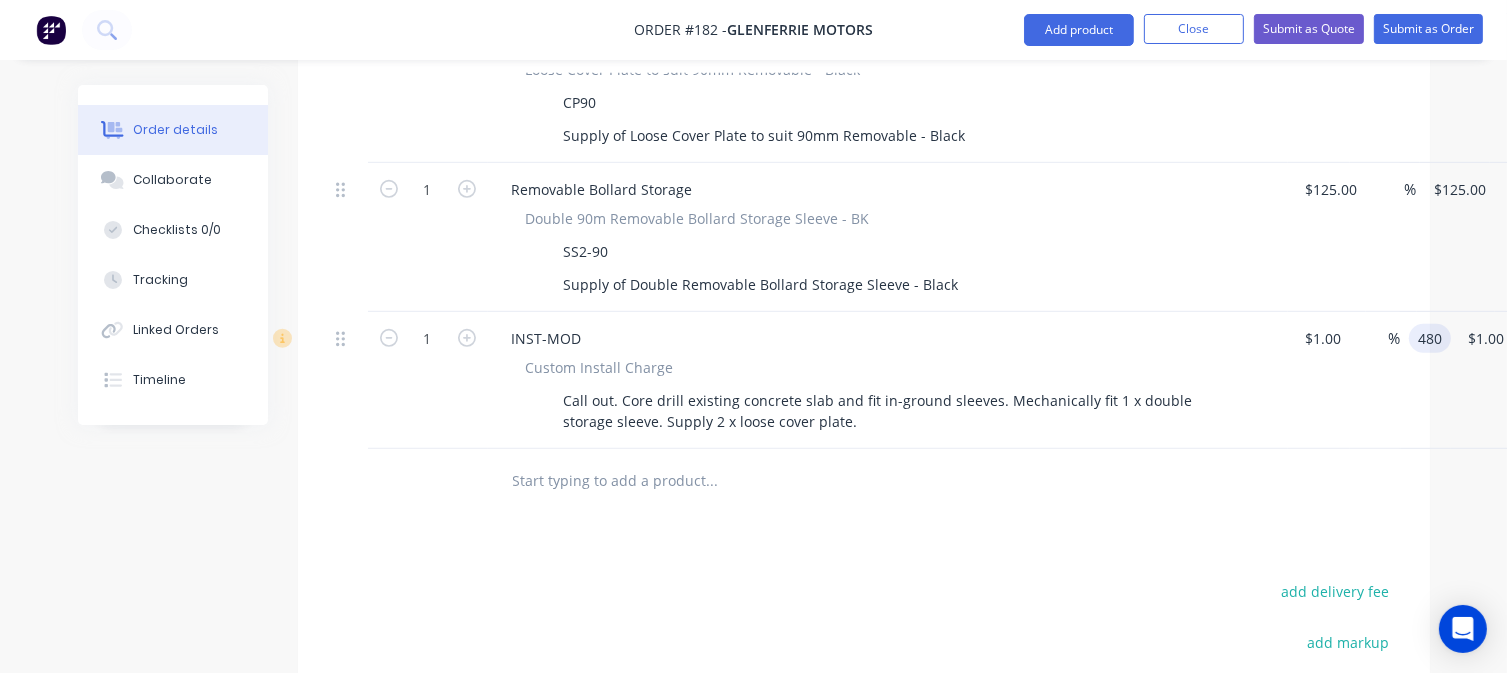 type on "480" 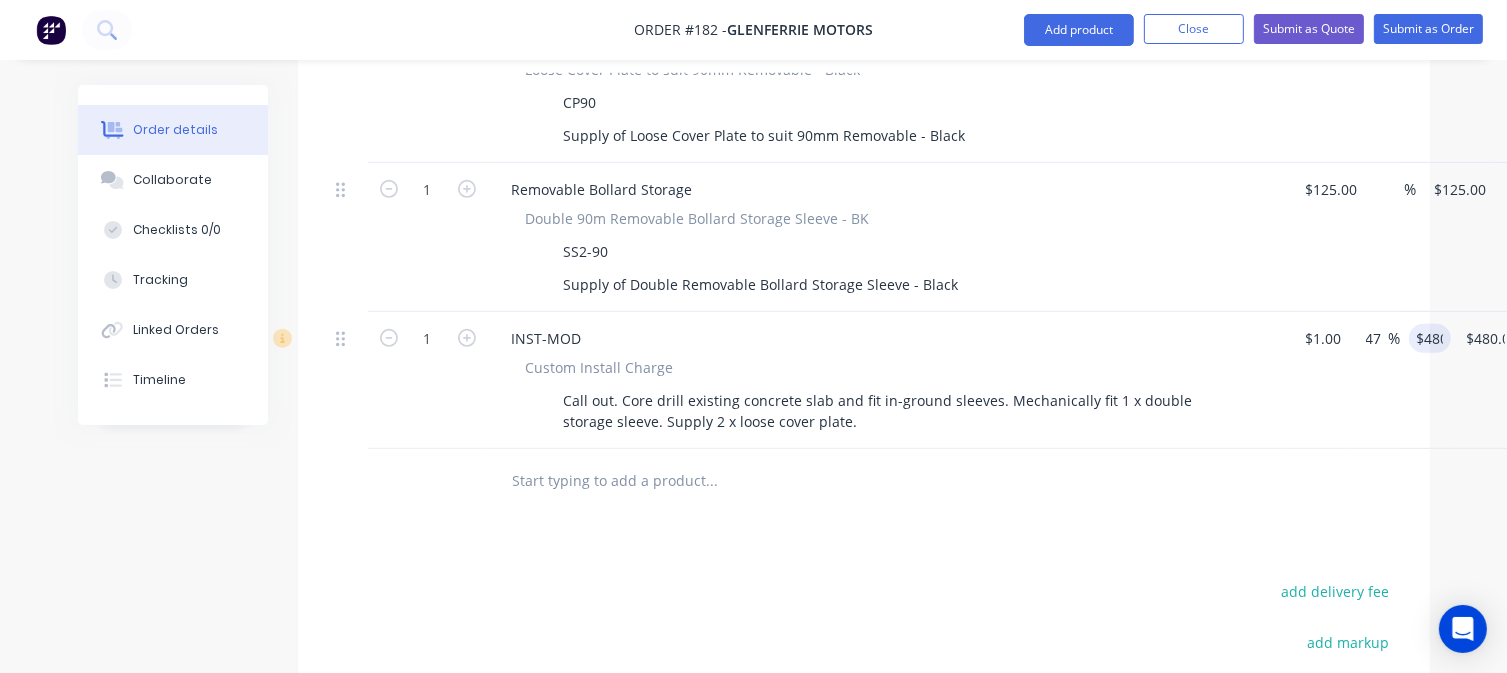 click at bounding box center (796, 481) 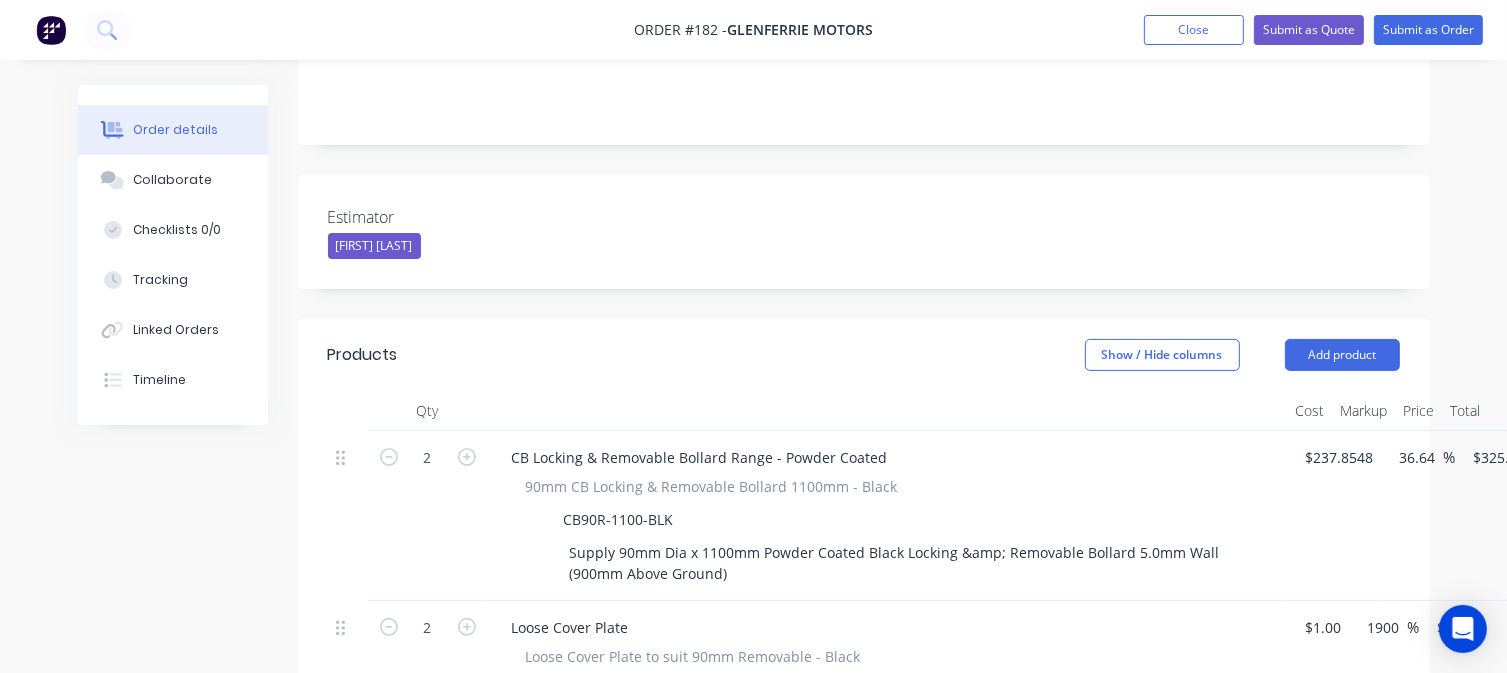 scroll, scrollTop: 400, scrollLeft: 0, axis: vertical 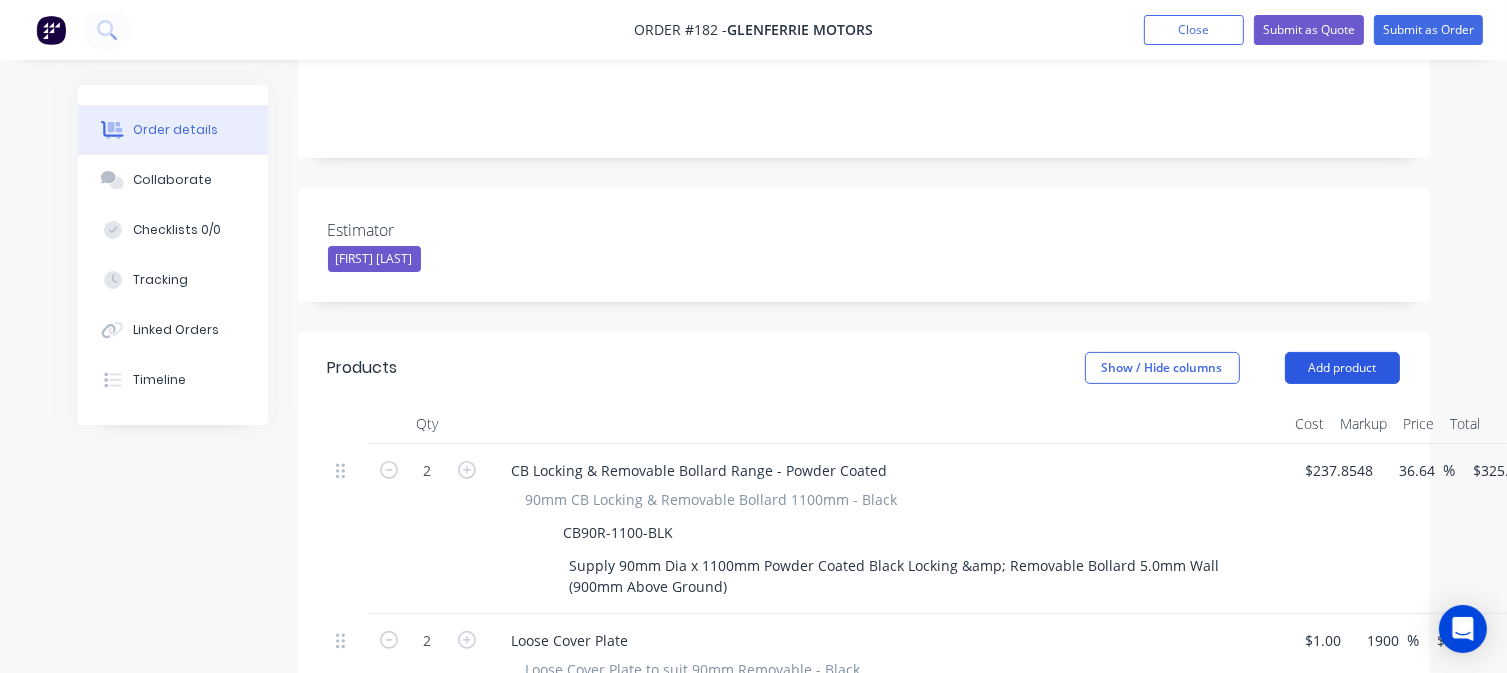 click on "Add product" at bounding box center [1342, 368] 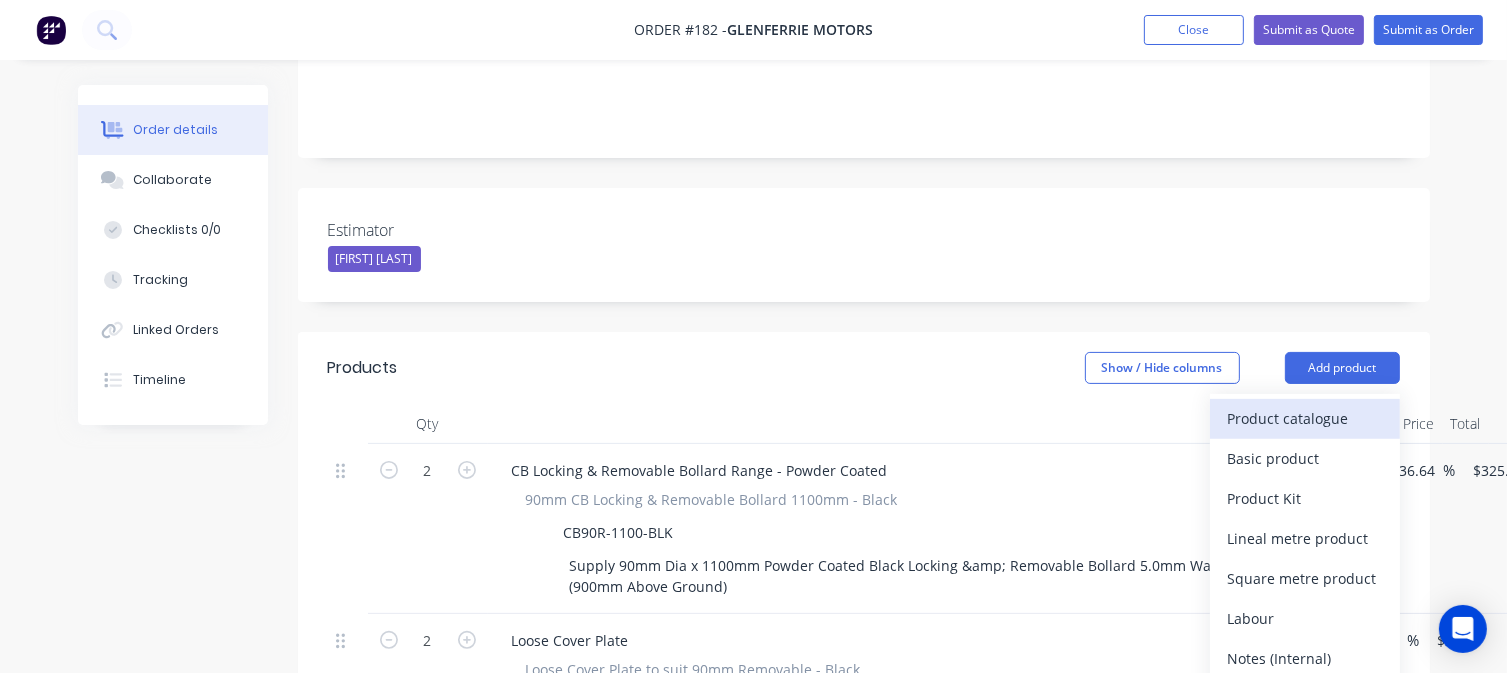 click on "Product catalogue" at bounding box center (1305, 418) 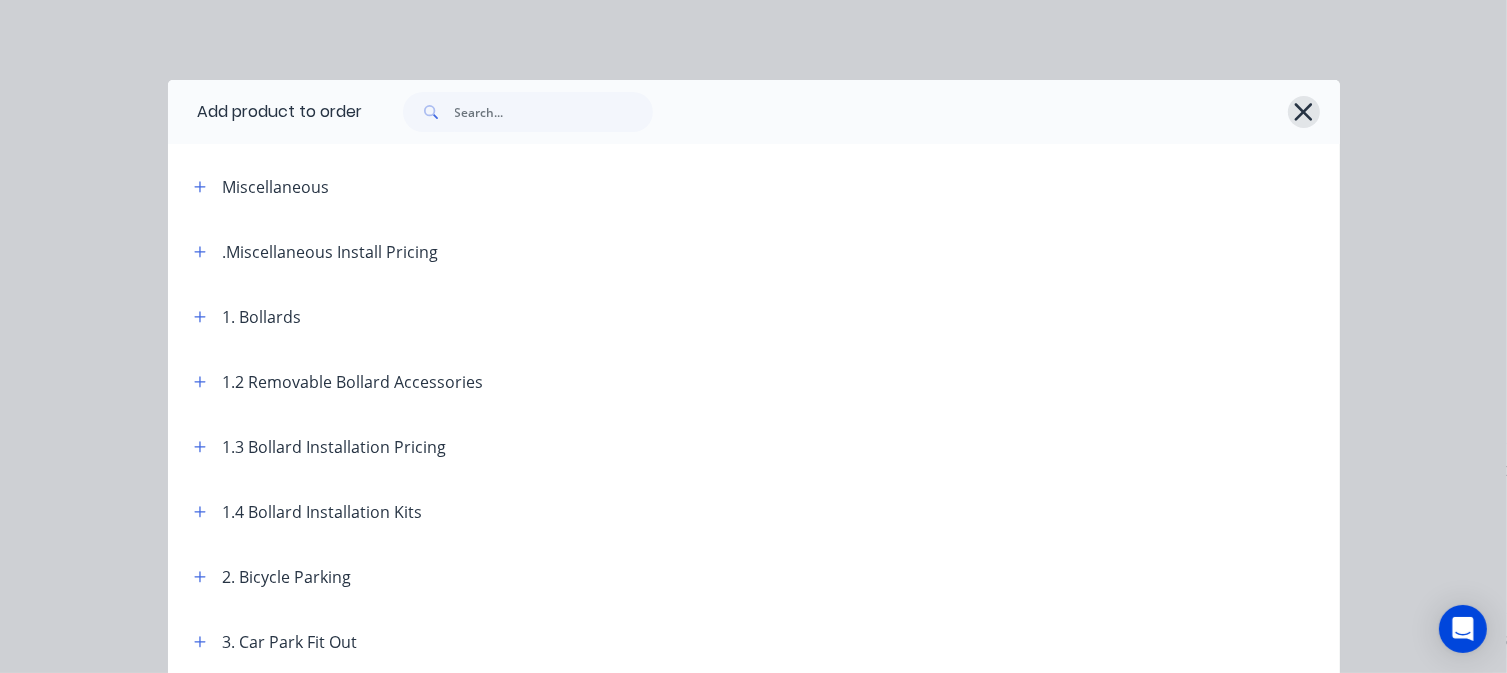 click 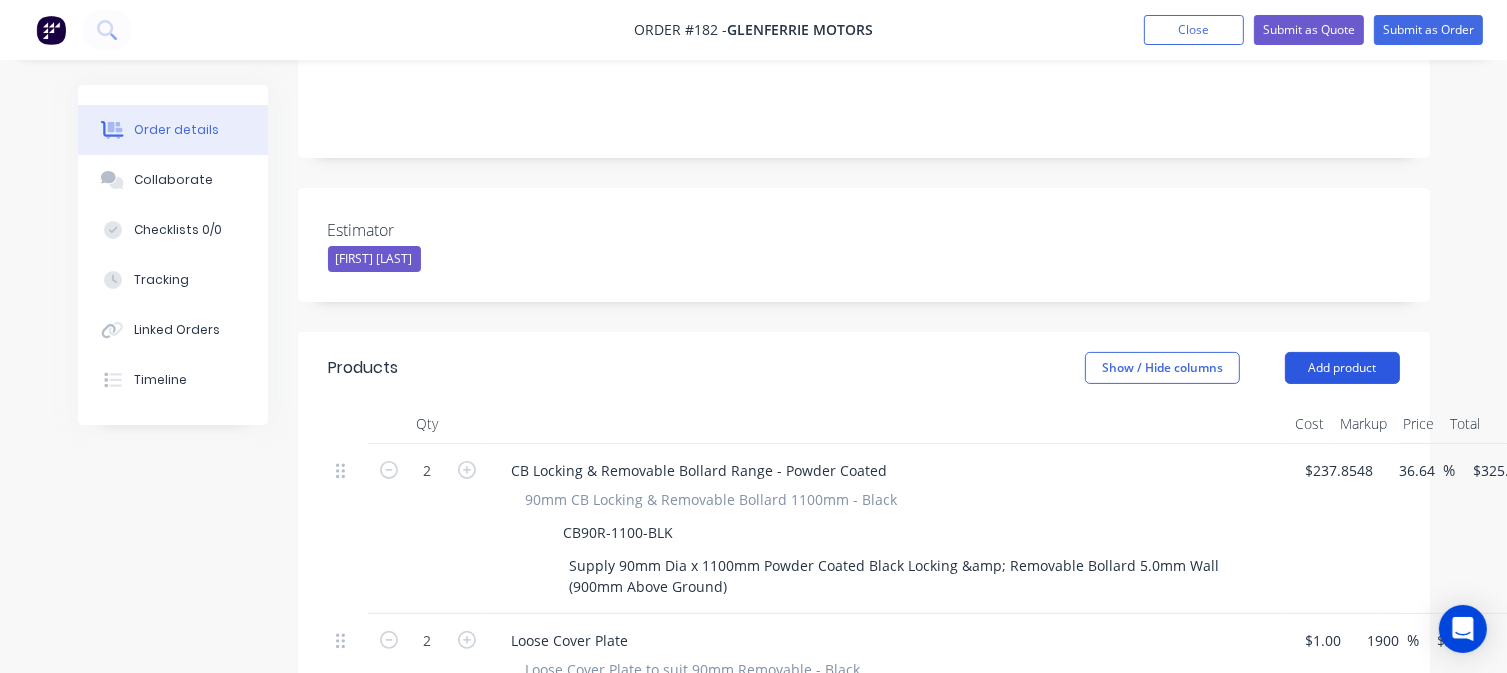 click on "Add product" at bounding box center [1342, 368] 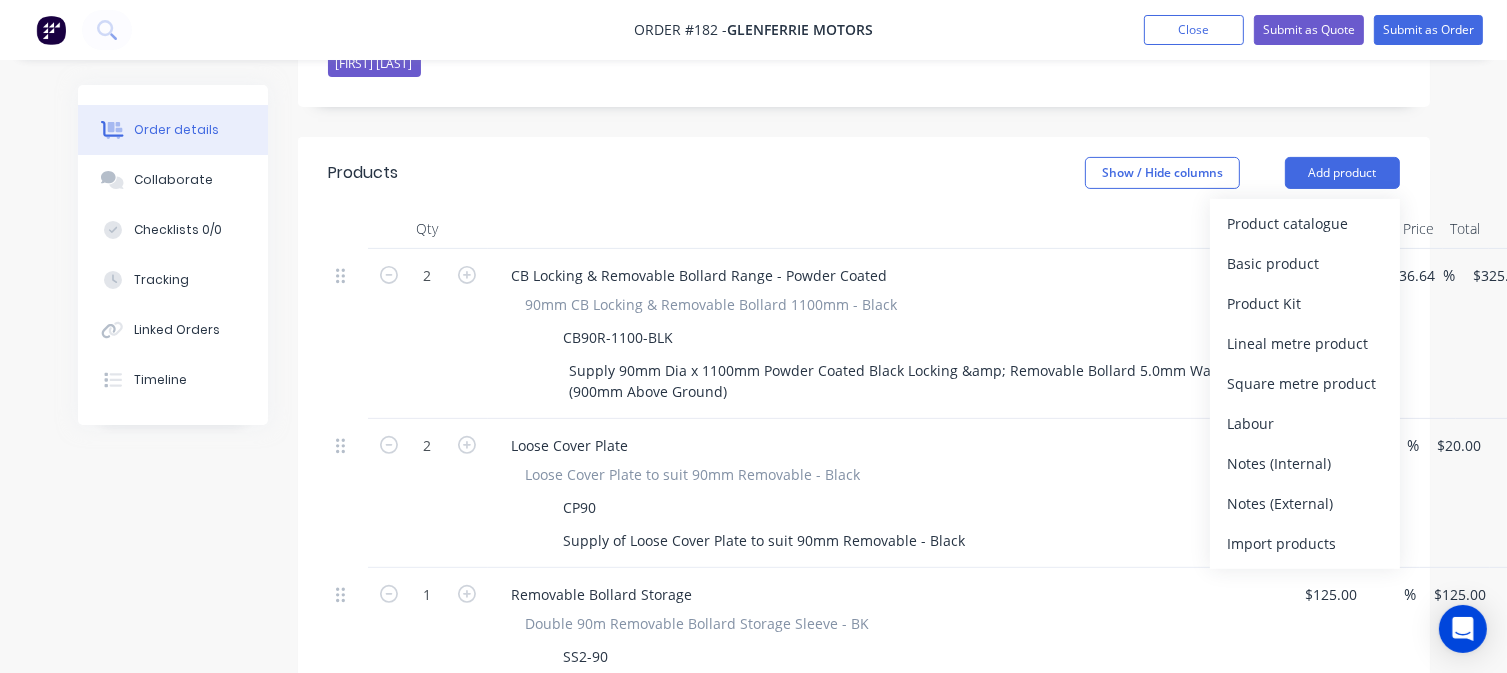 scroll, scrollTop: 600, scrollLeft: 0, axis: vertical 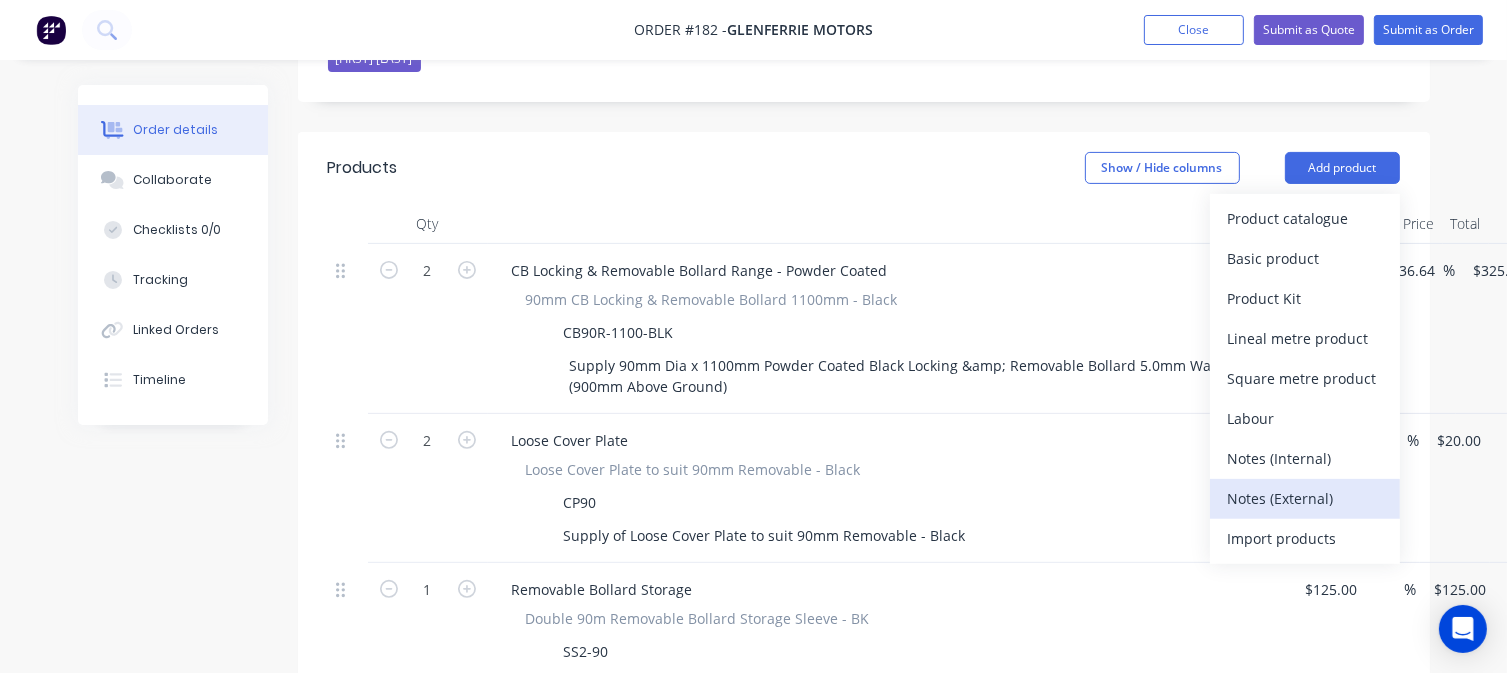 click on "Notes (External)" at bounding box center [1305, 498] 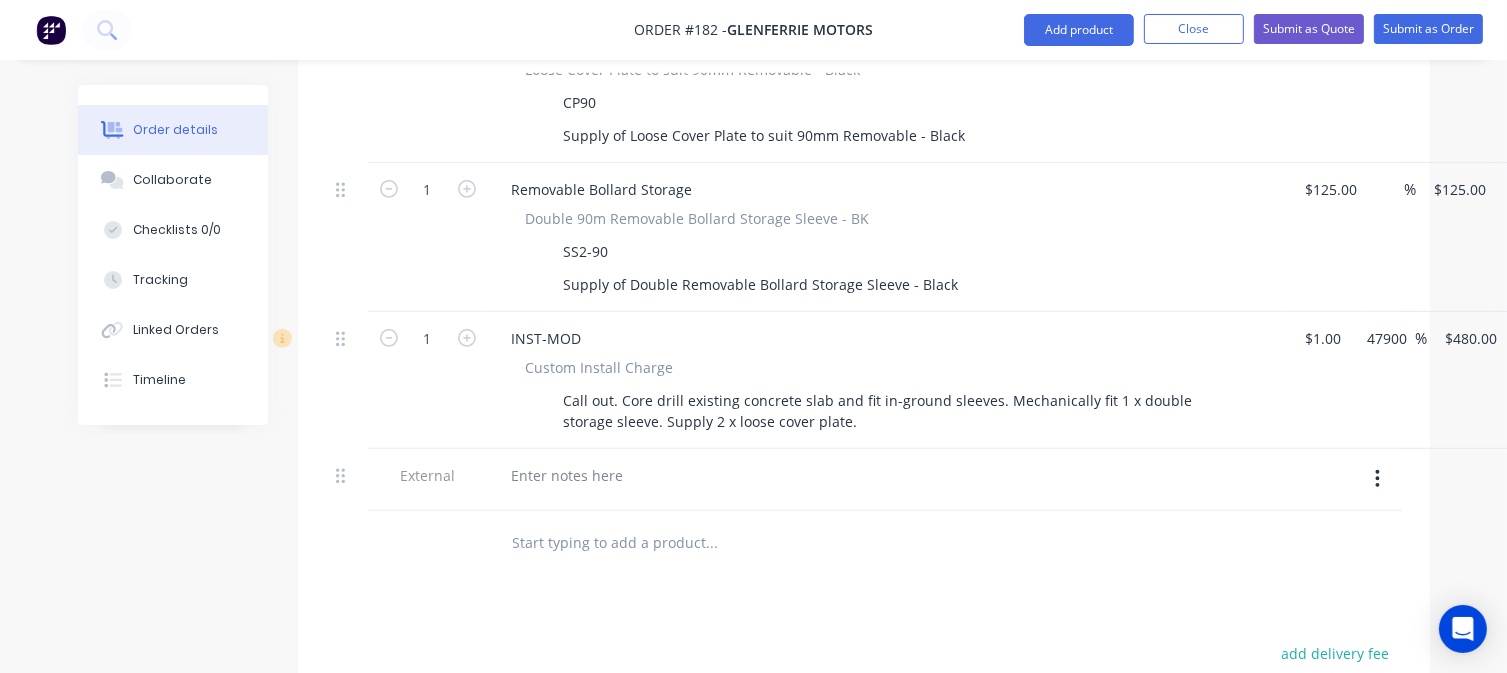 scroll, scrollTop: 1100, scrollLeft: 0, axis: vertical 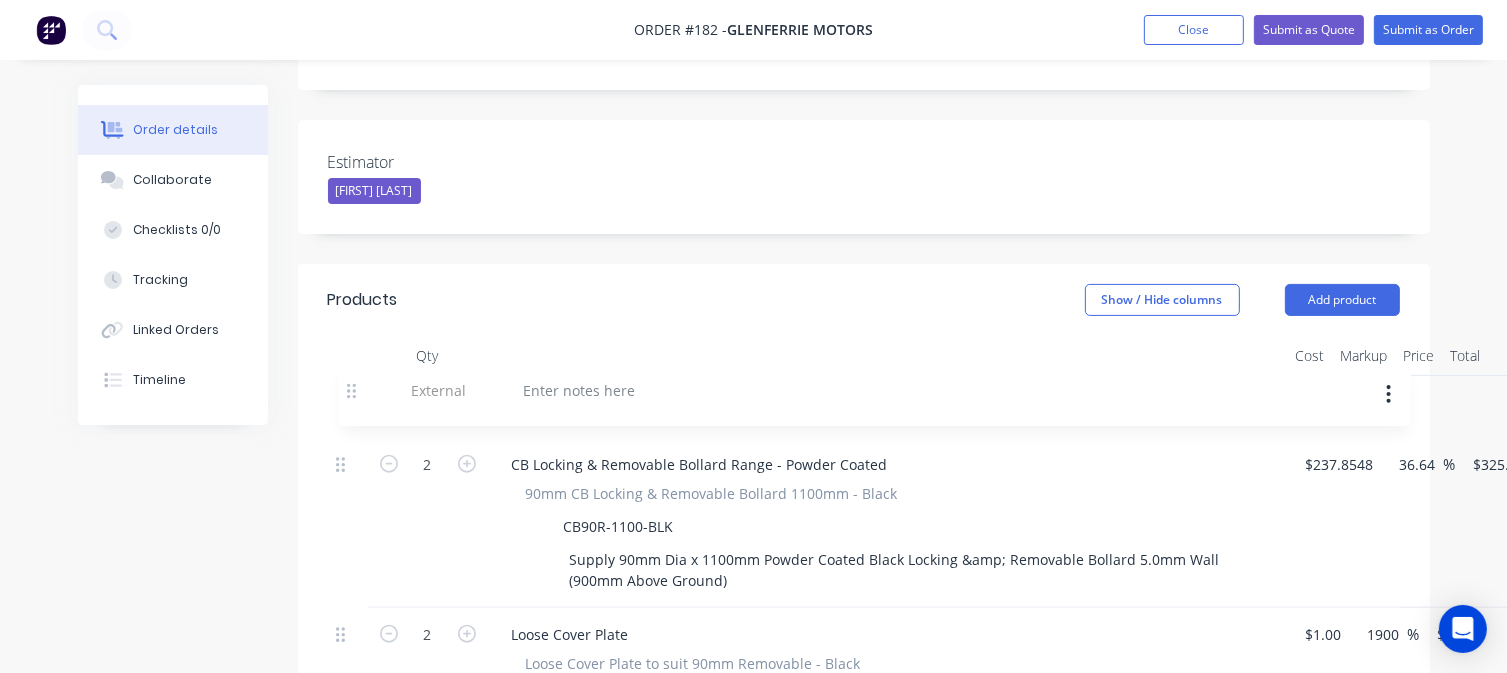 drag, startPoint x: 341, startPoint y: 344, endPoint x: 352, endPoint y: 378, distance: 35.735138 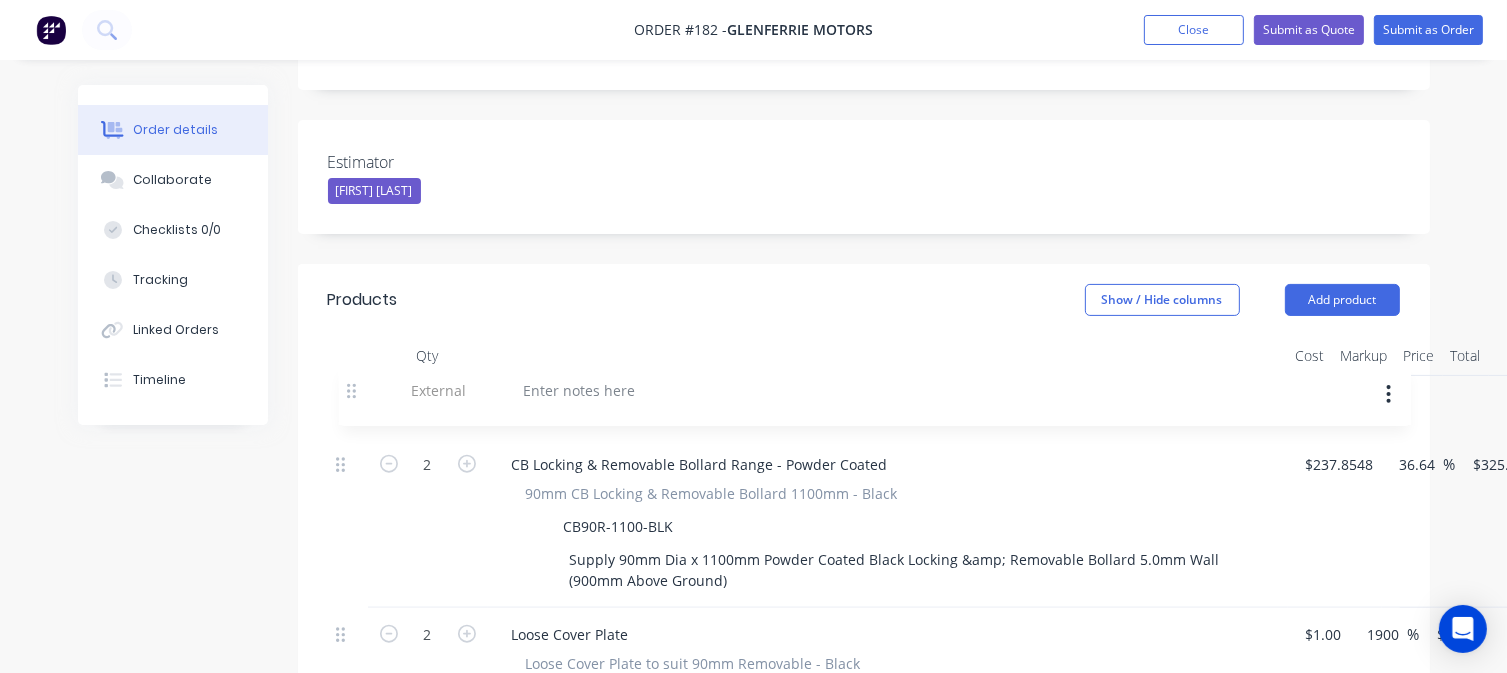 click on "2 CB Locking & Removable Bollard Range - Powder Coated 90mm CB Locking & Removable Bollard 1100mm - Black     CB90R-1100-BLK       Supply 90mm Dia x 1100mm Powder Coated Black Locking & Removable Bollard 5.0mm Wall (900mm Above Ground) $237.8548 $237.8548 36.64 36.64 % $325.00 $325.00 $650.00 $650.00   2 Loose Cover Plate Loose Cover Plate to suit 90mm Removable - Black    CP90     Supply of Loose Cover Plate to suit 90mm Removable - Black $1.00 $1.00 1900 1900 % $20.00 $20.00 $40.00 $40.00   1 Removable Bollard Storage Double 90m Removable Bollard Storage Sleeve - BK     SS2-90     Supply of Double Removable Bollard Storage Sleeve - Black $125.00 $125.00 % $125.00 $125.00 $125.00 $125.00   1 INST-MOD Custom Install Charge   Call out. Core drill existing concrete slab and fit in-ground sleeves. Mechanically fit 1 x double storage sleeve. Supply 2 x loose cover plate.  $1.00 $1.00 47900 47900 % $480.00 $480.00 $480.00 $480.00   External" at bounding box center [864, 709] 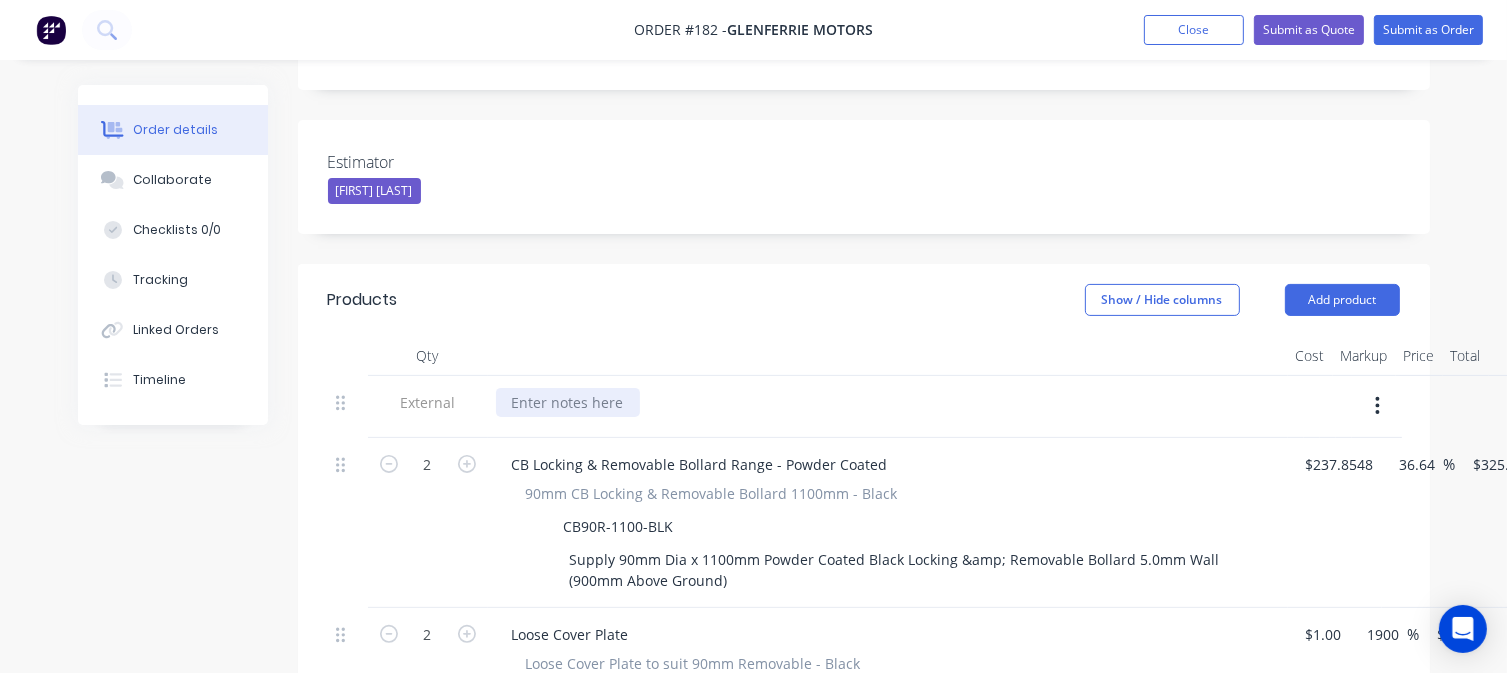 click at bounding box center [568, 402] 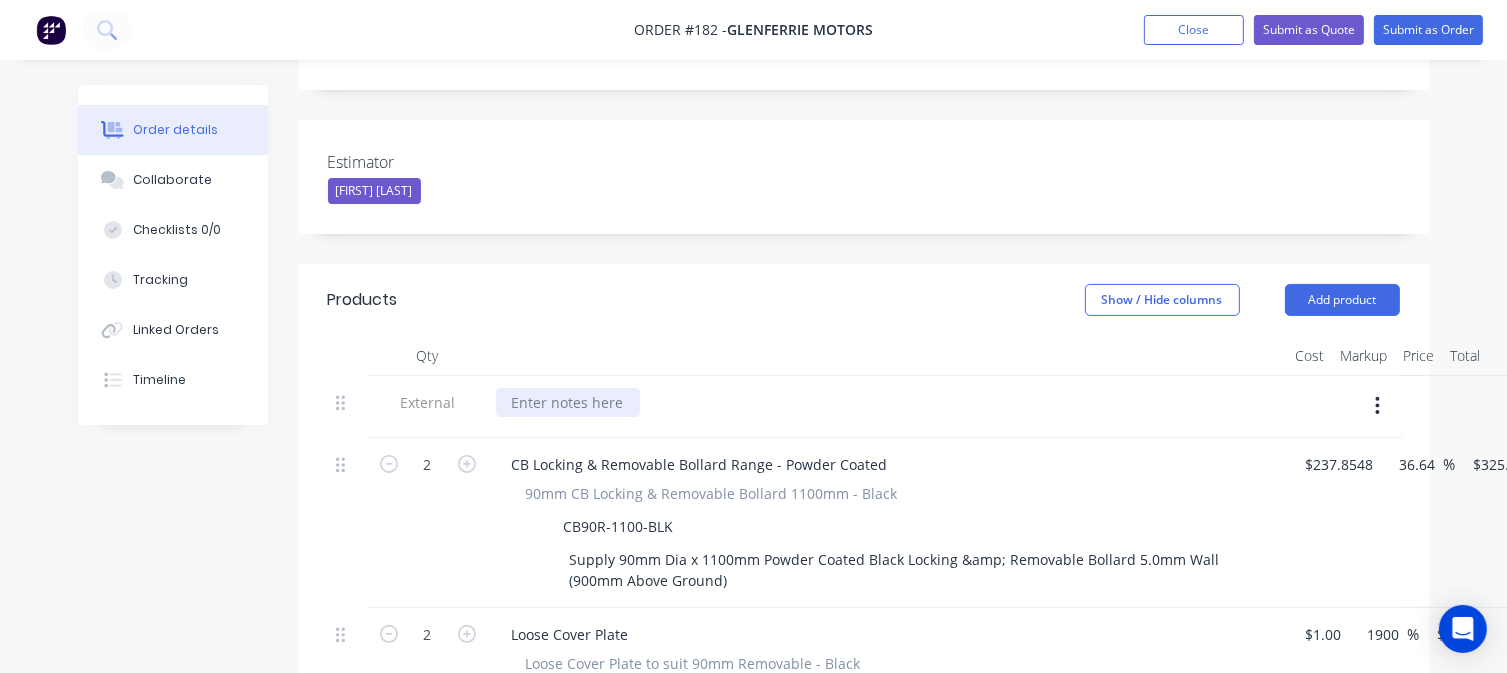 type 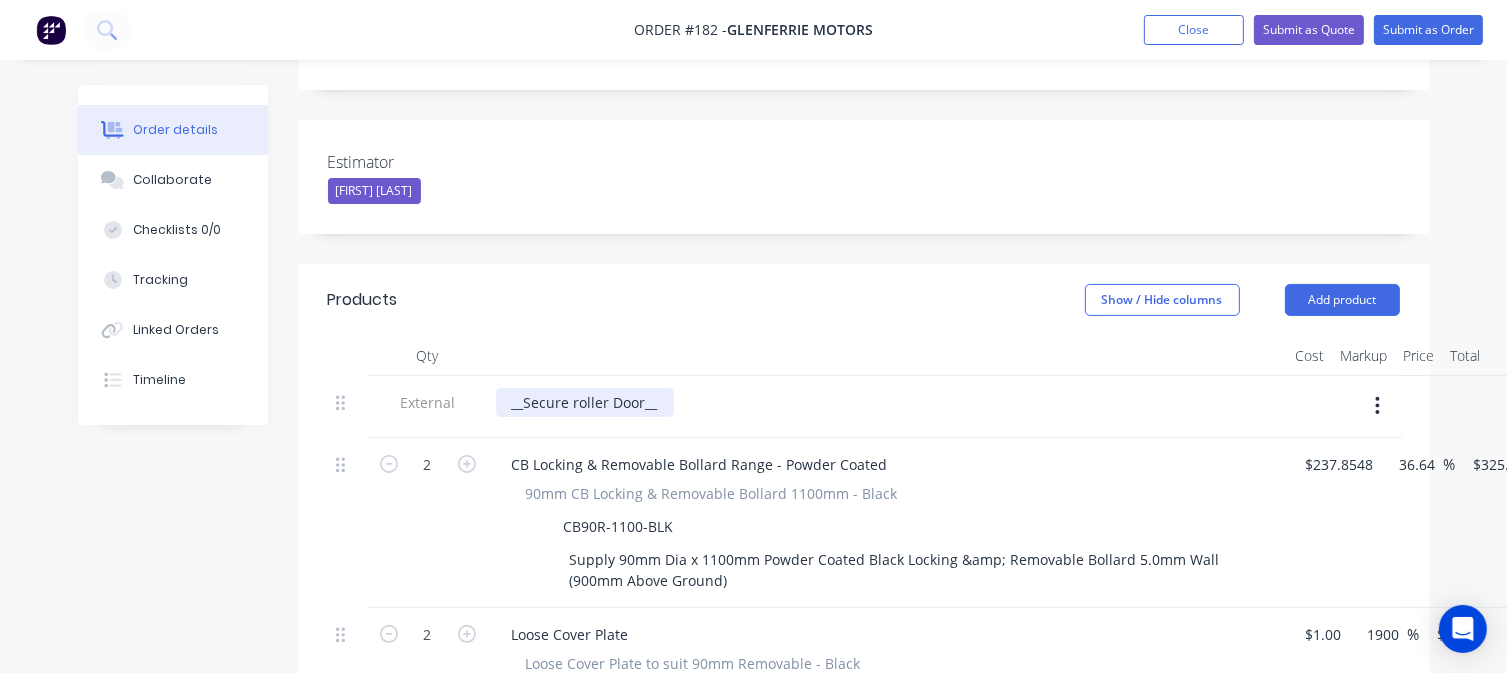 click on "__Secure roller Door__" at bounding box center [585, 402] 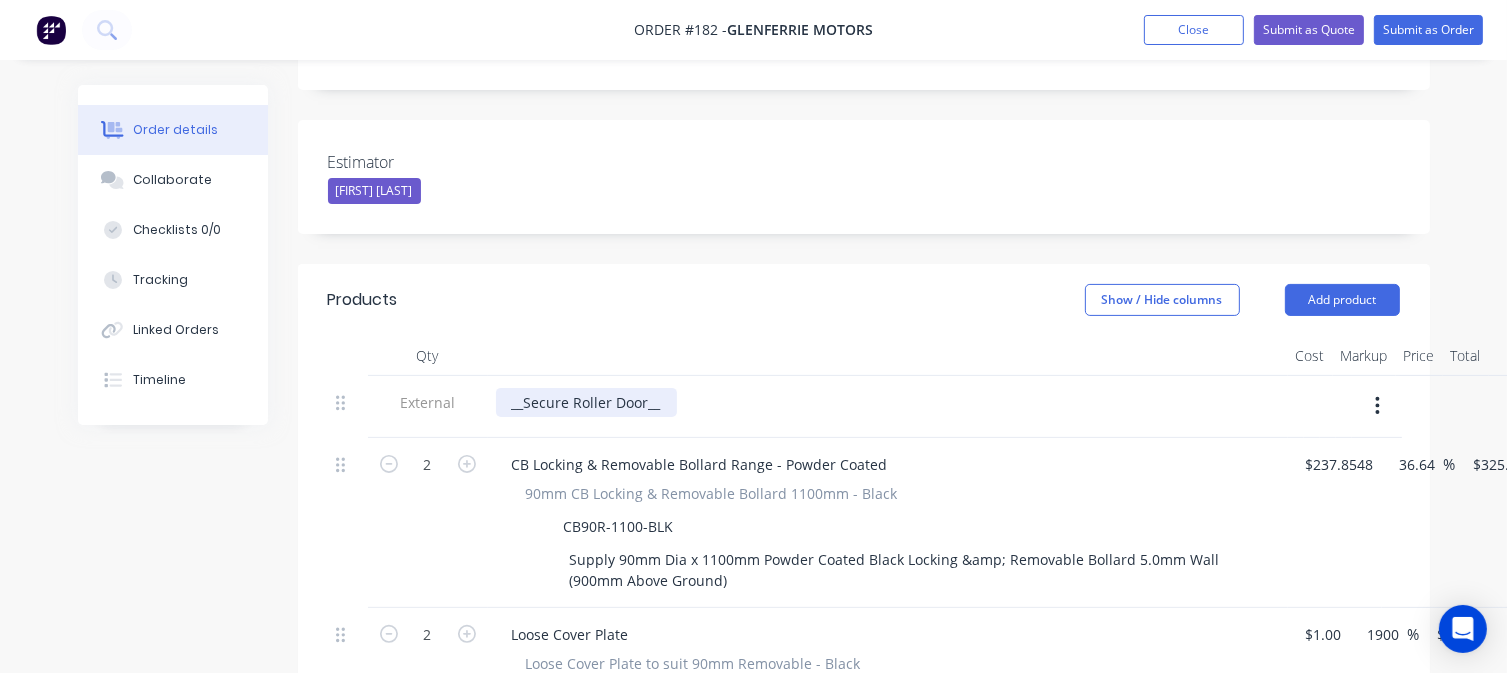 click on "__Secure Roller Door__" at bounding box center (586, 402) 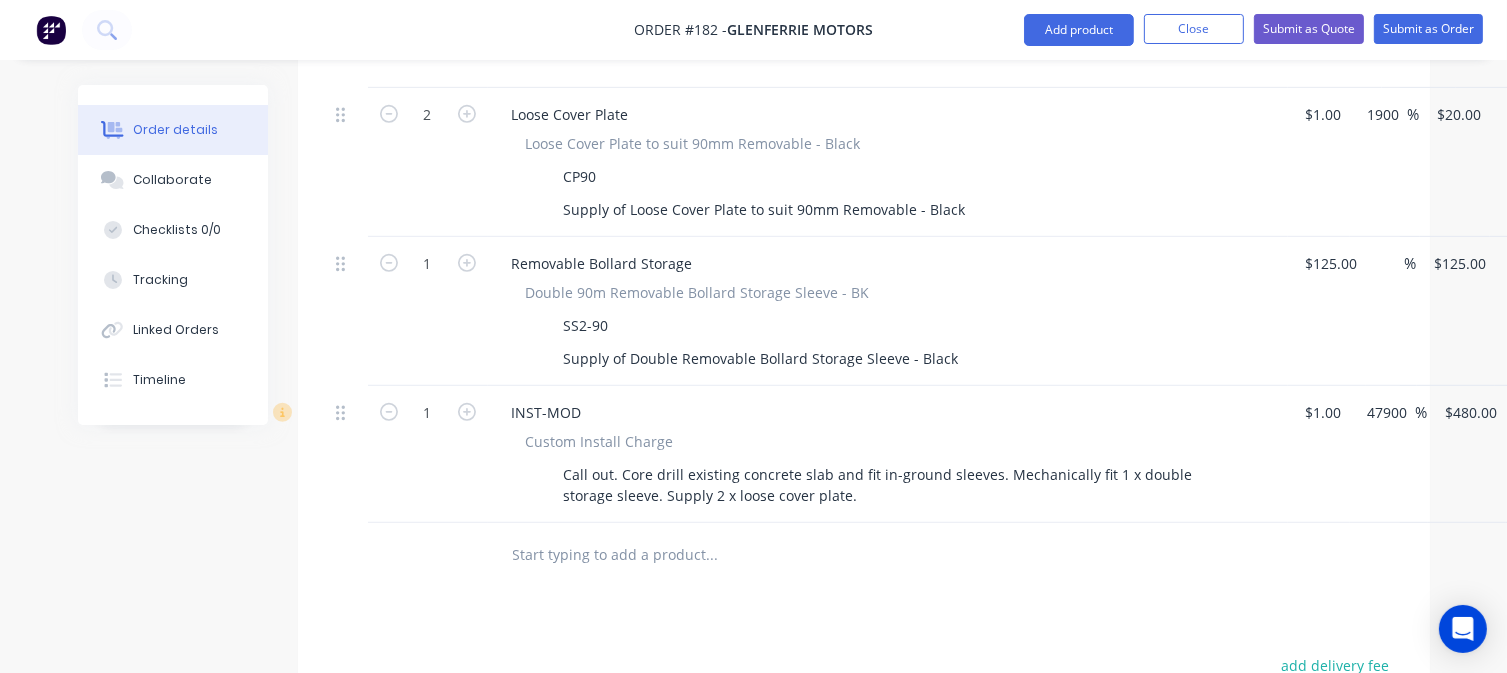 scroll, scrollTop: 1068, scrollLeft: 0, axis: vertical 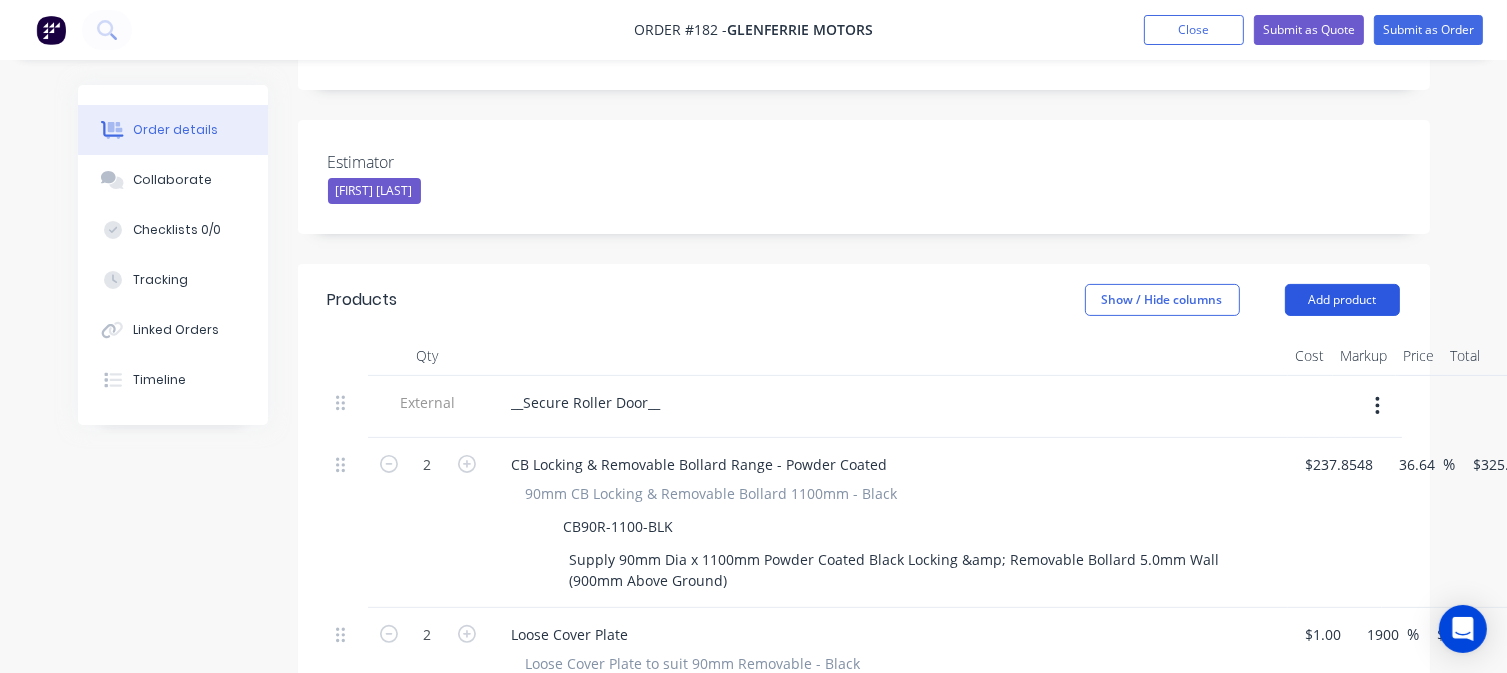click on "Add product" at bounding box center [1342, 300] 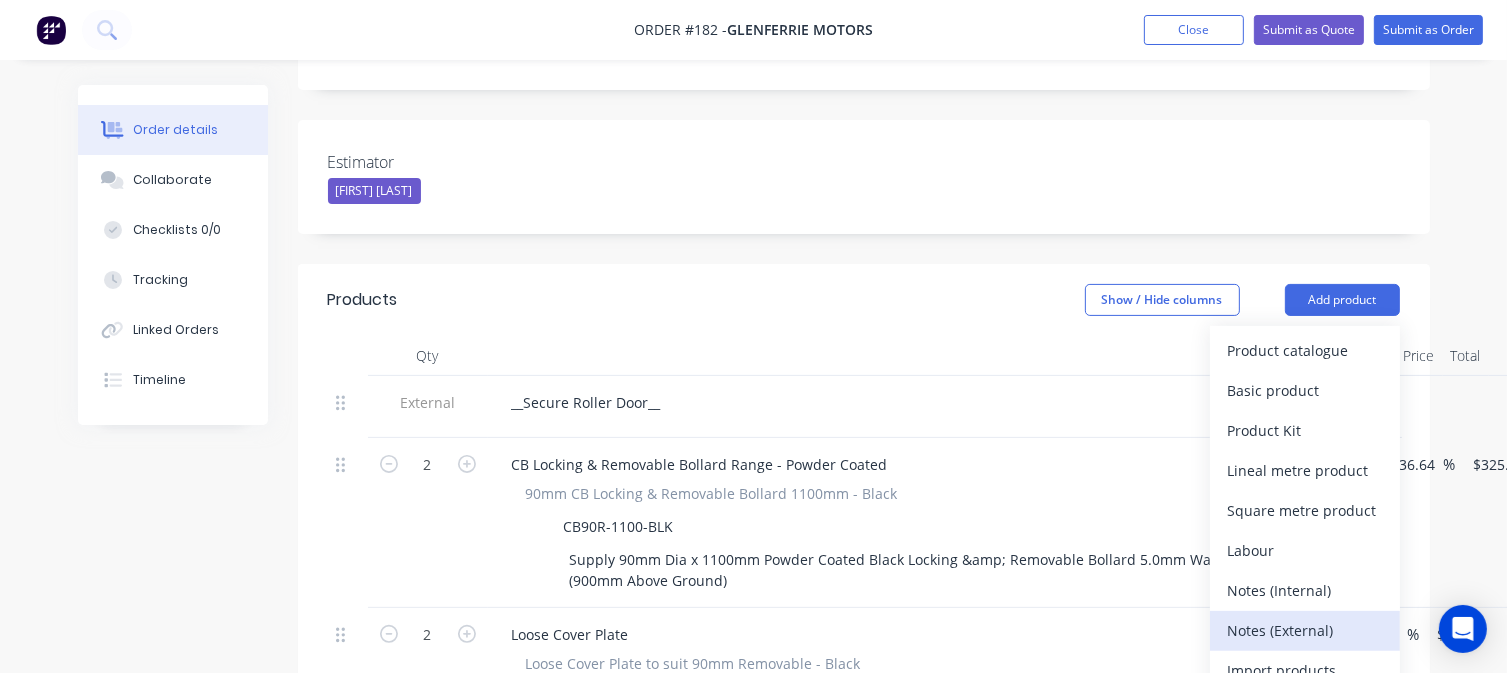 click on "Notes (External)" at bounding box center (1305, 630) 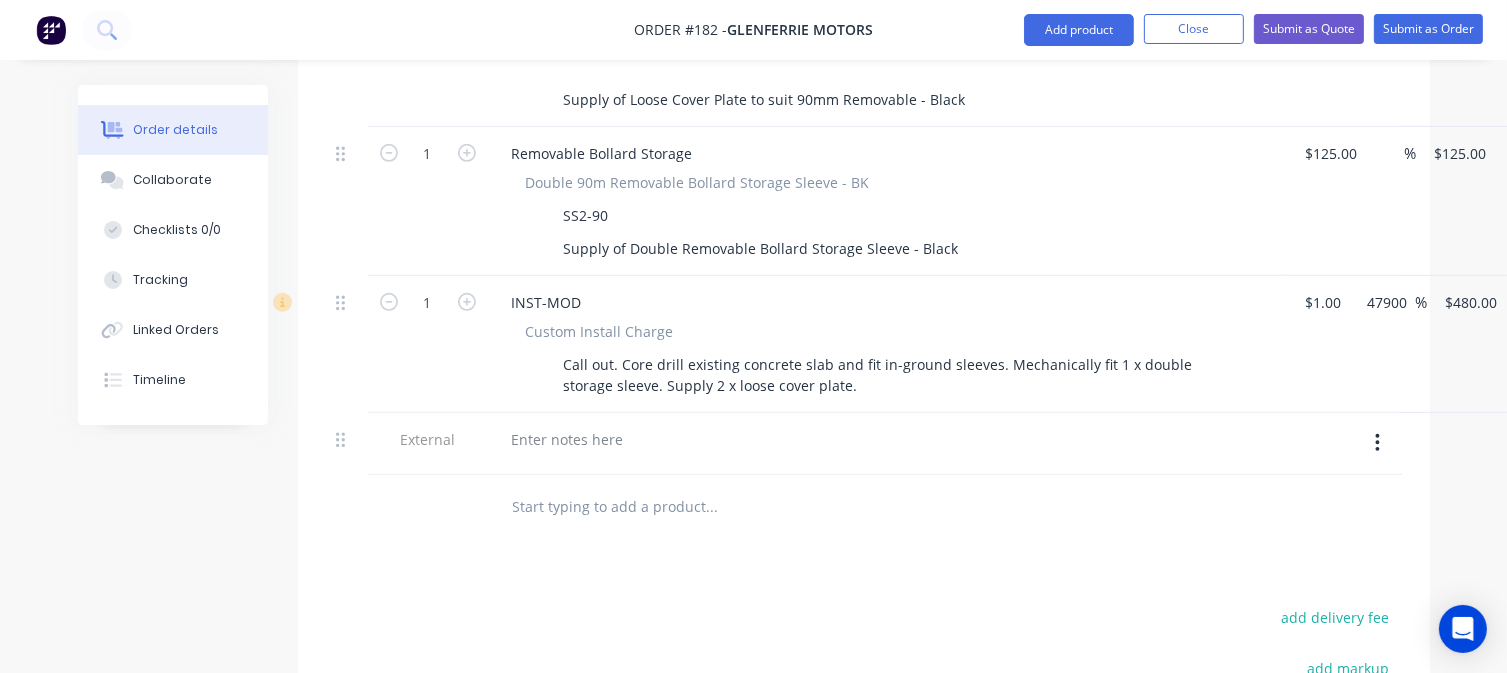 scroll, scrollTop: 1268, scrollLeft: 0, axis: vertical 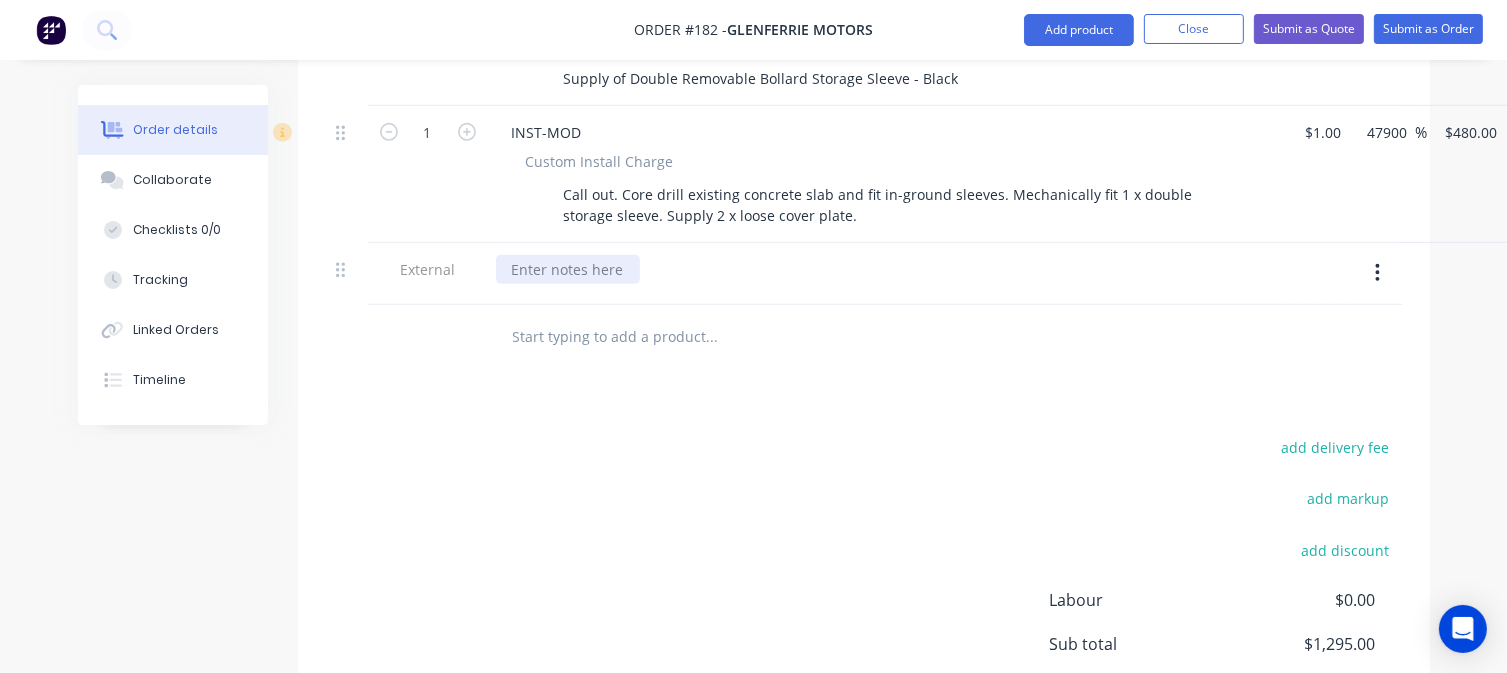 click at bounding box center (568, 269) 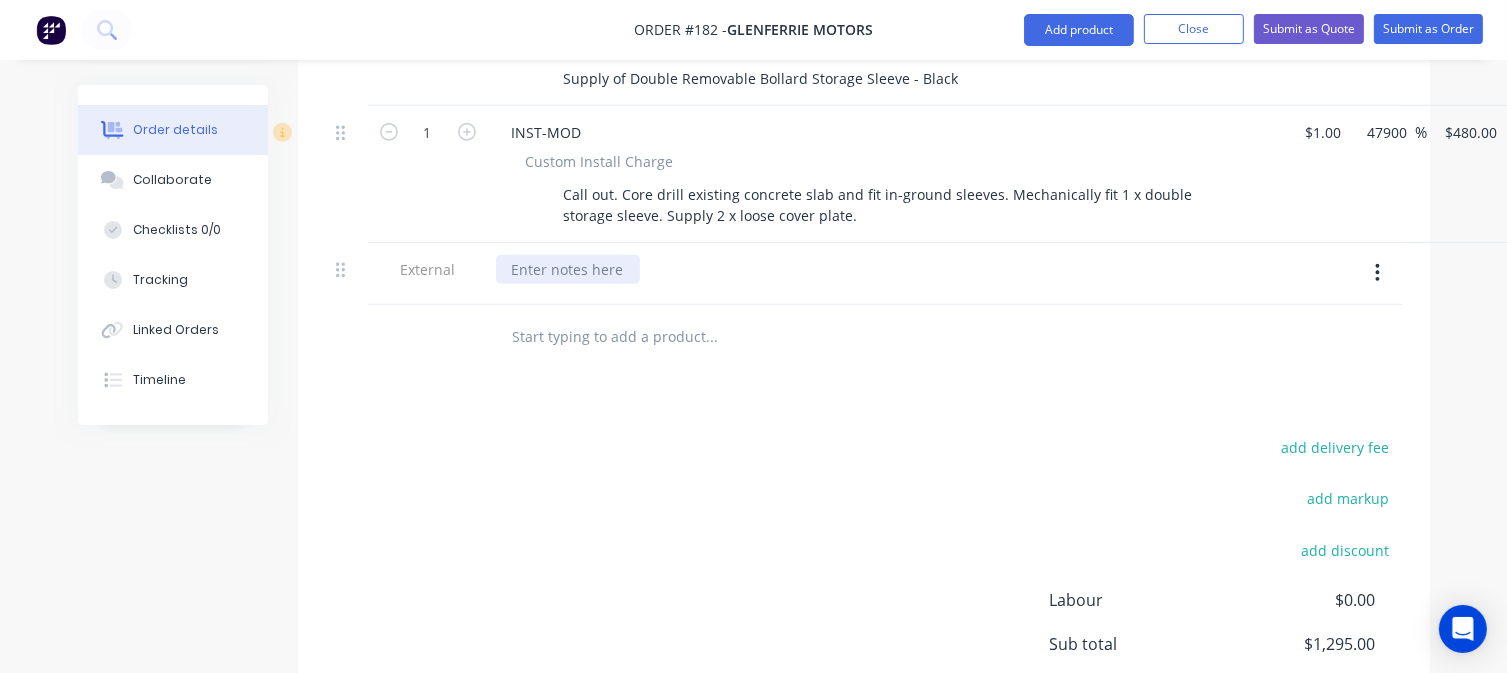 paste 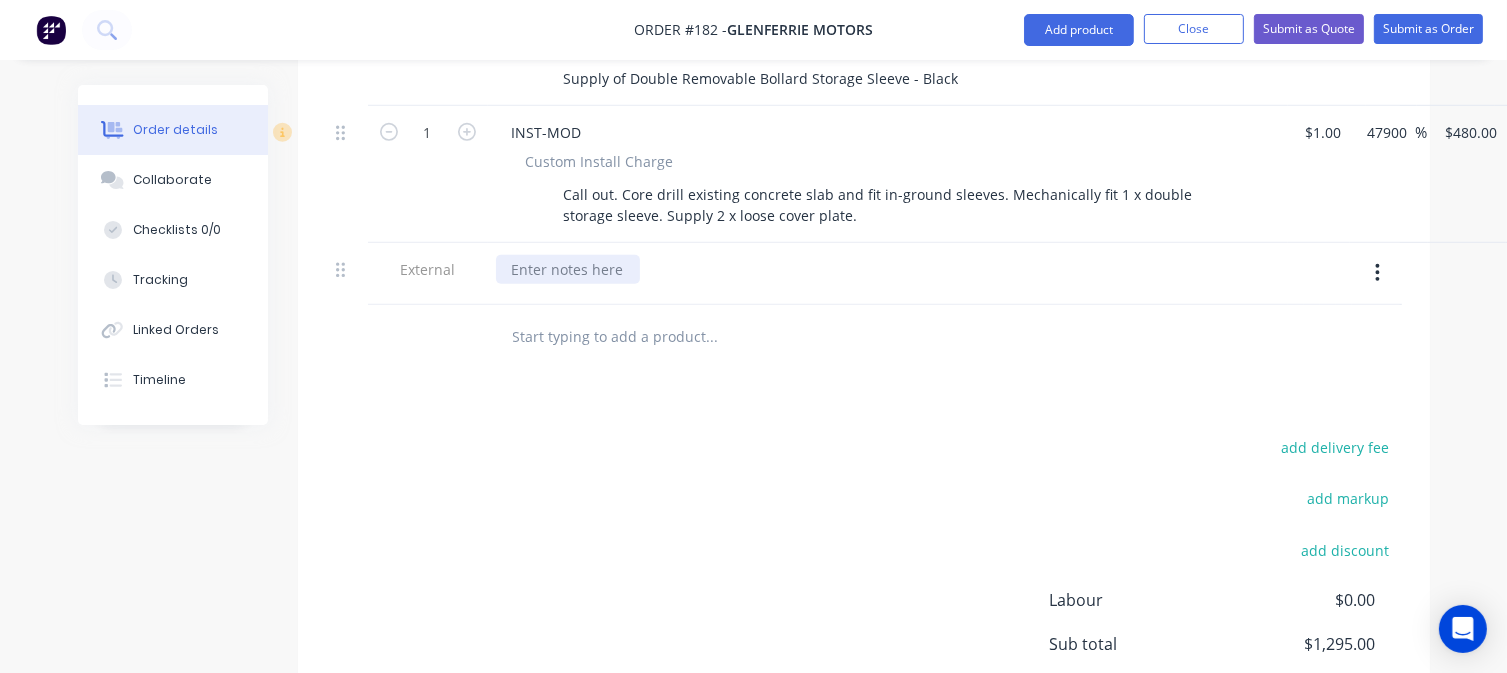 type 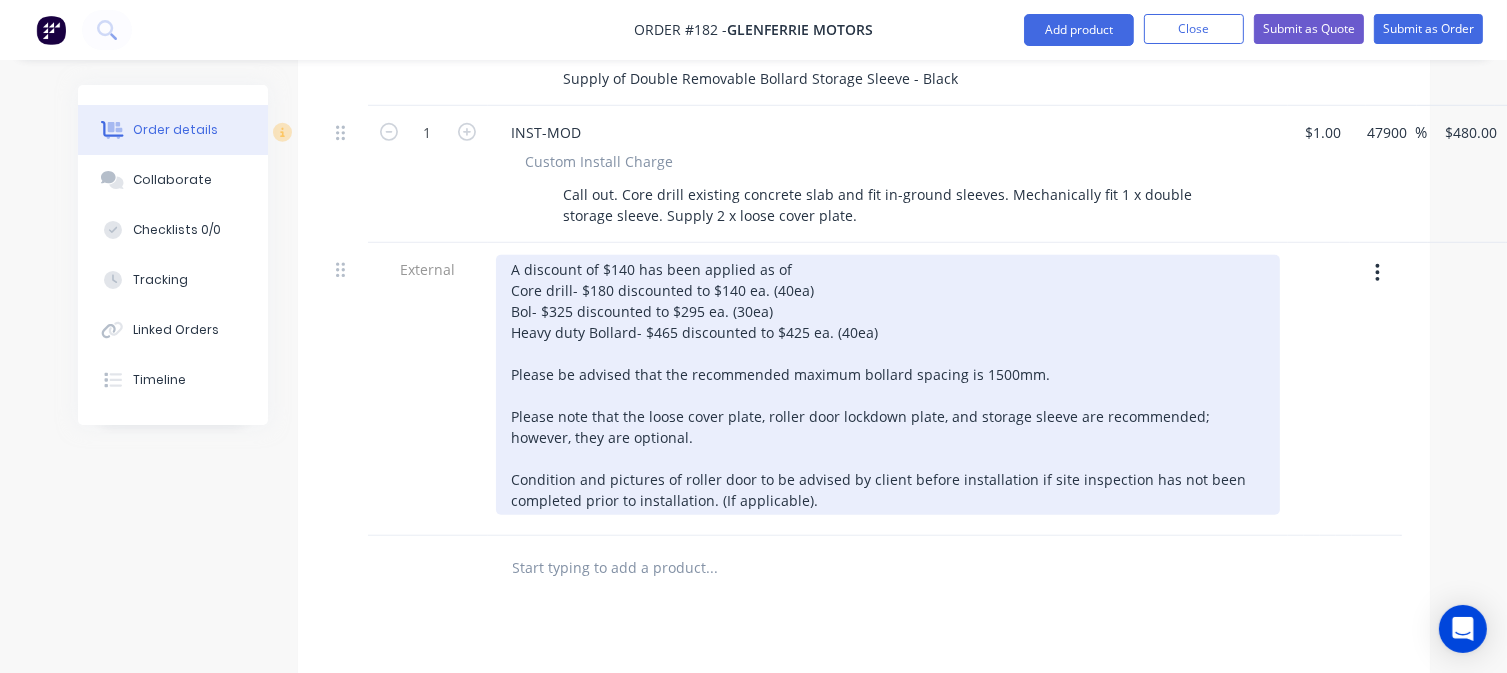 click on "A discount of $140 has been applied as of
Core drill- $180 discounted to $140 ea. (40ea)
Bol- $325 discounted to $295 ea. (30ea)
Heavy duty Bollard- $465 discounted to $425 ea. (40ea)
Please be advised that the recommended maximum bollard spacing is 1500mm.
Please note that the loose cover plate, roller door lockdown plate, and storage sleeve are recommended; however, they are optional.
Condition and pictures of roller door to be advised by client before installation if site inspection has not been completed prior to installation. (If applicable)." at bounding box center [888, 385] 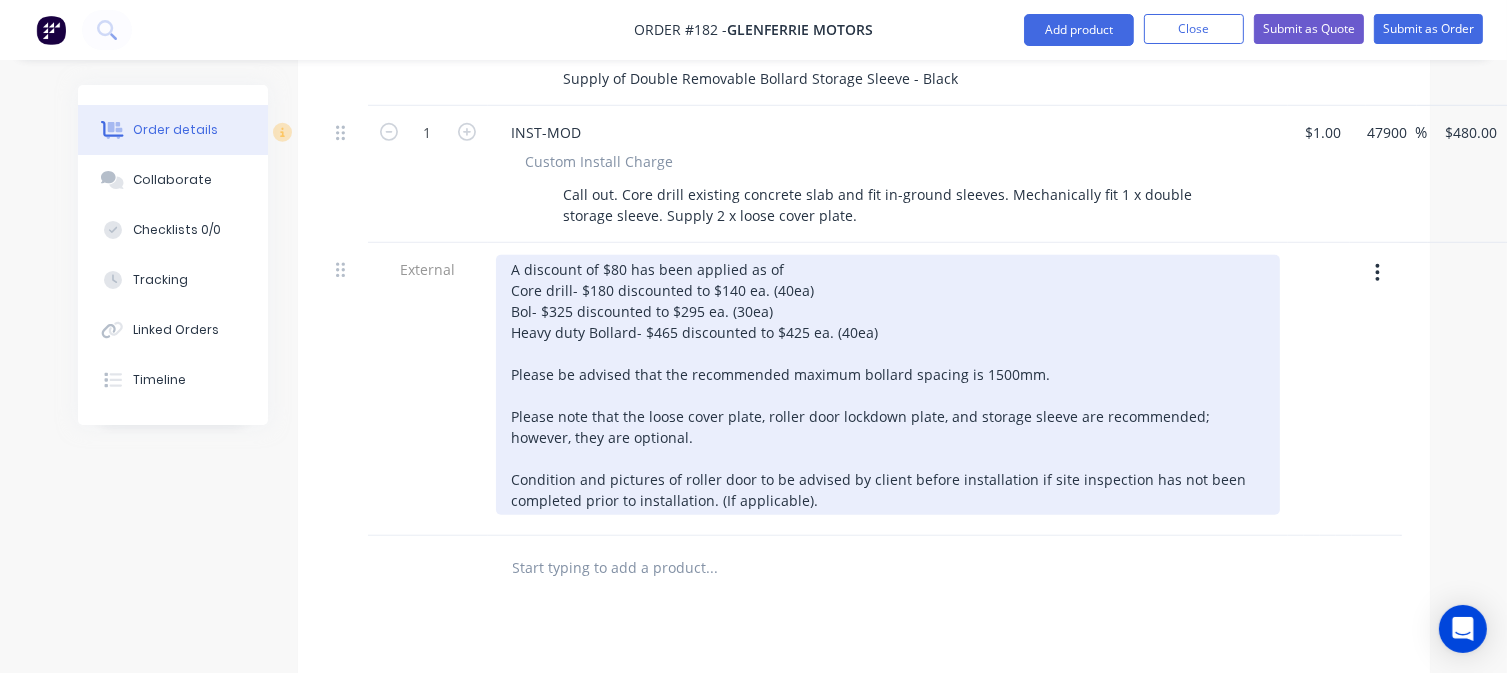 click on "A discount of $80 has been applied as of
Core drill- $180 discounted to $140 ea. (40ea)
Bol- $325 discounted to $295 ea. (30ea)
Heavy duty Bollard- $465 discounted to $425 ea. (40ea)
Please be advised that the recommended maximum bollard spacing is 1500mm.
Please note that the loose cover plate, roller door lockdown plate, and storage sleeve are recommended; however, they are optional.
Condition and pictures of roller door to be advised by client before installation if site inspection has not been completed prior to installation. (If applicable)." at bounding box center [888, 385] 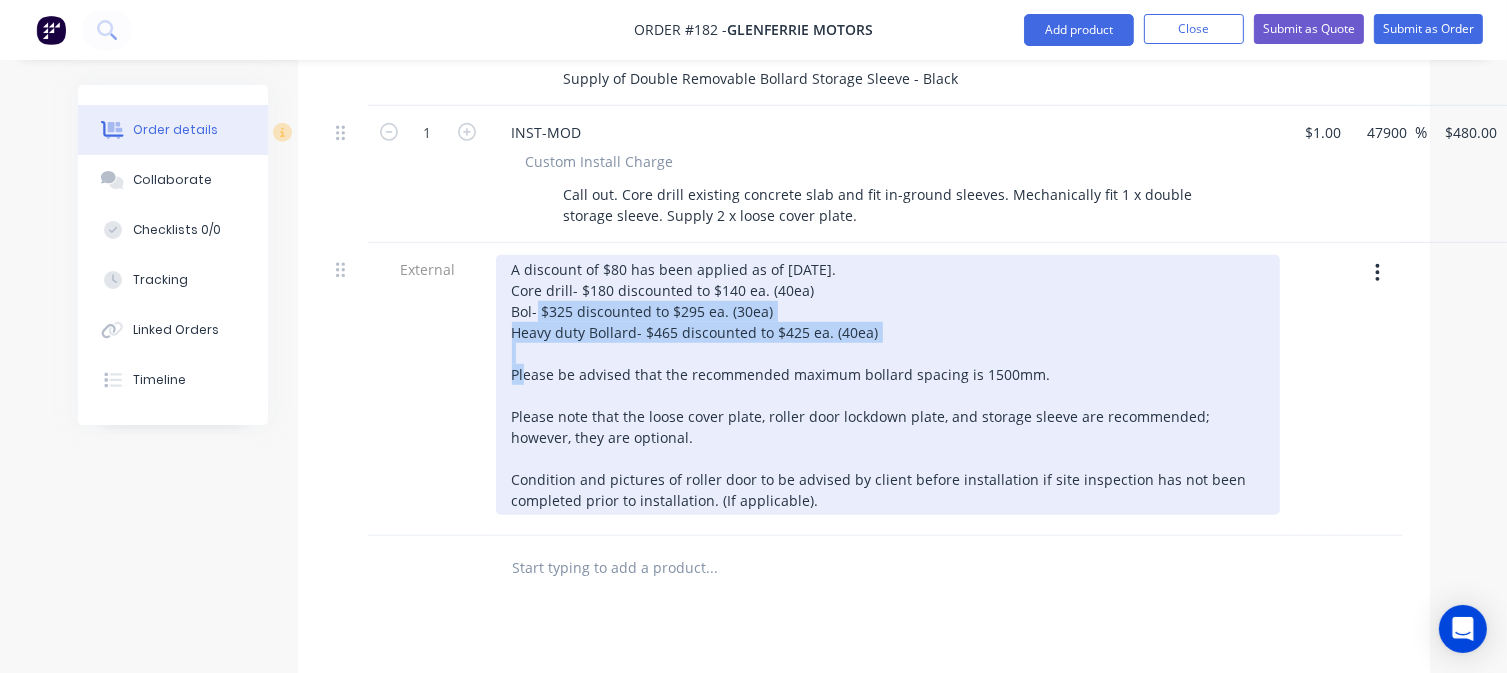 drag, startPoint x: 896, startPoint y: 303, endPoint x: 494, endPoint y: 287, distance: 402.31827 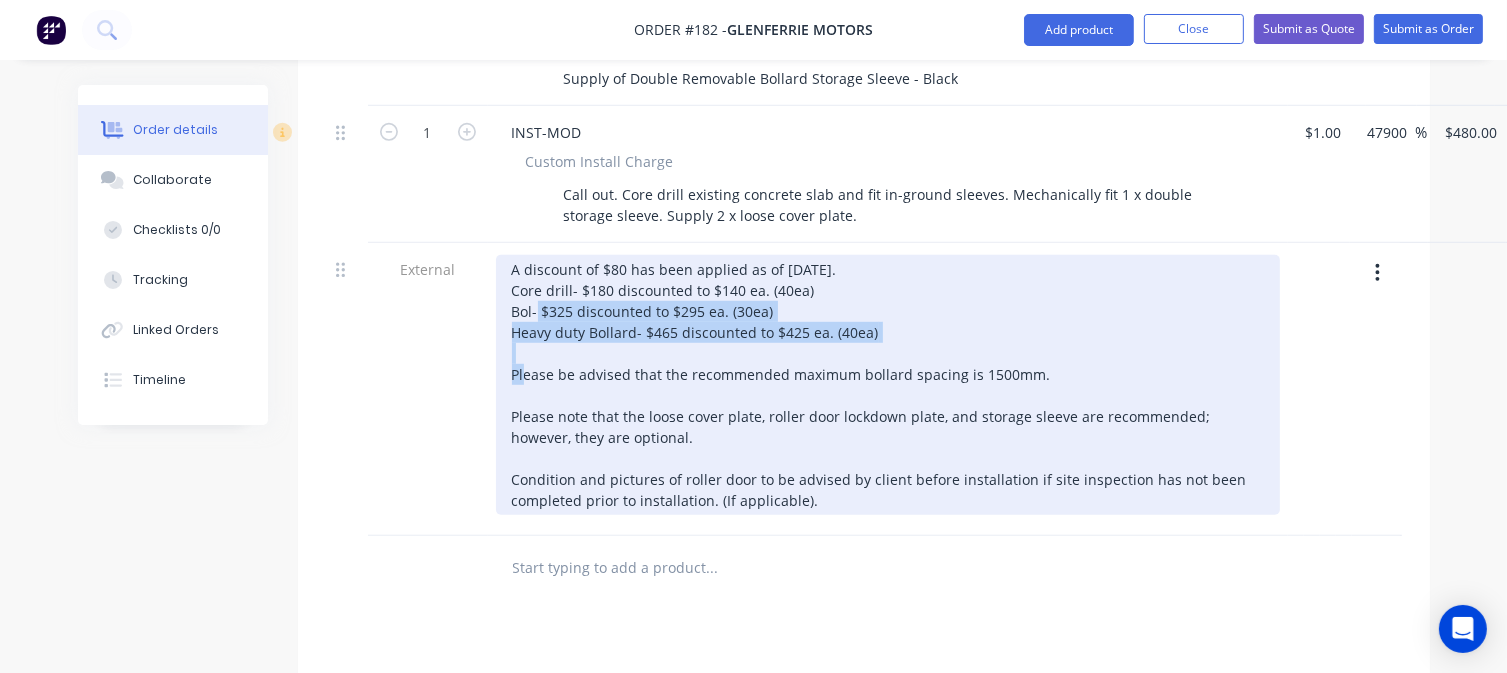 click on "A discount of $80 has been applied as of [DATE].
Core drill- $180 discounted to $140 ea. (40ea)
Bol- $325 discounted to $295 ea. (30ea)
Heavy duty Bollard- $465 discounted to $425 ea. (40ea)
Please be advised that the recommended maximum bollard spacing is 1500mm.
Please note that the loose cover plate, roller door lockdown plate, and storage sleeve are recommended; however, they are optional.
Condition and pictures of roller door to be advised by client before installation if site inspection has not been completed prior to installation. (If applicable)." at bounding box center [888, 385] 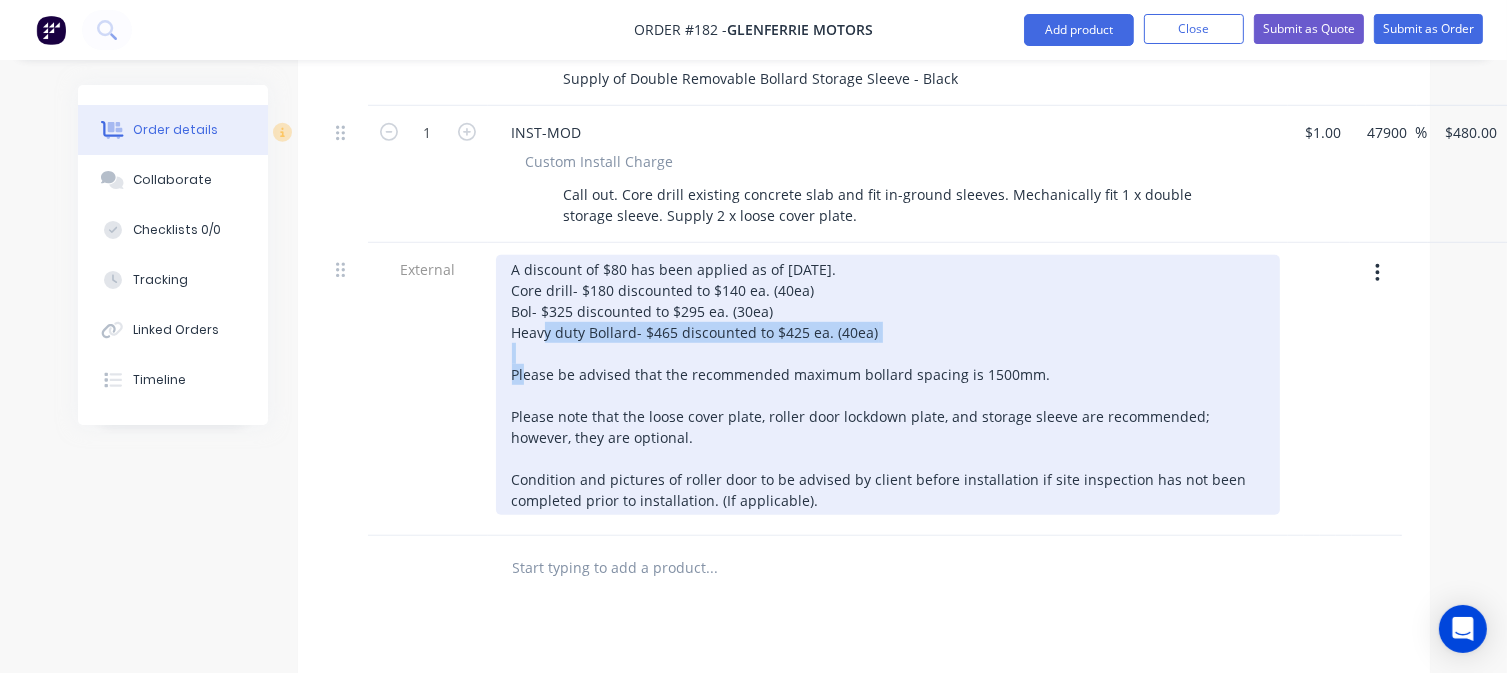 drag, startPoint x: 896, startPoint y: 303, endPoint x: 510, endPoint y: 302, distance: 386.00128 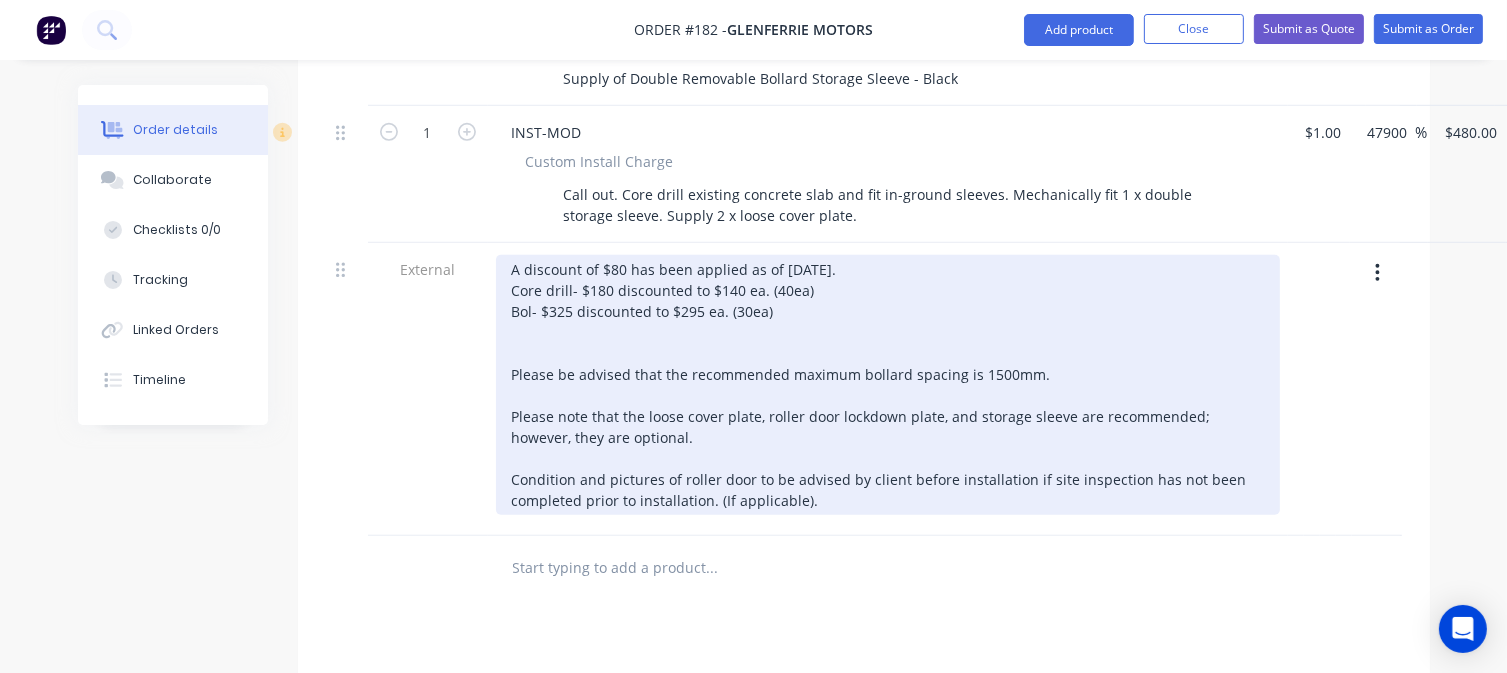 click on "A discount of $80 has been applied as of [DATE].
Core drill- $180 discounted to $140 ea. (40ea)
Bol- $325 discounted to $295 ea. (30ea)
Please be advised that the recommended maximum bollard spacing is 1500mm.
Please note that the loose cover plate, roller door lockdown plate, and storage sleeve are recommended; however, they are optional.
Condition and pictures of roller door to be advised by client before installation if site inspection has not been completed prior to installation. (If applicable)." at bounding box center (888, 385) 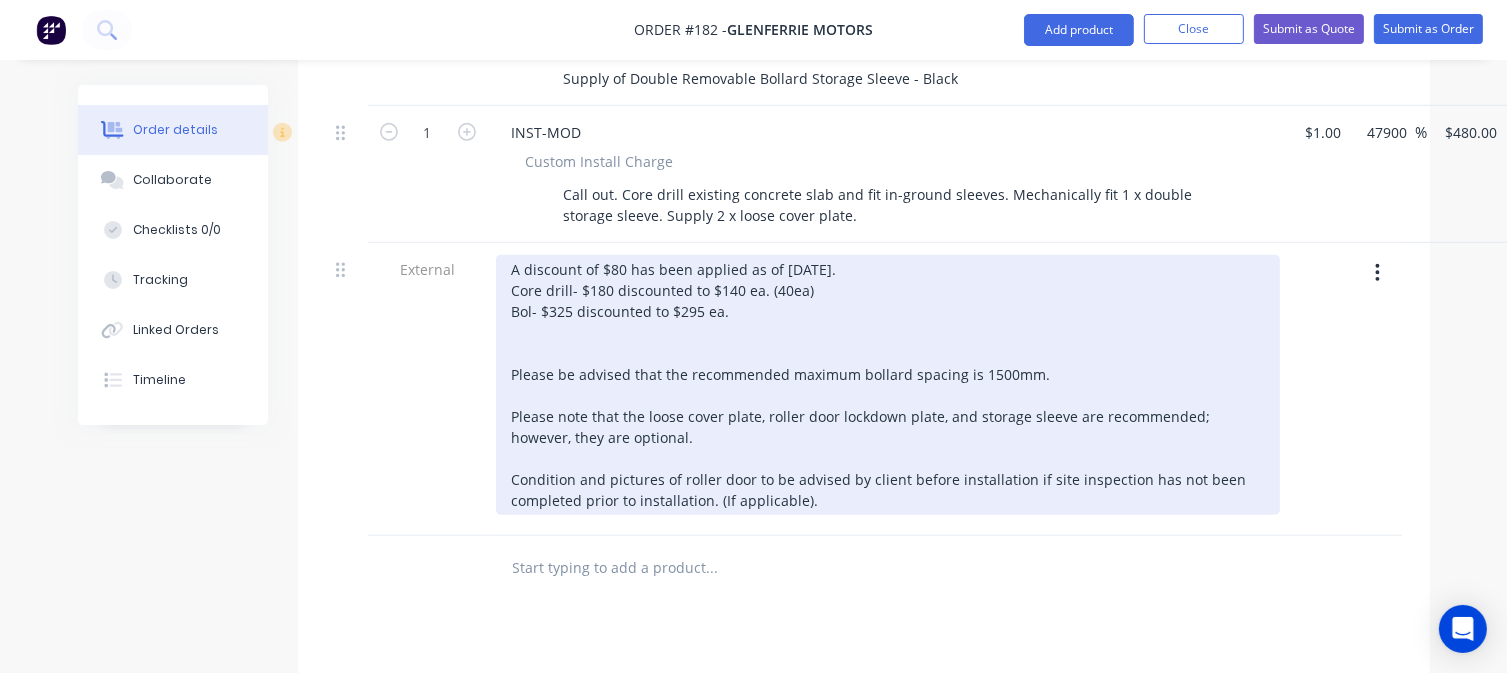 click on "A discount of $80 has been applied as of [DATE].
Core drill- $180 discounted to $140 ea. (40ea)
Bol- $325 discounted to $295 ea.
Please be advised that the recommended maximum bollard spacing is 1500mm.
Please note that the loose cover plate, roller door lockdown plate, and storage sleeve are recommended; however, they are optional.
Condition and pictures of roller door to be advised by client before installation if site inspection has not been completed prior to installation. (If applicable)." at bounding box center [888, 385] 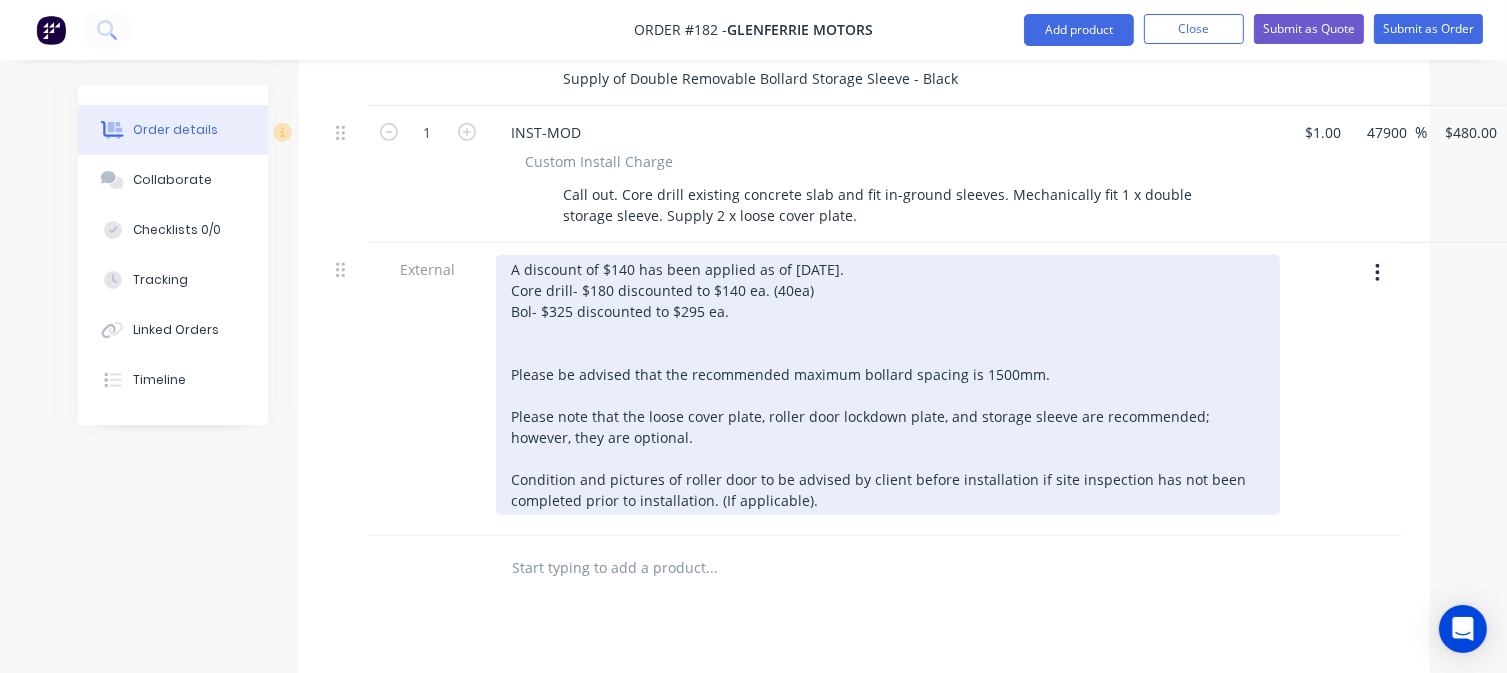 click on "A discount of $140 has been applied as of [DATE].
Core drill- $180 discounted to $140 ea. (40ea)
Bol- $325 discounted to $295 ea.
Please be advised that the recommended maximum bollard spacing is 1500mm.
Please note that the loose cover plate, roller door lockdown plate, and storage sleeve are recommended; however, they are optional.
Condition and pictures of roller door to be advised by client before installation if site inspection has not been completed prior to installation. (If applicable)." at bounding box center [888, 385] 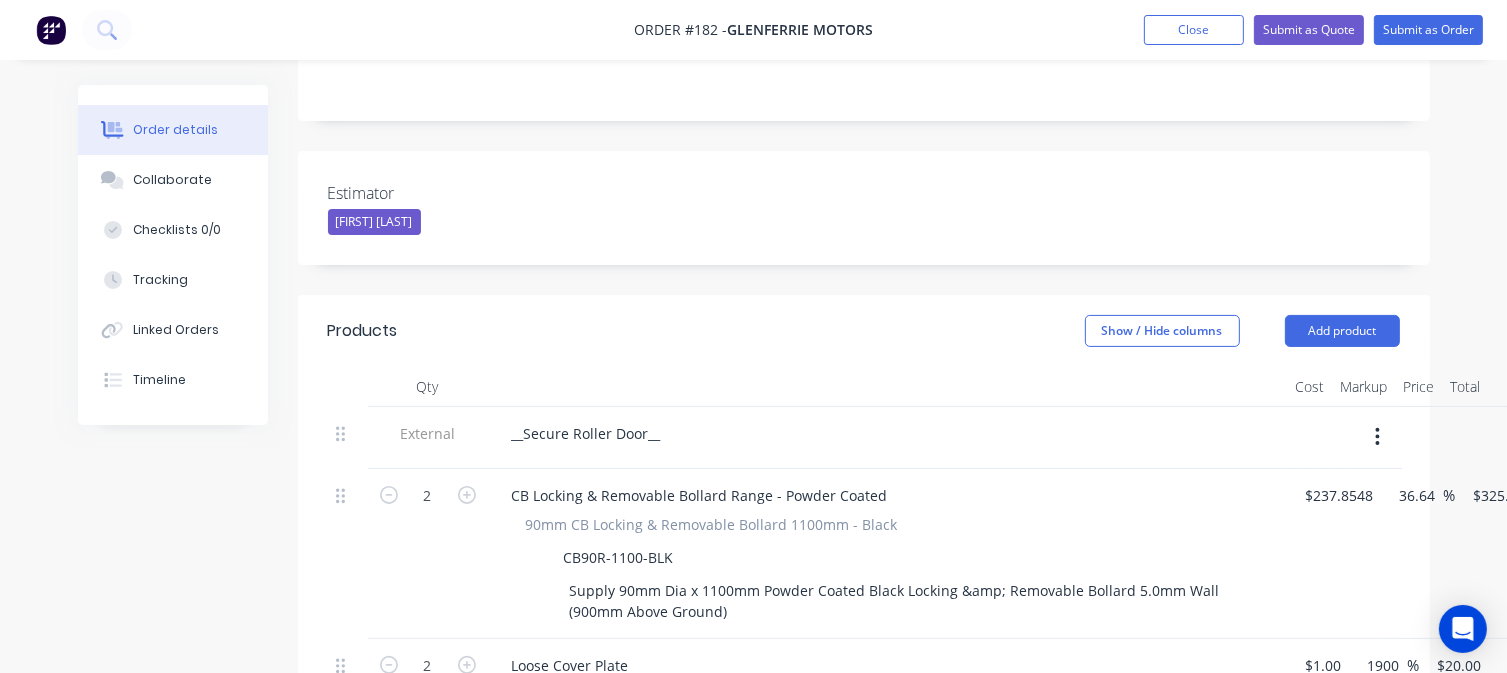 scroll, scrollTop: 468, scrollLeft: 0, axis: vertical 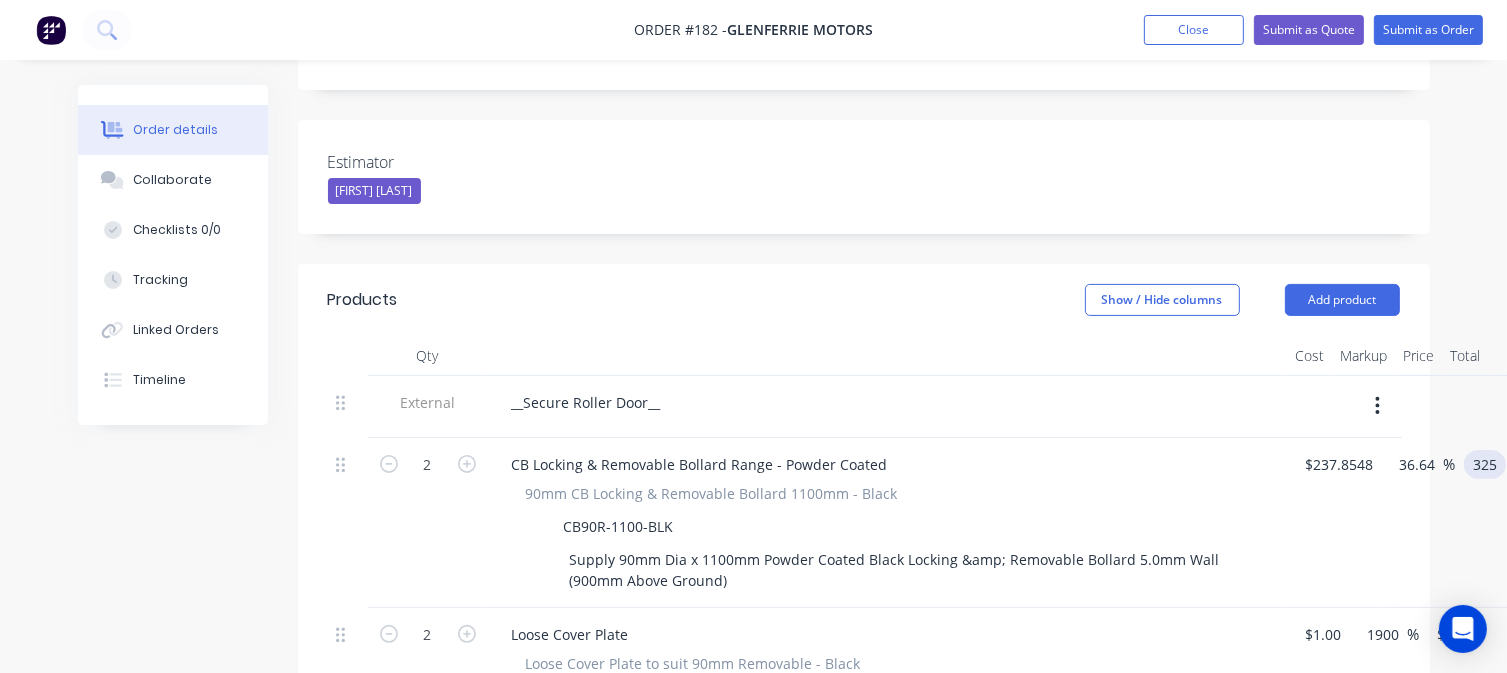 click on "325" at bounding box center [1489, 464] 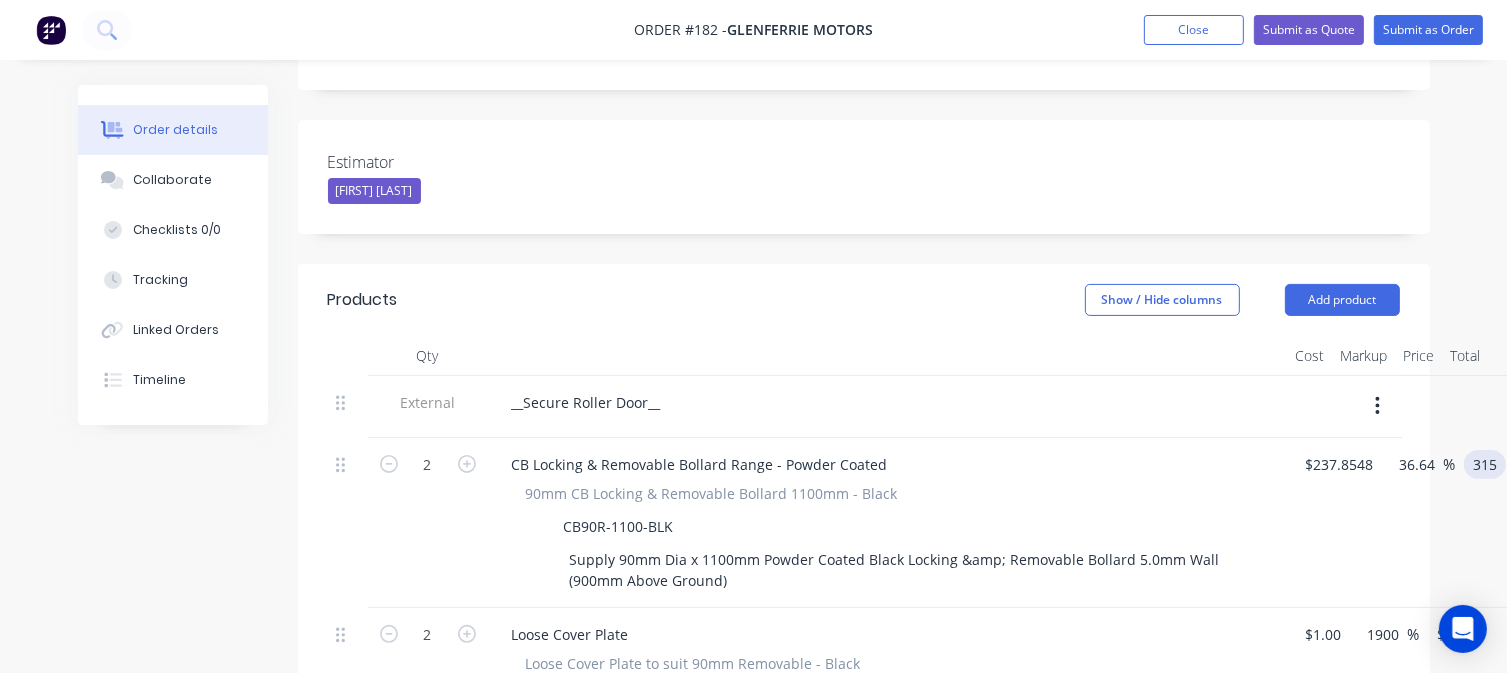 scroll, scrollTop: 468, scrollLeft: 126, axis: both 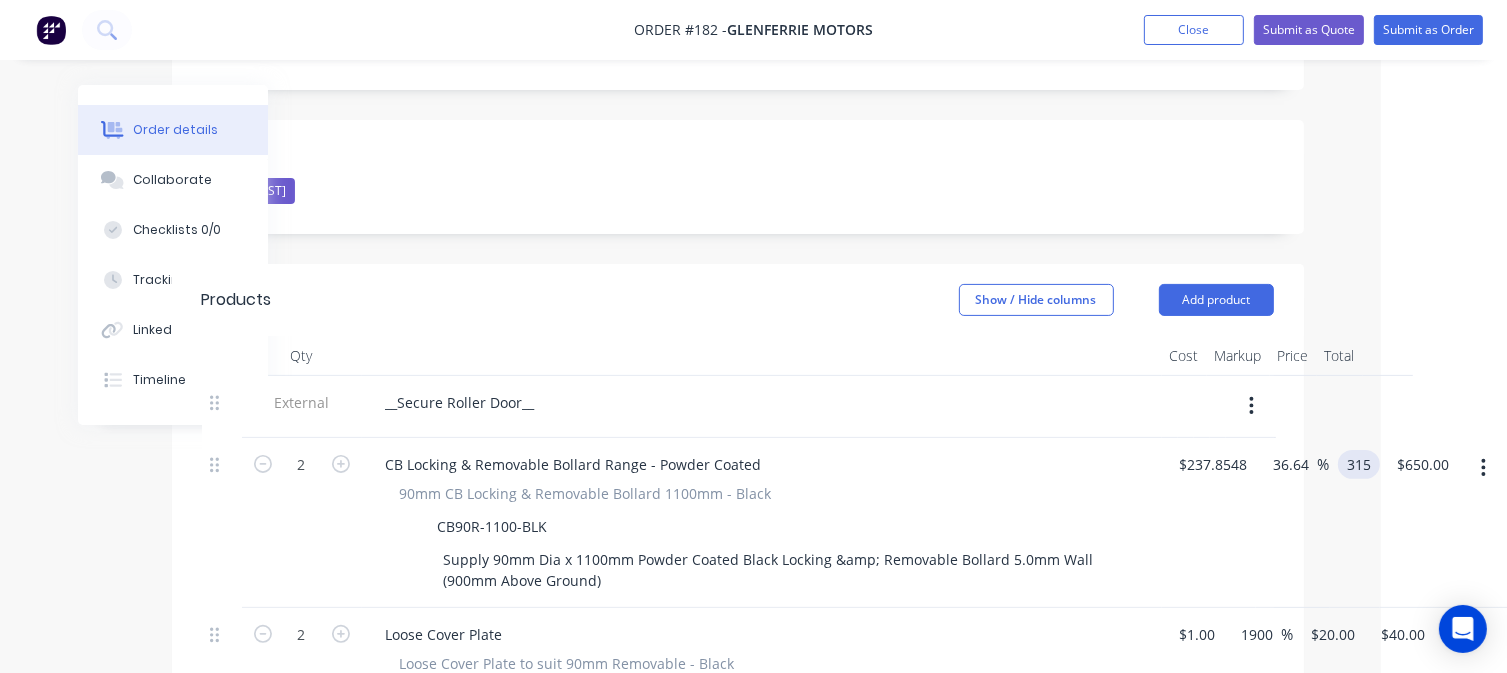 drag, startPoint x: 1476, startPoint y: 435, endPoint x: 1522, endPoint y: 438, distance: 46.09772 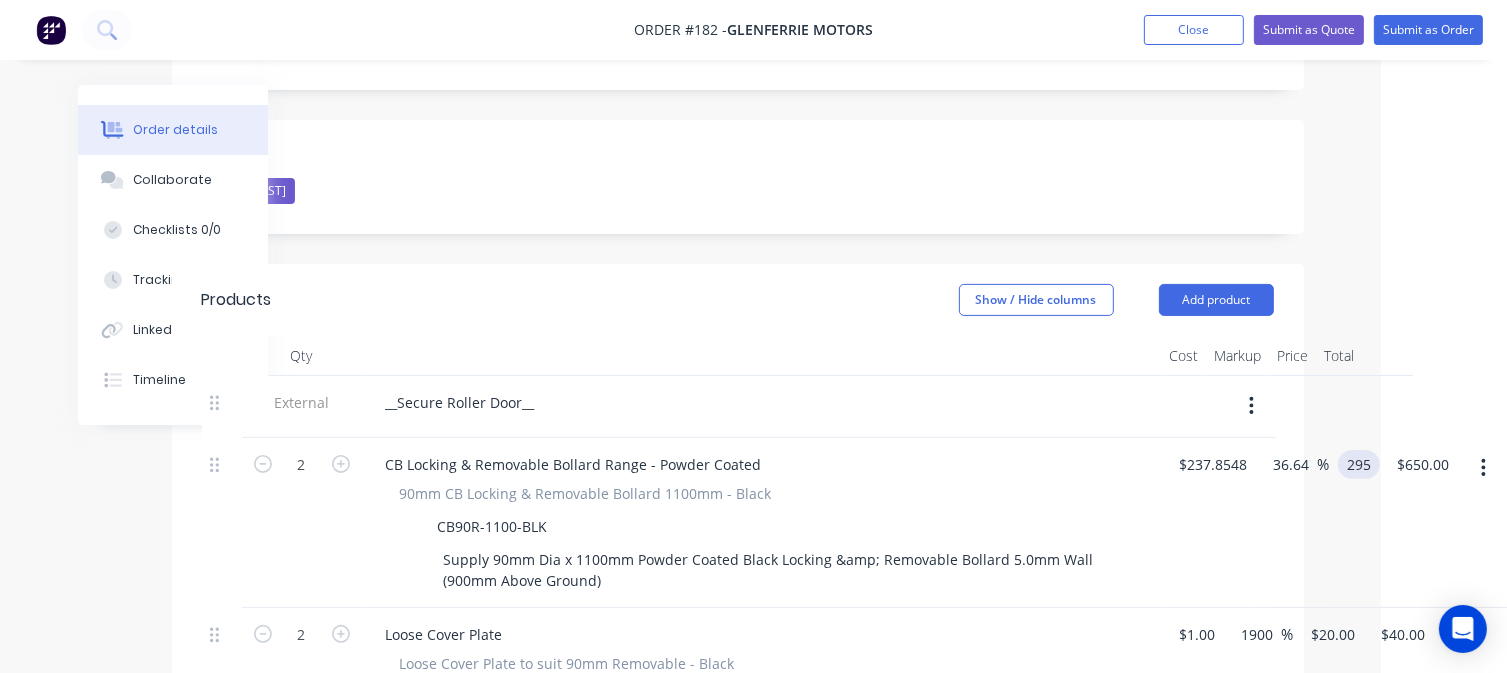 click on "295" at bounding box center [1363, 464] 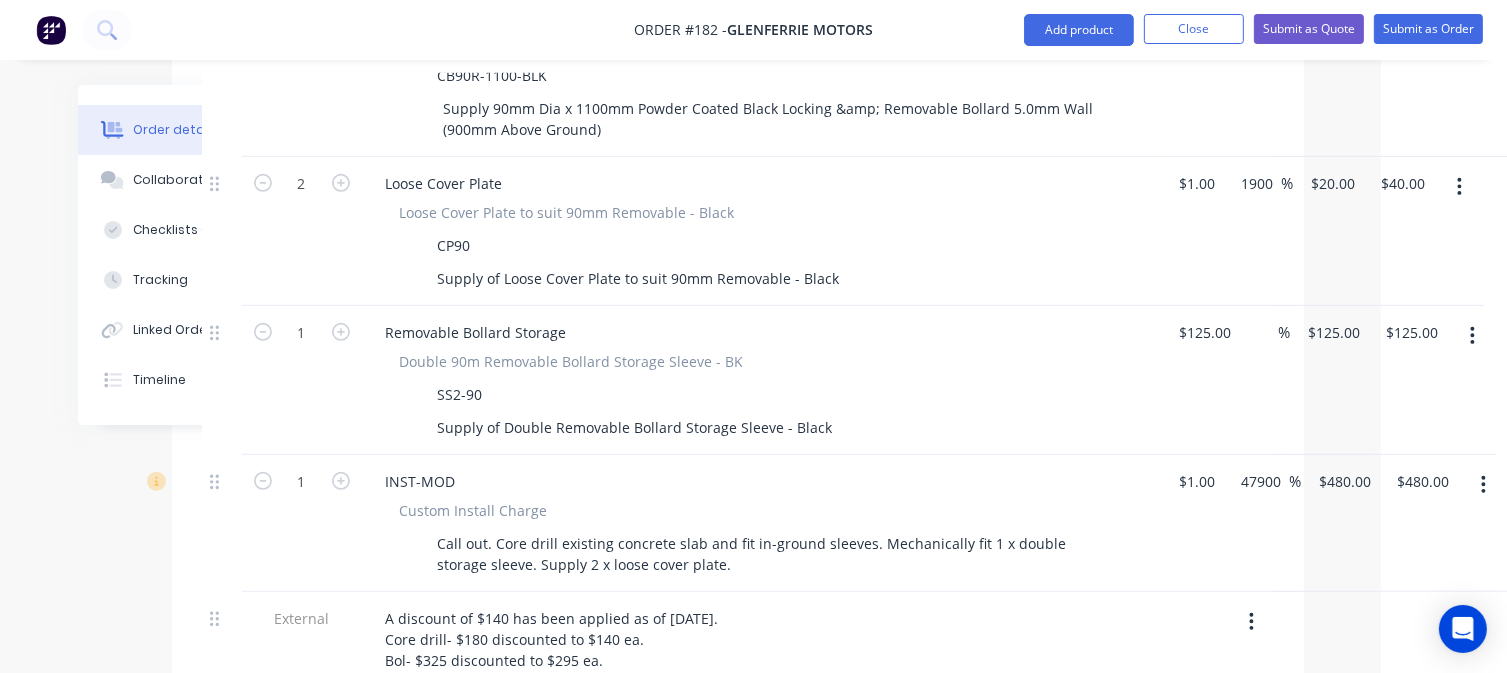 scroll, scrollTop: 968, scrollLeft: 126, axis: both 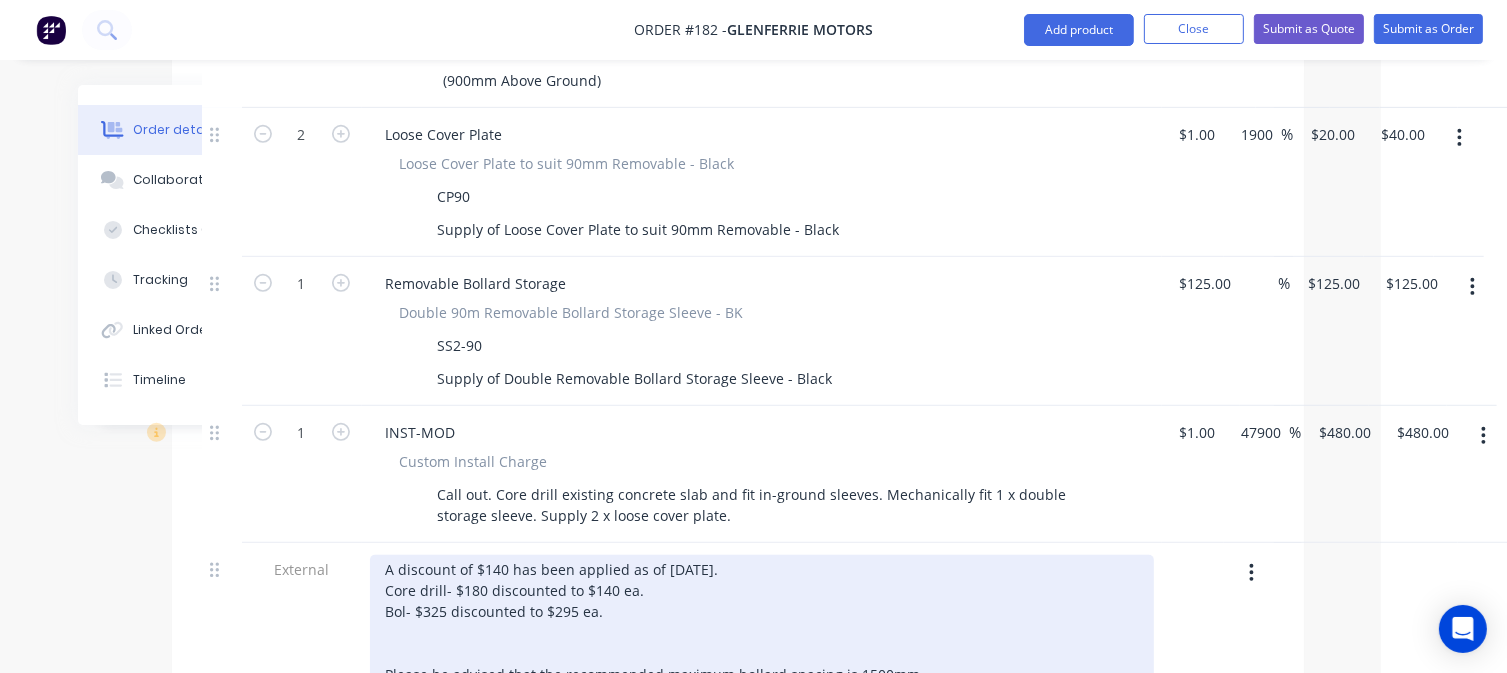 type on "315" 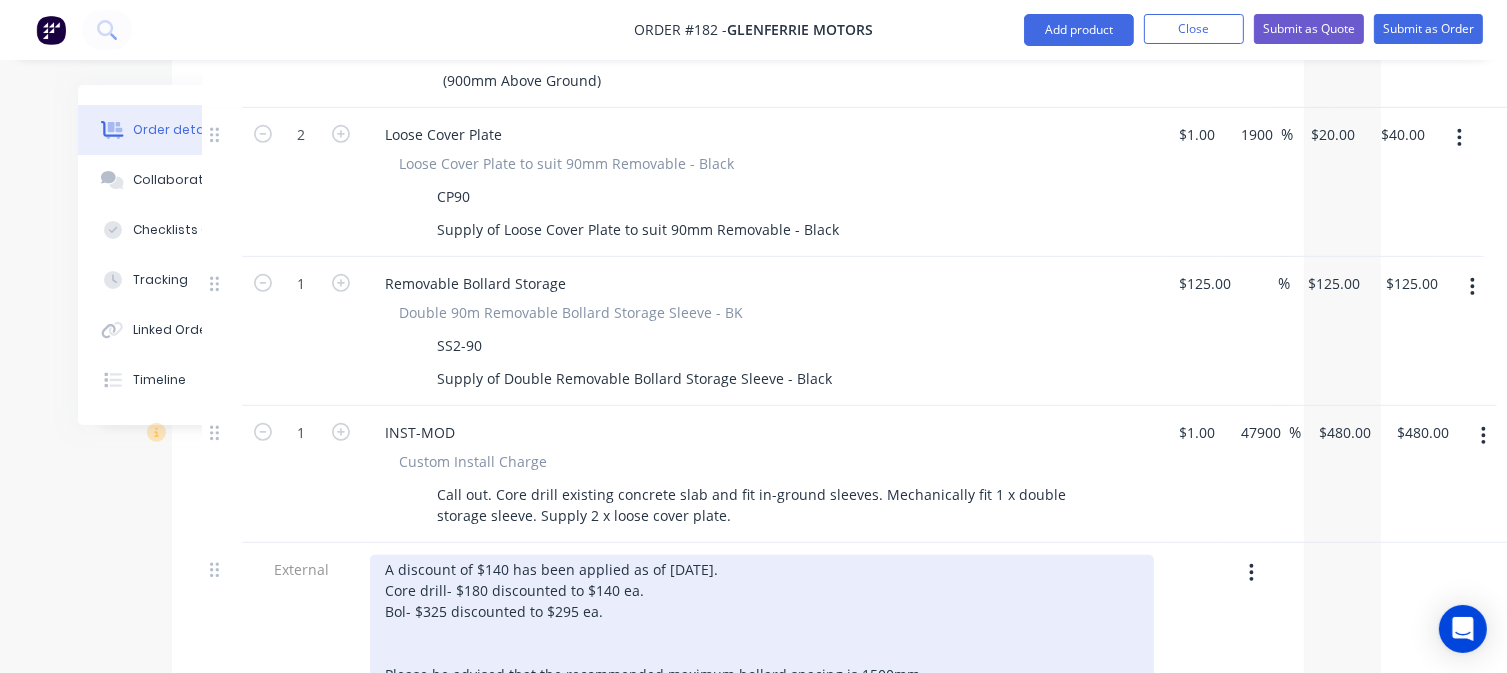 click on "A discount of $140 has been applied as of [DATE].
Core drill- $180 discounted to $140 ea.
Bol- $325 discounted to $295 ea.
Please be advised that the recommended maximum bollard spacing is 1500mm.
Please note that the loose cover plate, roller door lockdown plate, and storage sleeve are recommended; however, they are optional.
Condition and pictures of roller door to be advised by client before installation if site inspection has not been completed prior to installation. (If applicable)." at bounding box center [762, 685] 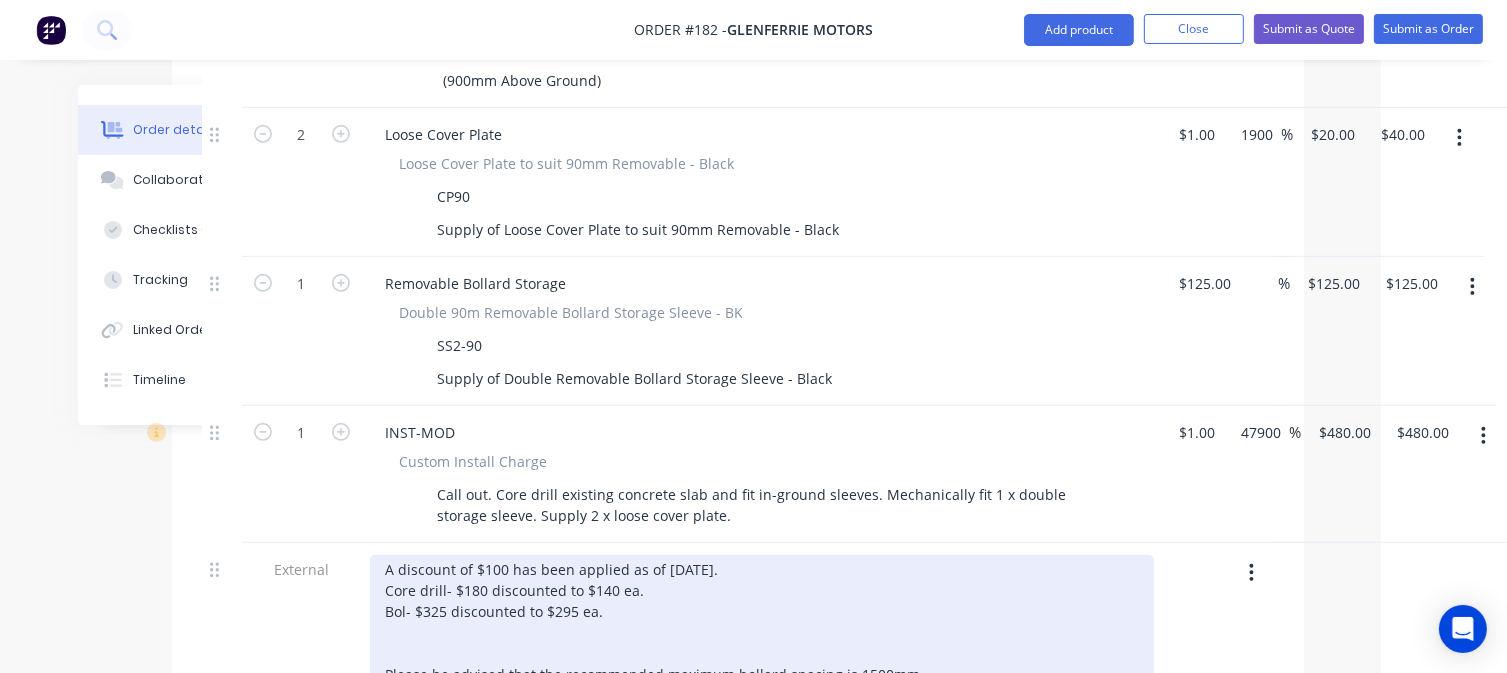 click on "A discount of $100 has been applied as of [DATE].
Core drill- $180 discounted to $140 ea.
Bol- $325 discounted to $295 ea.
Please be advised that the recommended maximum bollard spacing is 1500mm.
Please note that the loose cover plate, roller door lockdown plate, and storage sleeve are recommended; however, they are optional.
Condition and pictures of roller door to be advised by client before installation if site inspection has not been completed prior to installation. (If applicable)." at bounding box center (762, 685) 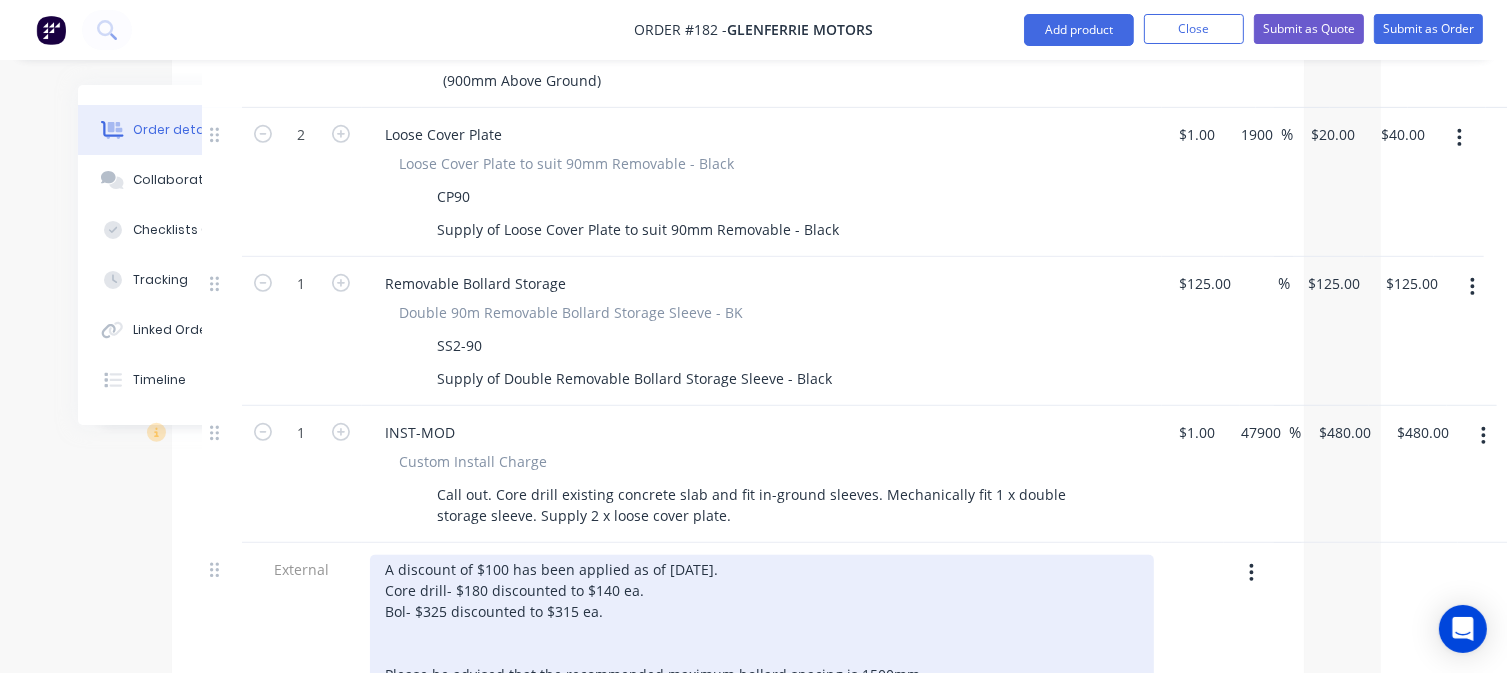 click on "A discount of $100 has been applied as of [DATE].
Core drill- $180 discounted to $140 ea.
Bol- $325 discounted to $315 ea.
Please be advised that the recommended maximum bollard spacing is 1500mm.
Please note that the loose cover plate, roller door lockdown plate, and storage sleeve are recommended; however, they are optional.
Condition and pictures of roller door to be advised by client before installation if site inspection has not been completed prior to installation. (If applicable)." at bounding box center [762, 685] 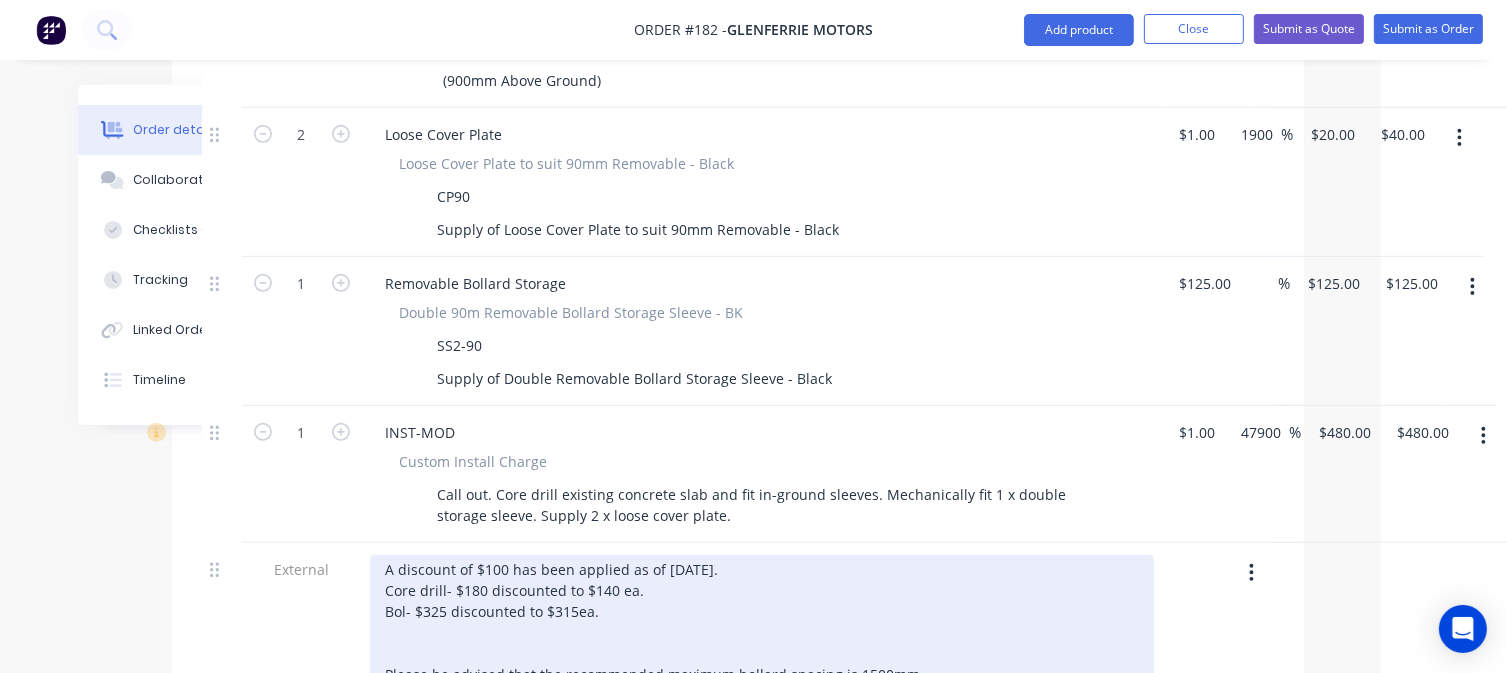 click on "A discount of $100 has been applied as of [DATE].
Core drill- $180 discounted to $140 ea.
Bol- $325 discounted to $315ea.
Please be advised that the recommended maximum bollard spacing is 1500mm.
Please note that the loose cover plate, roller door lockdown plate, and storage sleeve are recommended; however, they are optional.
Condition and pictures of roller door to be advised by client before installation if site inspection has not been completed prior to installation. (If applicable)." at bounding box center [762, 685] 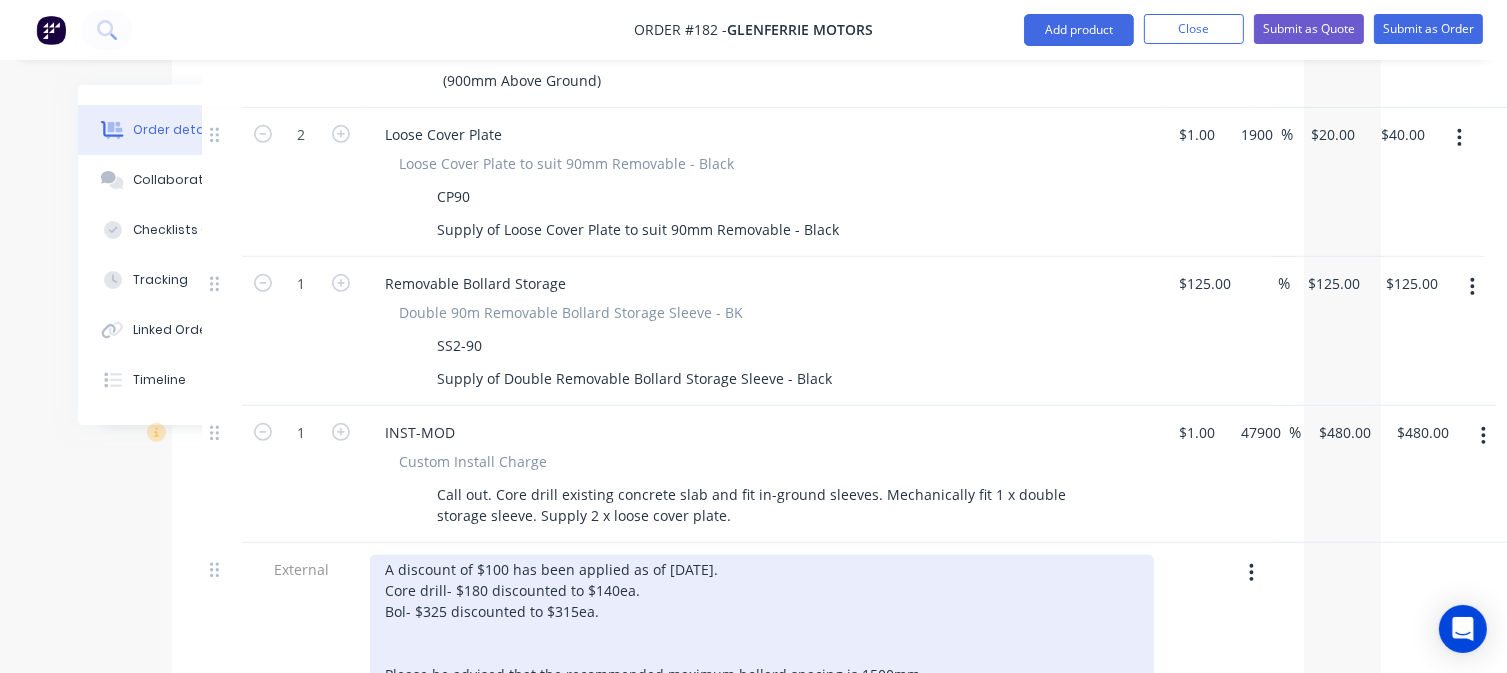 click on "A discount of $100 has been applied as of [DATE].
Core drill- $180 discounted to $140ea.
Bol- $325 discounted to $315ea.
Please be advised that the recommended maximum bollard spacing is 1500mm.
Please note that the loose cover plate, roller door lockdown plate, and storage sleeve are recommended; however, they are optional.
Condition and pictures of roller door to be advised by client before installation if site inspection has not been completed prior to installation. (If applicable)." at bounding box center (762, 685) 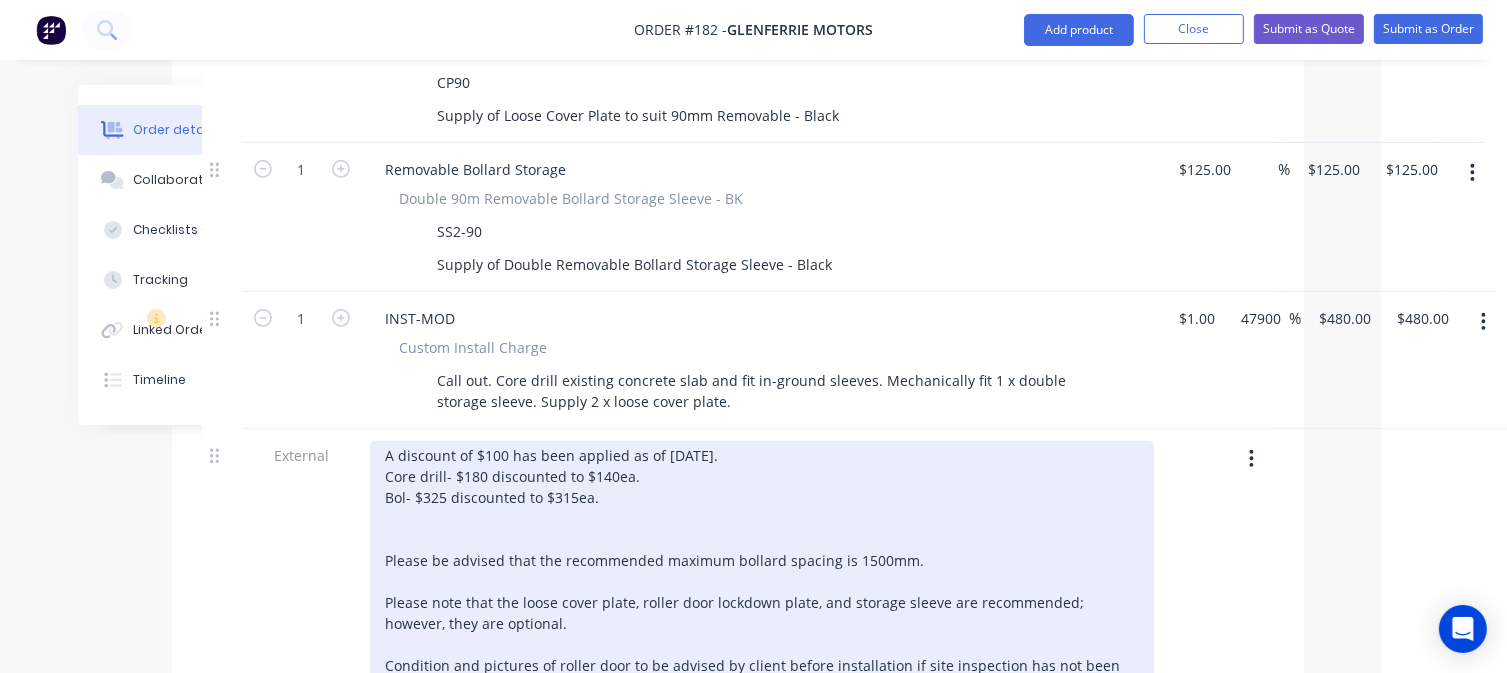 scroll, scrollTop: 1168, scrollLeft: 126, axis: both 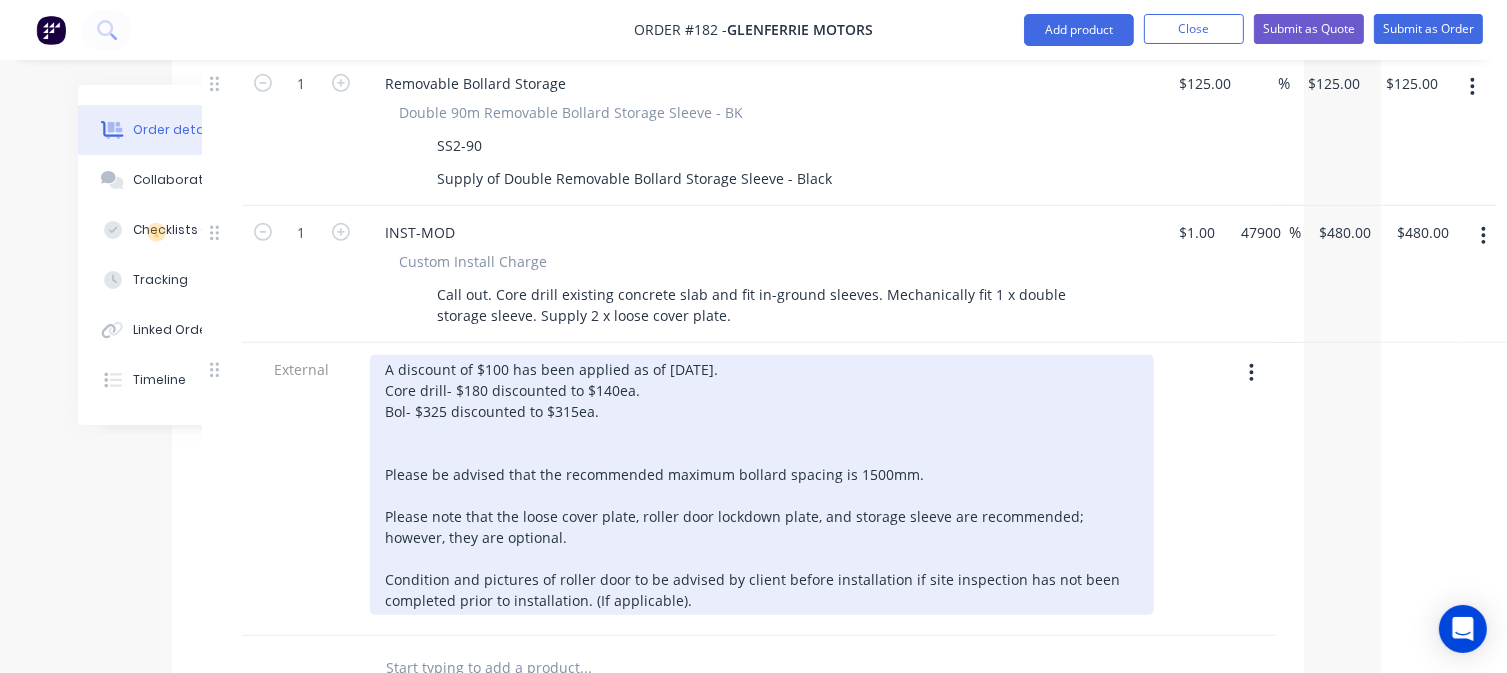 click on "A discount of $100 has been applied as of [DATE].
Core drill- $180 discounted to $140ea.
Bol- $325 discounted to $315ea.
Please be advised that the recommended maximum bollard spacing is 1500mm.
Please note that the loose cover plate, roller door lockdown plate, and storage sleeve are recommended; however, they are optional.
Condition and pictures of roller door to be advised by client before installation if site inspection has not been completed prior to installation. (If applicable)." at bounding box center (762, 485) 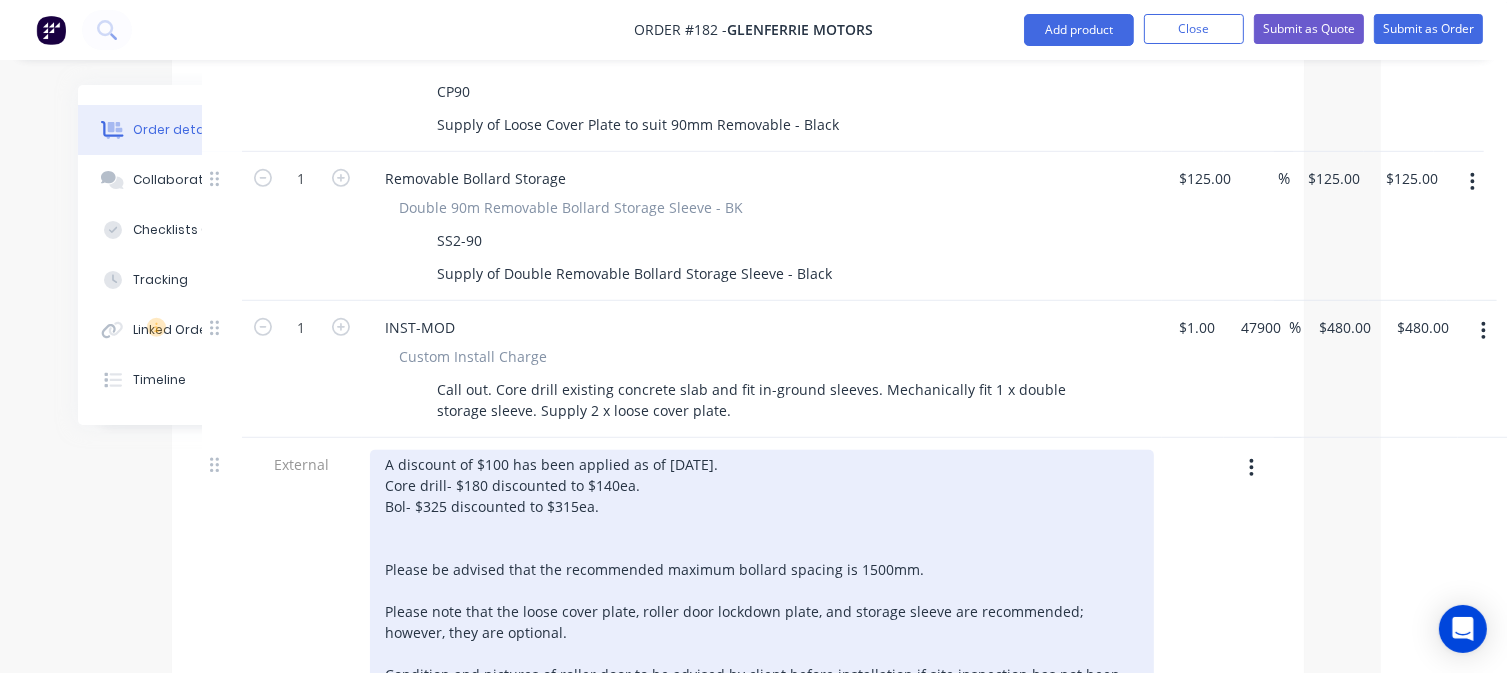 scroll, scrollTop: 968, scrollLeft: 126, axis: both 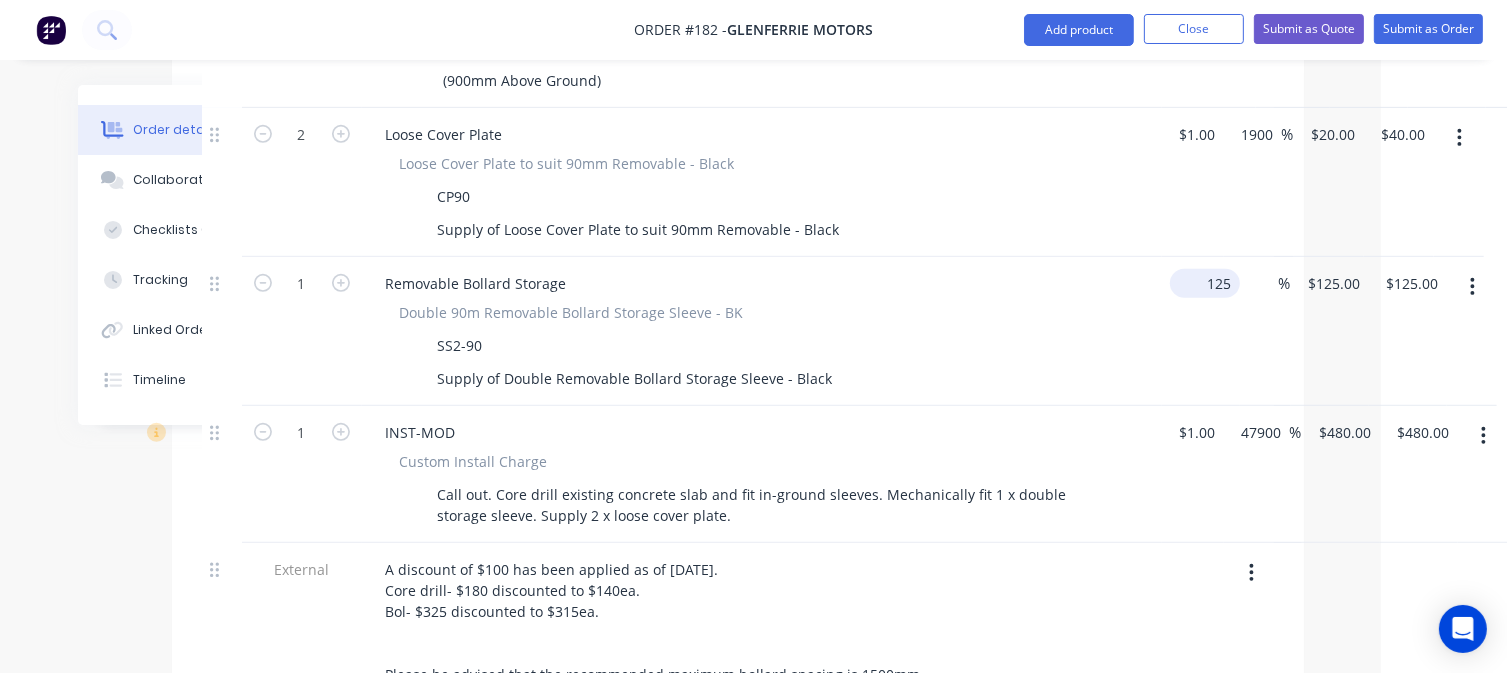 click on "1 Removable Bollard Storage Double 90m Removable Bollard Storage Sleeve - BK     SS2-90     Supply of Double Removable Bollard Storage Sleeve - Black 125 $125.00 % $125.00 $125.00 $125.00 $125.00" at bounding box center [738, 331] 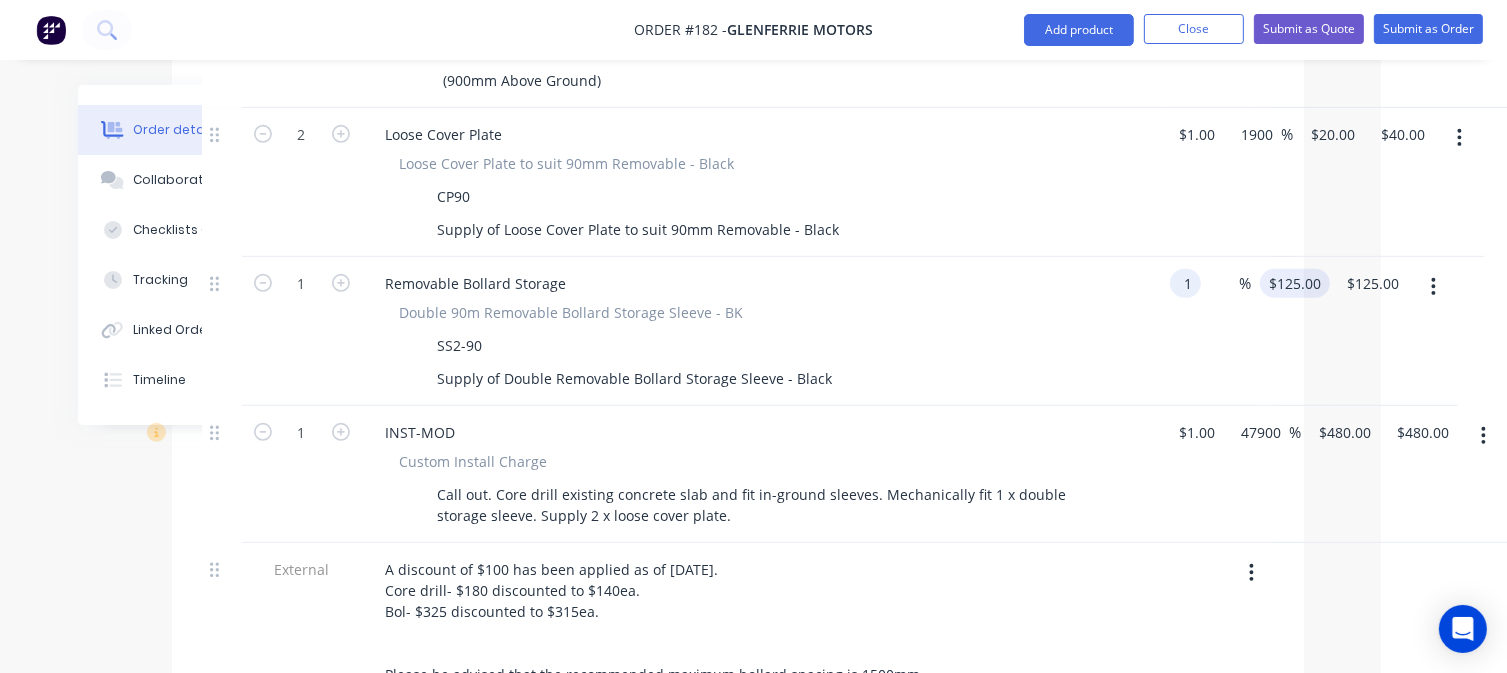 type on "$1.00" 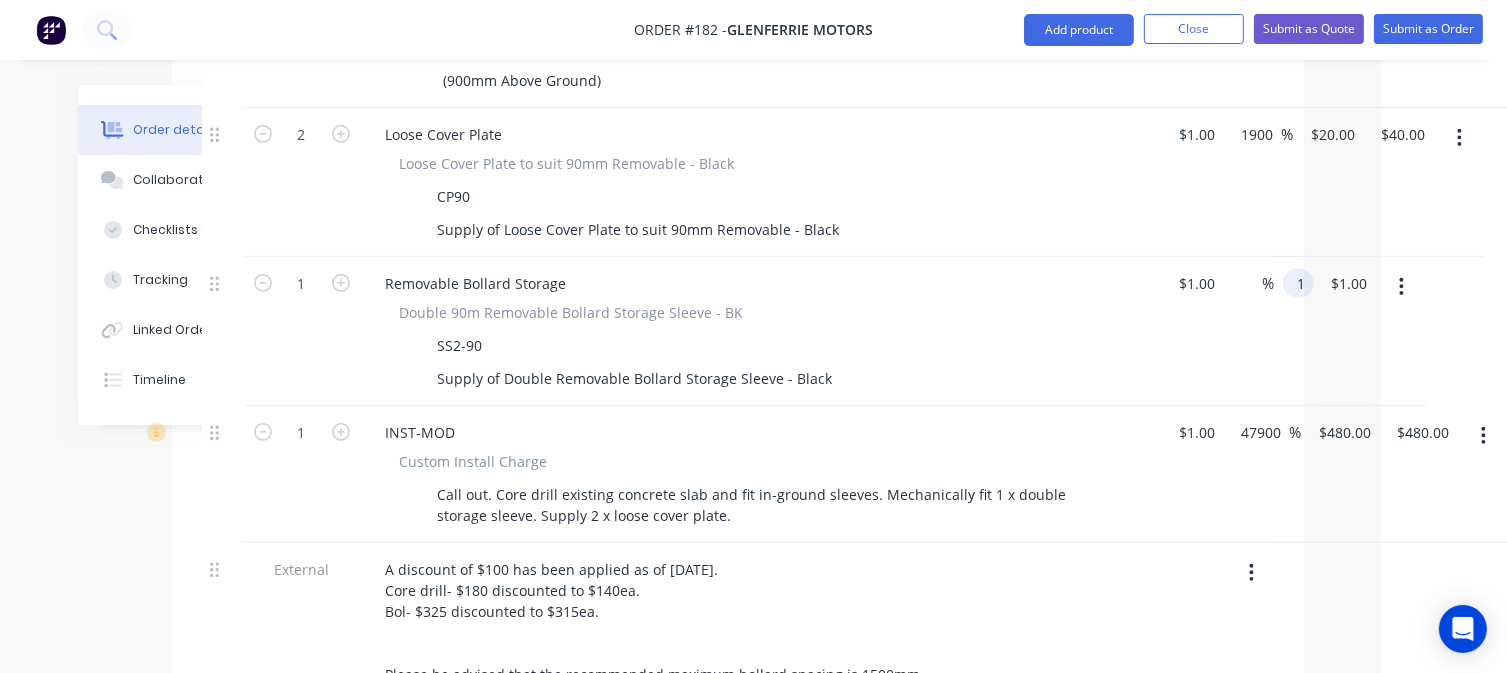 click on "1" at bounding box center [1302, 283] 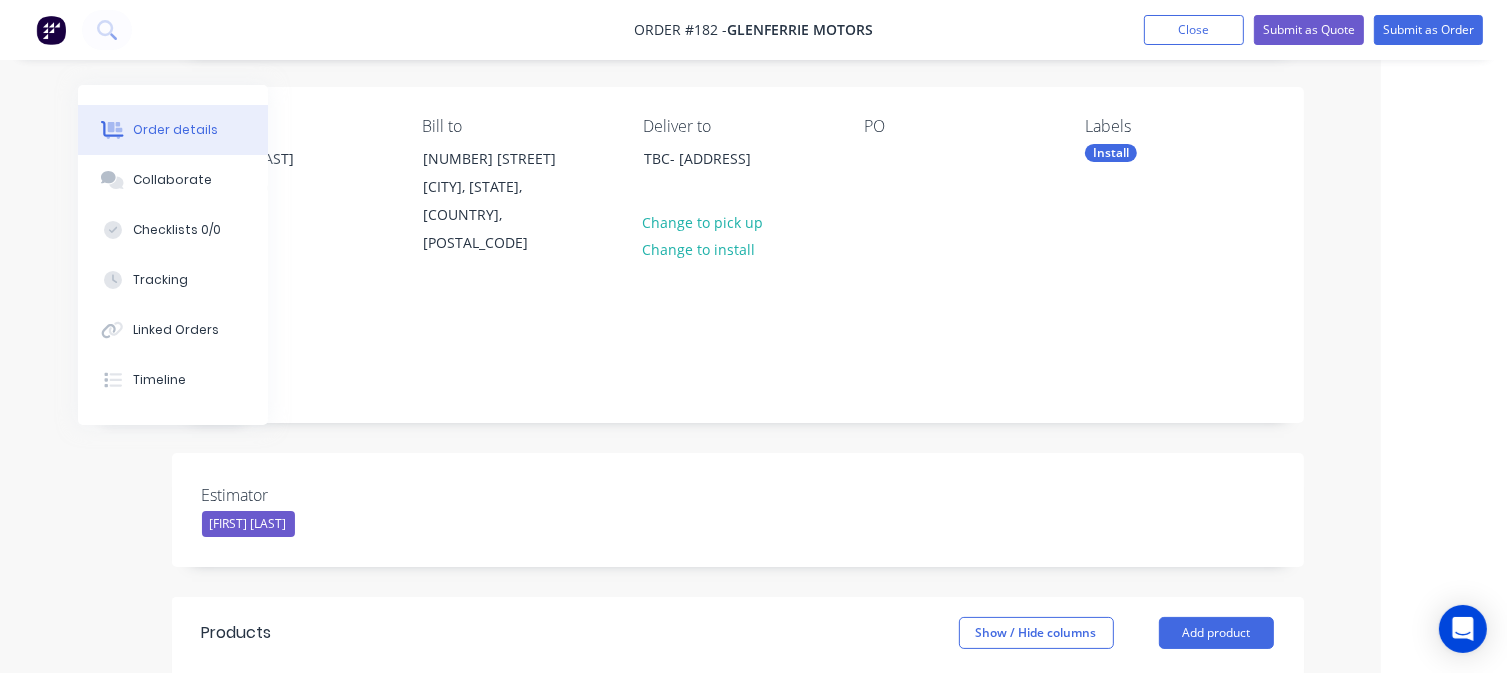 scroll, scrollTop: 0, scrollLeft: 126, axis: horizontal 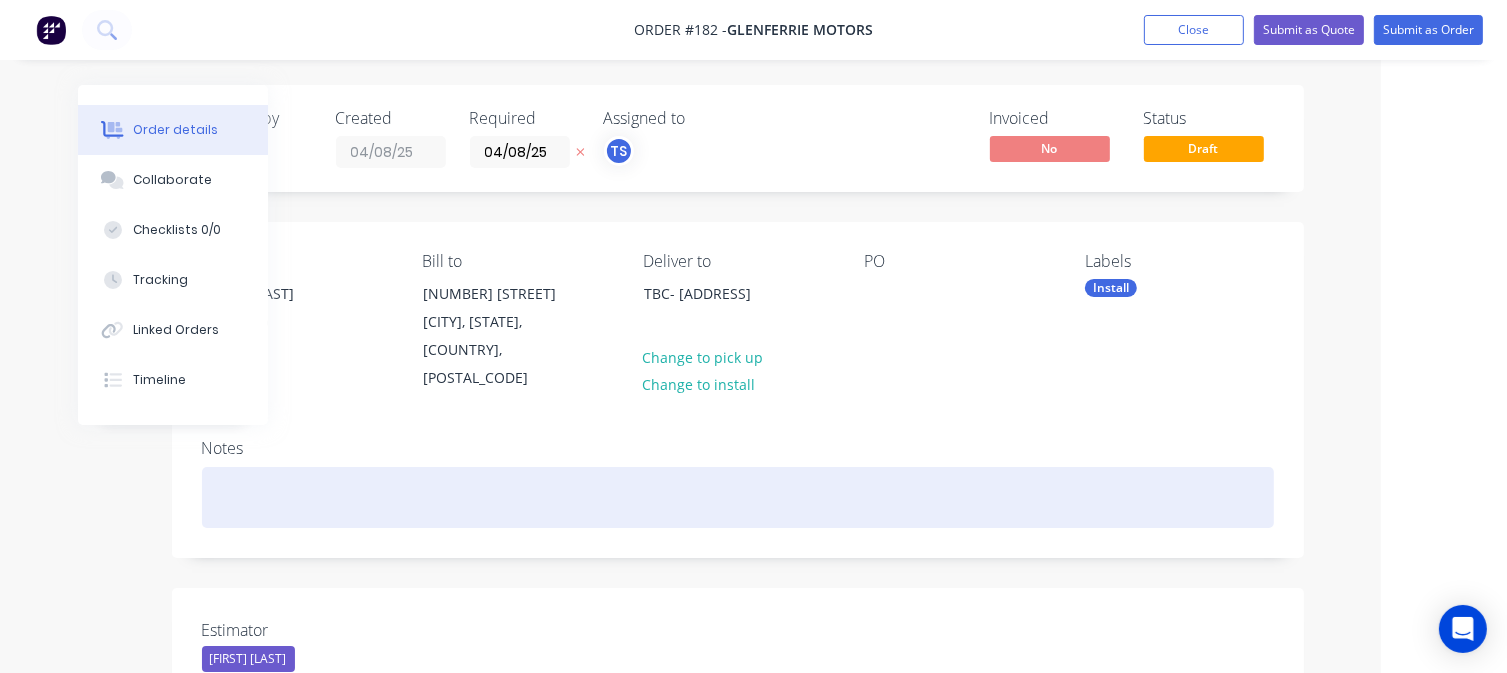 type on "120" 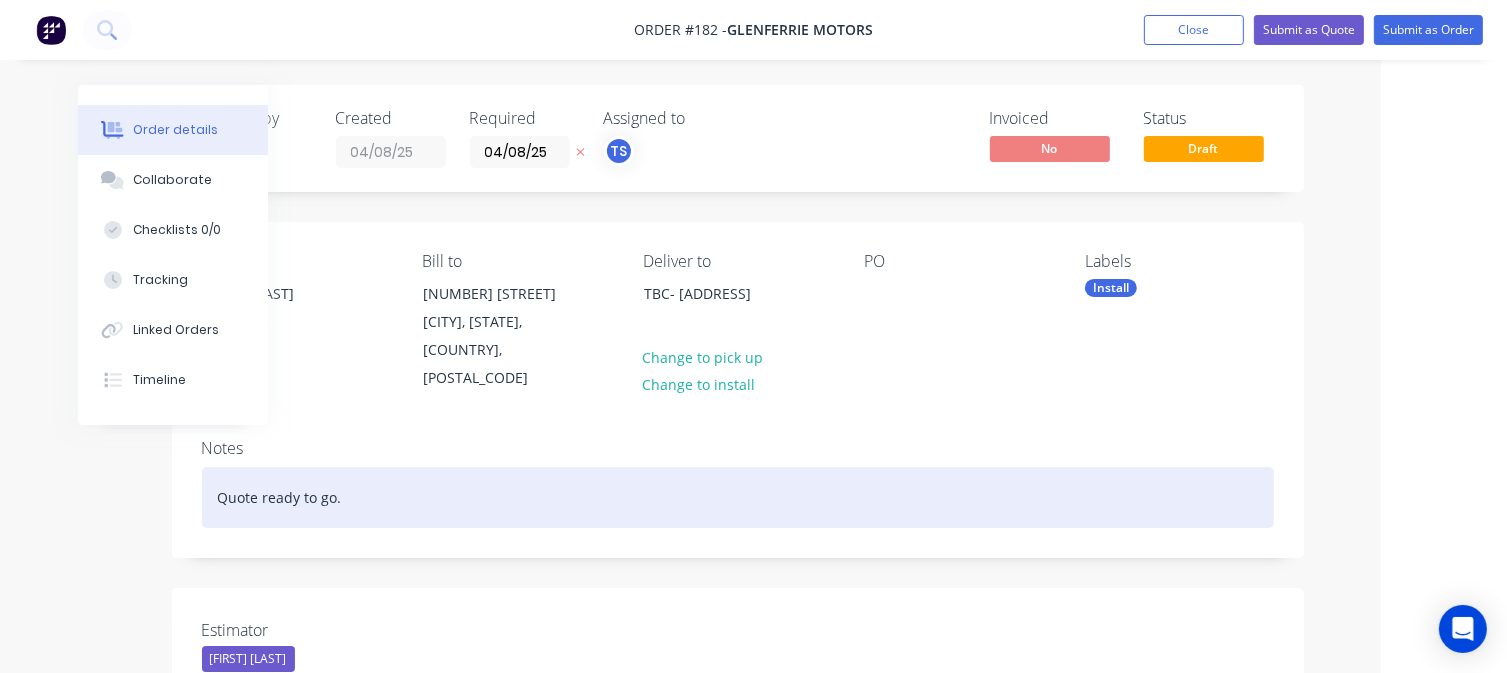 drag, startPoint x: 301, startPoint y: 458, endPoint x: 338, endPoint y: 475, distance: 40.718548 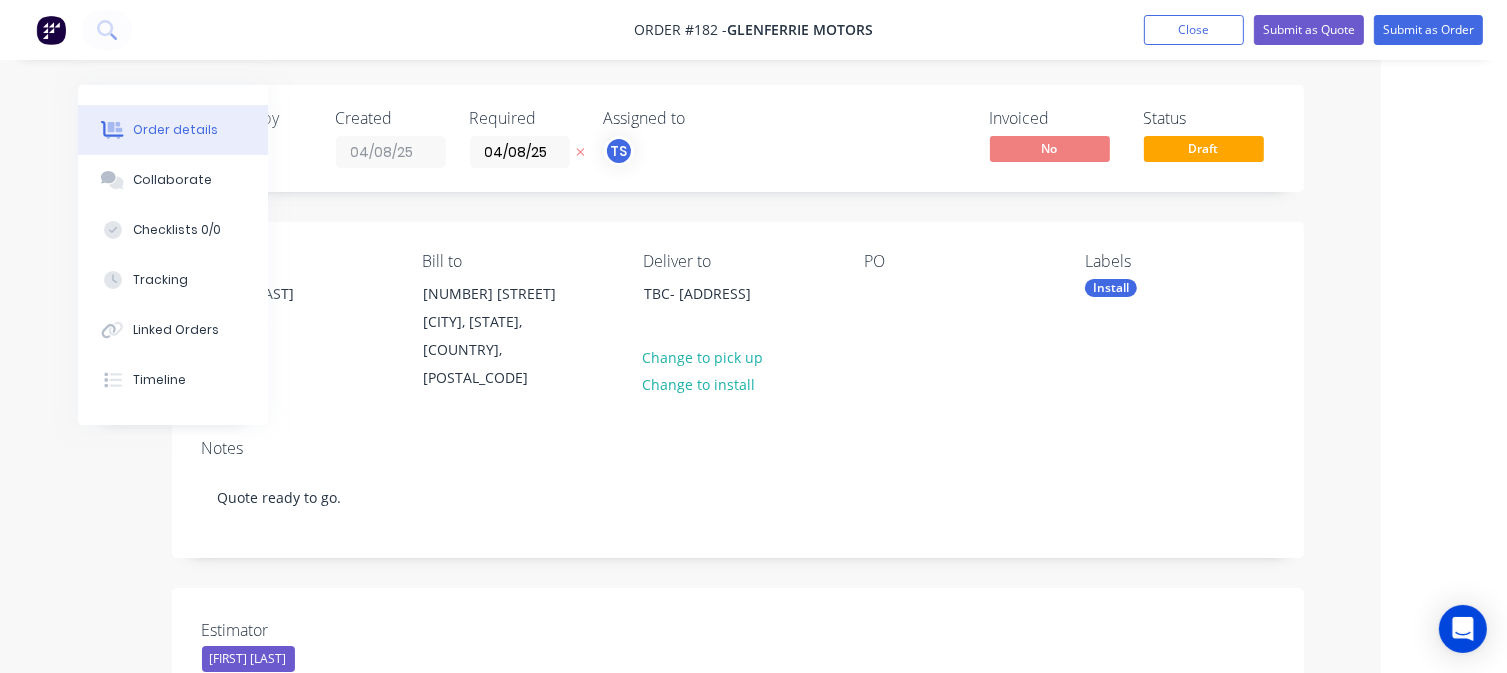 click on "Order details Collaborate Checklists 0/0 Tracking Linked Orders Timeline   Order details   Collaborate   Checklists   Tracking   Linked Orders   Timeline Created by [FIRST] [LAST] Created [DATE] Required [DATE] Assigned to TS Invoiced No Status Draft Contact [NAME] ([PHONE]) [EMAIL] Bill to [NUMBER] [STREET]  [CITY], [STATE], [COUNTRY], [POSTAL_CODE] Deliver to TBC- Residence  Change to pick up Change to install PO Labels Install Notes Quote ready to go. Estimator [FIRST] [LAST] Products Show / Hide columns Add product     Qty Cost Markup Price Total External __Secure Roller Door__   2 CB Locking & Removable Bollard Range - Powder Coated 90mm CB Locking & Removable Bollard 1100mm - Black     CB90R-1100-BLK       Supply 90mm Dia x 1100mm Powder Coated Black Locking & Removable Bollard 5.0mm Wall (900mm Above Ground) $237.8548 $237.8548 32.43 32.43 % $315.00 $315.00 $630.00 $630.00   2 Loose Cover Plate Loose Cover Plate to suit 90mm Removable - Black    CP90     $1.00 $1.00 1900 1900 % $20.00" at bounding box center [627, 1189] 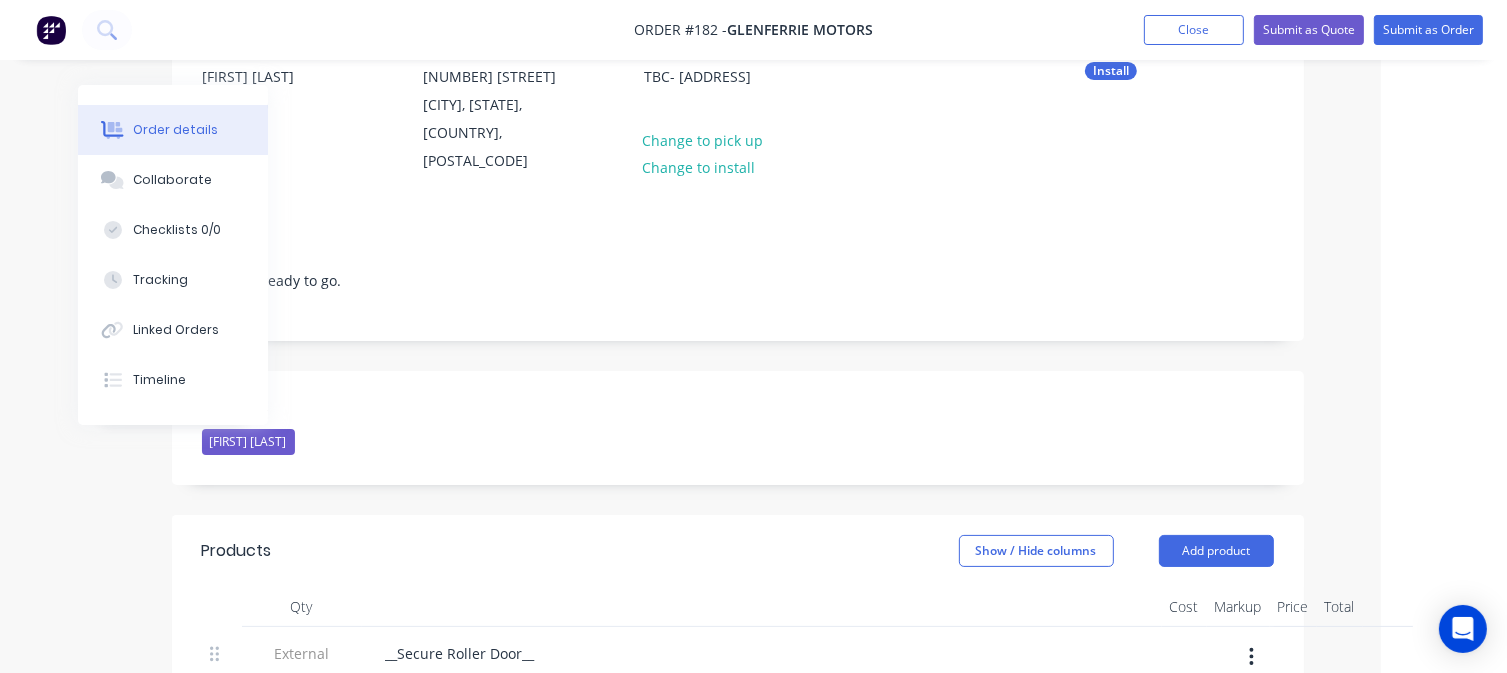 scroll, scrollTop: 55, scrollLeft: 126, axis: both 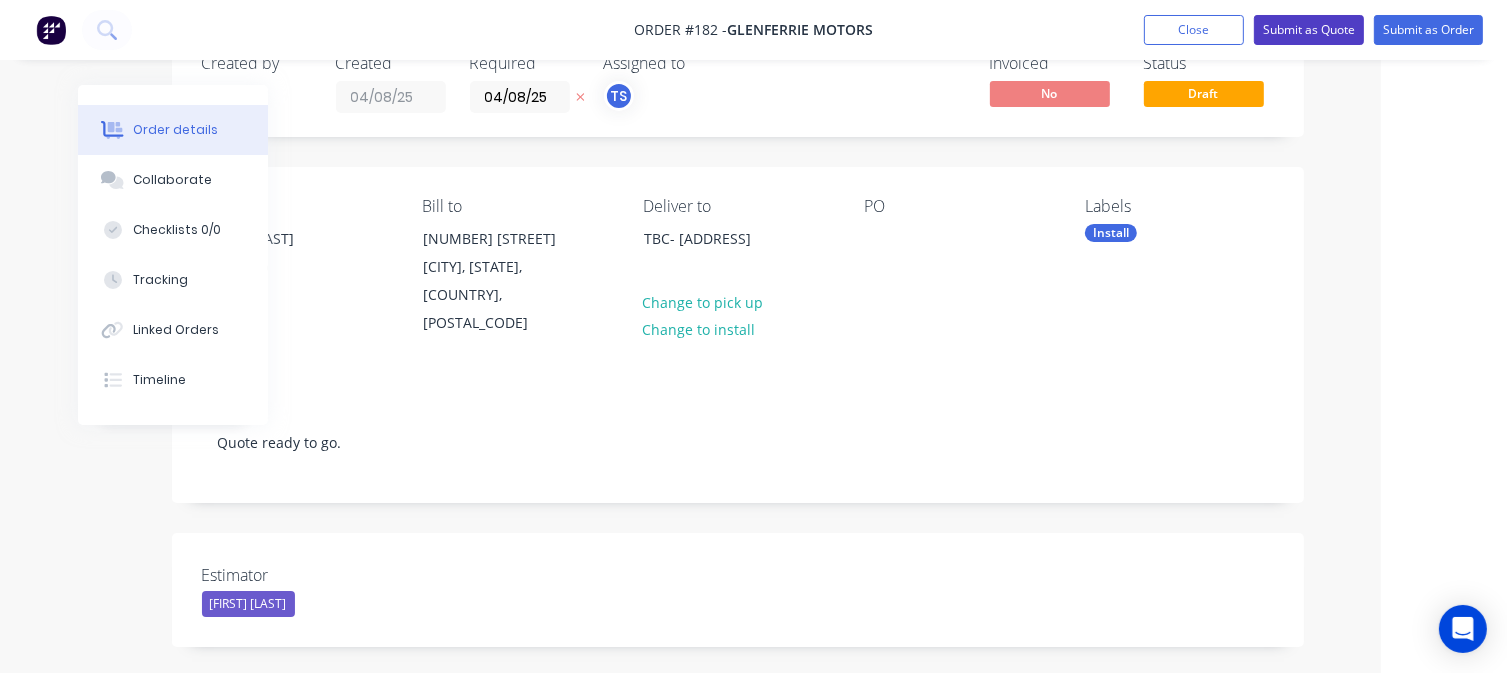 click on "Submit as Quote" at bounding box center [1309, 30] 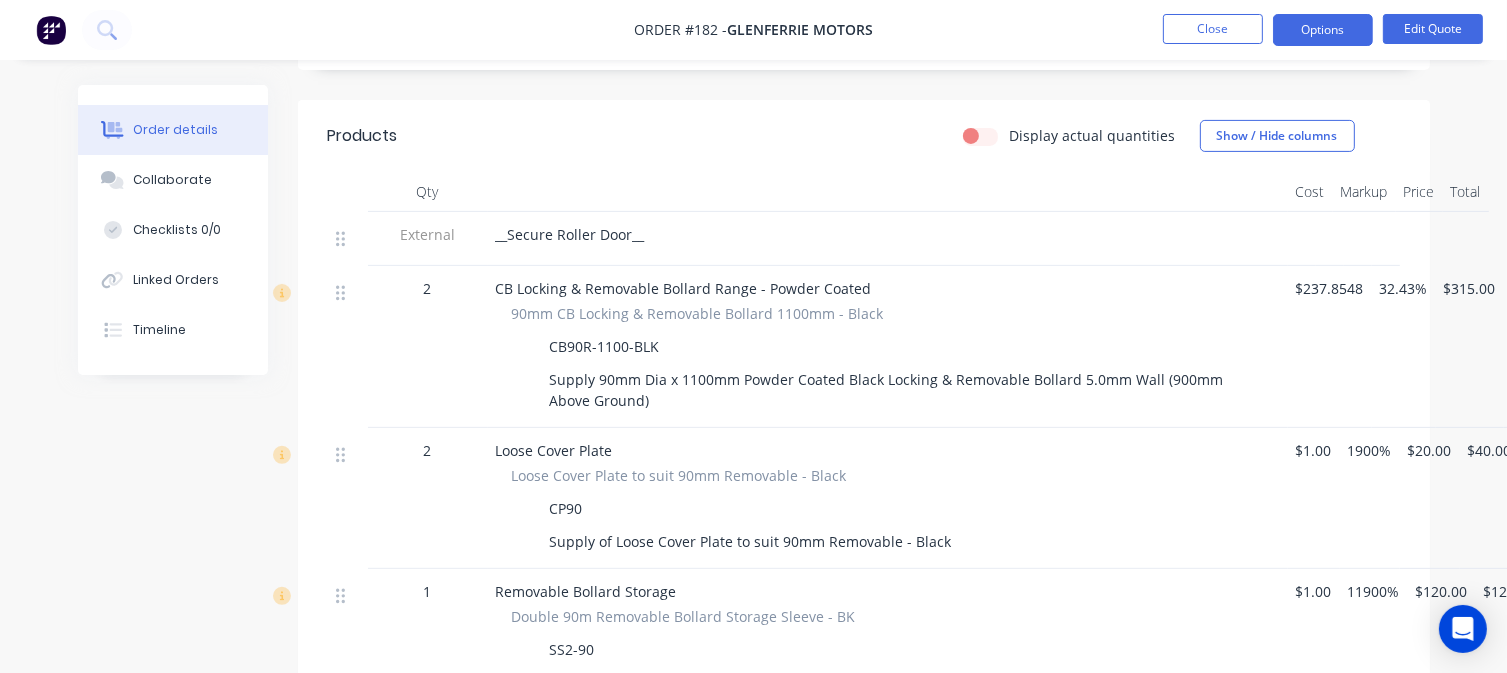 scroll, scrollTop: 500, scrollLeft: 0, axis: vertical 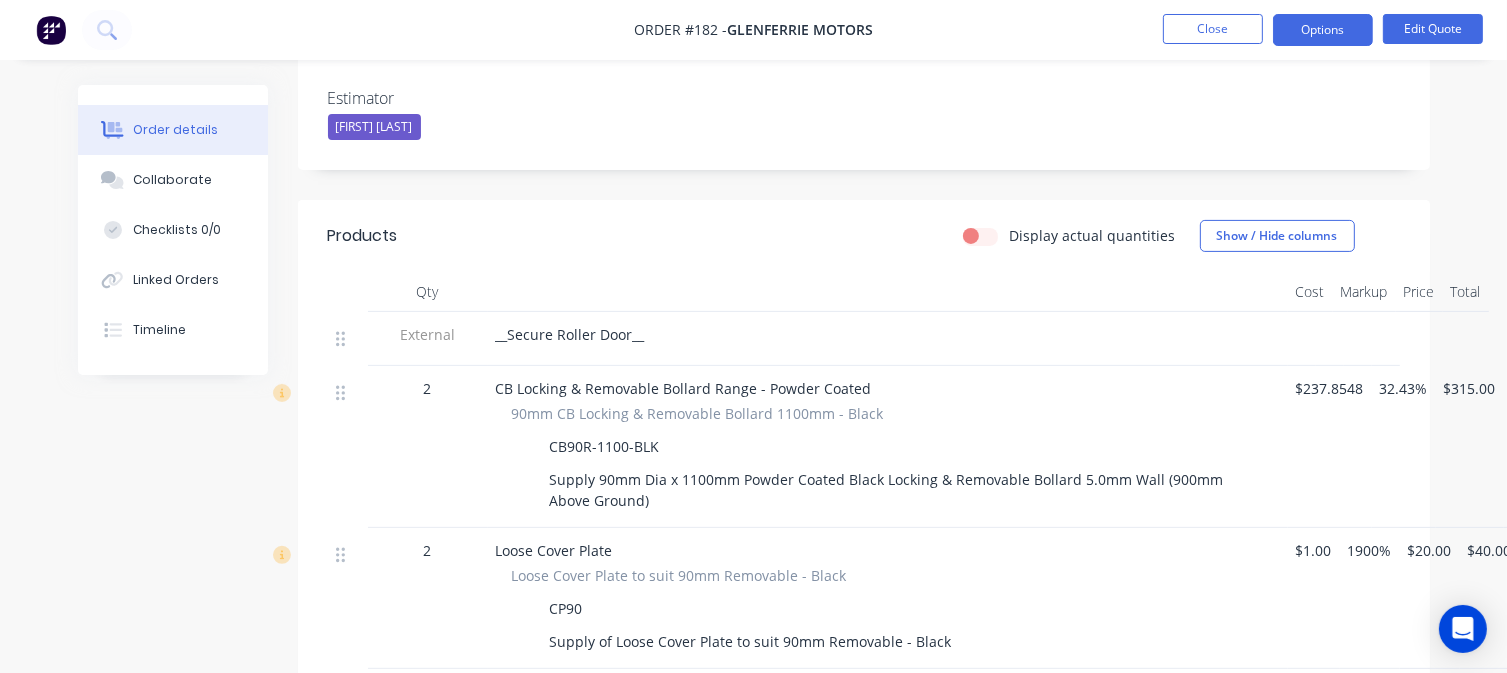 click on "__Secure Roller Door__" at bounding box center (570, 334) 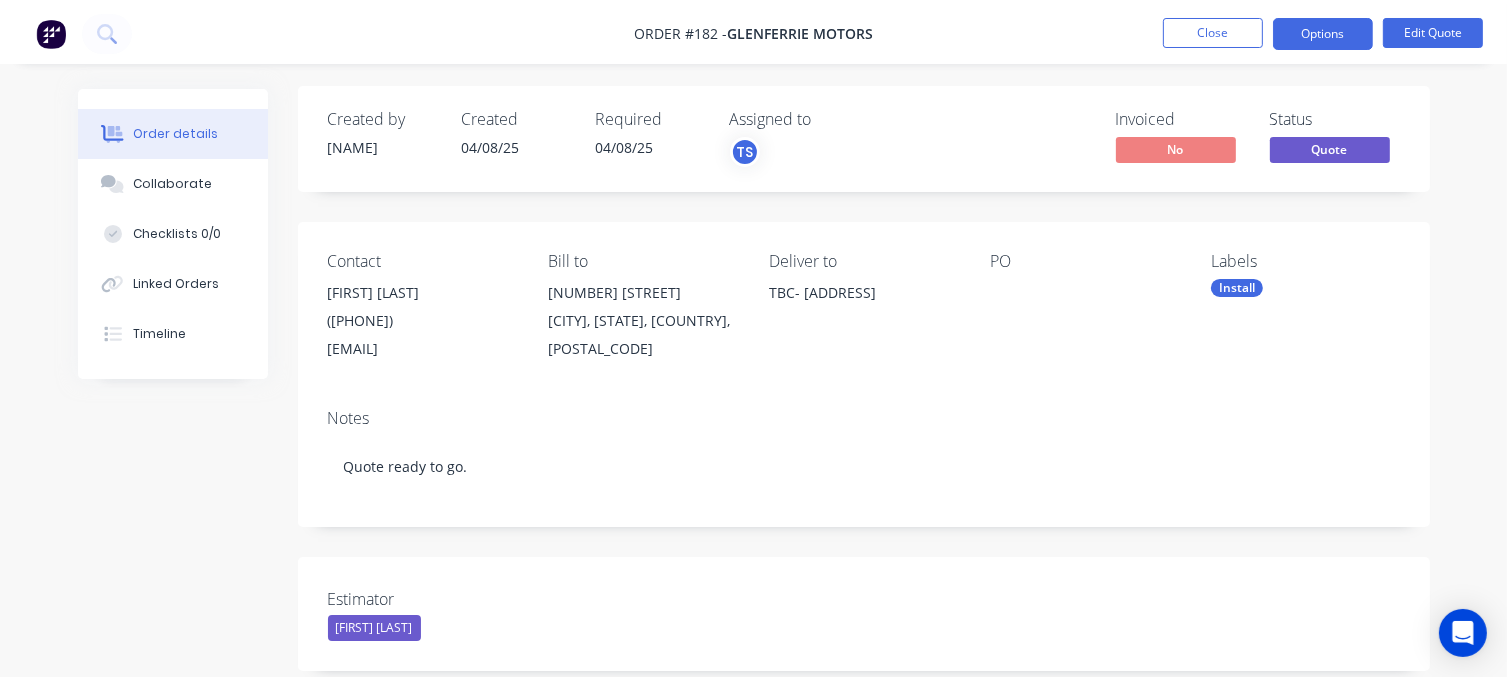 scroll, scrollTop: 0, scrollLeft: 0, axis: both 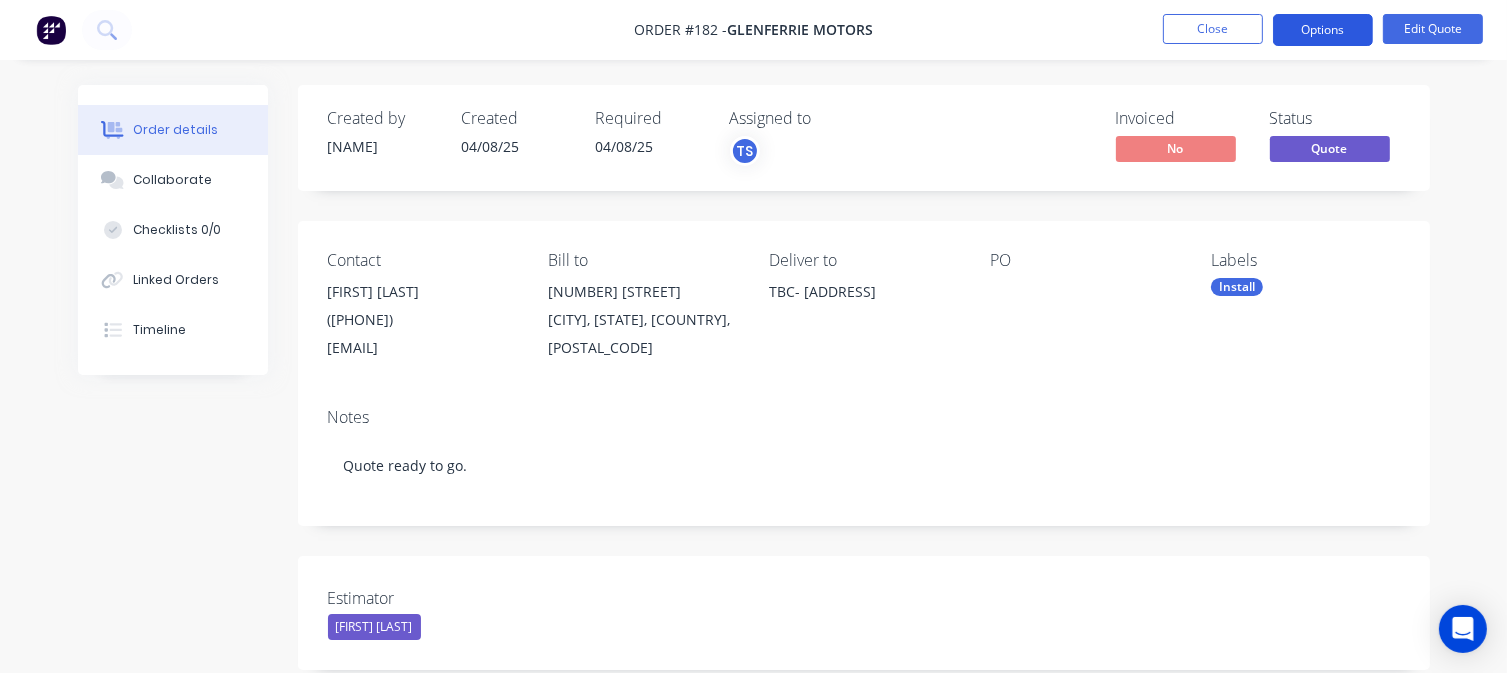 click on "Options" at bounding box center (1323, 30) 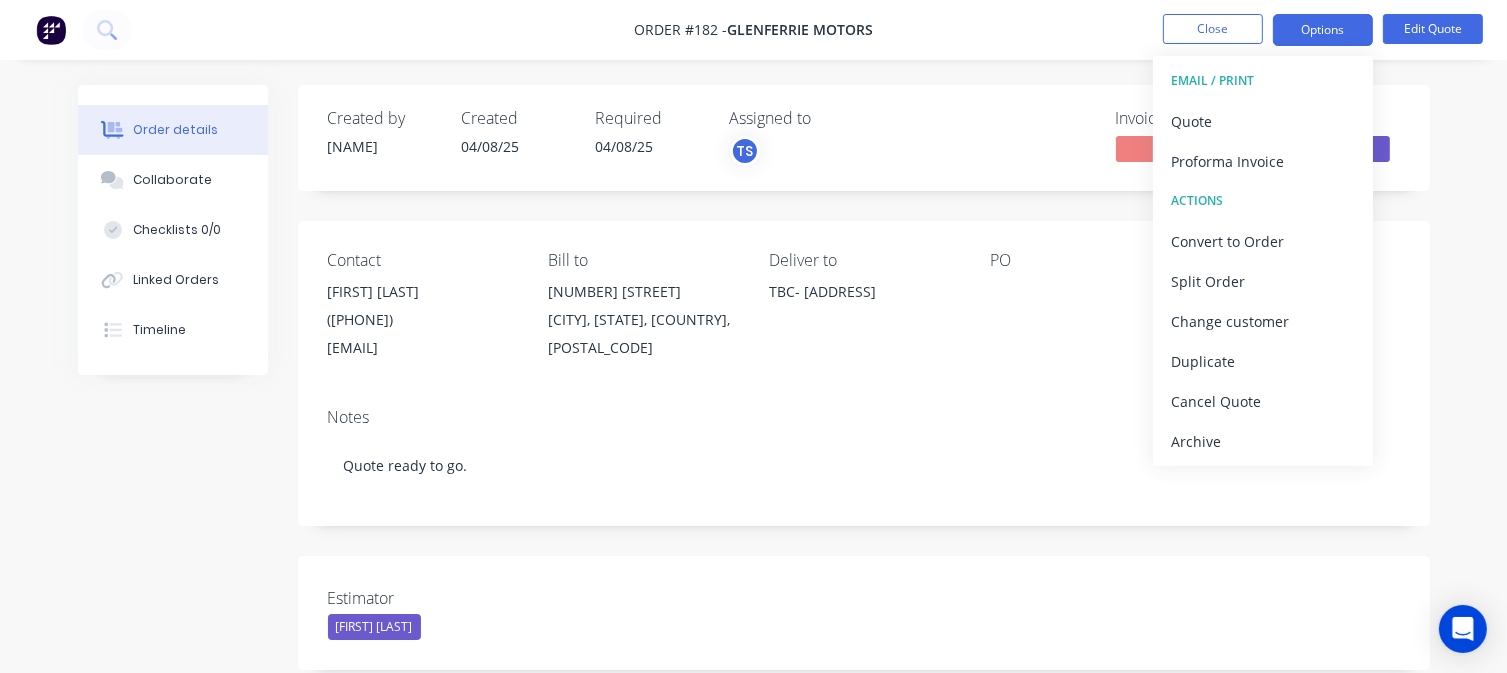click on "Order details Collaborate Checklists 0/0 Linked Orders Timeline   Order details   Collaborate   Checklists   Tracking   Linked Orders   Timeline Created by [FIRST] [LAST] Created [DATE] Required [DATE] Assigned to TS Invoiced No Status Quote Contact [NAME] ([PHONE]) [EMAIL] Bill to [NUMBER] [STREET]  [CITY], [STATE], [COUNTRY], [POSTAL_CODE] Deliver to TBC- Residence  PO Labels Install Notes Quote ready to go. Estimator [FIRST] [LAST] Products Display actual quantities Show / Hide columns Qty Cost Markup Price Total External __Secure Roller Door__ 2 CB Locking & Removable Bollard Range - Powder Coated 90mm CB Locking & Removable Bollard 1100mm - Black     CB90R-1100-BLK       Supply 90mm Dia x 1100mm Powder Coated Black Locking & Removable Bollard 5.0mm Wall (900mm Above Ground) $237.8548 32.43% $315.00 $630.00 2 Loose Cover Plate Loose Cover Plate to suit 90mm Removable - Black    CP90     Supply of Loose Cover Plate to suit 90mm Removable - Black $1.00 1900% $20.00 $40.00 1     SS2-90     $1.00" at bounding box center (753, 1040) 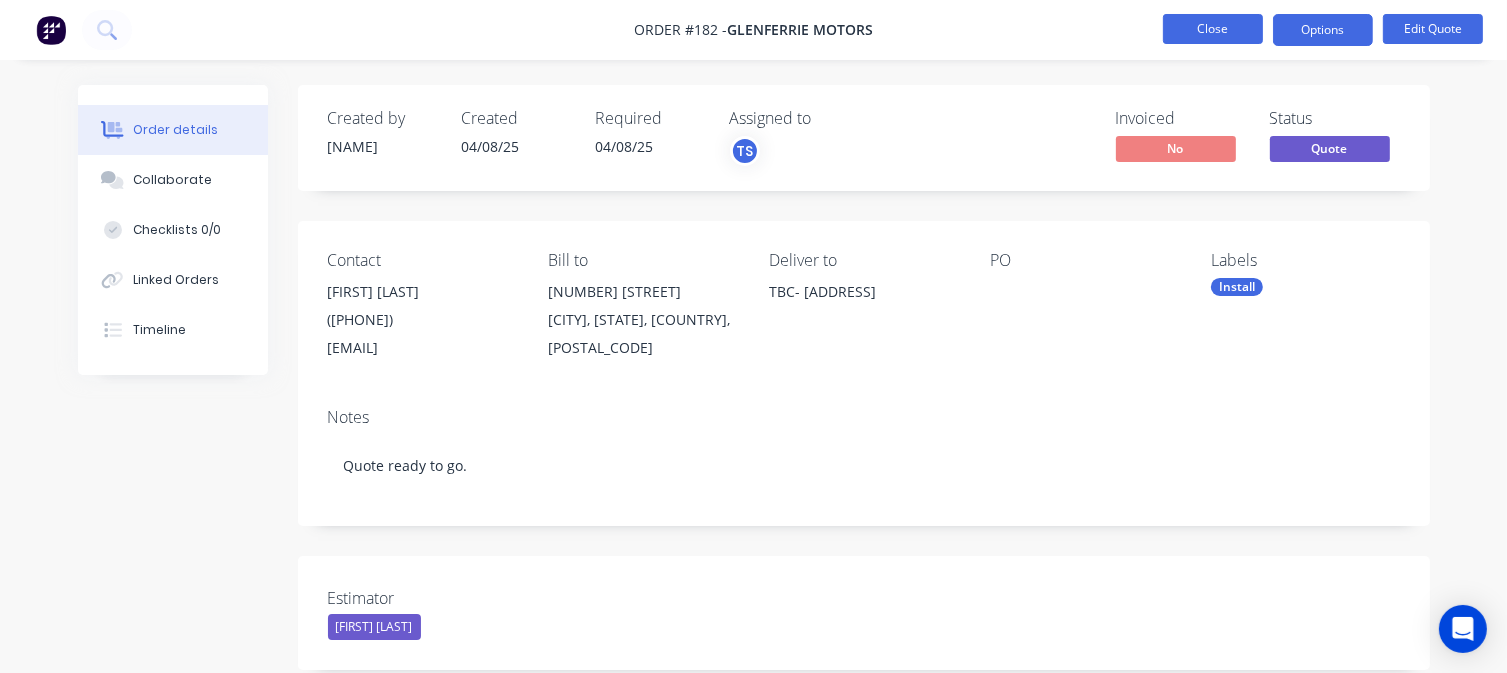 click on "Close" at bounding box center (1213, 29) 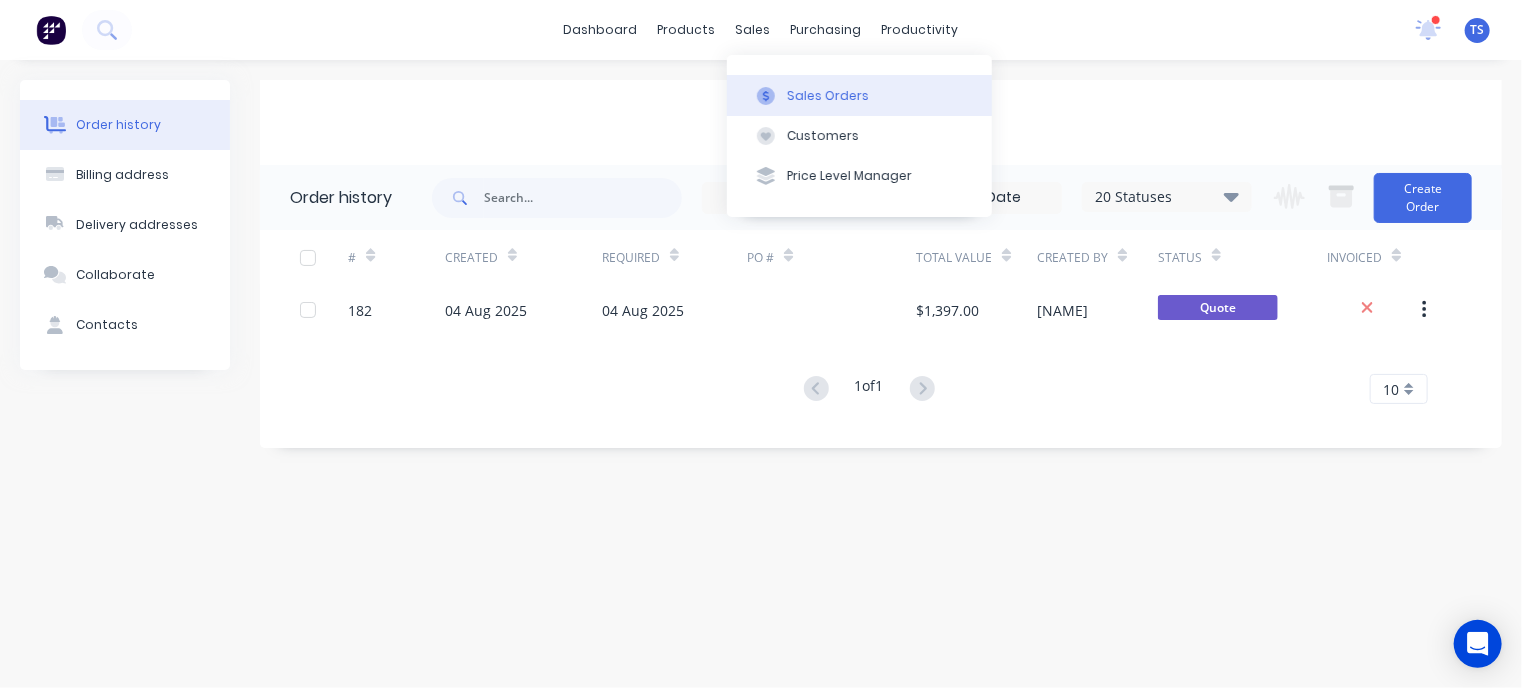 click on "Sales Orders" at bounding box center (828, 96) 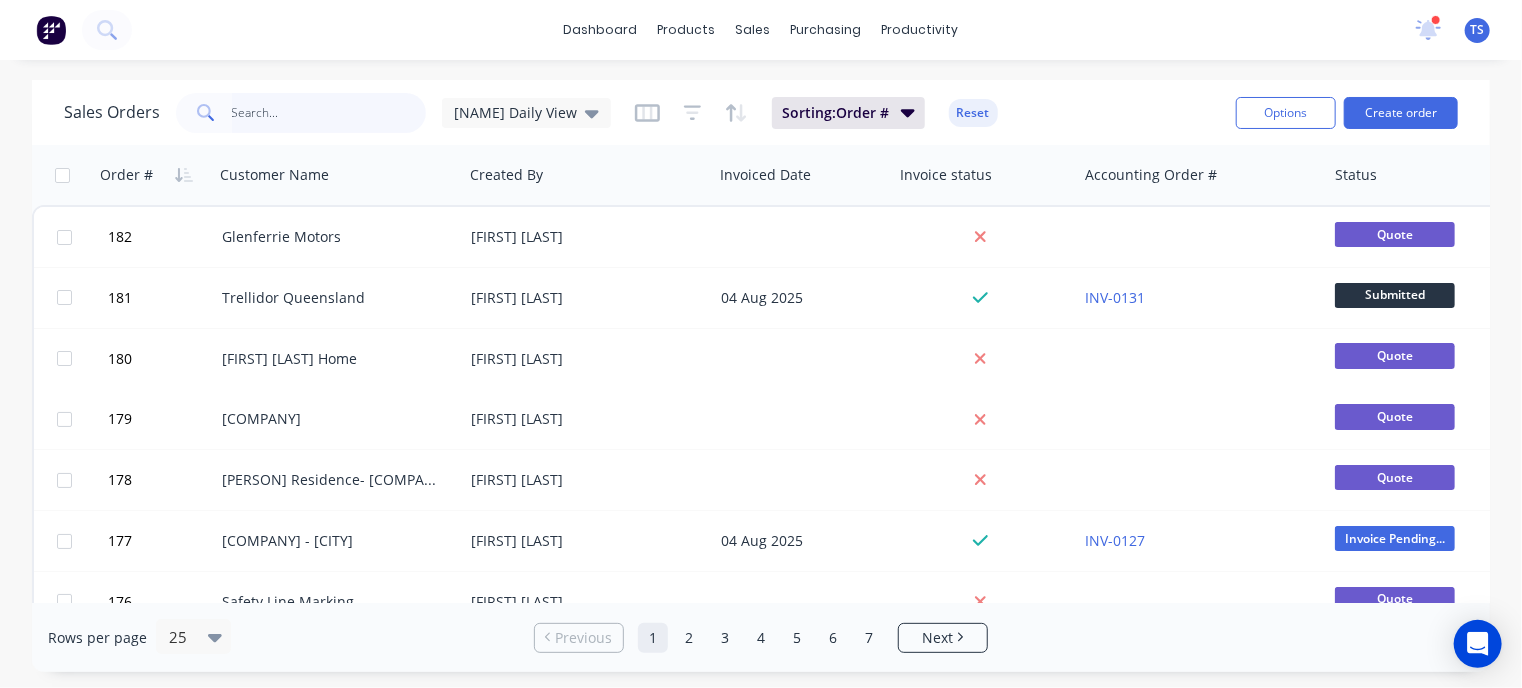 click at bounding box center [329, 113] 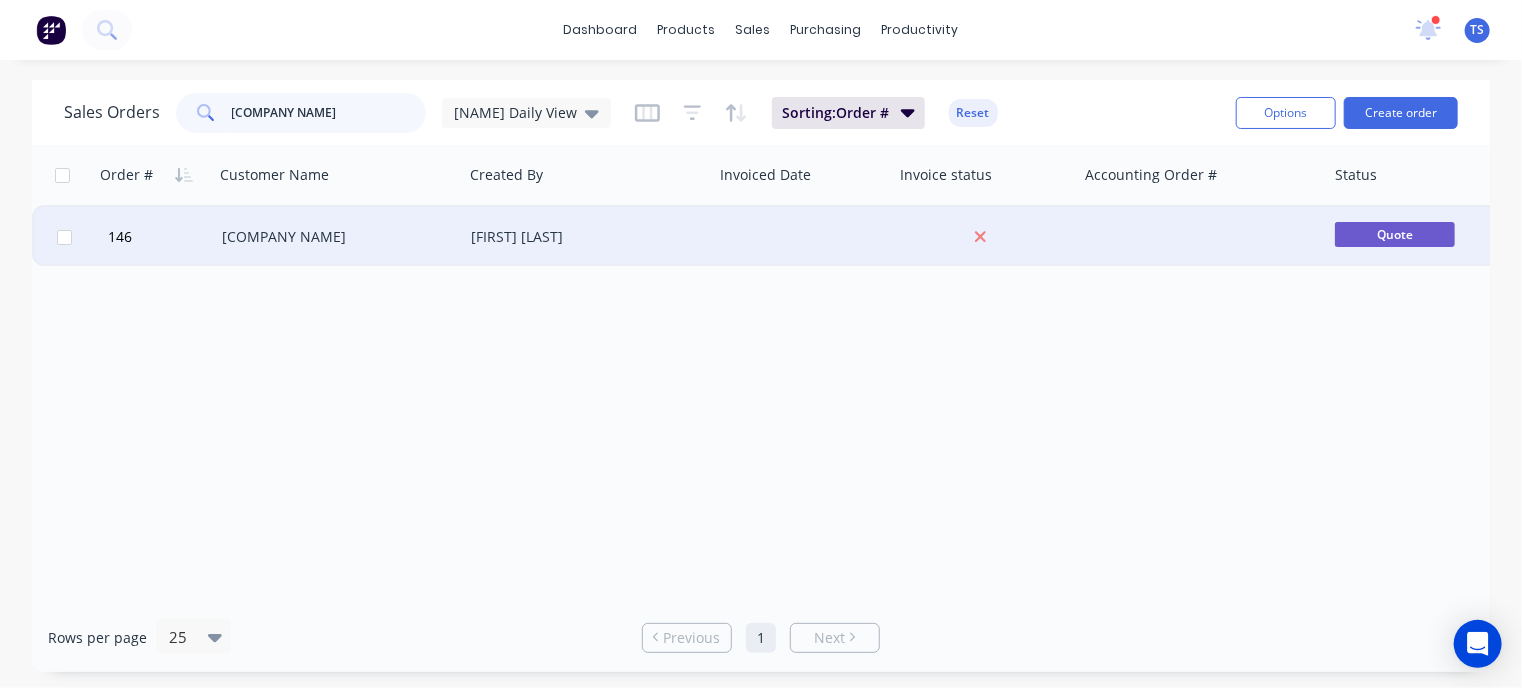 type on "[COMPANY NAME]" 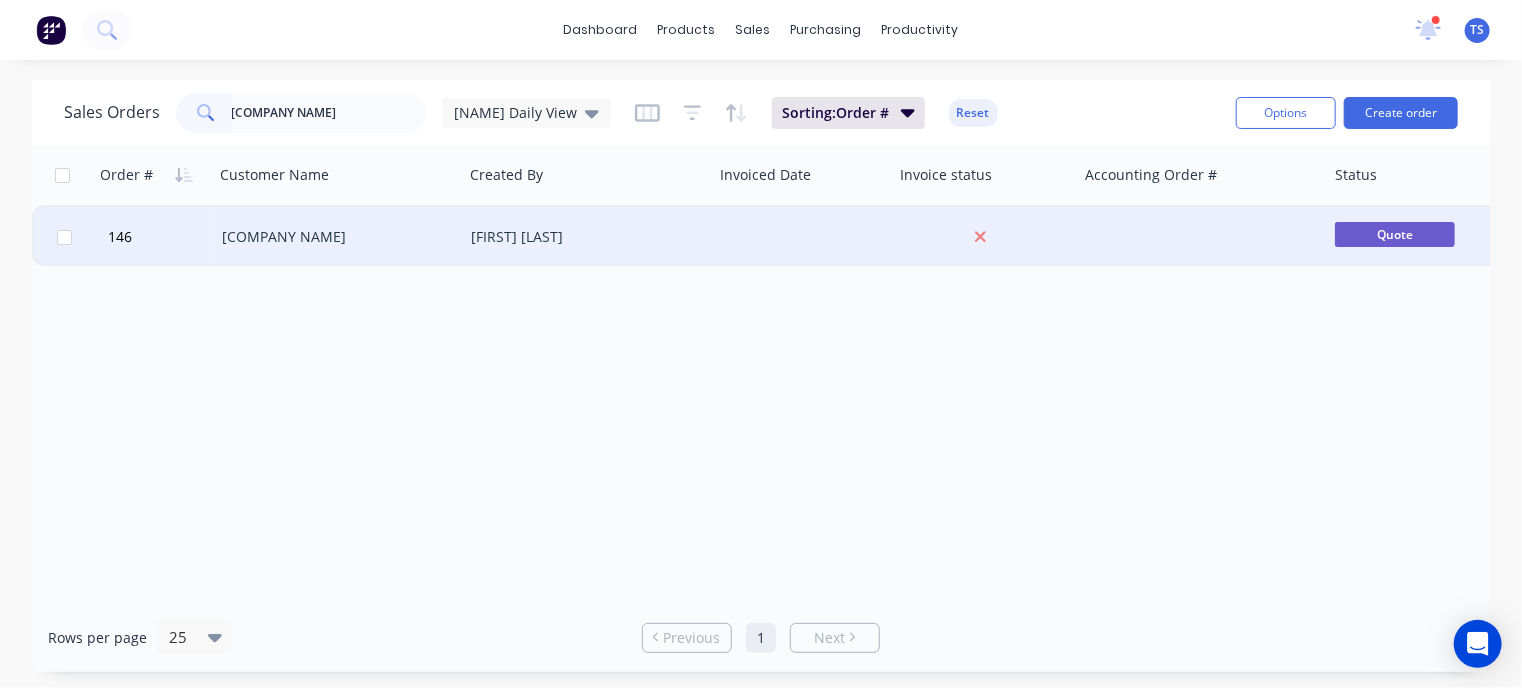 click on "[COMPANY NAME]" at bounding box center (333, 237) 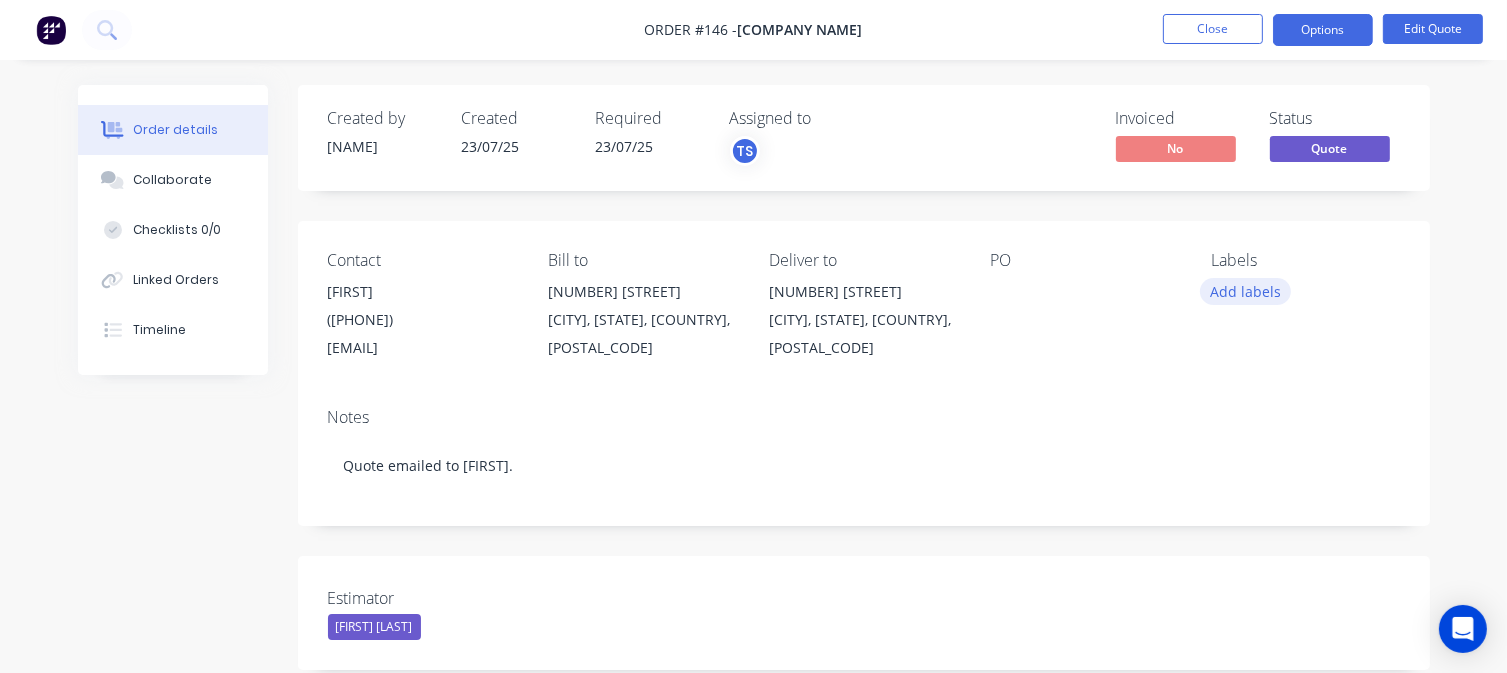 click on "Add labels" at bounding box center [1246, 291] 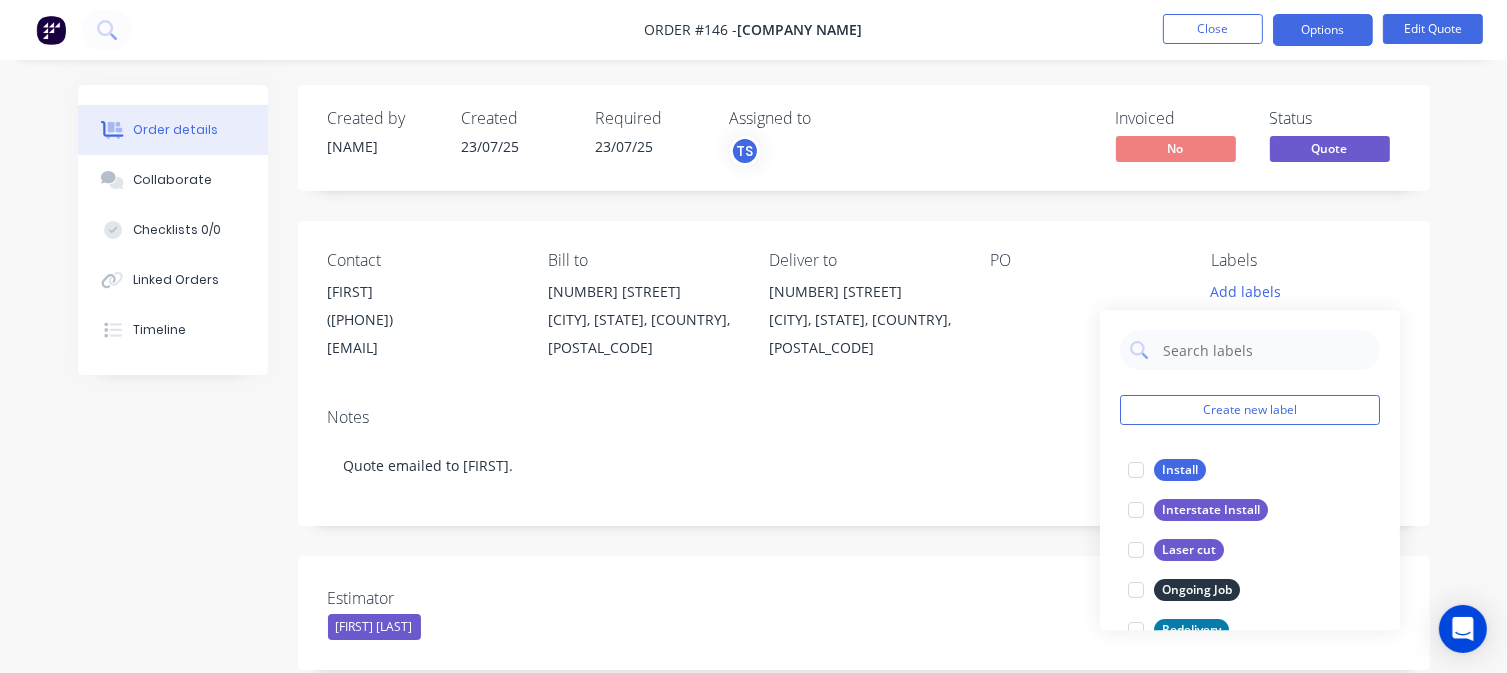 click at bounding box center [1084, 292] 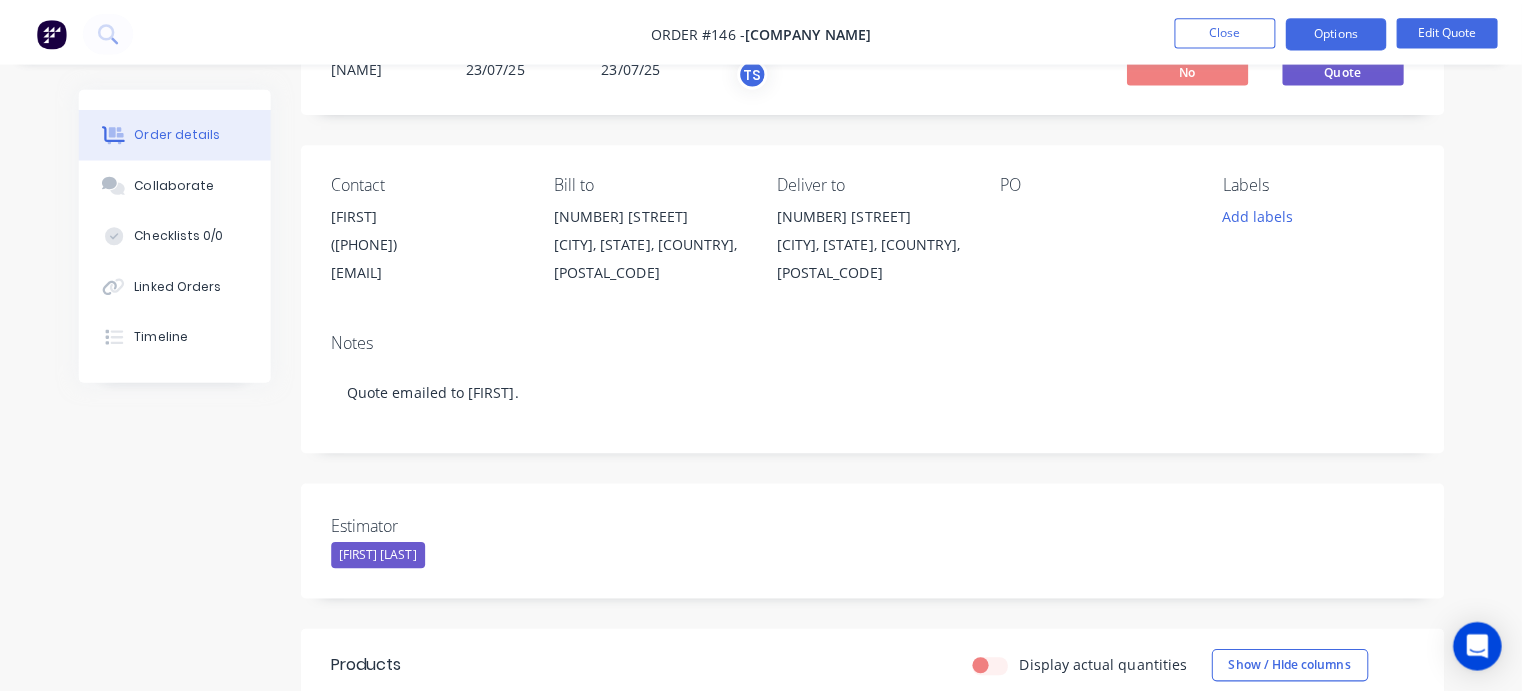 scroll, scrollTop: 0, scrollLeft: 0, axis: both 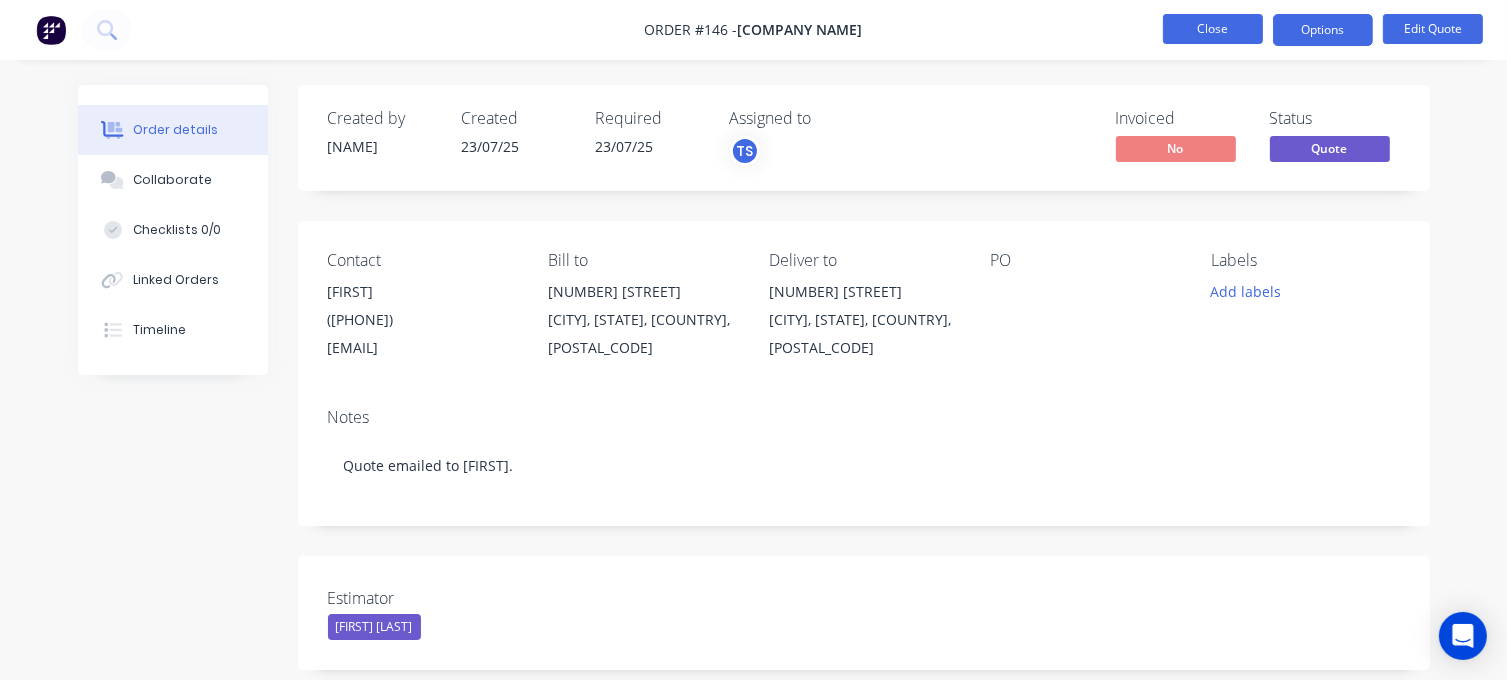 click on "Close" at bounding box center (1213, 29) 